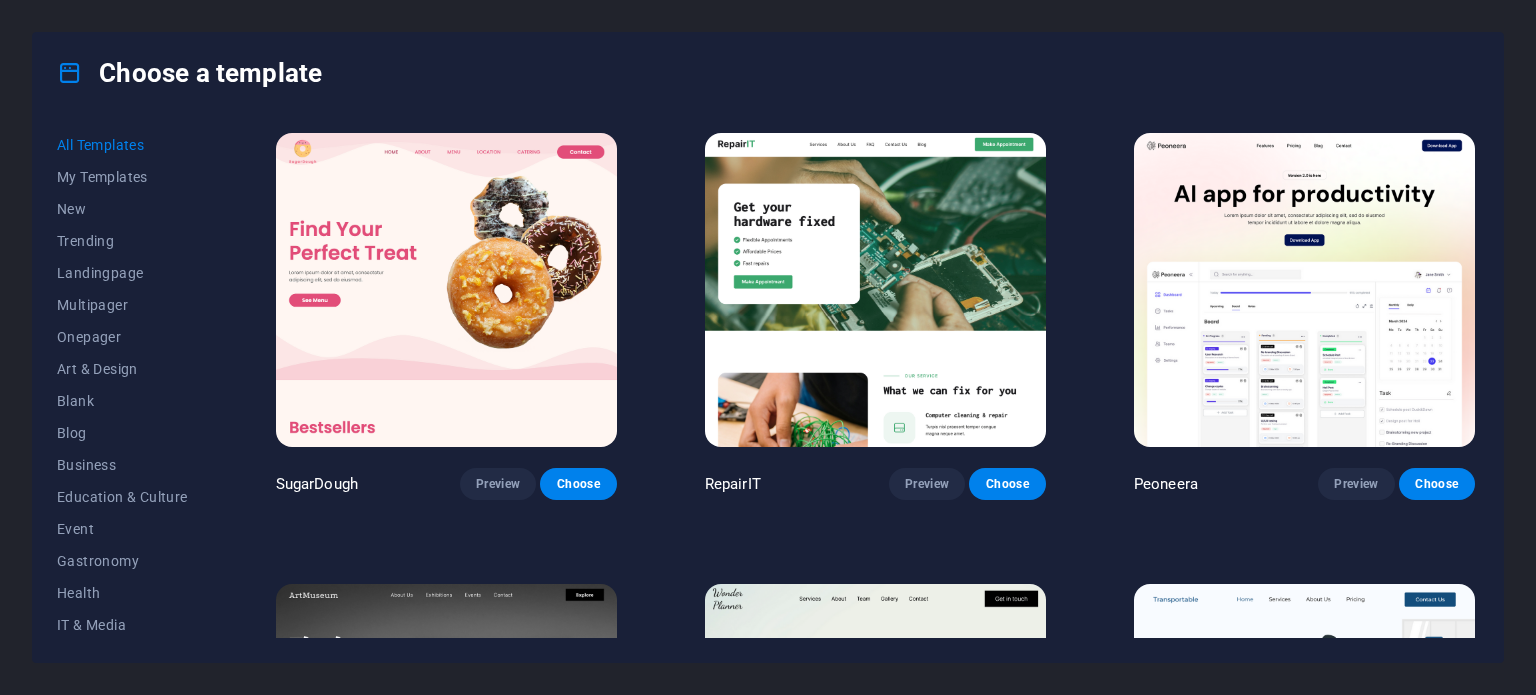 scroll, scrollTop: 0, scrollLeft: 0, axis: both 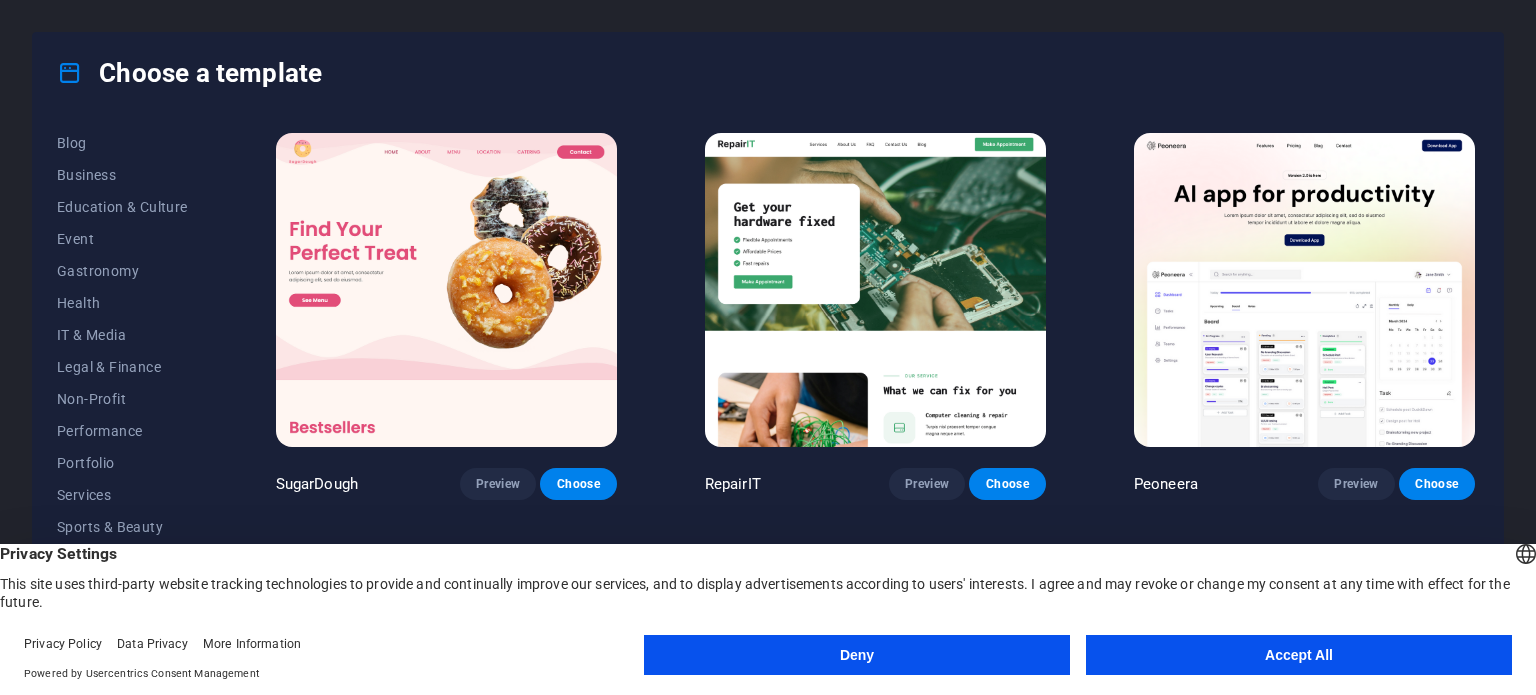 click on "Accept All" at bounding box center (1299, 655) 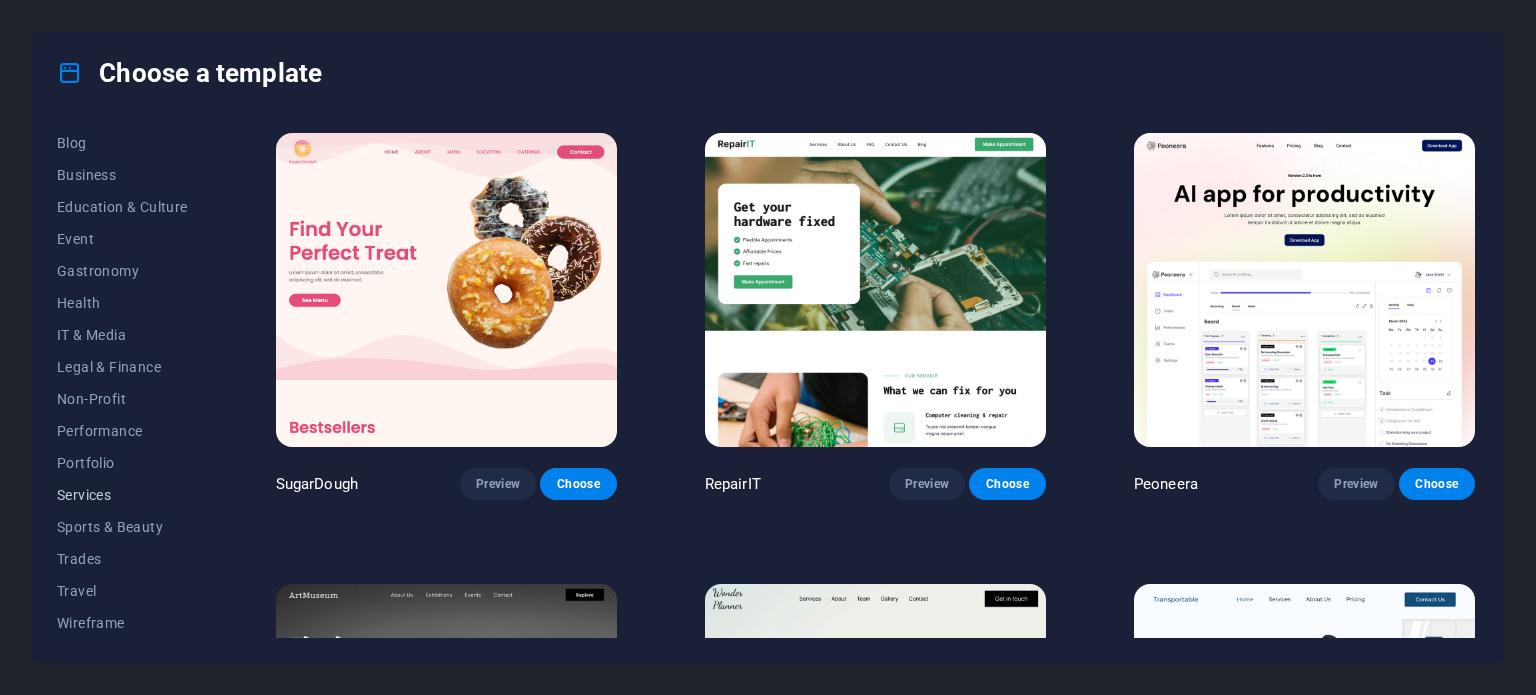 click on "Services" at bounding box center [122, 495] 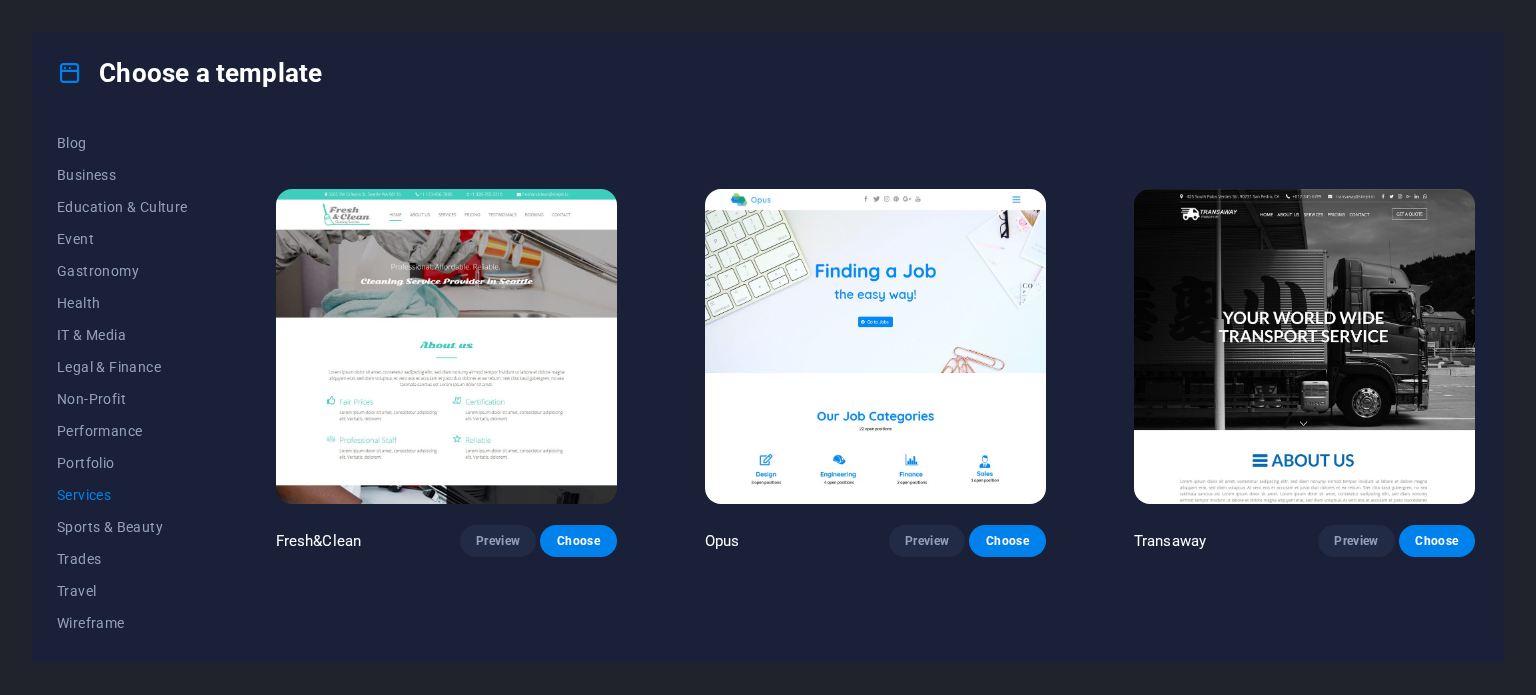 scroll, scrollTop: 2556, scrollLeft: 0, axis: vertical 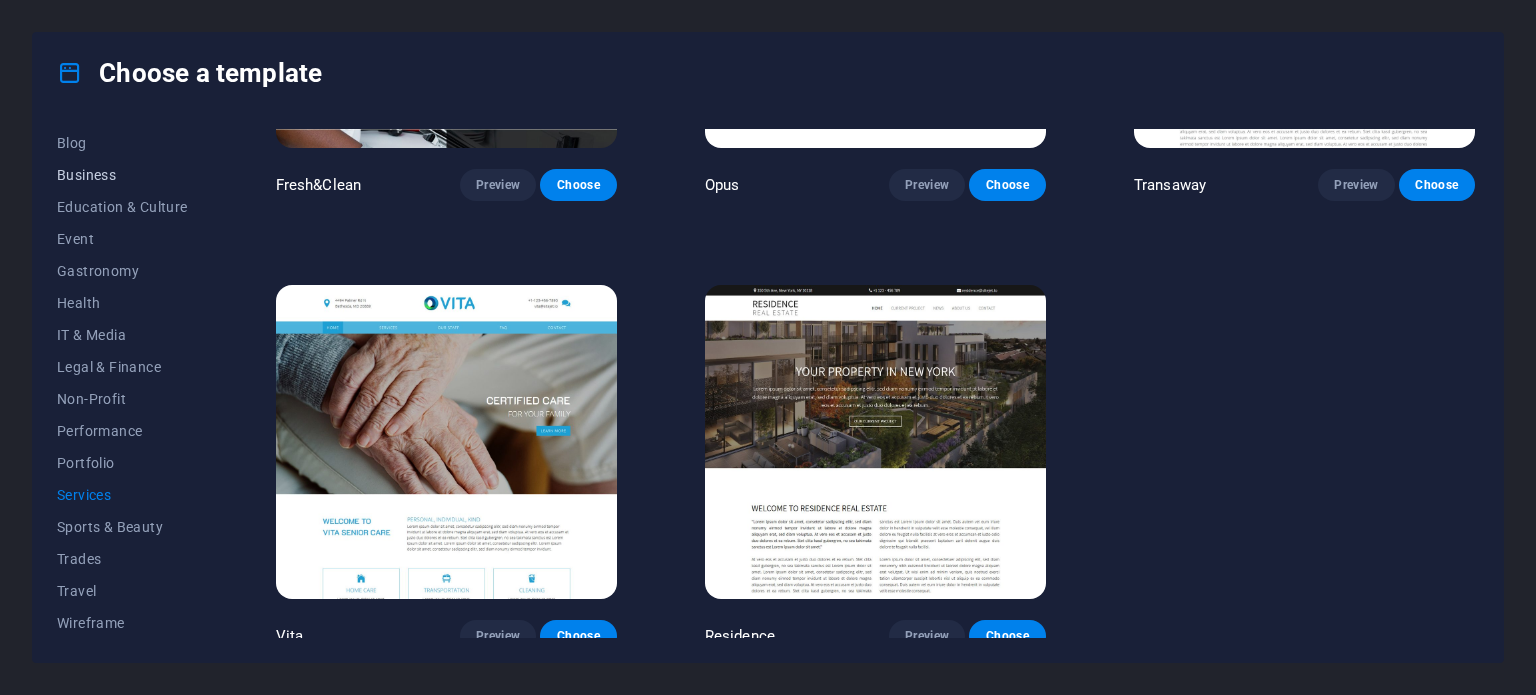 click on "Business" at bounding box center (122, 175) 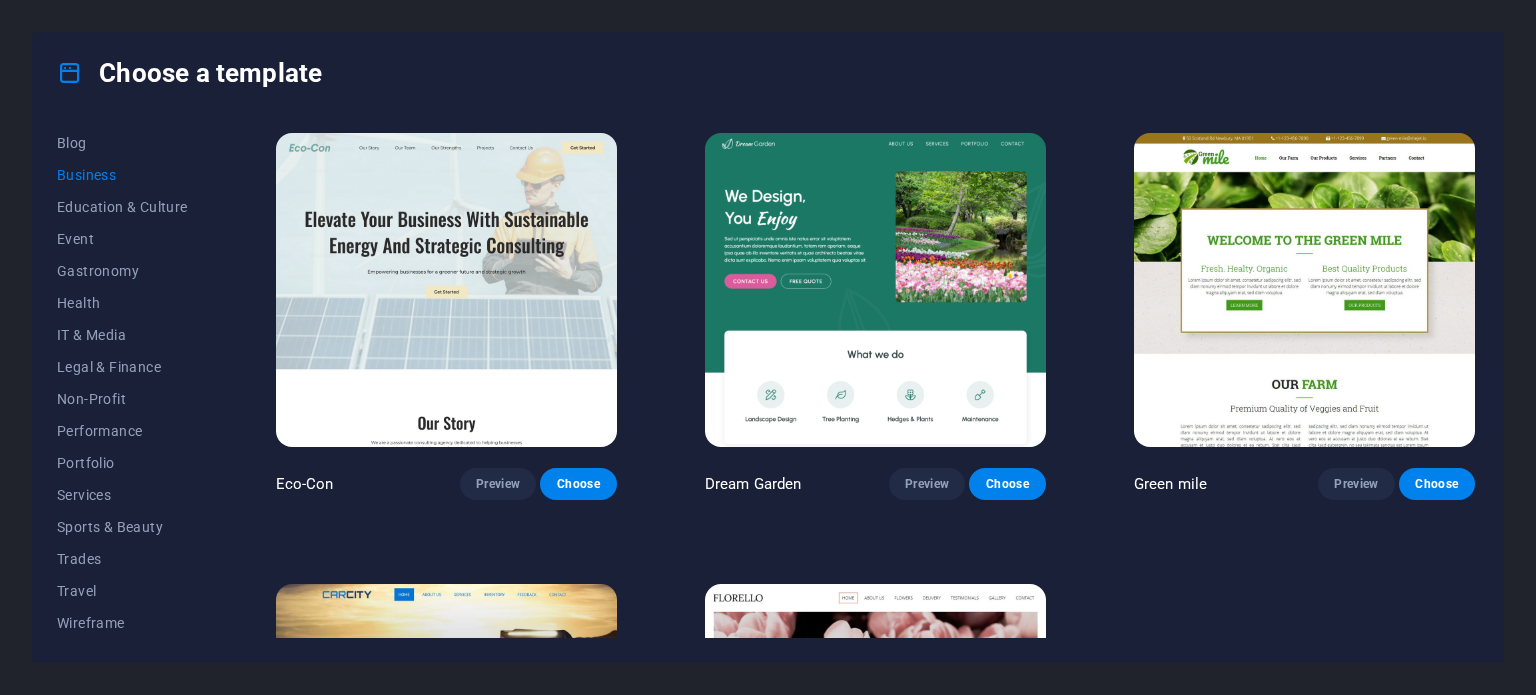 scroll, scrollTop: 308, scrollLeft: 0, axis: vertical 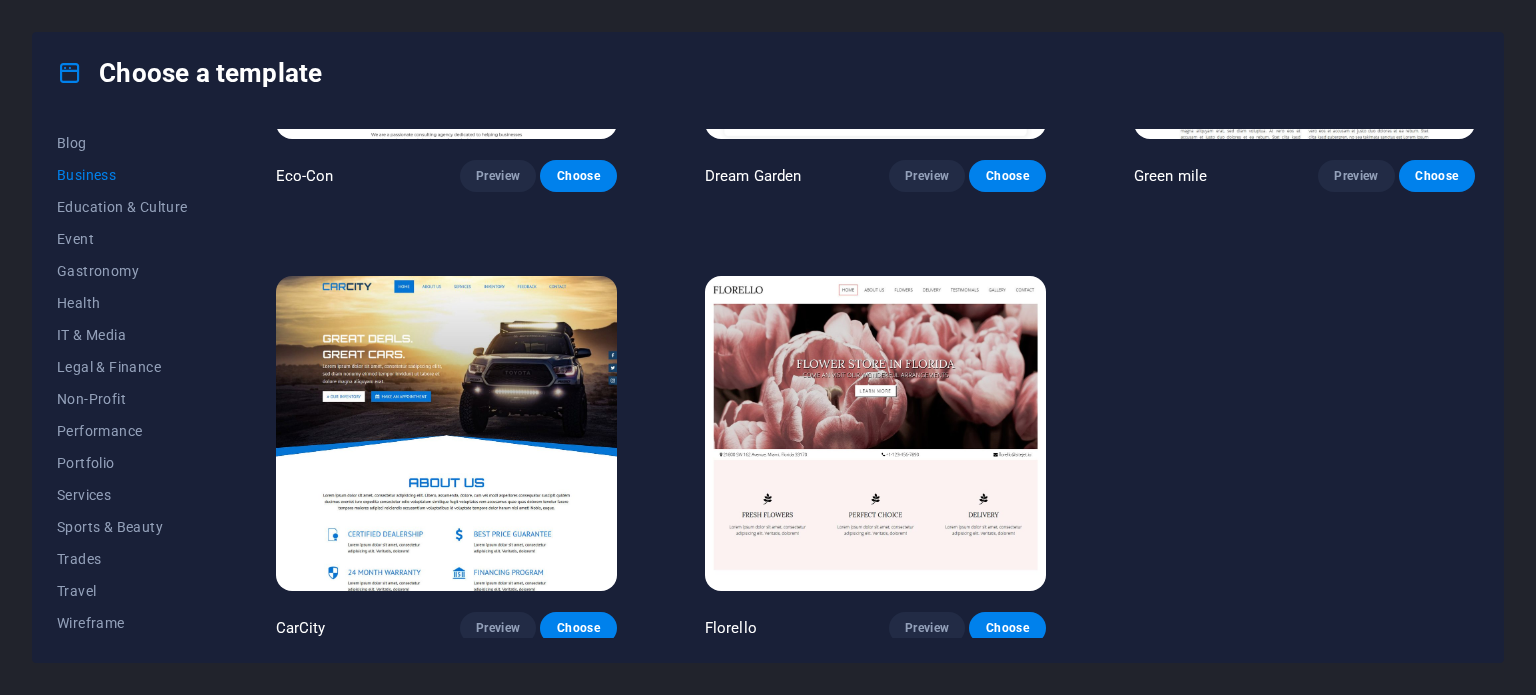 click at bounding box center (446, 433) 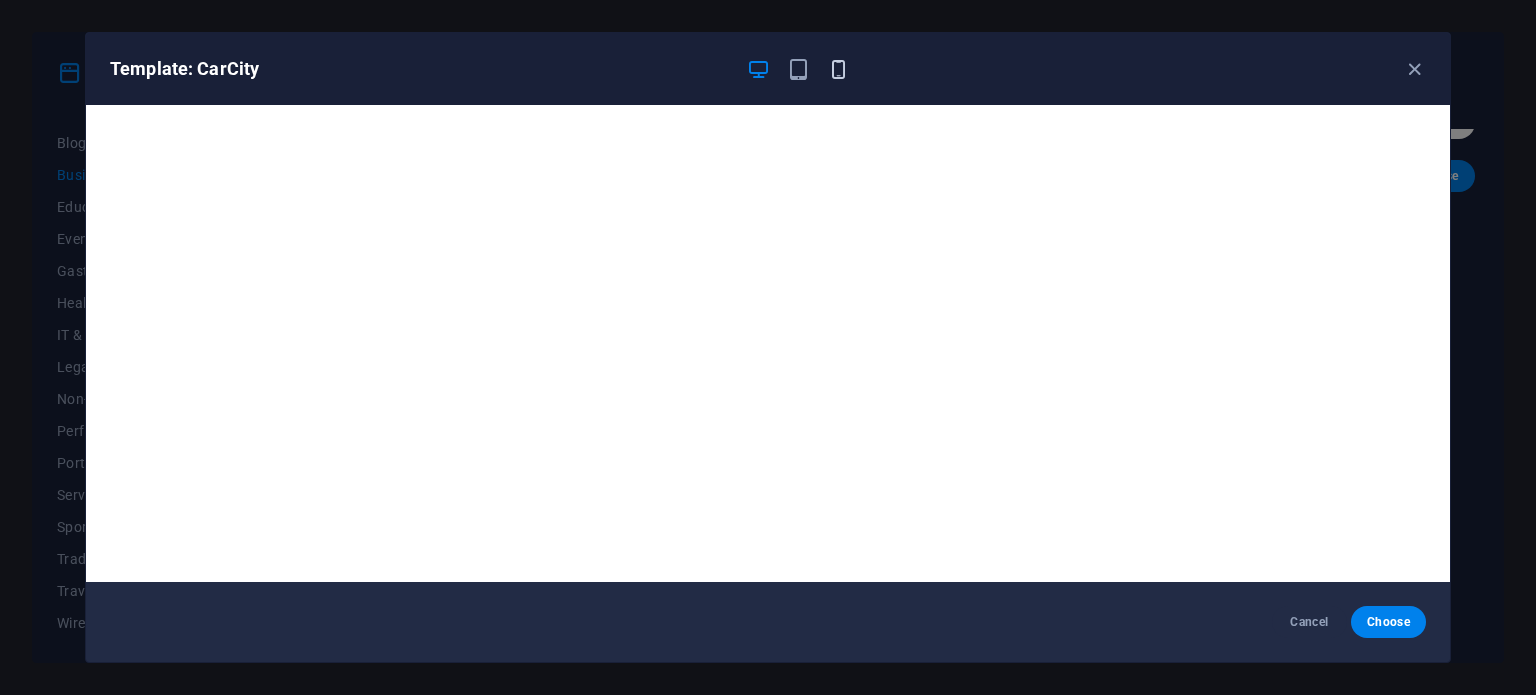 click at bounding box center [838, 69] 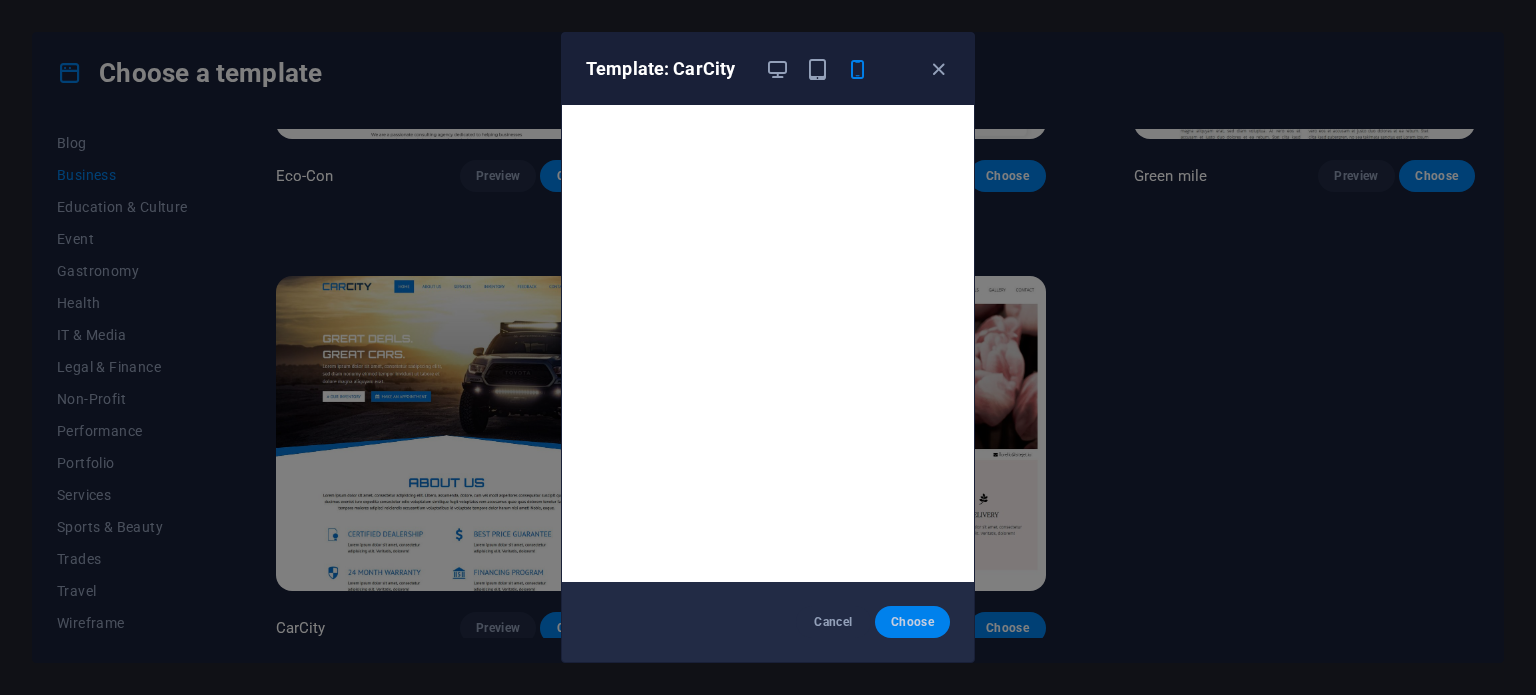 click on "Choose" at bounding box center [912, 622] 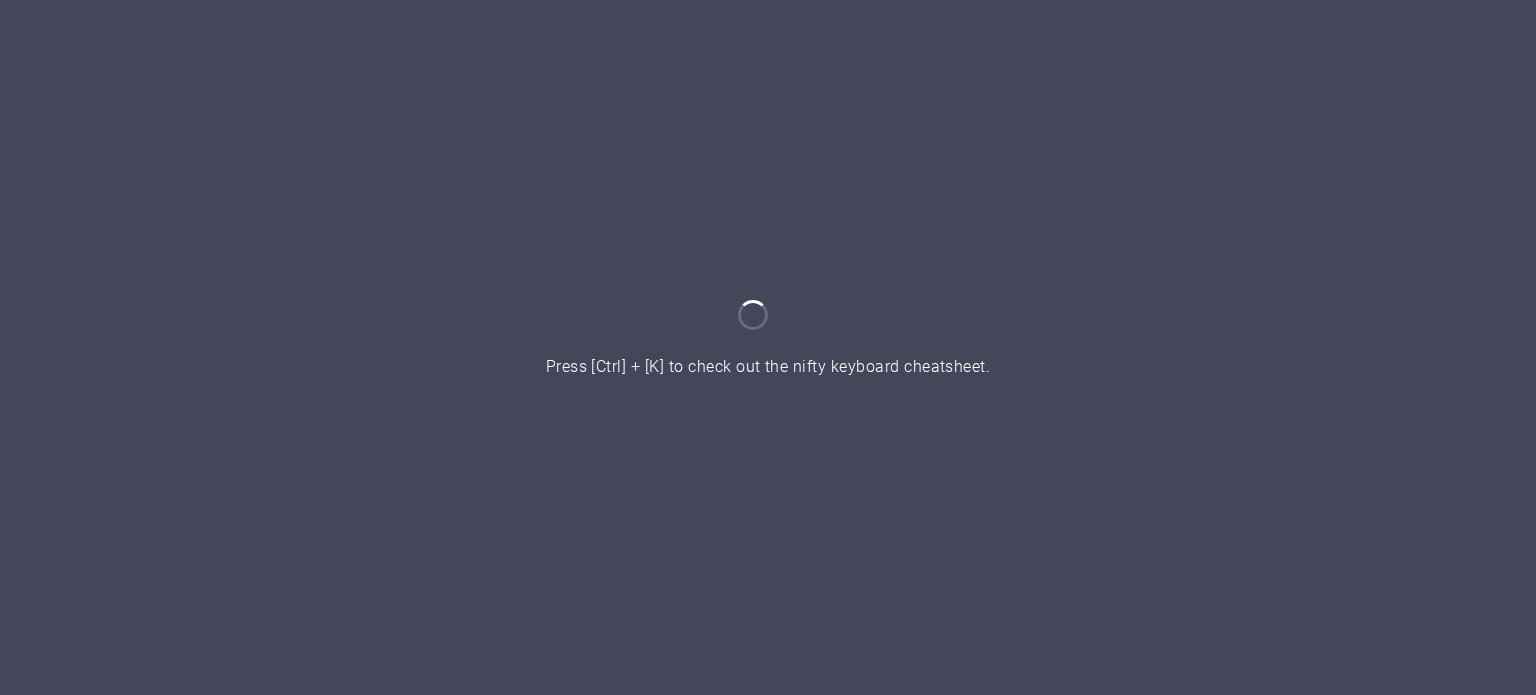 scroll, scrollTop: 0, scrollLeft: 0, axis: both 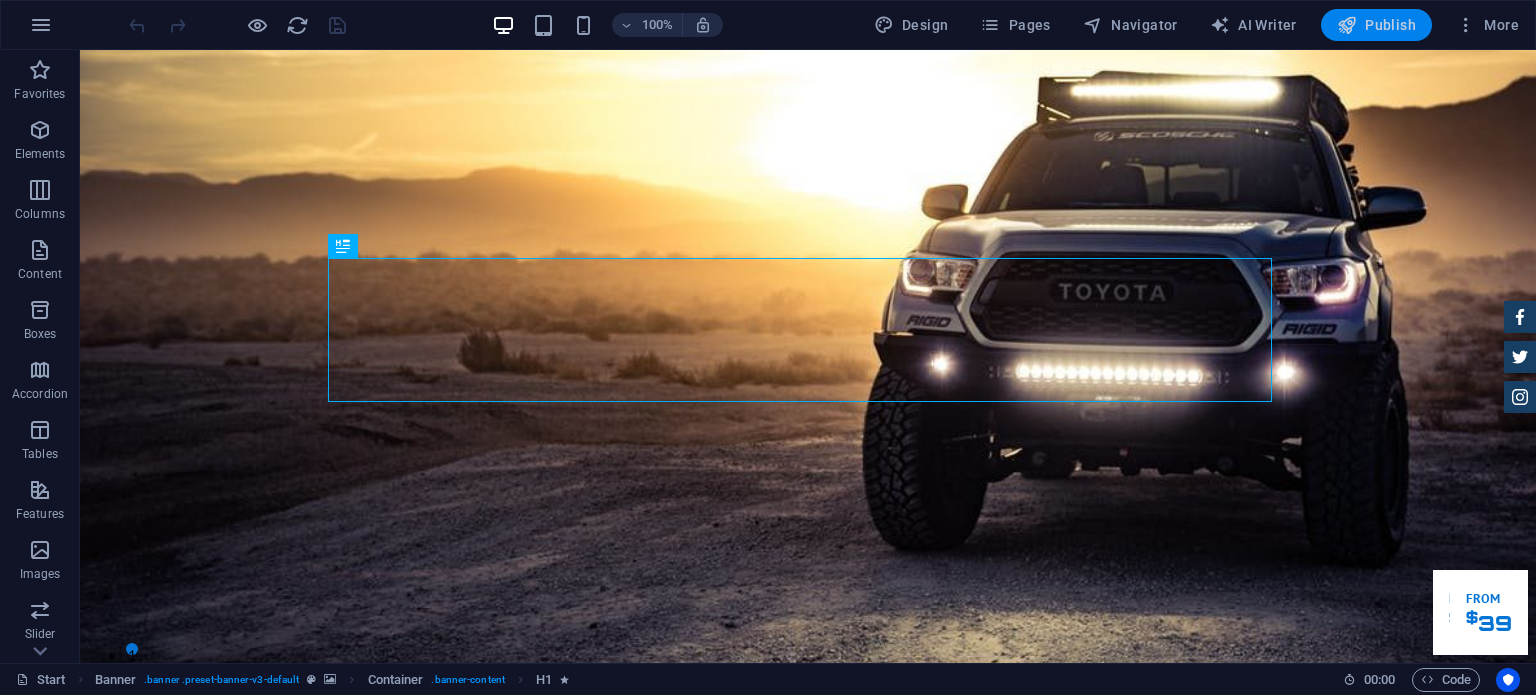 click on "Publish" at bounding box center [1376, 25] 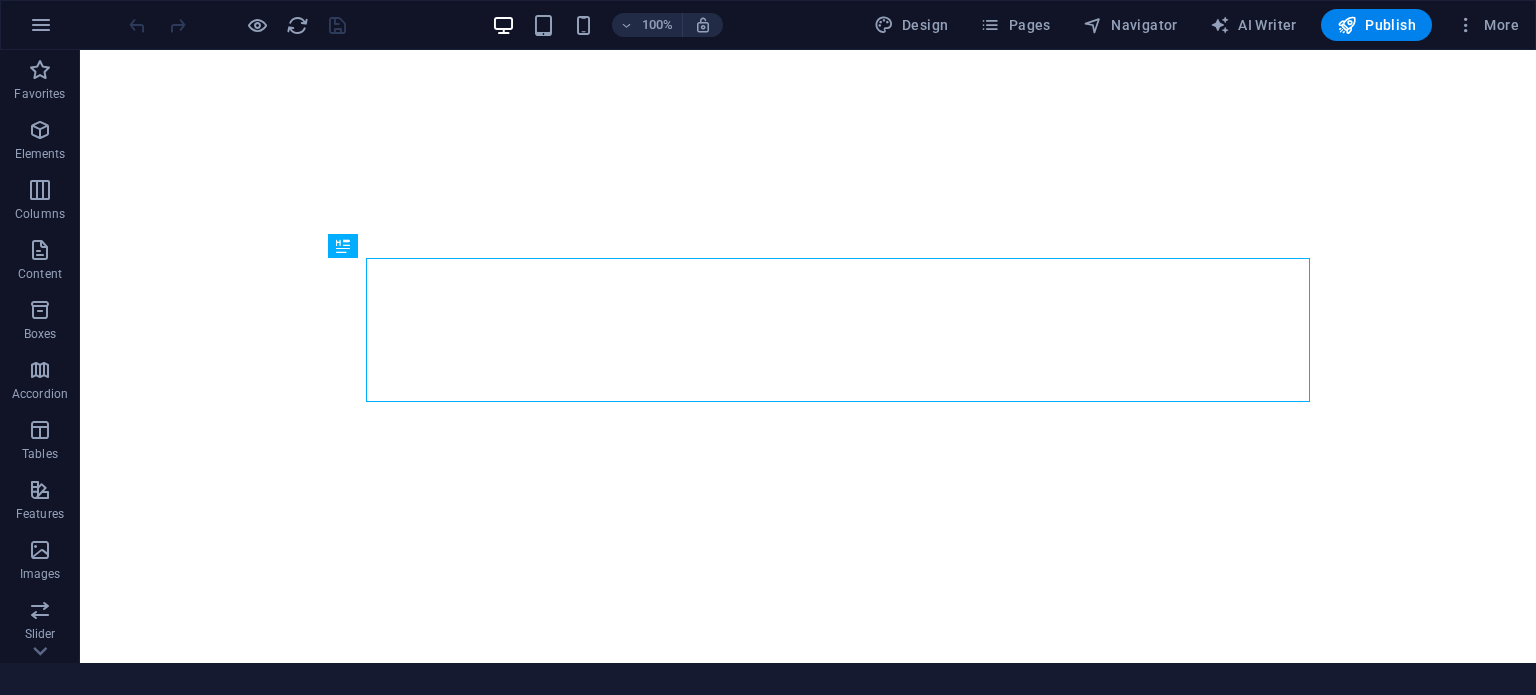scroll, scrollTop: 0, scrollLeft: 0, axis: both 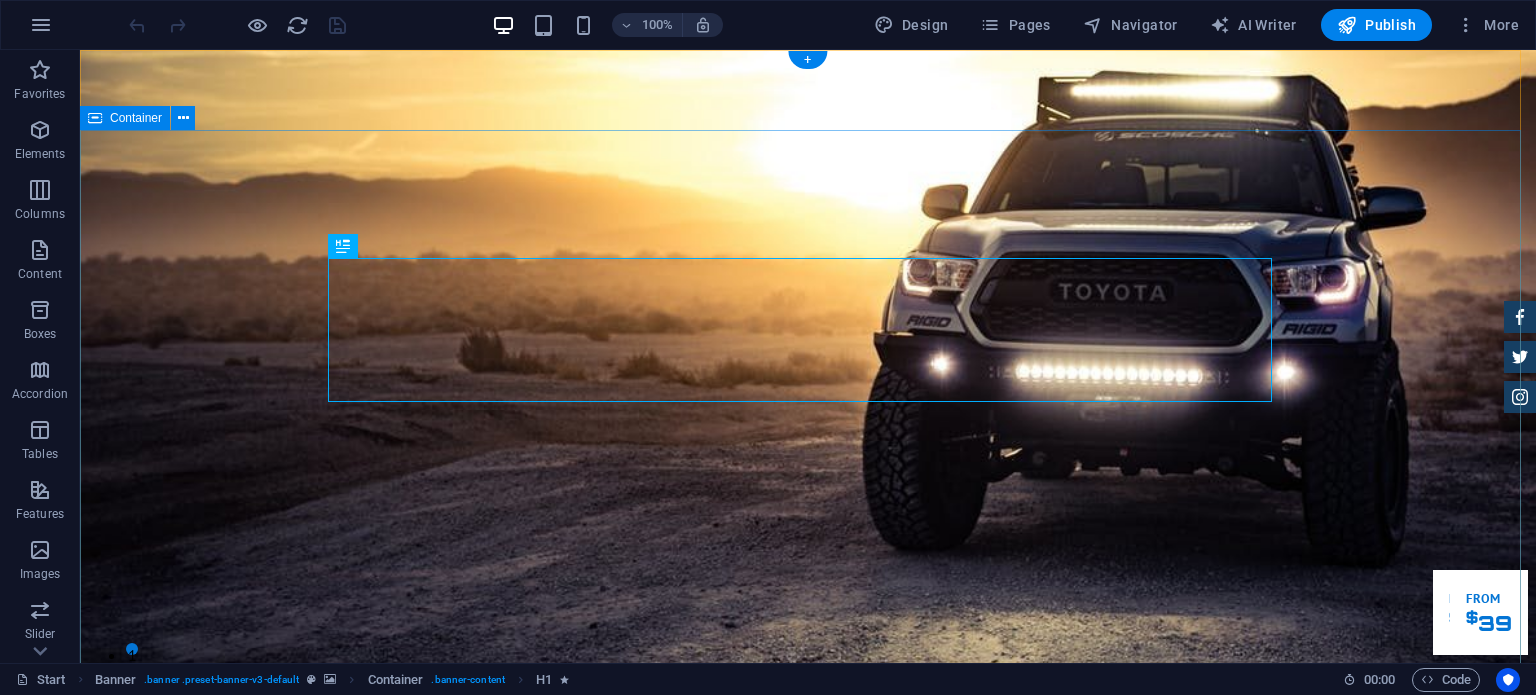 click on "GReat Deals. Great Cars. Lorem ipsum dolor sit amet, consetetur sadipscing elitr, sed diam nonumy eirmod tempor invidunt ut labore et dolore magna aliquyam erat.  Our Inventory   Make an appointment" at bounding box center (808, 1156) 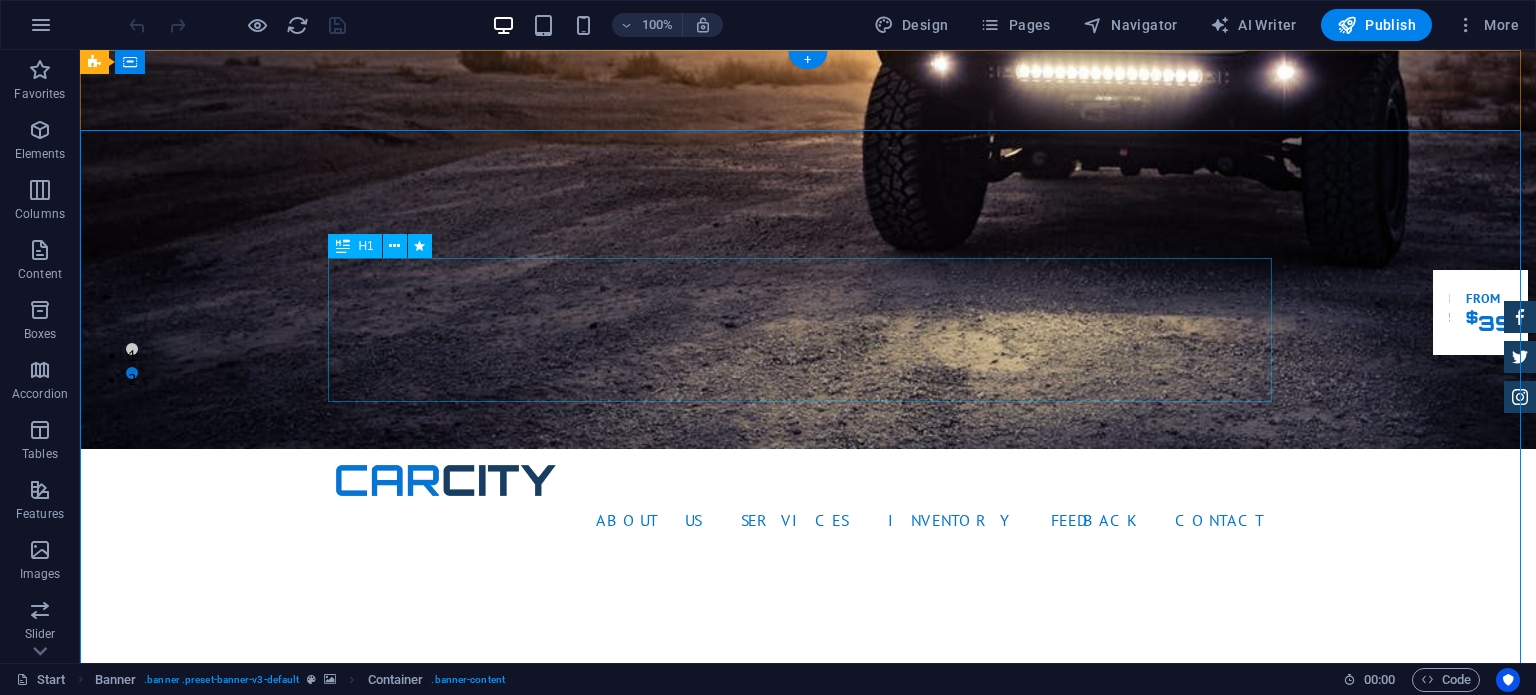 scroll, scrollTop: 0, scrollLeft: 0, axis: both 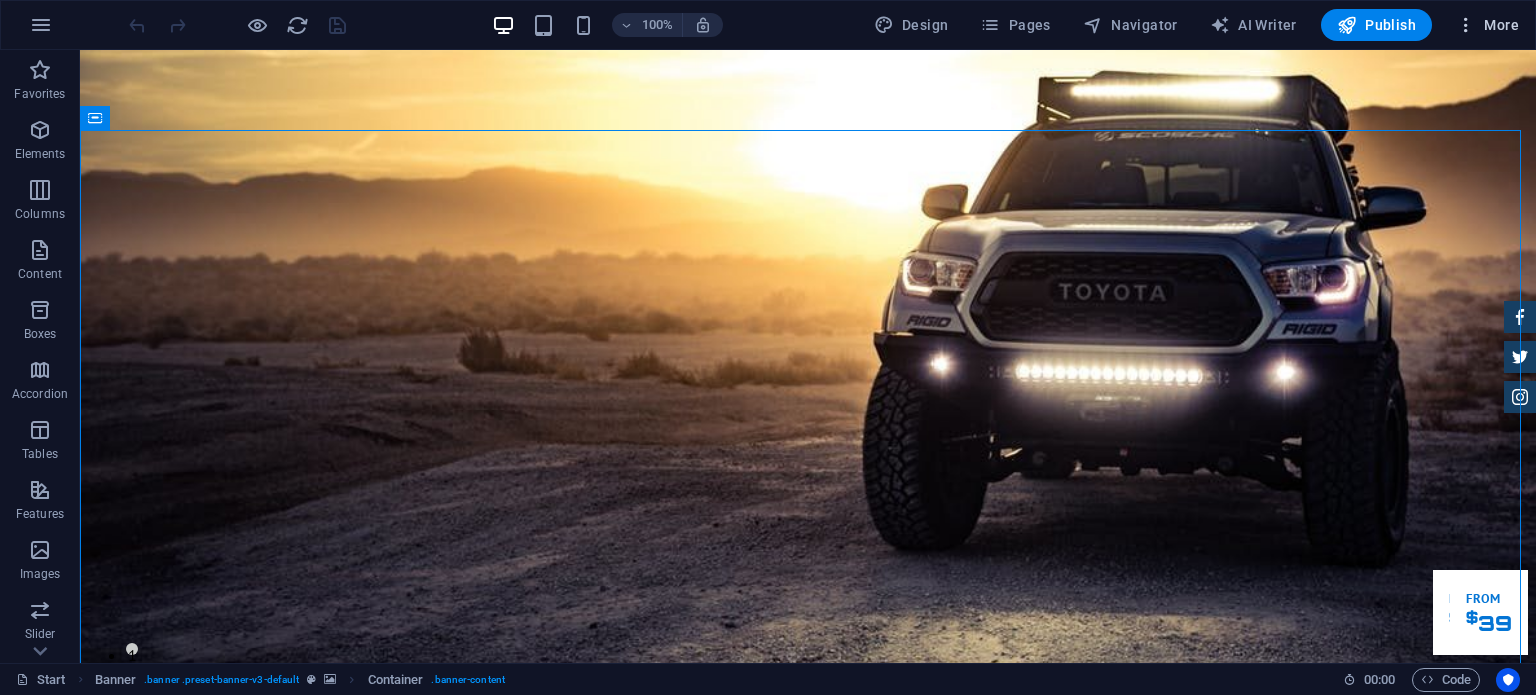 click on "More" at bounding box center (1487, 25) 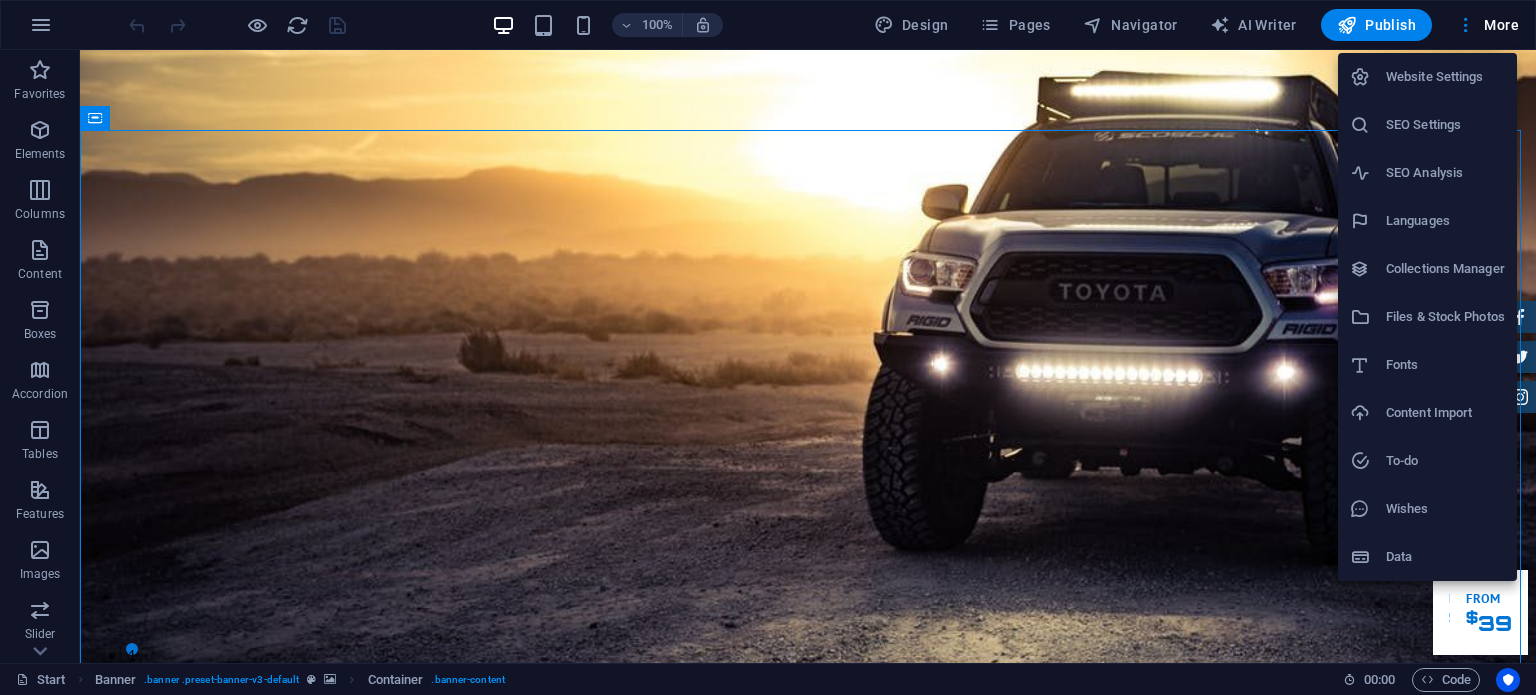 click at bounding box center [768, 347] 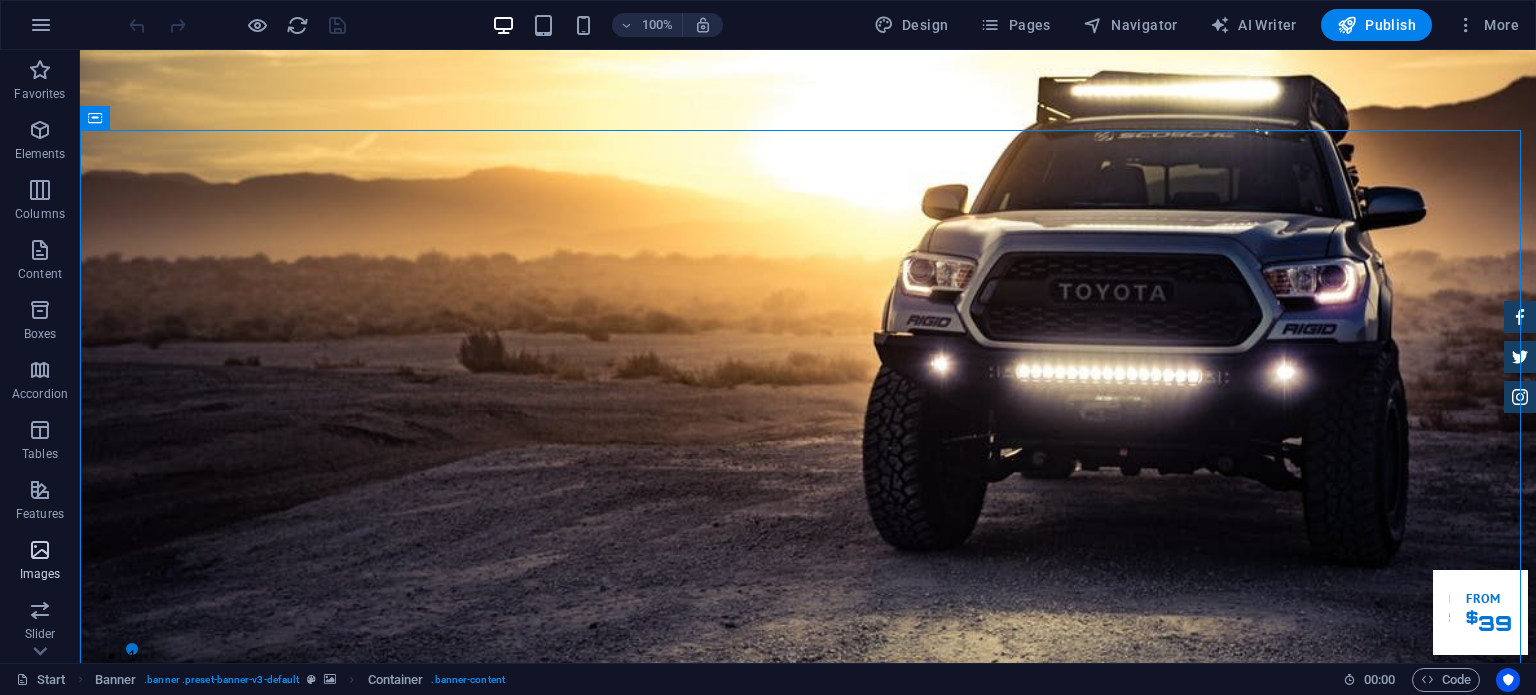 drag, startPoint x: 50, startPoint y: 555, endPoint x: 389, endPoint y: 105, distance: 563.4013 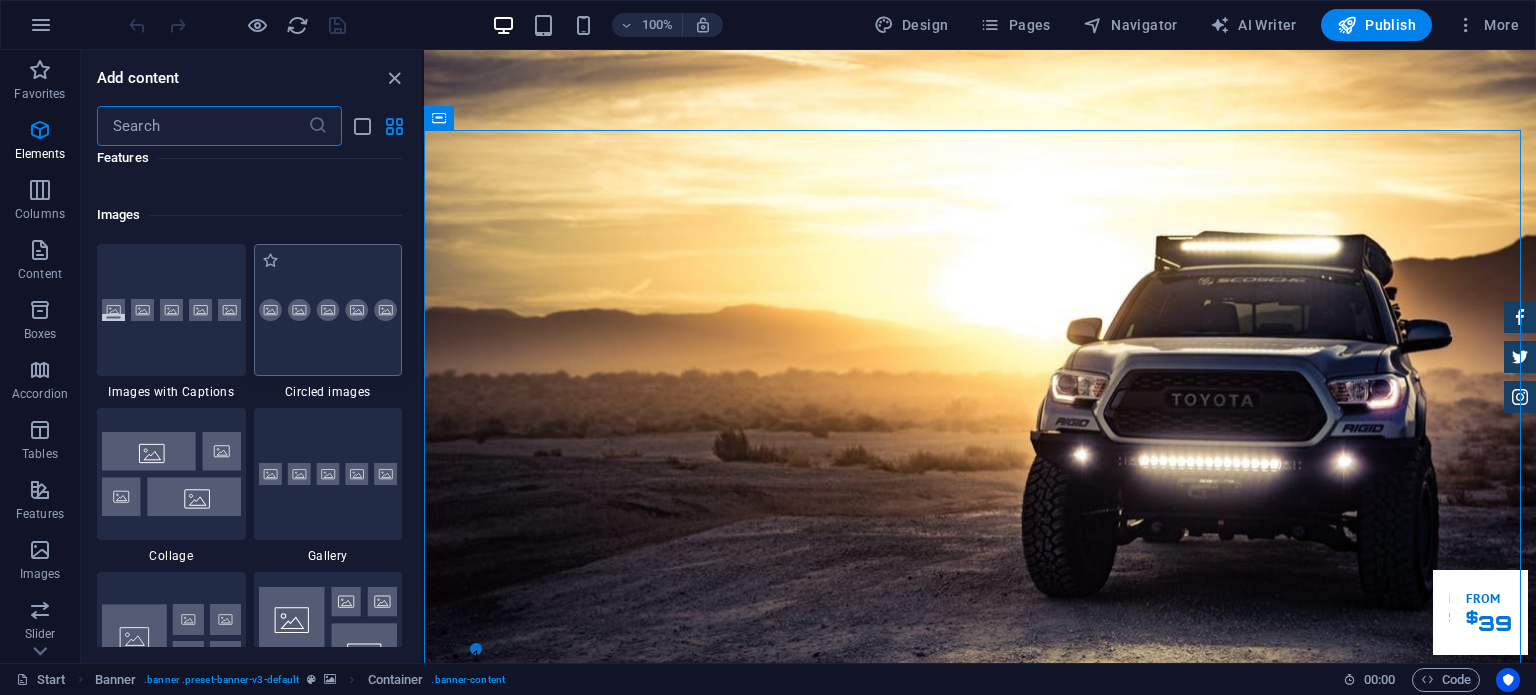 scroll, scrollTop: 10140, scrollLeft: 0, axis: vertical 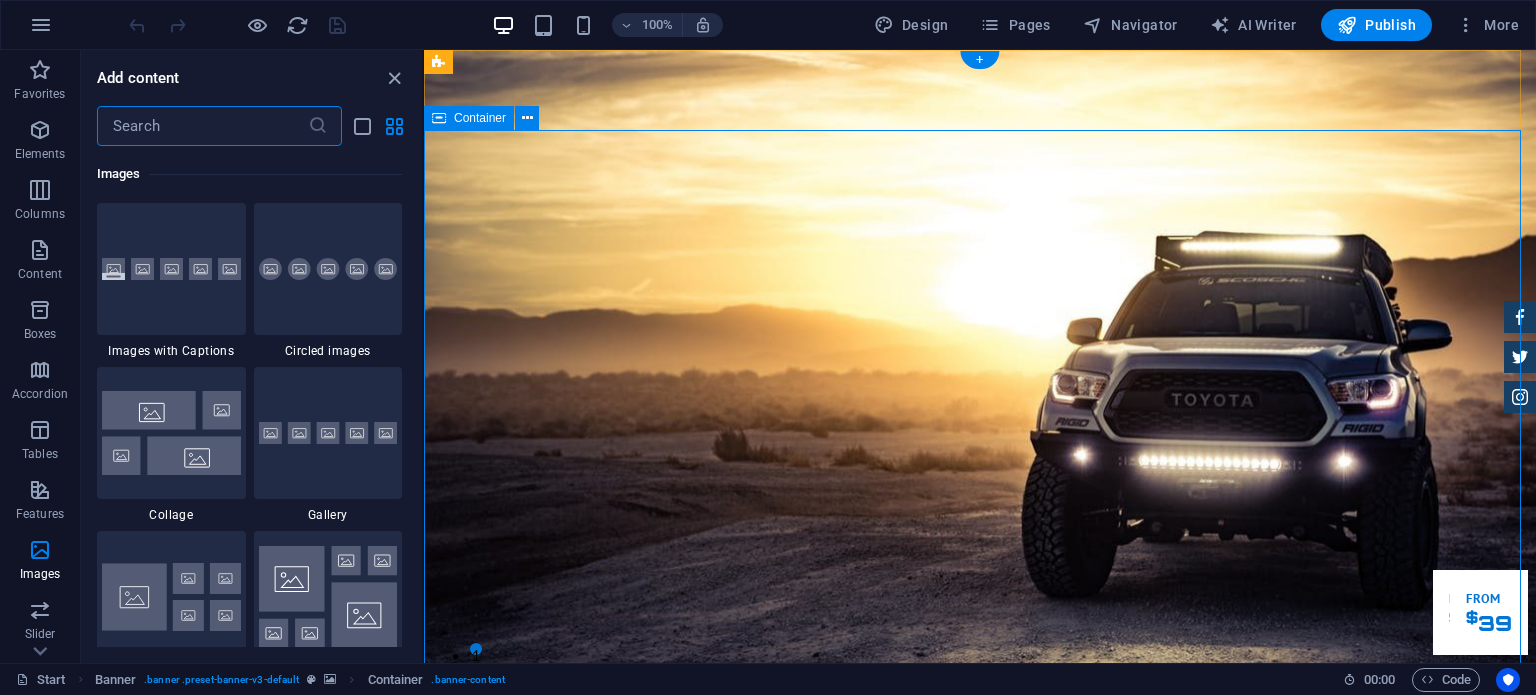 click on "GReat Deals. Great Cars. Lorem ipsum dolor sit amet, consetetur sadipscing elitr, sed diam nonumy eirmod tempor invidunt ut labore et dolore magna aliquyam erat.  Our Inventory   Make an appointment" at bounding box center [980, 1156] 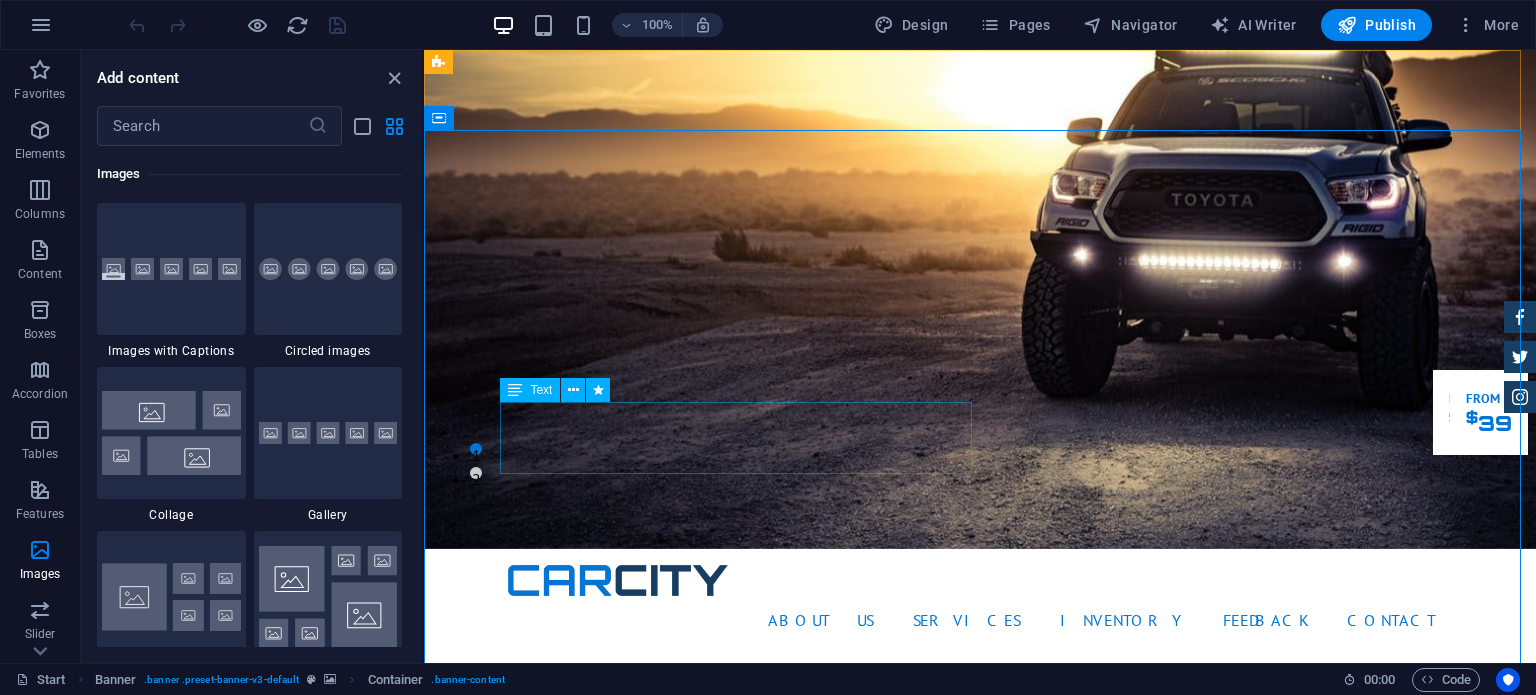 scroll, scrollTop: 0, scrollLeft: 0, axis: both 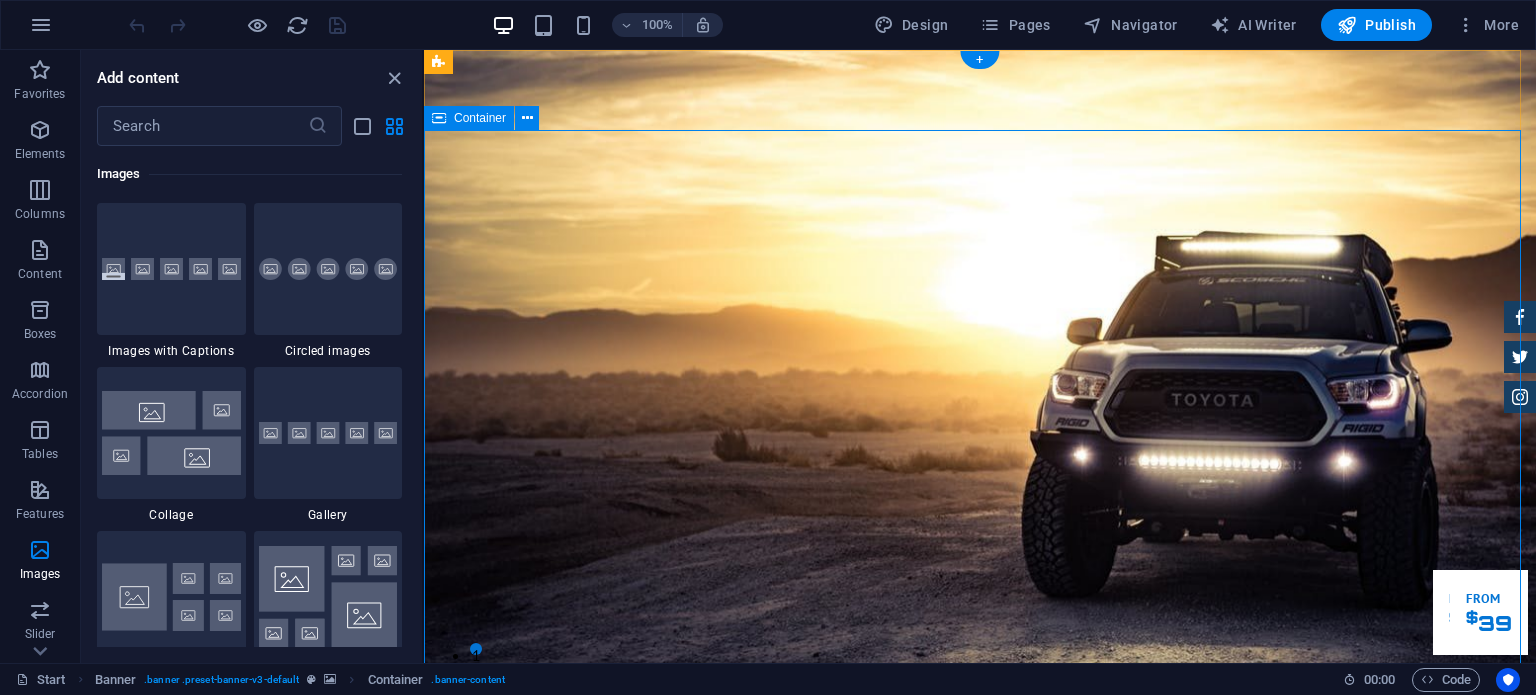 click on "GReat Deals. Great Cars. Lorem ipsum dolor sit amet, consetetur sadipscing elitr, sed diam nonumy eirmod tempor invidunt ut labore et dolore magna aliquyam erat.  Our Inventory   Make an appointment" at bounding box center [980, 1156] 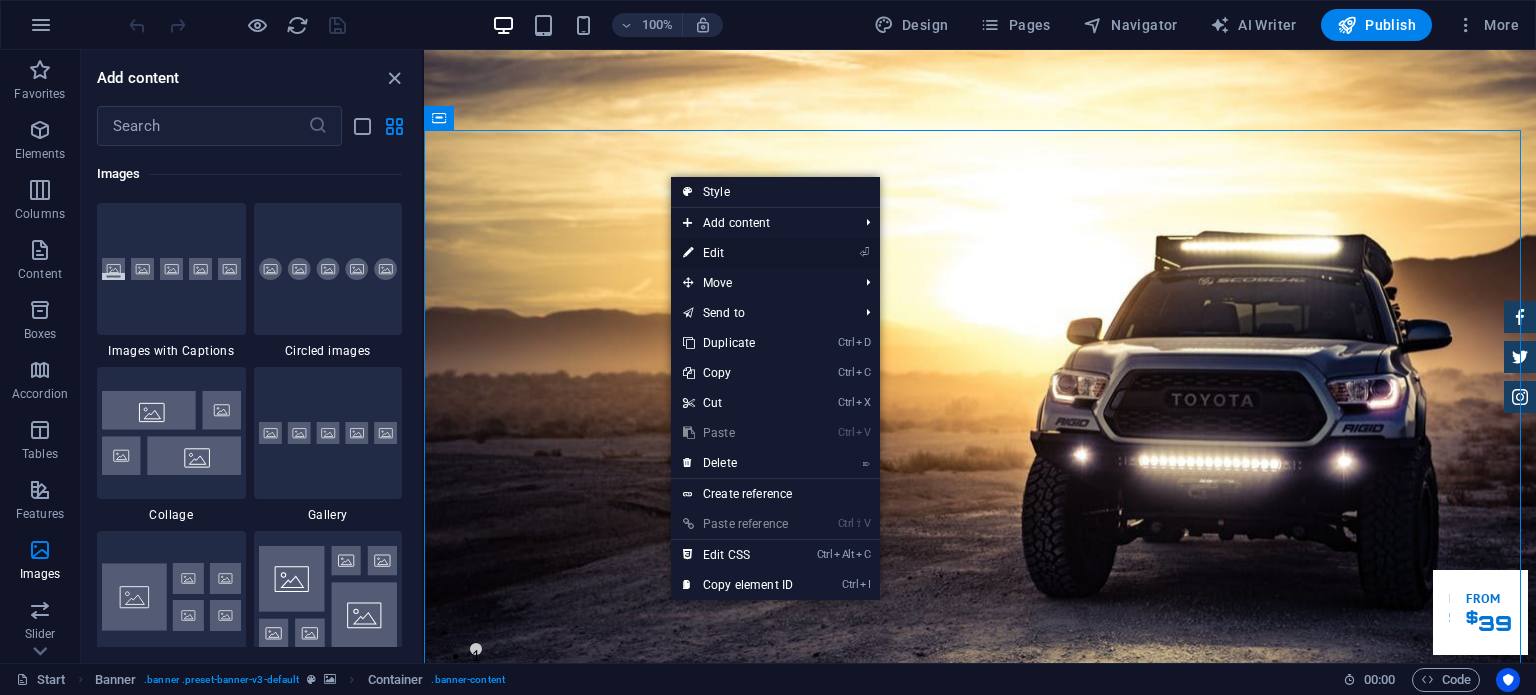 click on "⏎  Edit" at bounding box center (738, 253) 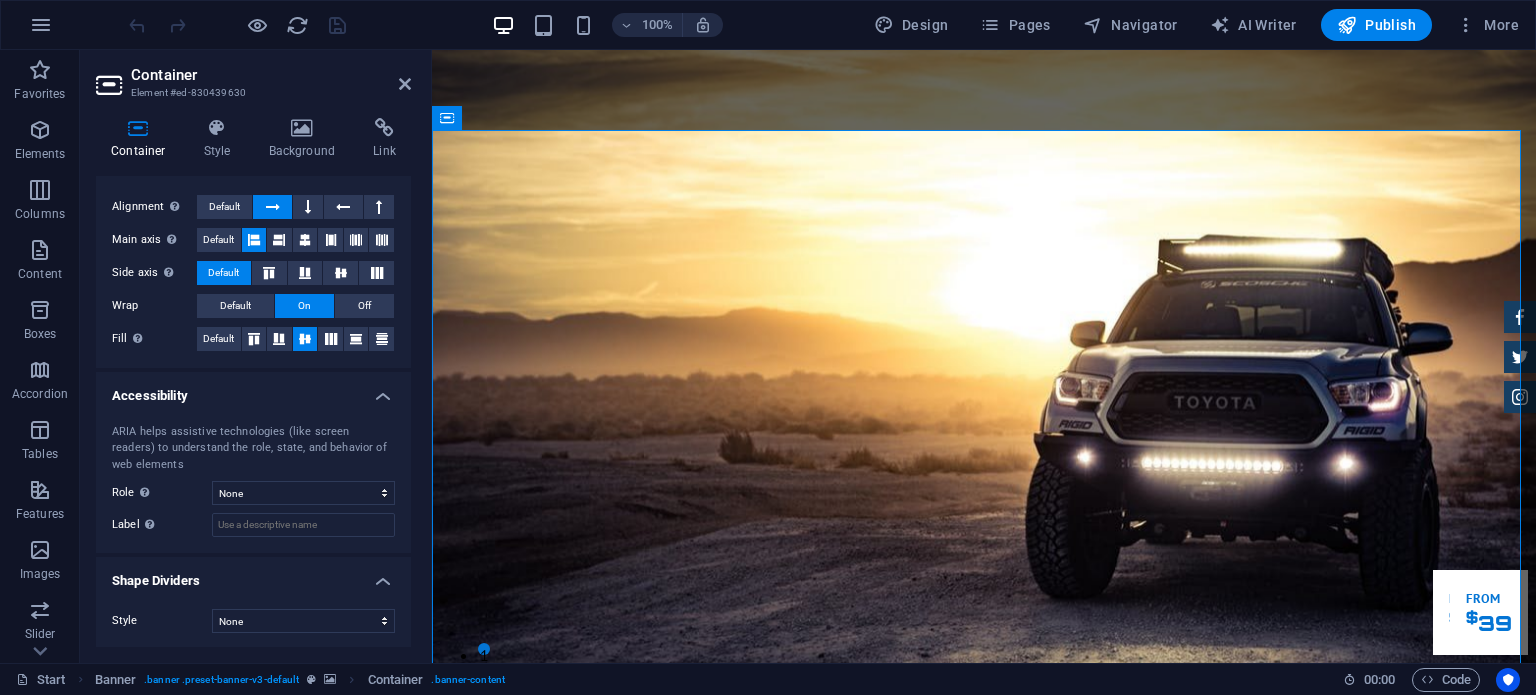scroll, scrollTop: 0, scrollLeft: 0, axis: both 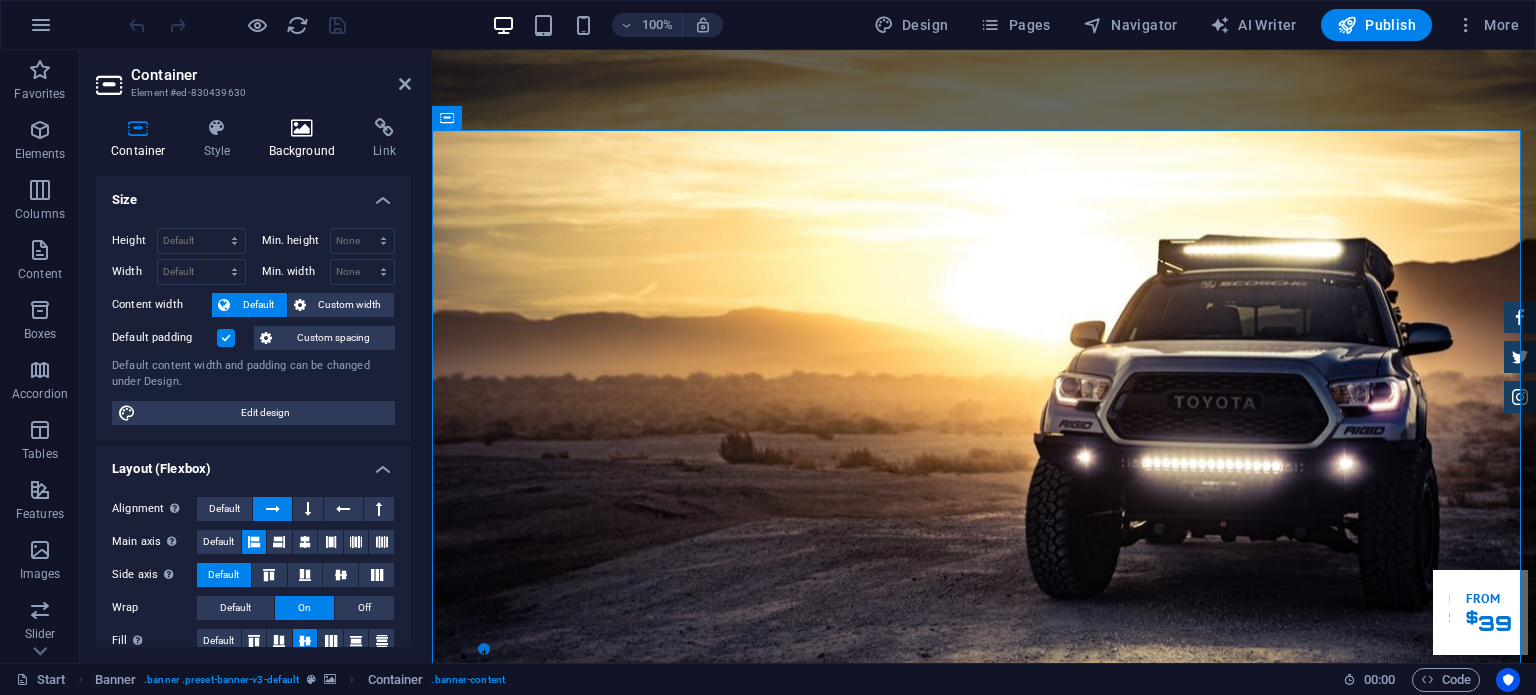 click on "Background" at bounding box center [306, 139] 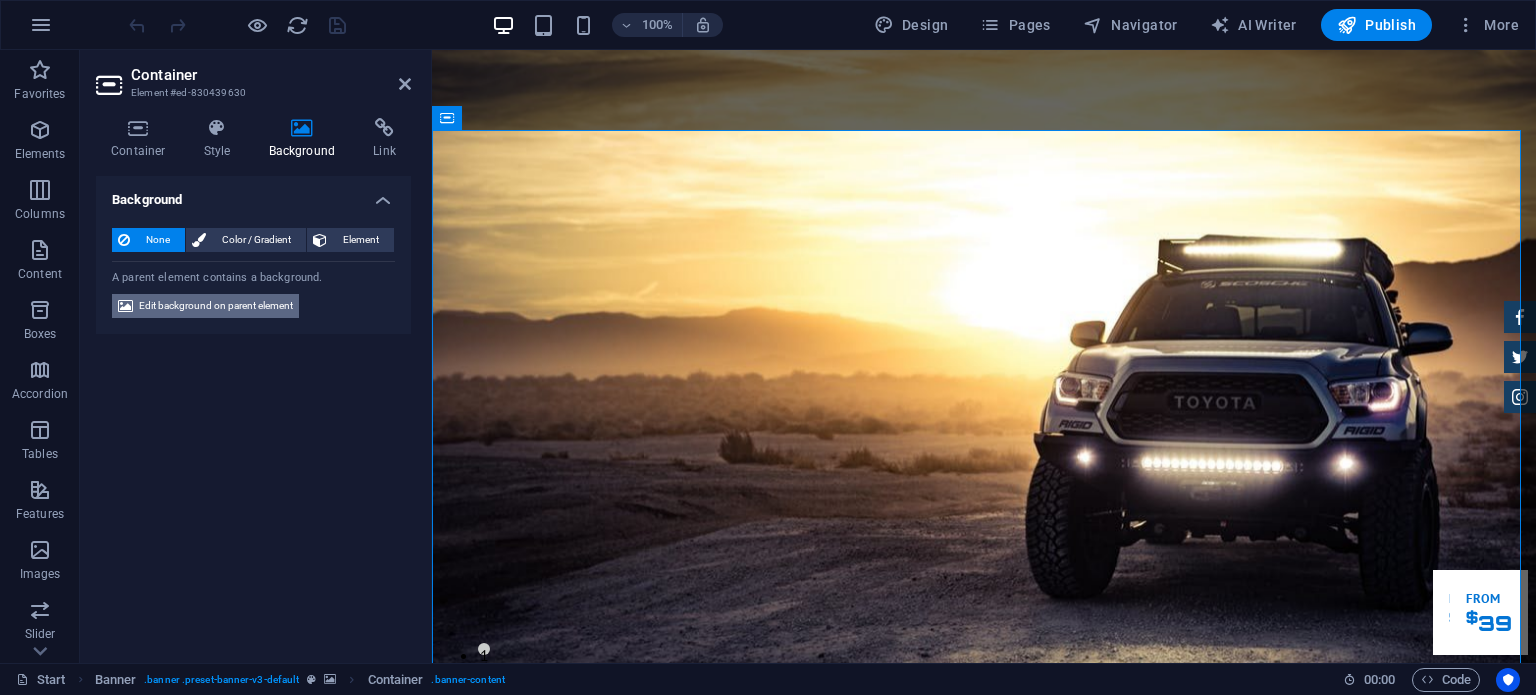 click on "Edit background on parent element" at bounding box center (216, 306) 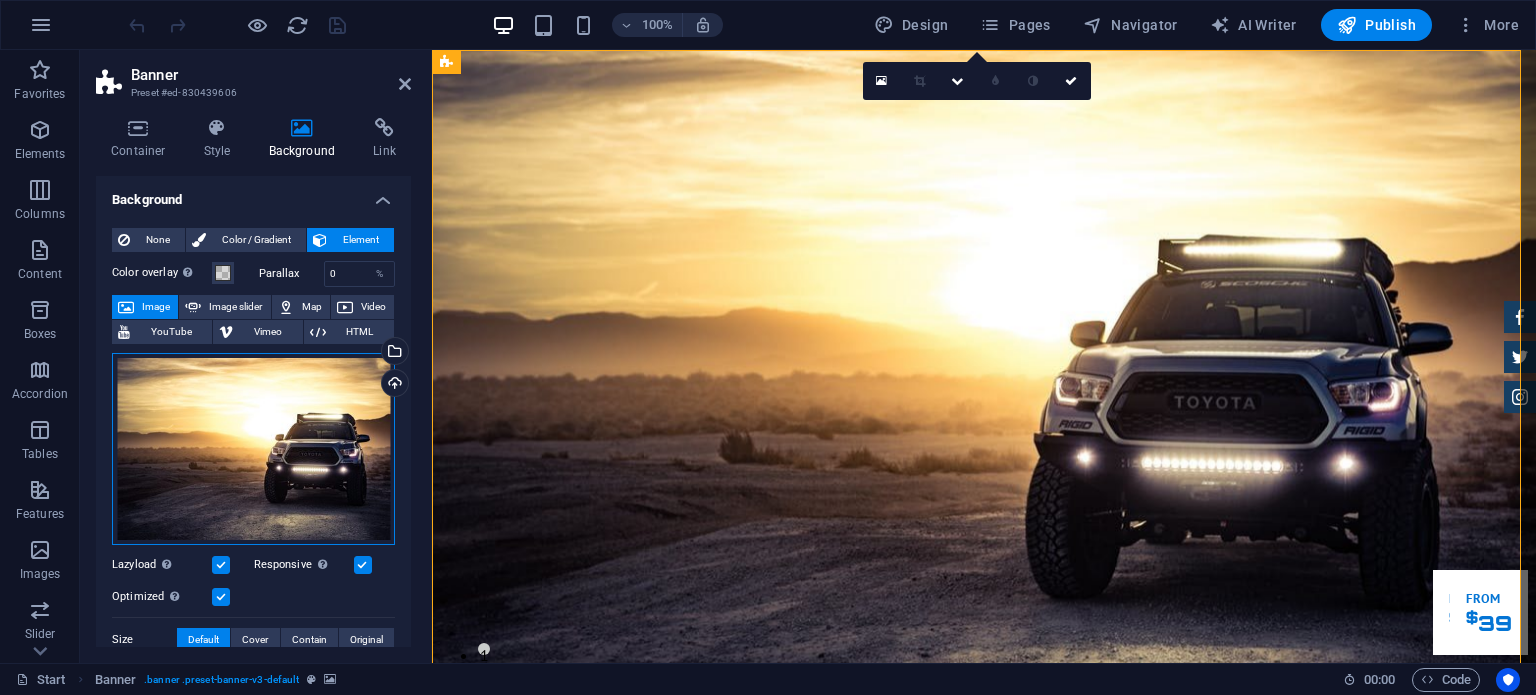 click on "Drag files here, click to choose files or select files from Files or our free stock photos & videos" at bounding box center (253, 449) 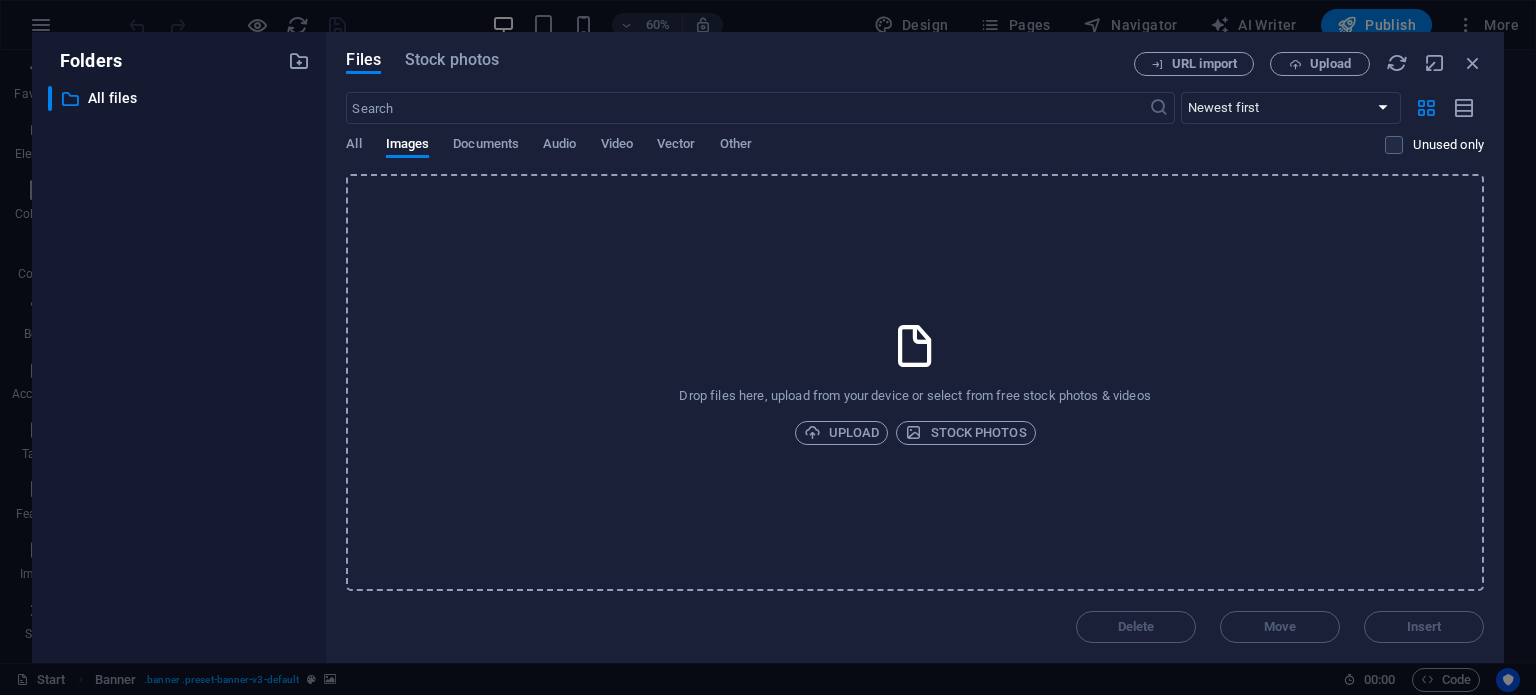 click on "Drop files here, upload from your device or select from free stock photos & videos Upload Stock photos" at bounding box center (915, 382) 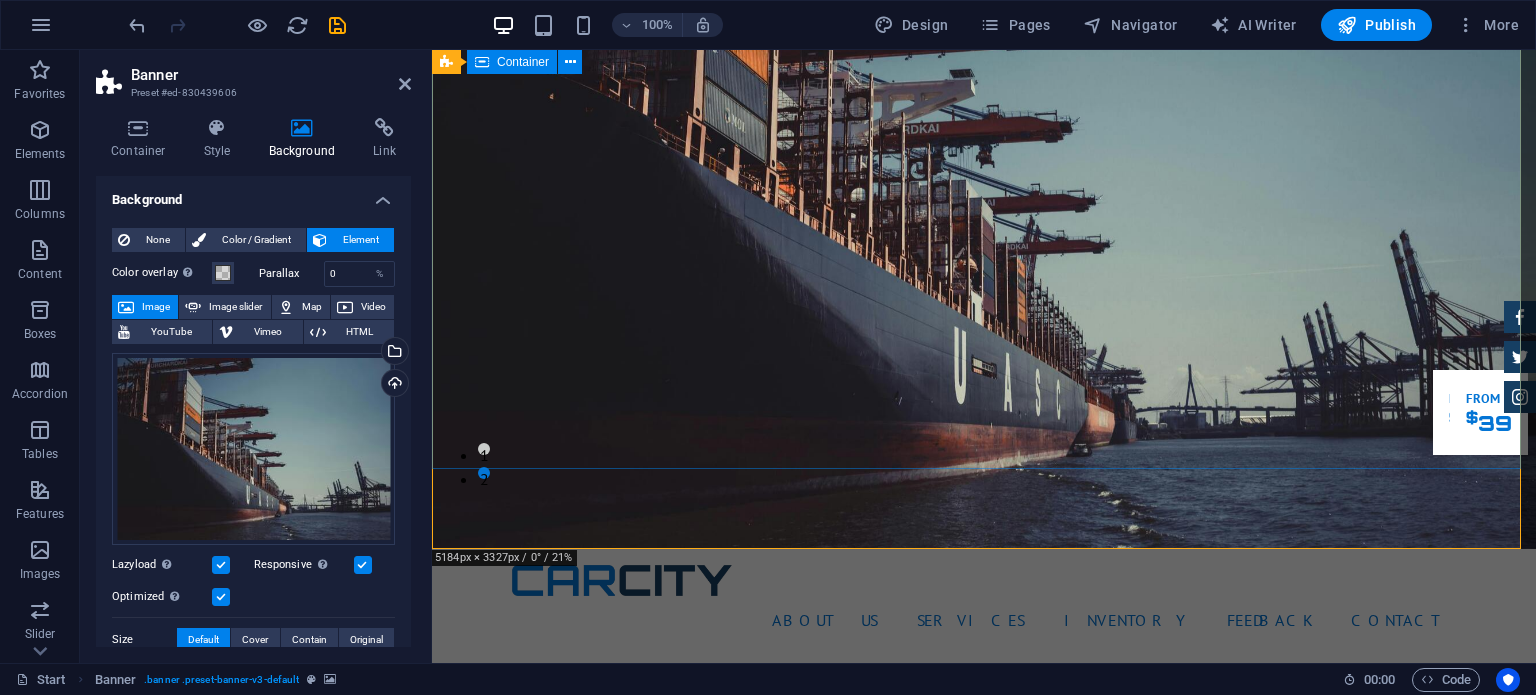 scroll, scrollTop: 0, scrollLeft: 0, axis: both 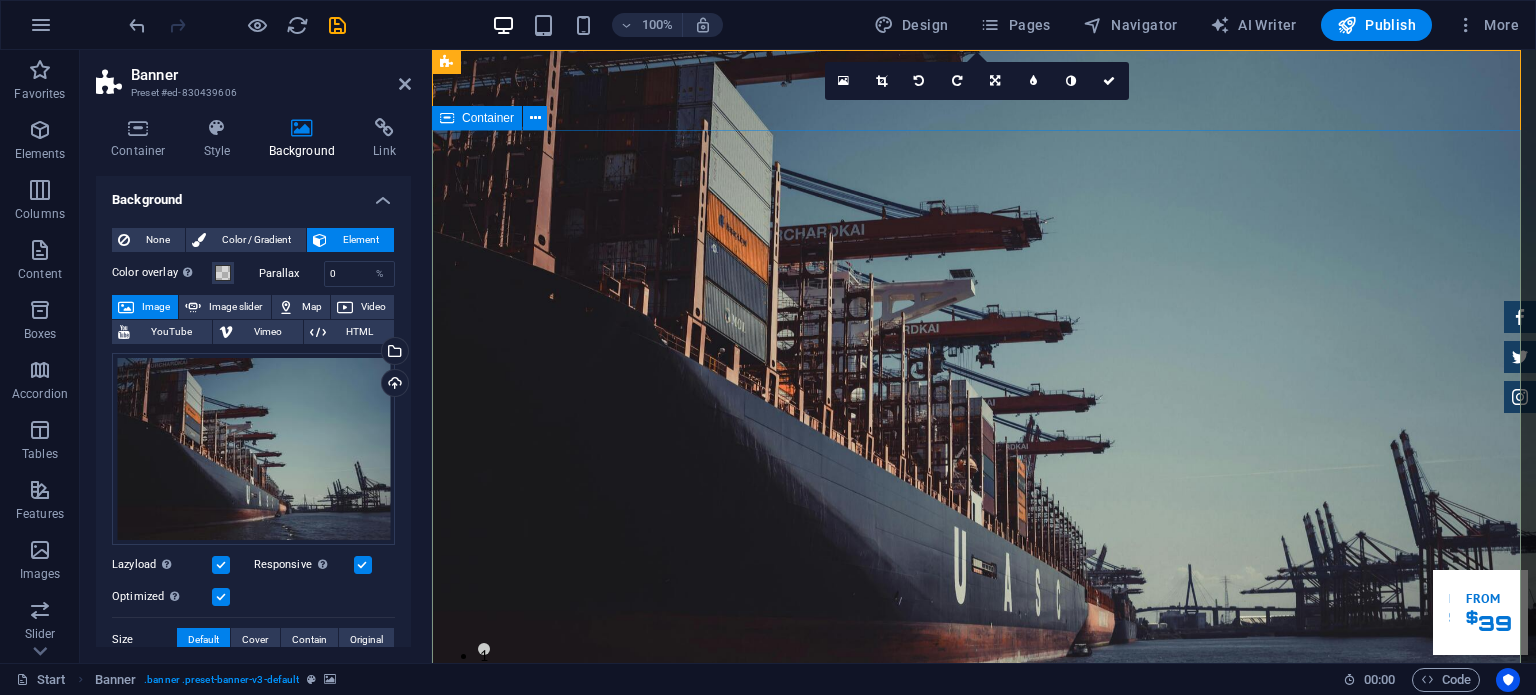 click on "GReat Deals. Great Cars. Lorem ipsum dolor sit amet, consetetur sadipscing elitr, sed diam nonumy eirmod tempor invidunt ut labore et dolore magna aliquyam erat.  Our Inventory   Make an appointment" at bounding box center [984, 1156] 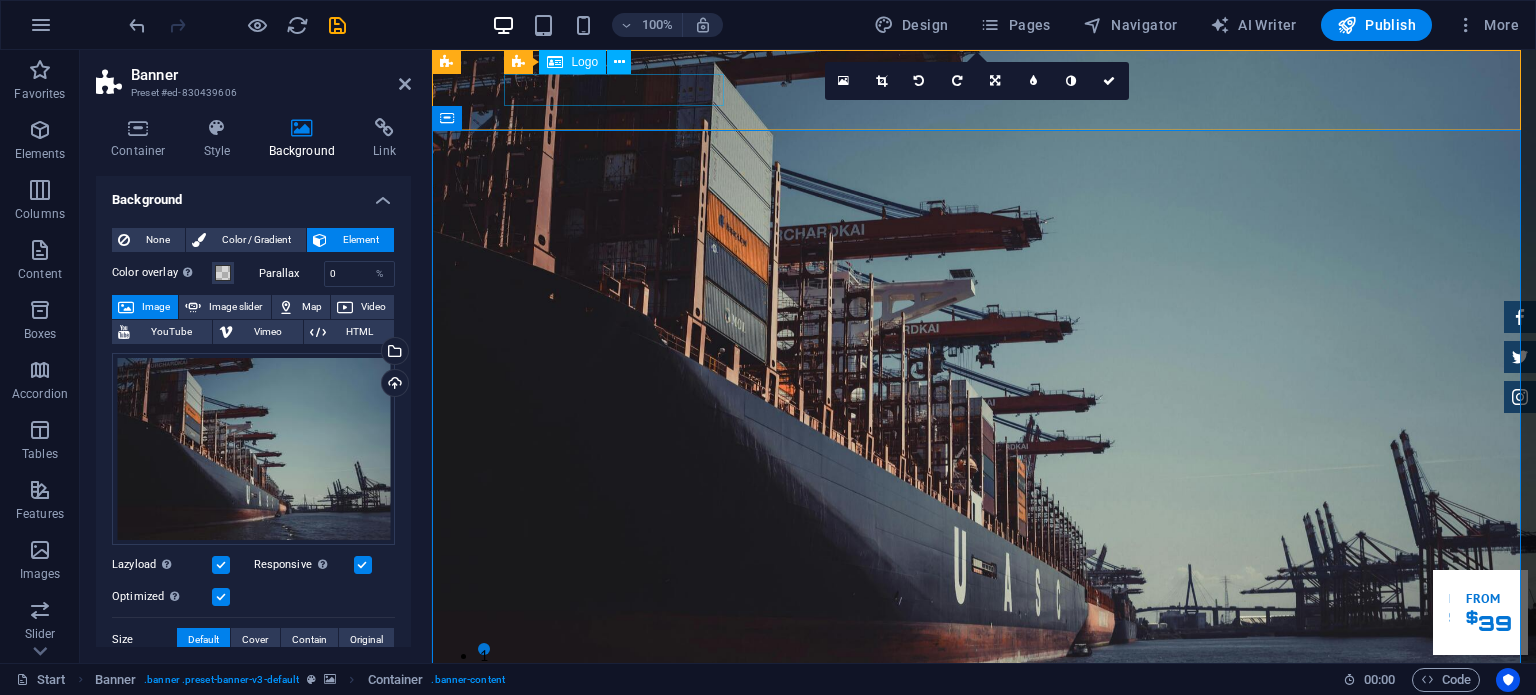 click at bounding box center [984, 780] 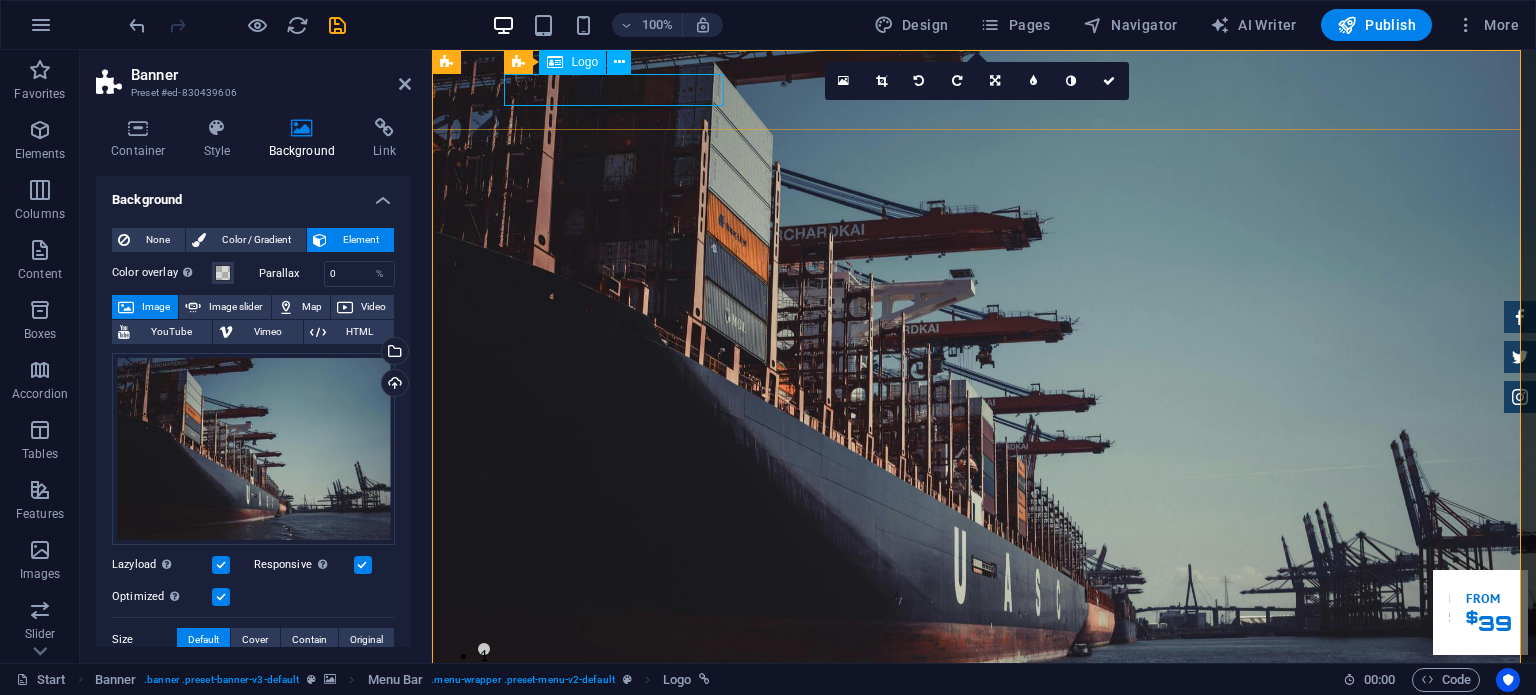click on "Logo" at bounding box center [584, 62] 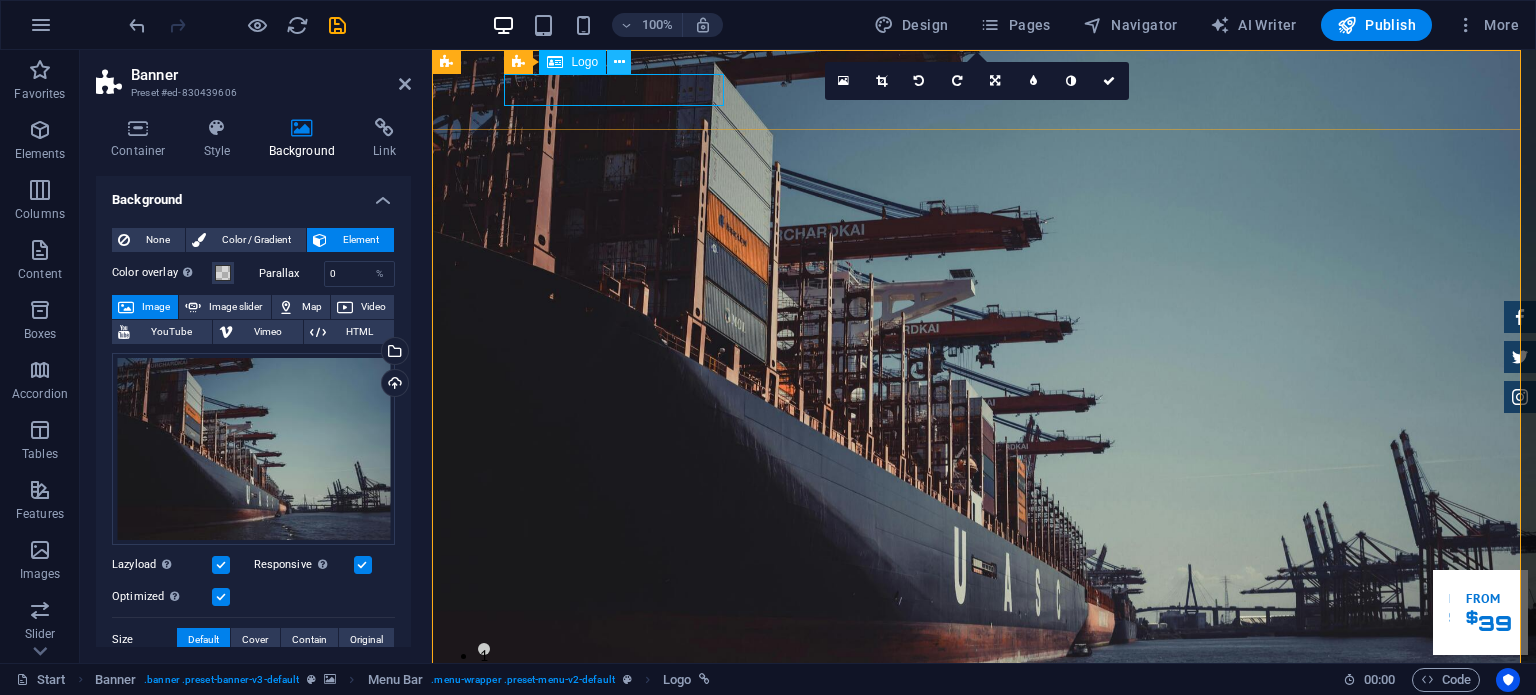 click at bounding box center (619, 62) 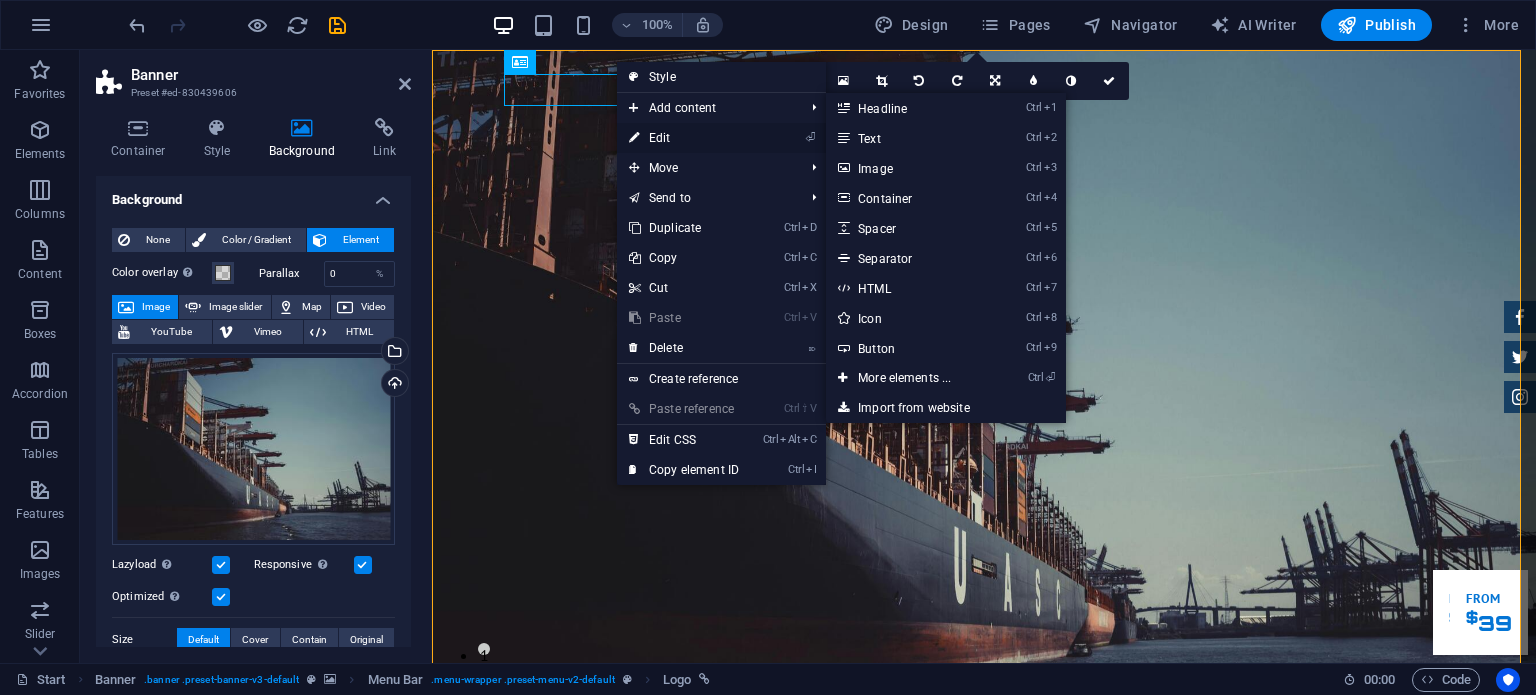 click on "⏎  Edit" at bounding box center (684, 138) 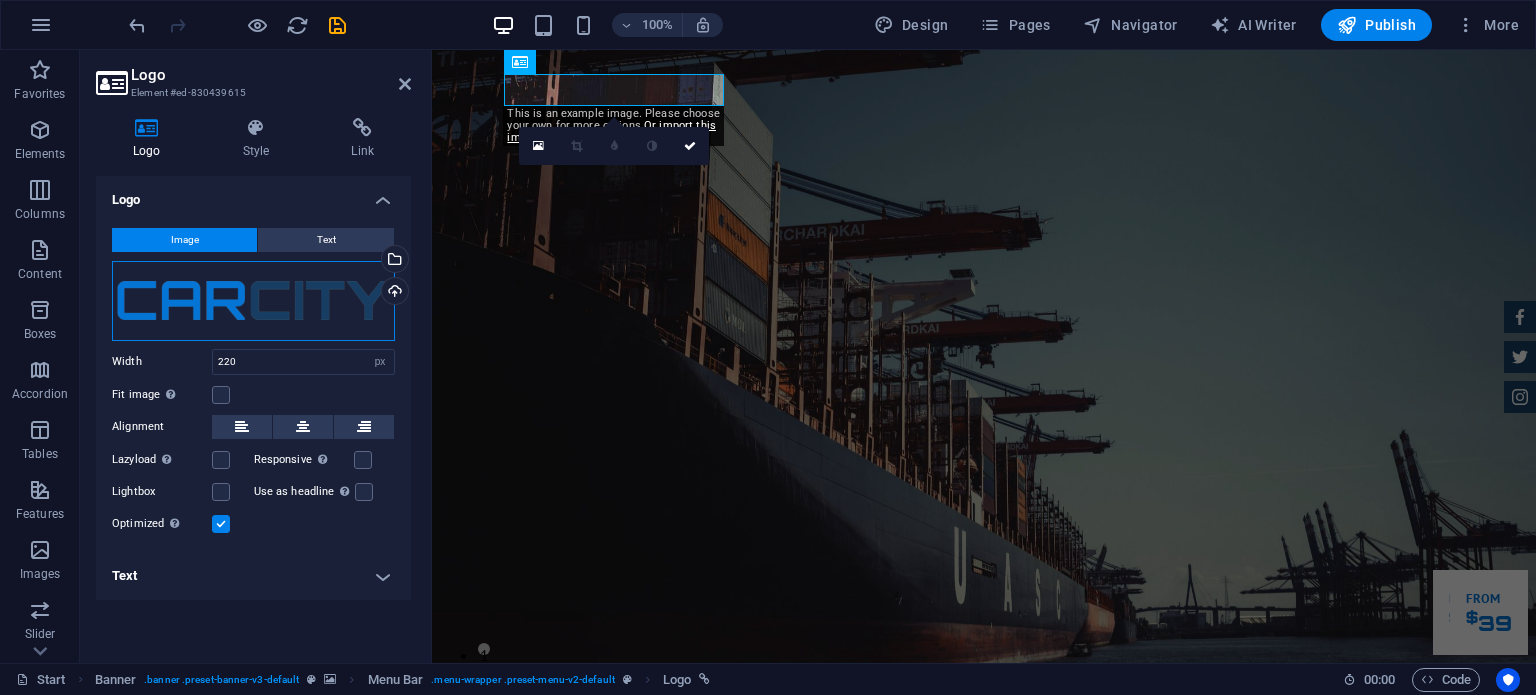 click on "Drag files here, click to choose files or select files from Files or our free stock photos & videos" at bounding box center (253, 301) 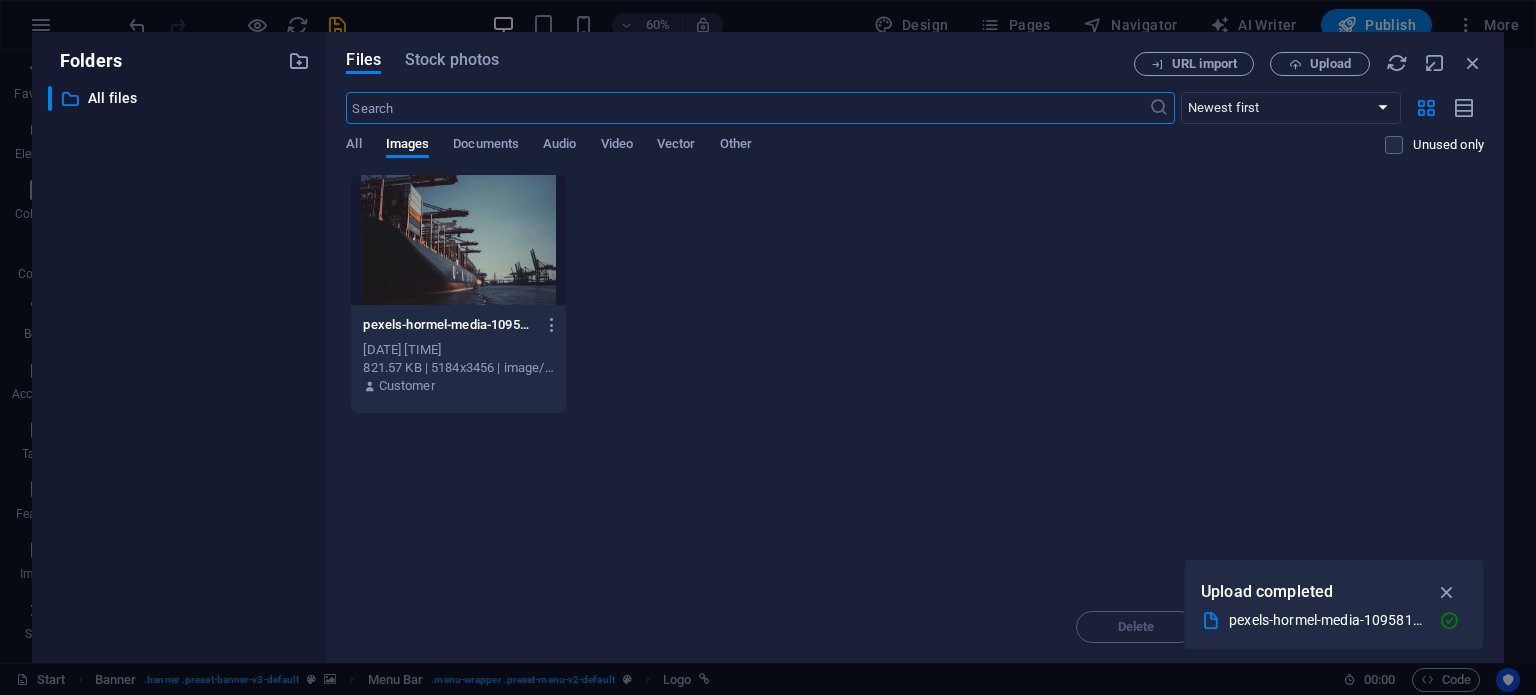 click on "pexels-hormel-media-1095814-f3kgwWsG8Q0-JrVF4SZlCg.jpg pexels-hormel-media-1095814-f3kgwWsG8Q0-JrVF4SZlCg.jpg Aug 6, [YEAR] [TIME] [SIZE] | [RESOLUTION] | image/jpeg Customer" at bounding box center [915, 294] 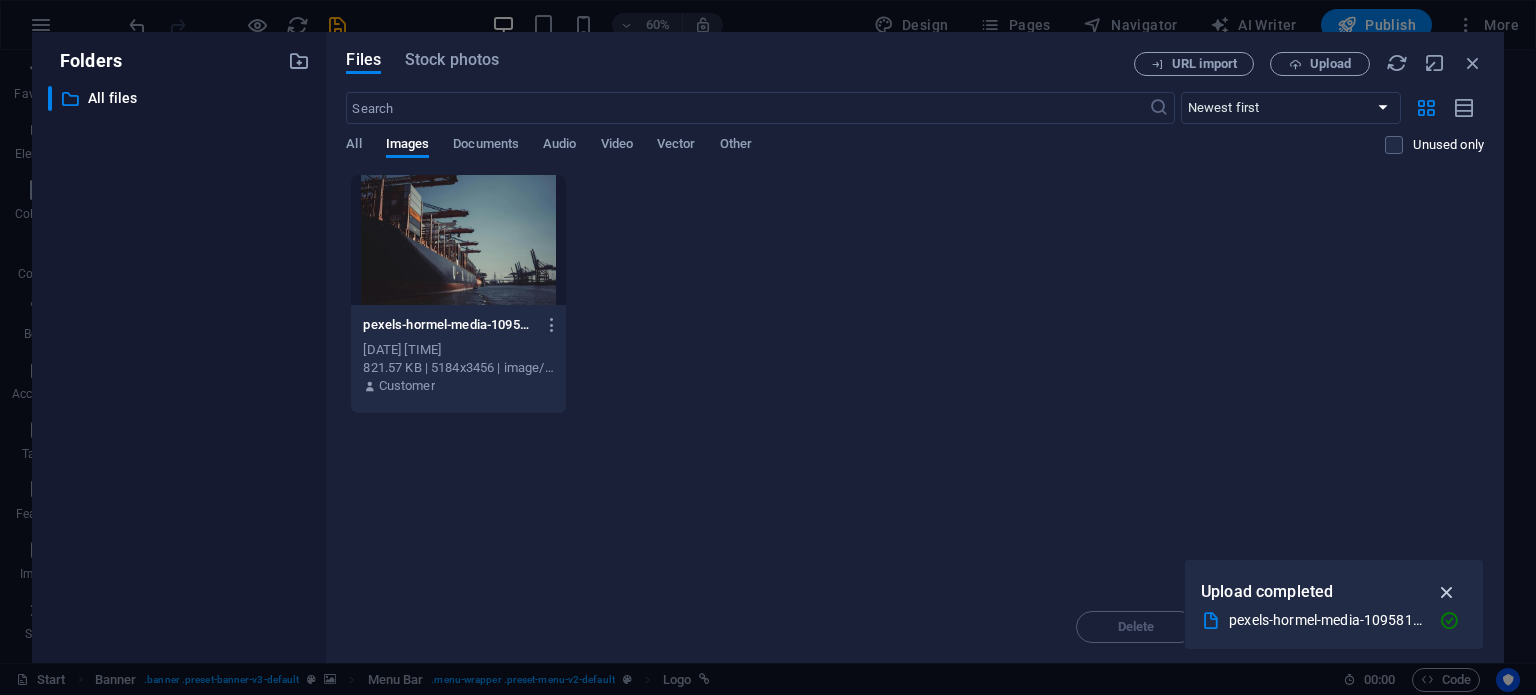 click at bounding box center [1447, 592] 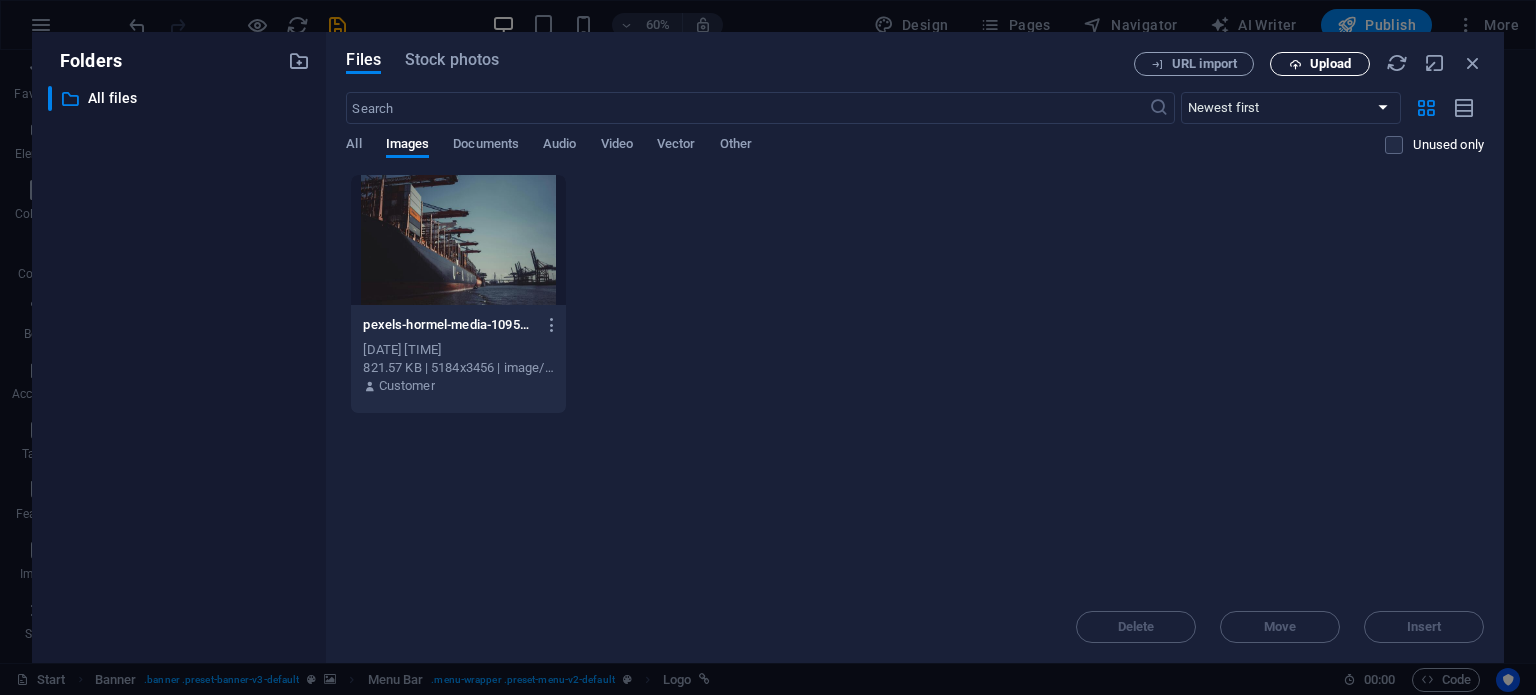 click on "Upload" at bounding box center (1320, 64) 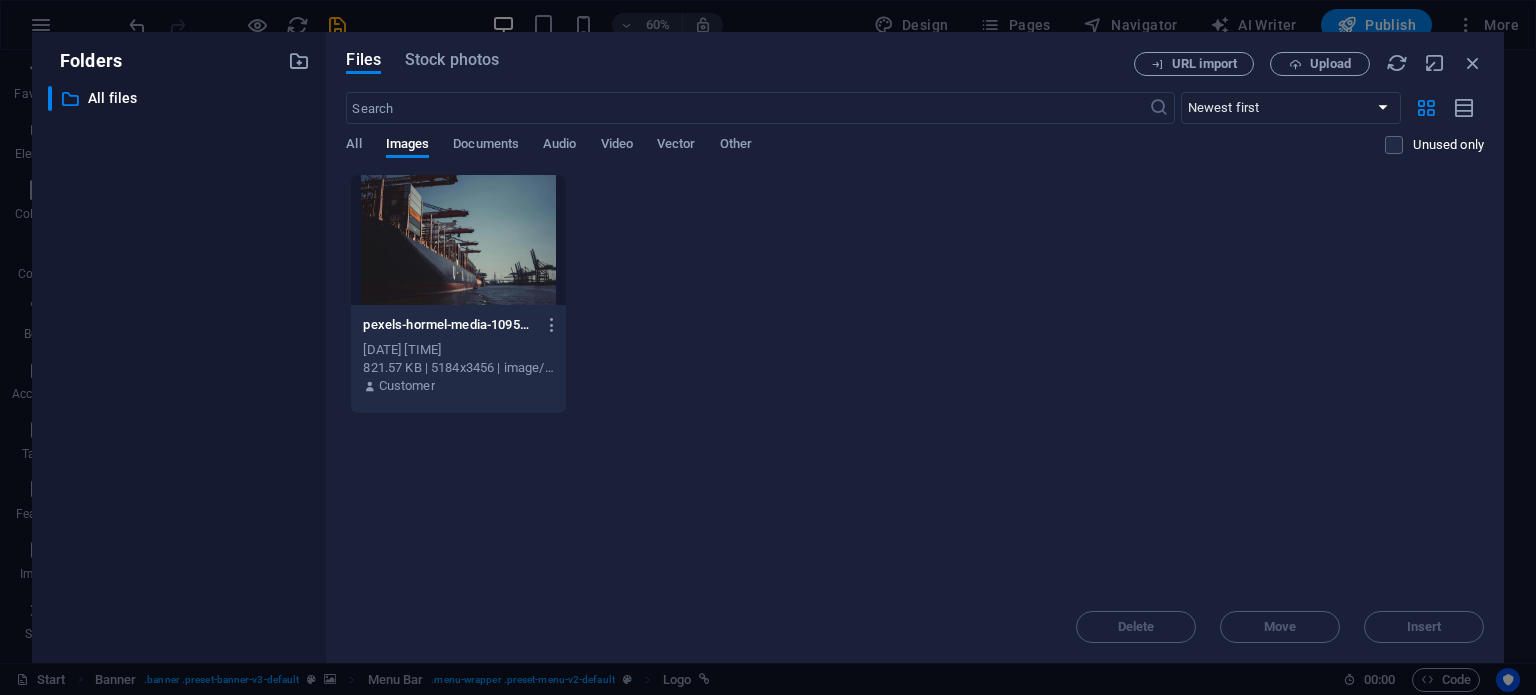 click on "pexels-hormel-media-1095814-f3kgwWsG8Q0-JrVF4SZlCg.jpg pexels-hormel-media-1095814-f3kgwWsG8Q0-JrVF4SZlCg.jpg Aug 6, [YEAR] [TIME] [SIZE] | [RESOLUTION] | image/jpeg Customer" at bounding box center (915, 294) 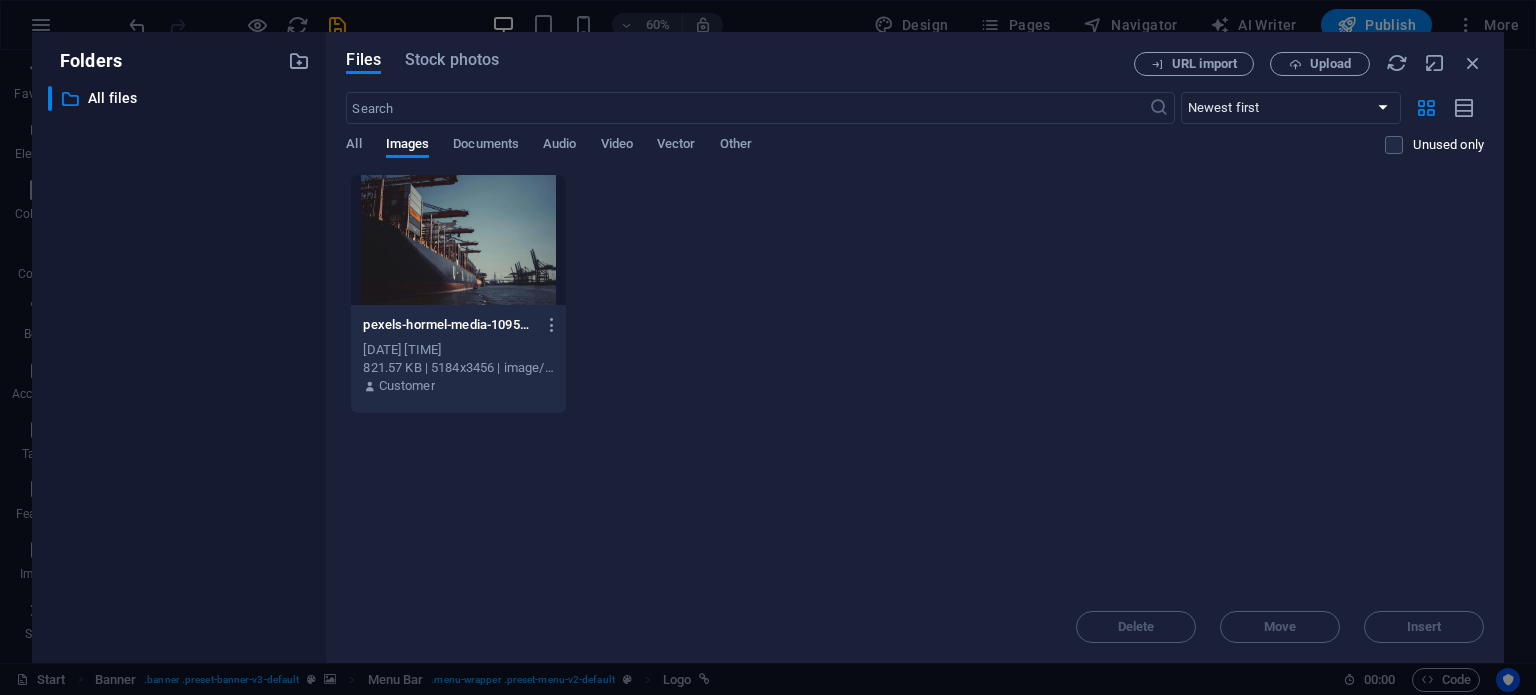click on "pexels-hormel-media-1095814-f3kgwWsG8Q0-JrVF4SZlCg.jpg pexels-hormel-media-1095814-f3kgwWsG8Q0-JrVF4SZlCg.jpg Aug 6, [YEAR] [TIME] [SIZE] | [RESOLUTION] | image/jpeg Customer" at bounding box center (915, 294) 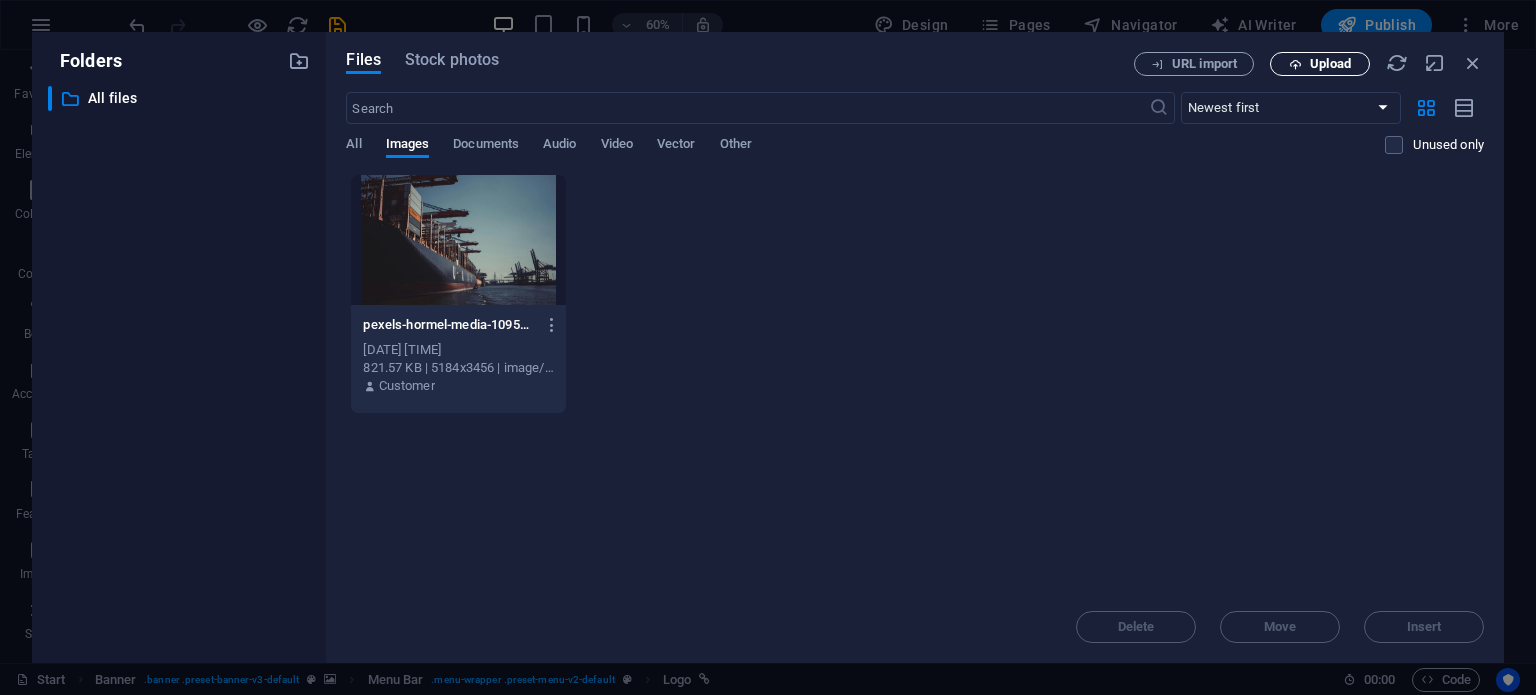 click on "Upload" at bounding box center [1330, 64] 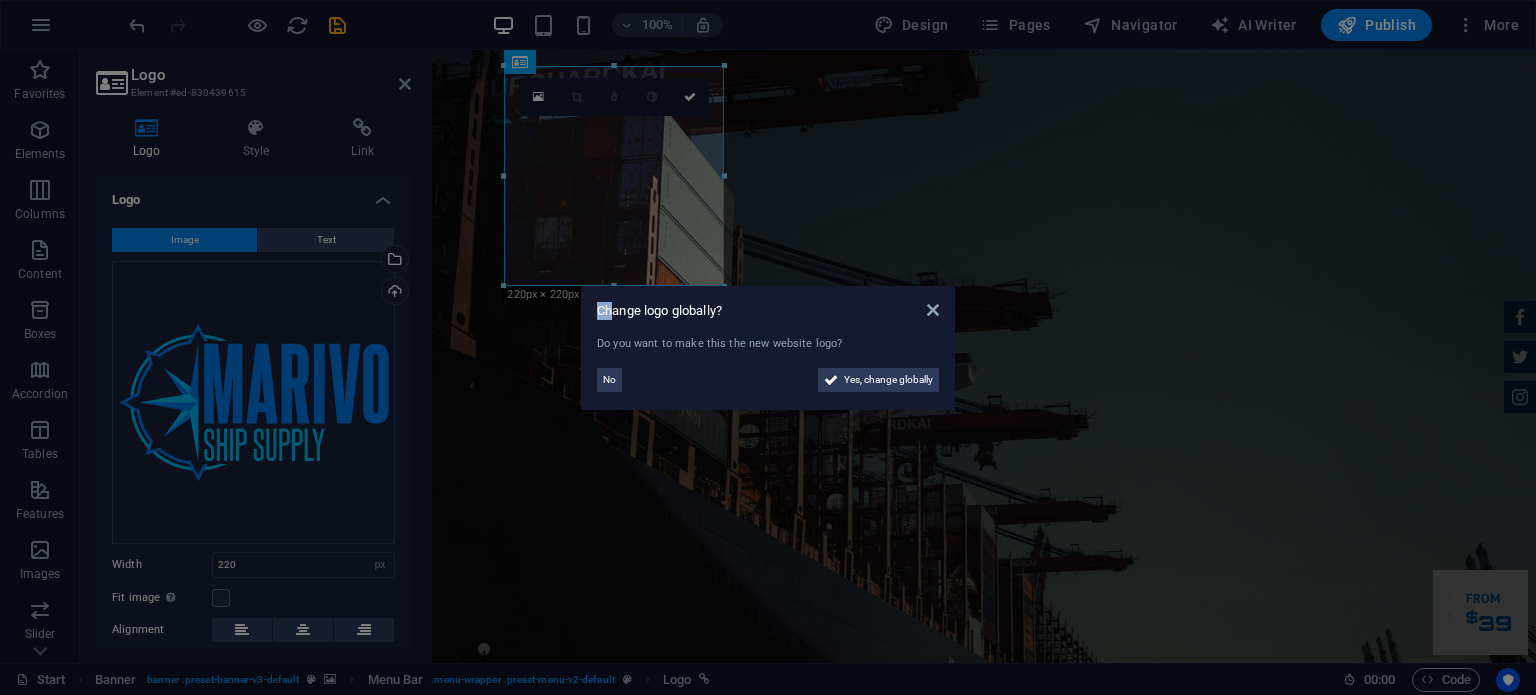 drag, startPoint x: 615, startPoint y: 286, endPoint x: 625, endPoint y: 223, distance: 63.788715 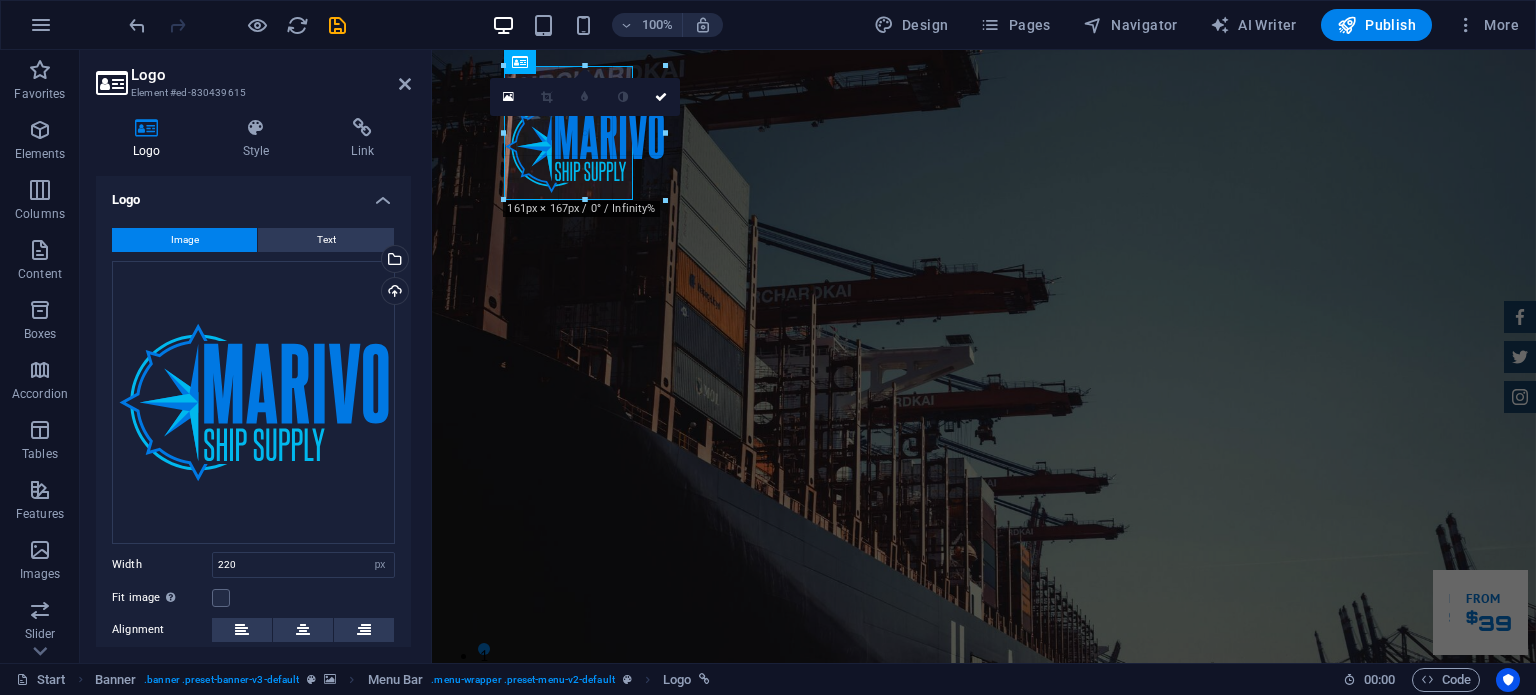 drag, startPoint x: 721, startPoint y: 287, endPoint x: 630, endPoint y: 149, distance: 165.30275 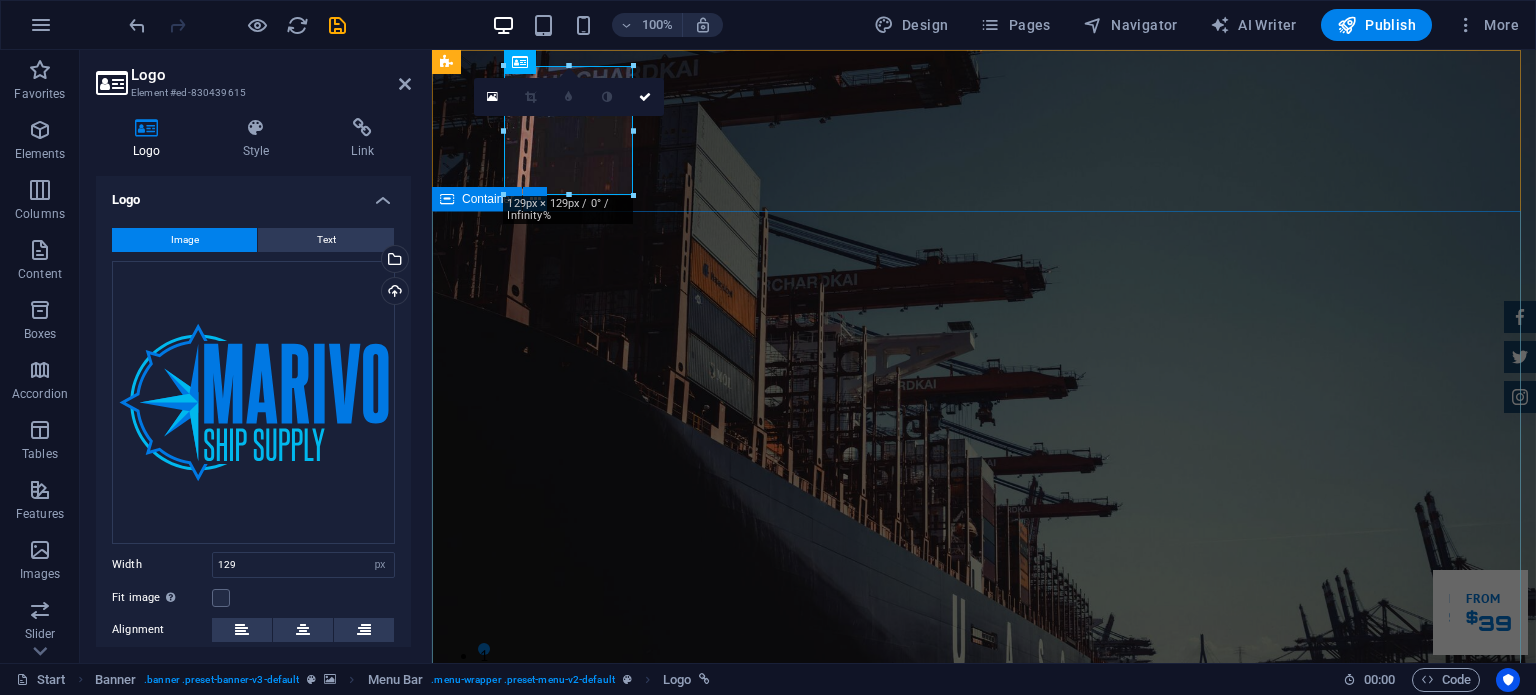 click on "GReat Deals. Great Cars. Lorem ipsum dolor sit amet, consetetur sadipscing elitr, sed diam nonumy eirmod tempor invidunt ut labore et dolore magna aliquyam erat.  Our Inventory   Make an appointment" at bounding box center [984, 1335] 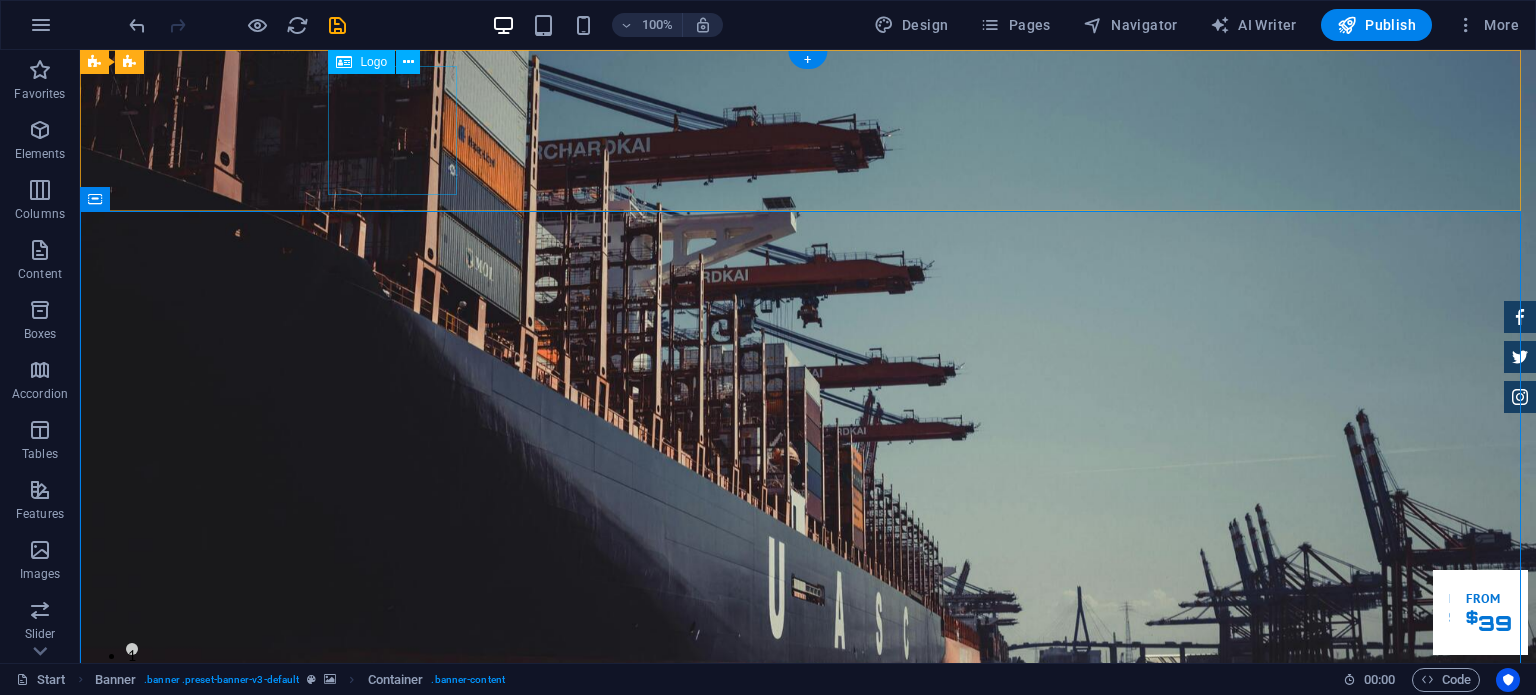 click at bounding box center (808, 910) 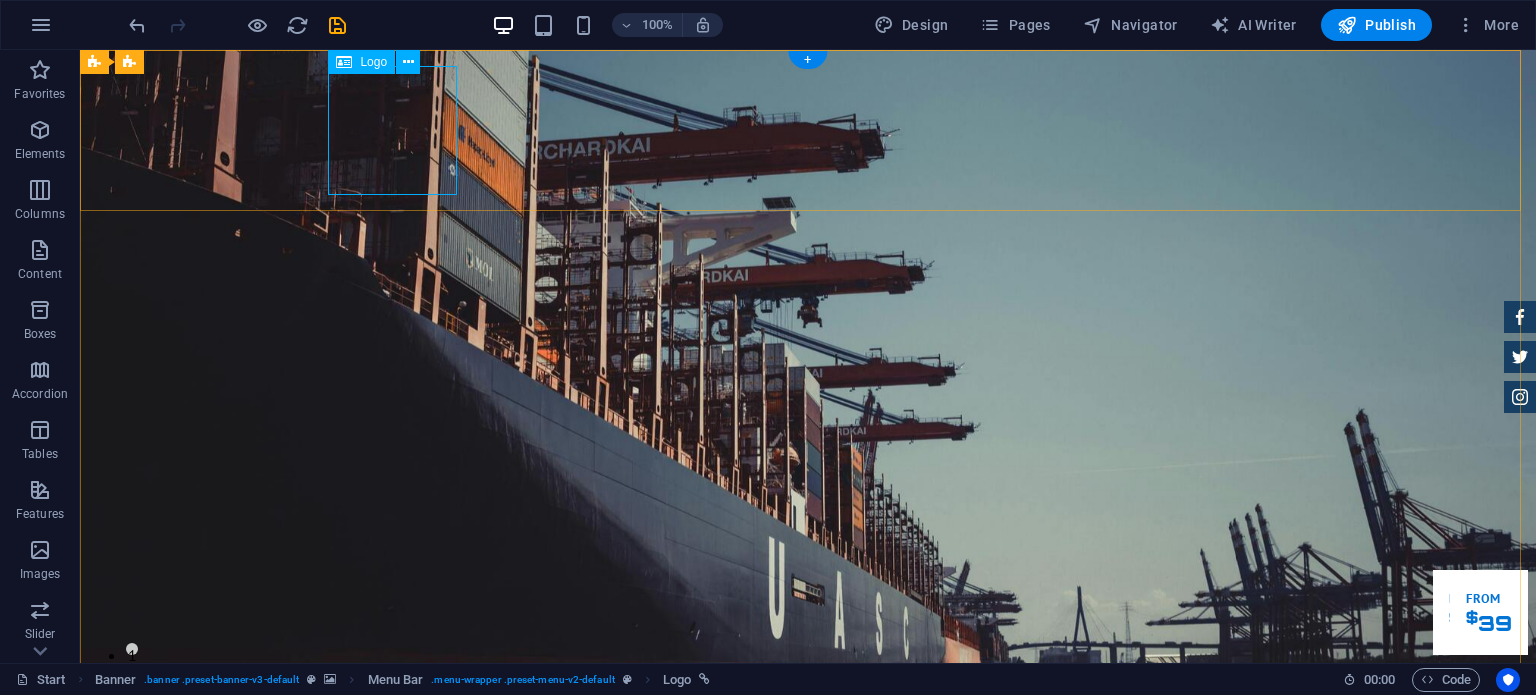 click at bounding box center (808, 910) 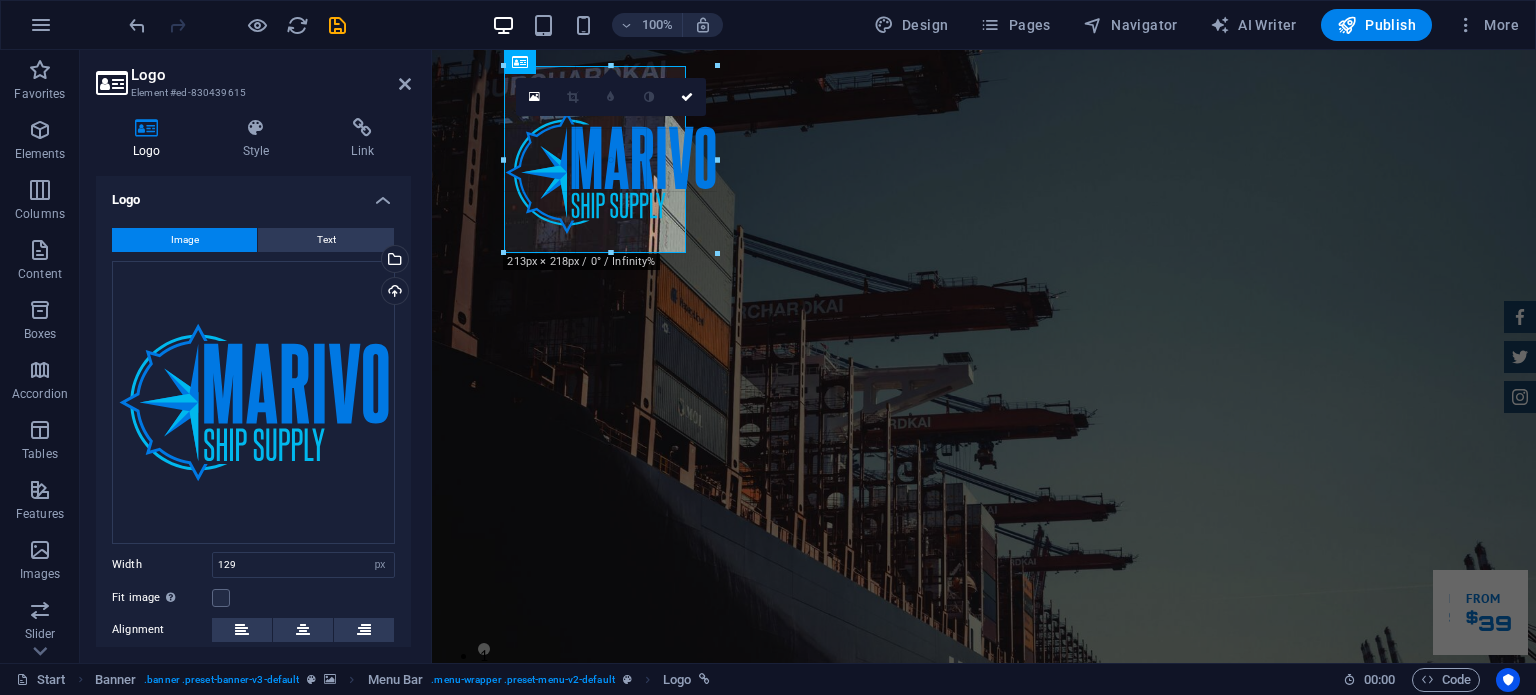 drag, startPoint x: 635, startPoint y: 198, endPoint x: 688, endPoint y: 226, distance: 59.94164 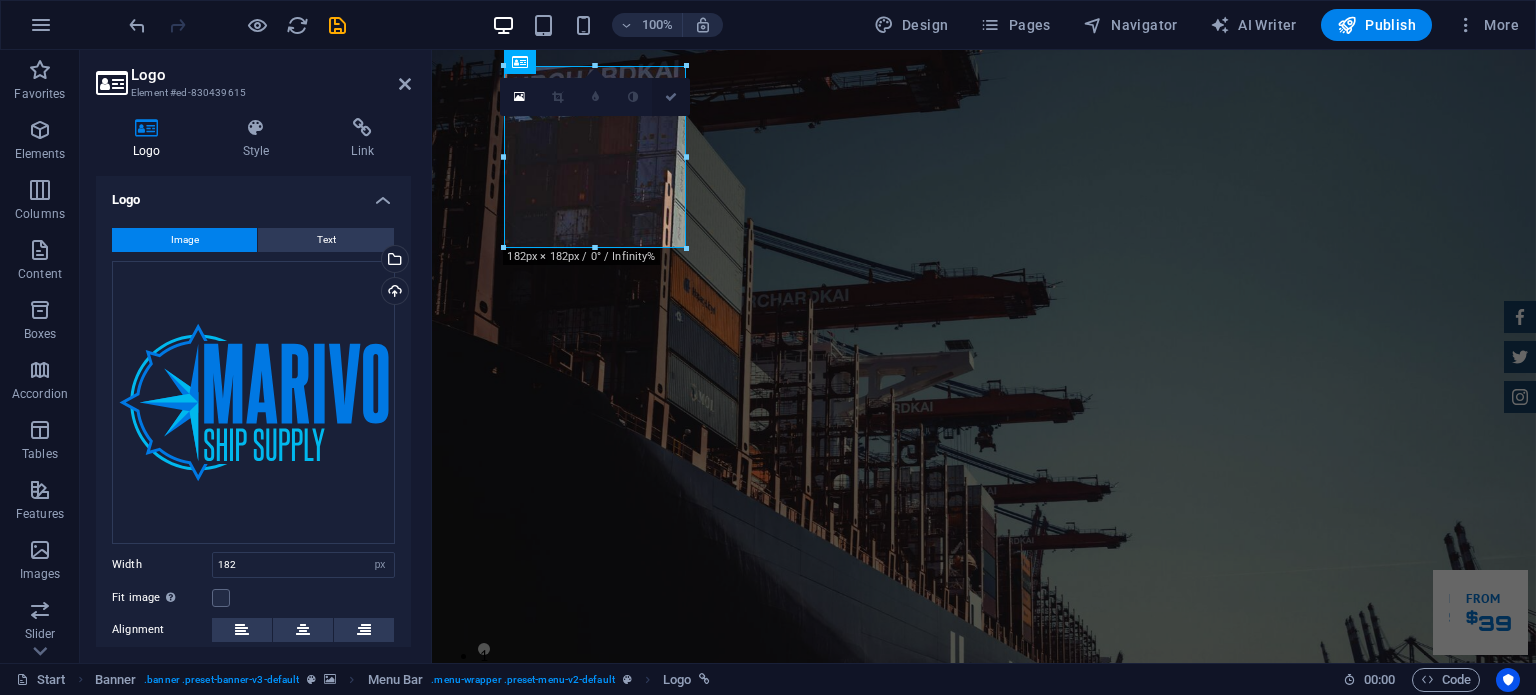 click at bounding box center (671, 97) 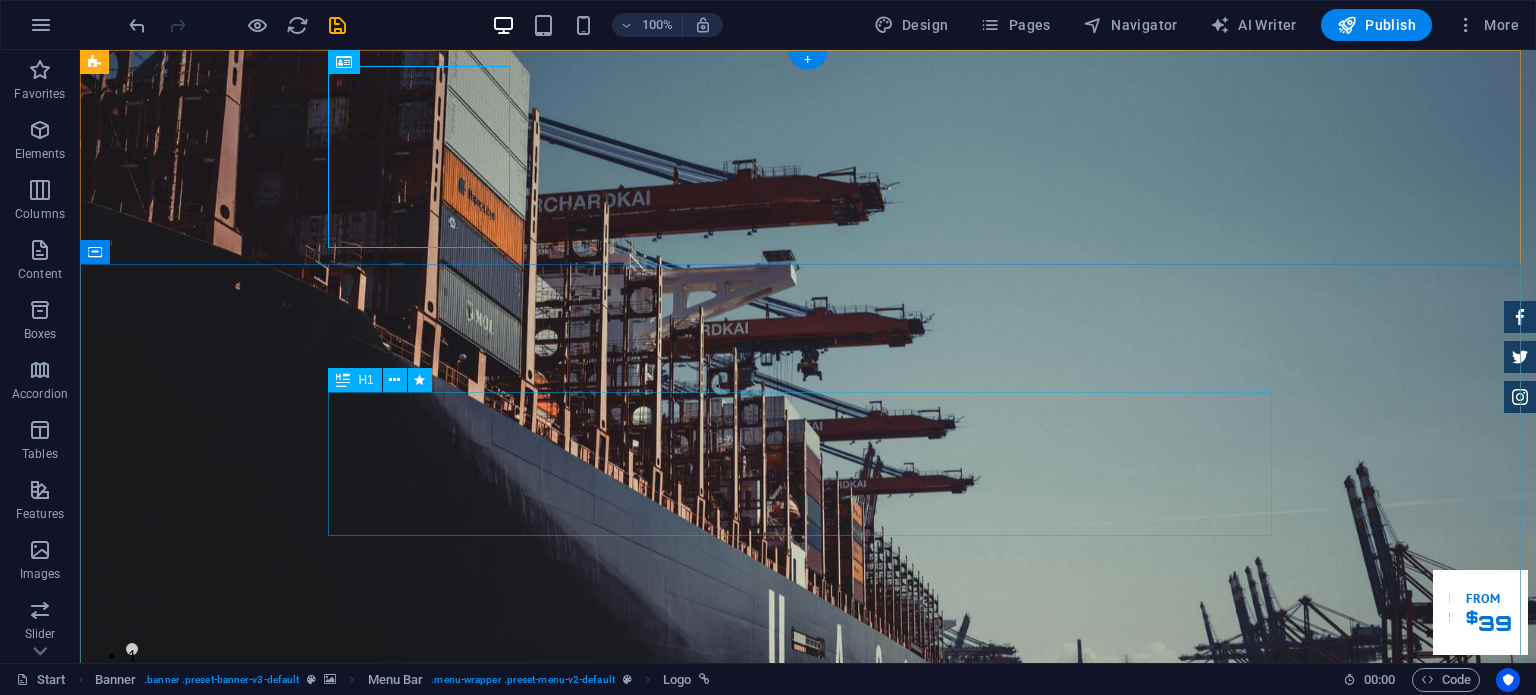 click on "GReat Deals. Great Cars." at bounding box center (808, 1345) 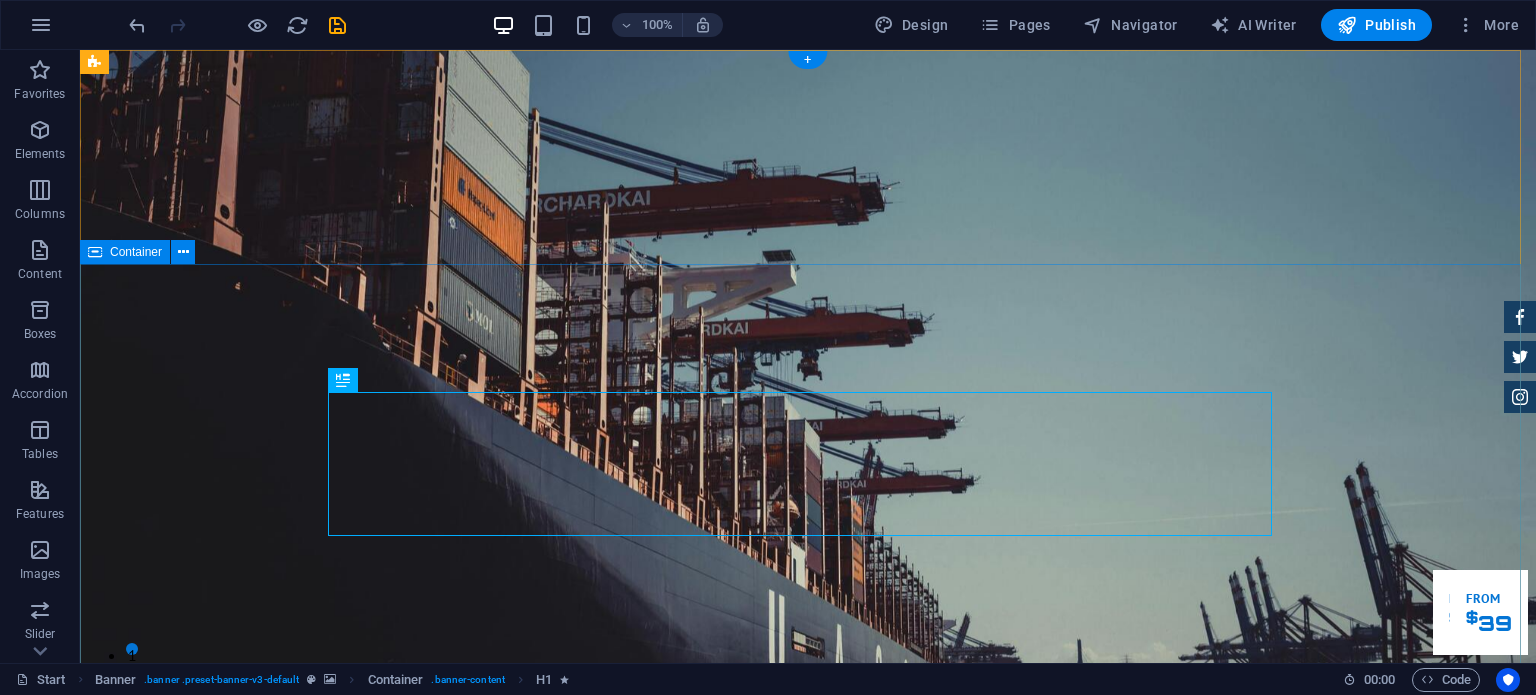click on "GReat Deals. Great Cars. Lorem ipsum dolor sit amet, consetetur sadipscing elitr, sed diam nonumy eirmod tempor invidunt ut labore et dolore magna aliquyam erat.  Our Inventory   Make an appointment" at bounding box center [808, 1441] 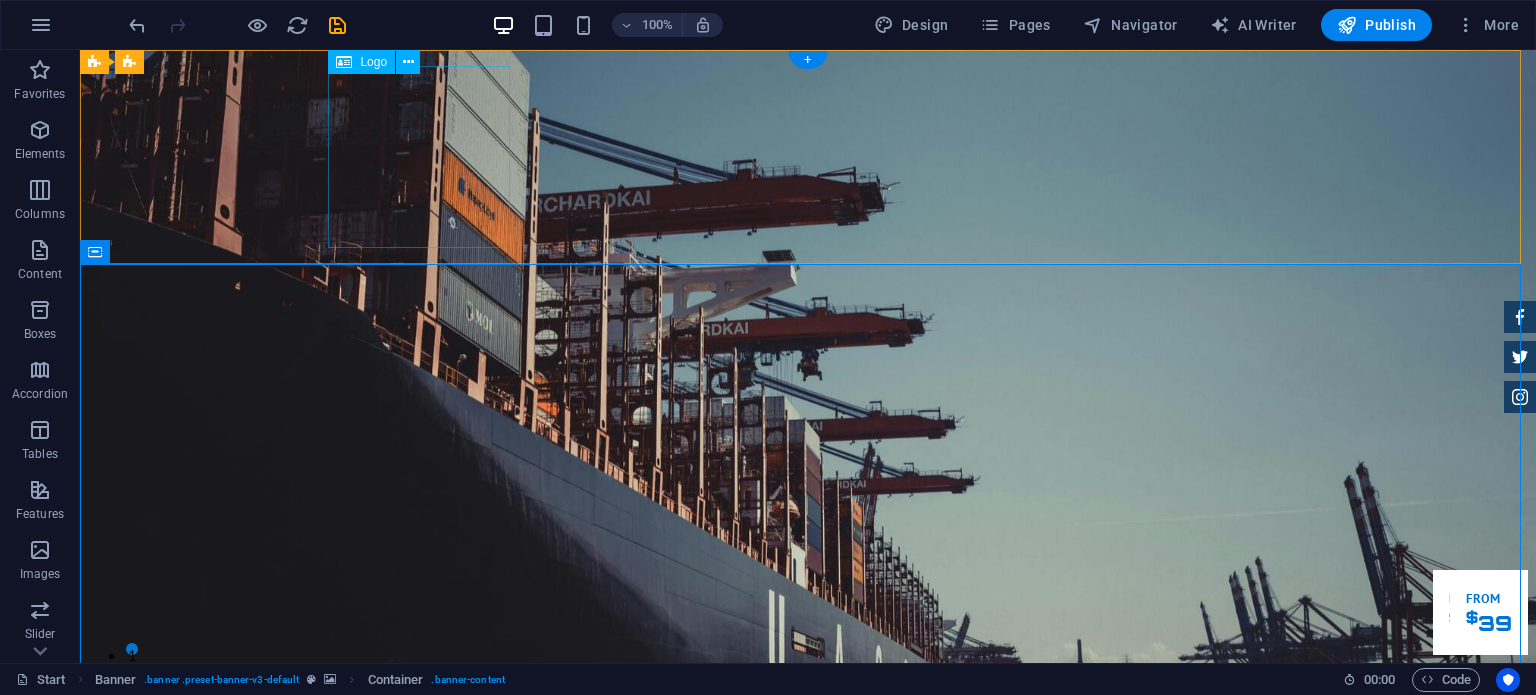 click at bounding box center [808, 990] 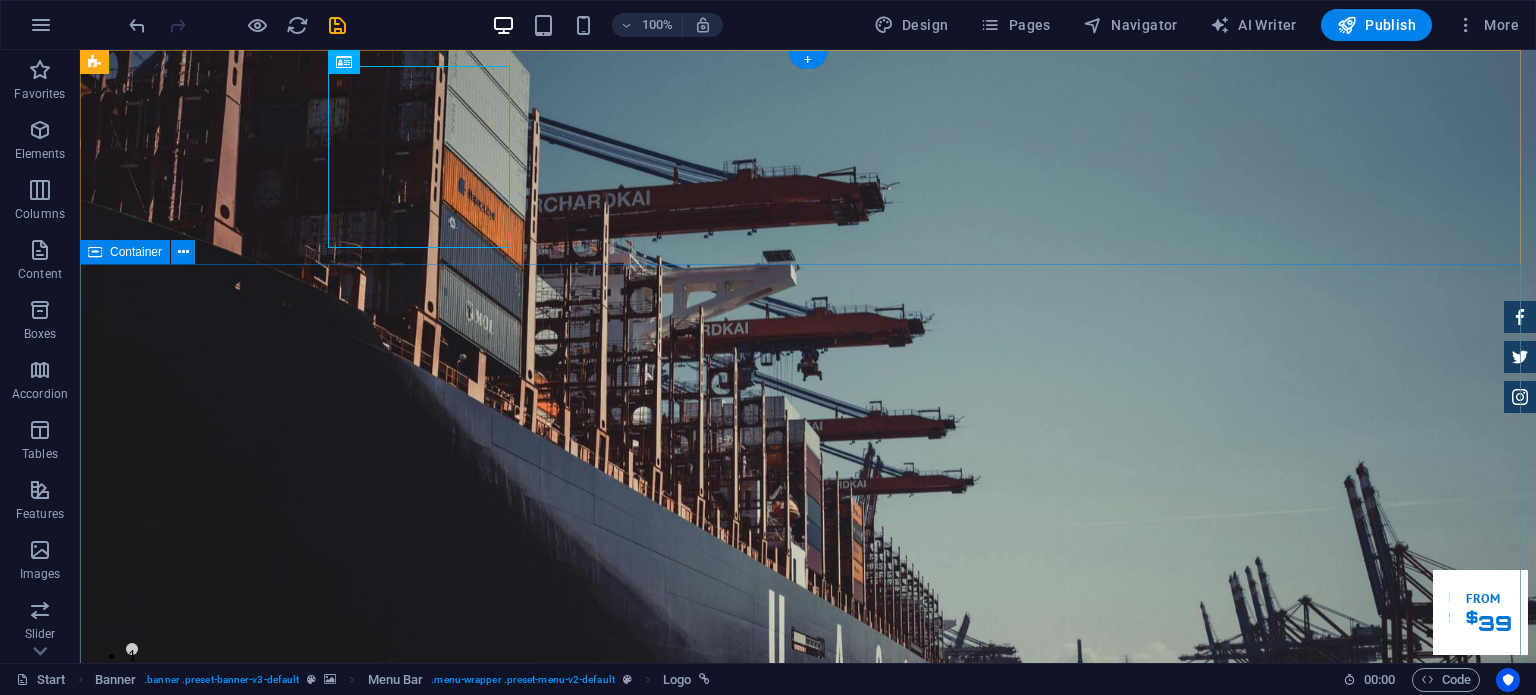click on "GReat Deals. Great Cars. Lorem ipsum dolor sit amet, consetetur sadipscing elitr, sed diam nonumy eirmod tempor invidunt ut labore et dolore magna aliquyam erat.  Our Inventory   Make an appointment" at bounding box center [808, 1441] 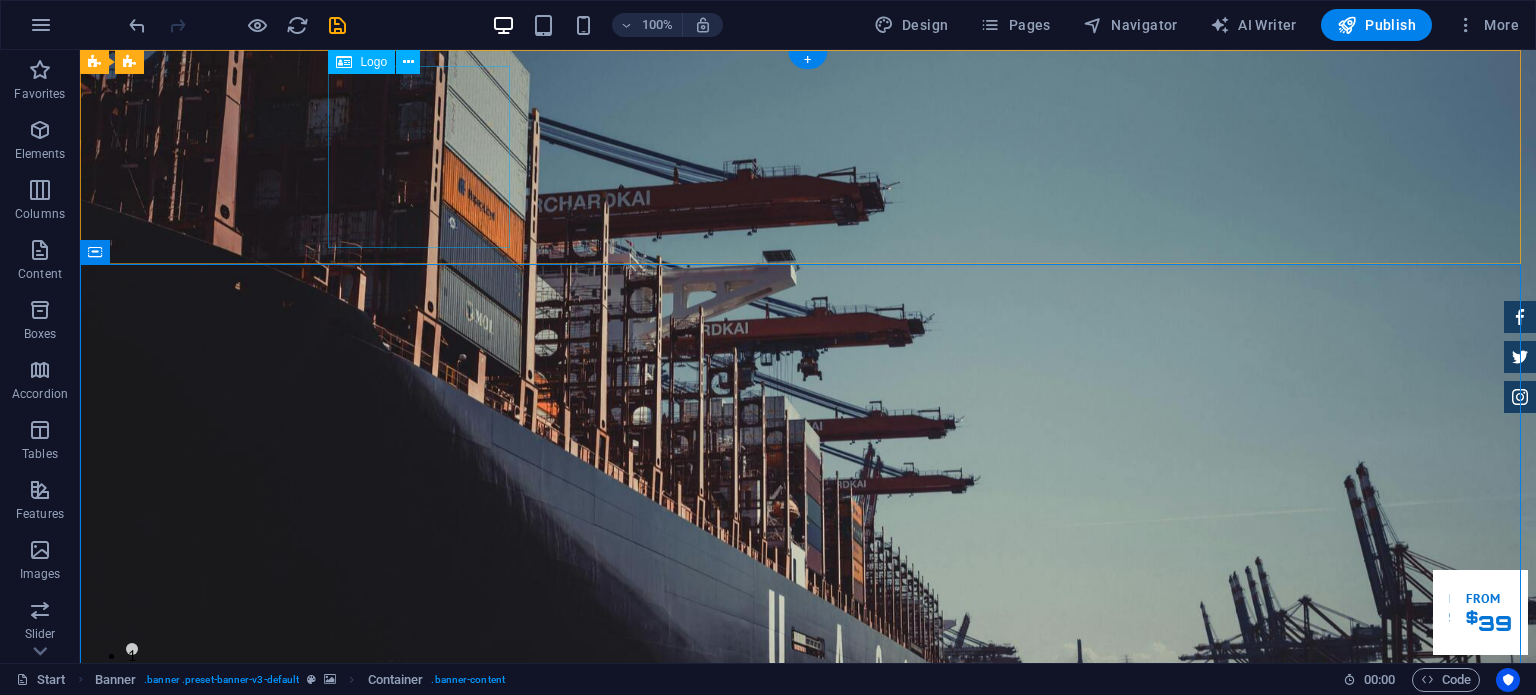 click at bounding box center (808, 990) 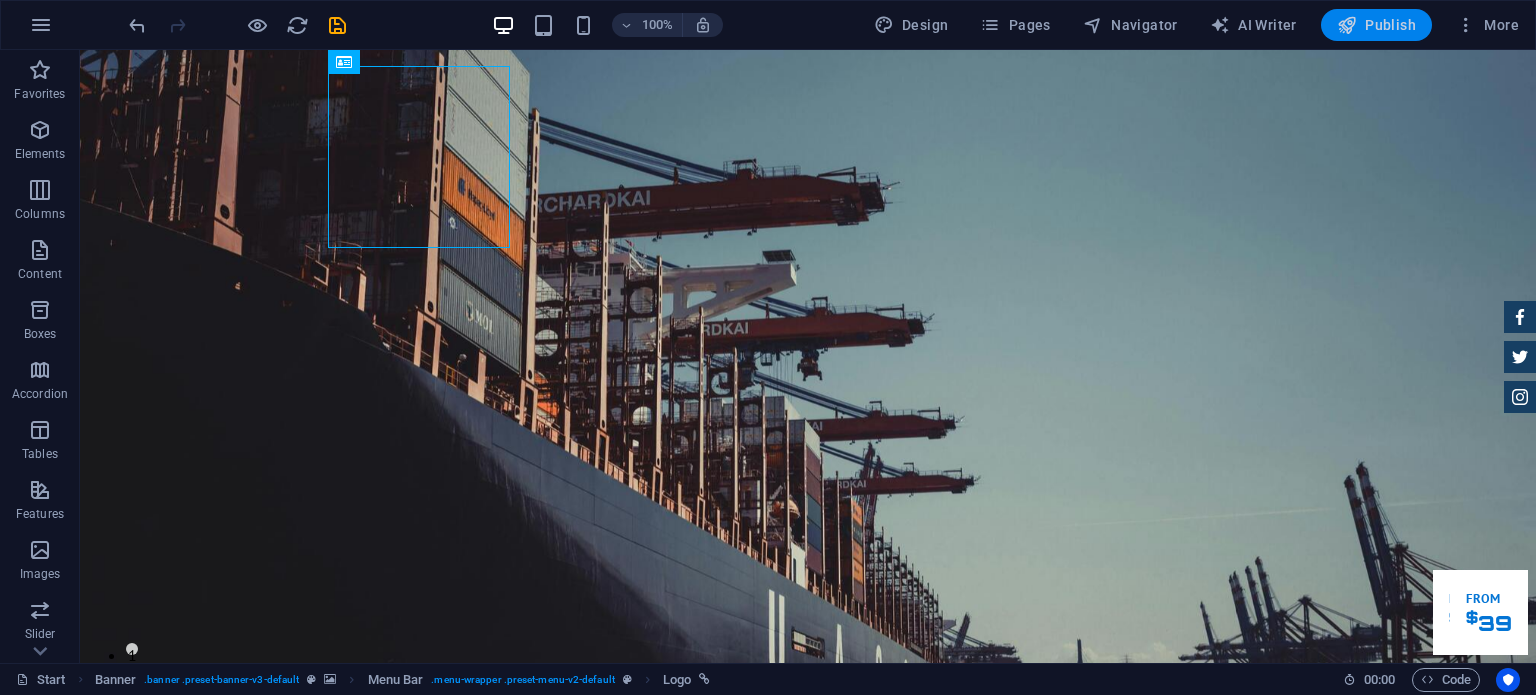 click on "Publish" at bounding box center (1376, 25) 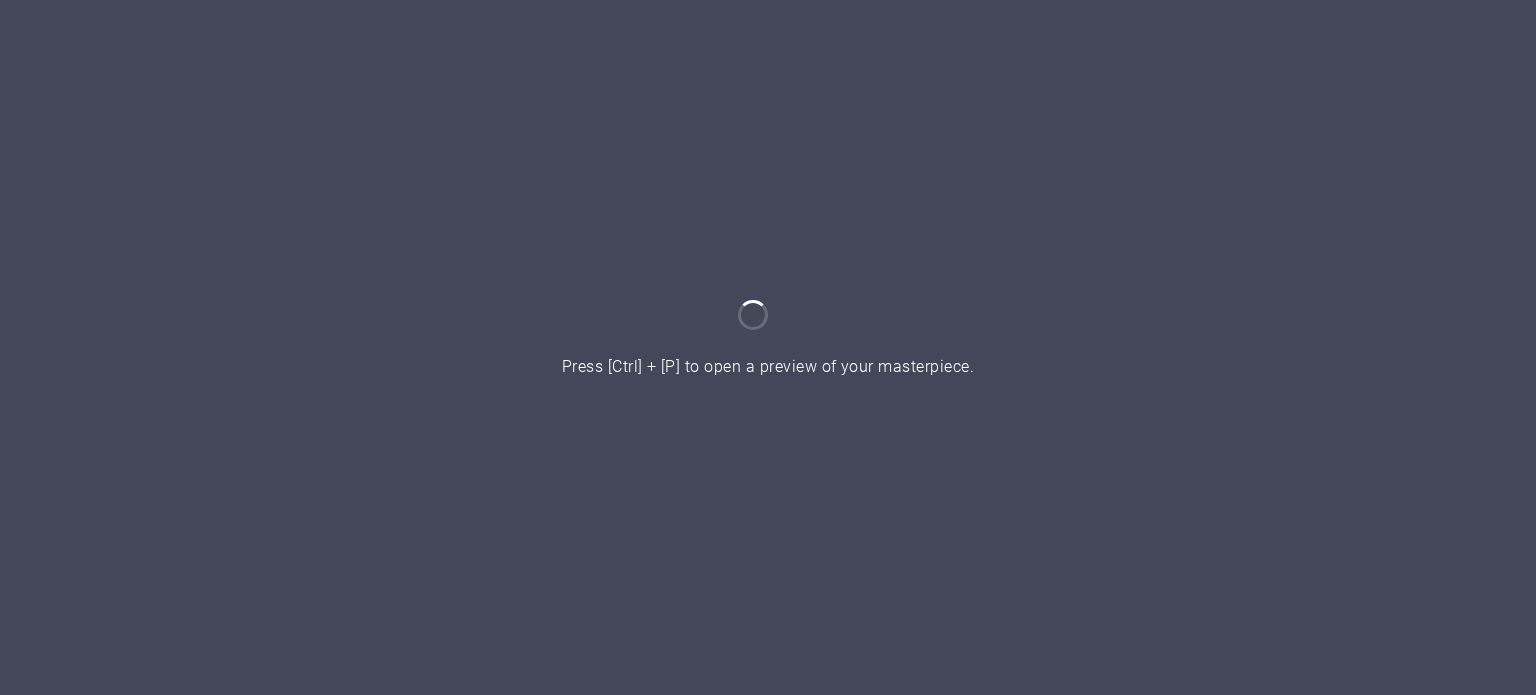 scroll, scrollTop: 0, scrollLeft: 0, axis: both 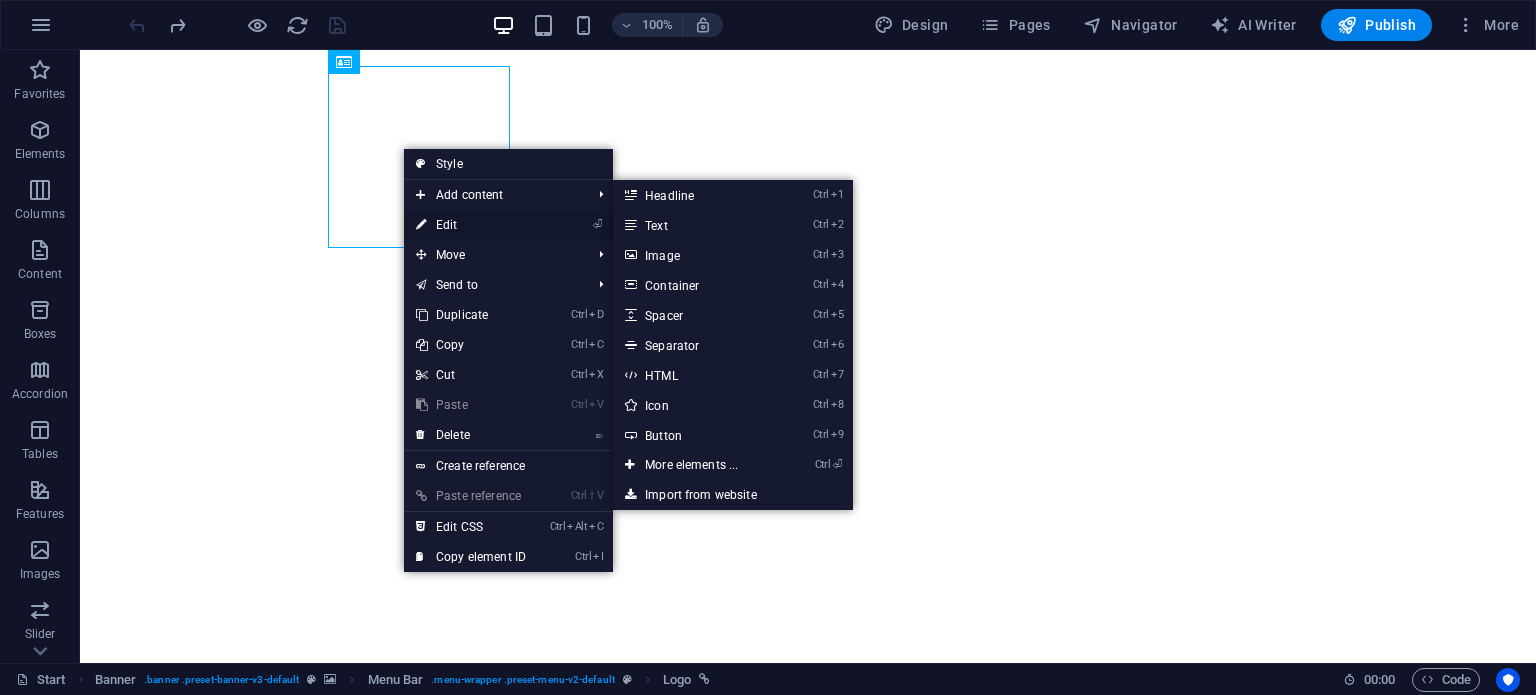 click on "⏎  Edit" at bounding box center [471, 225] 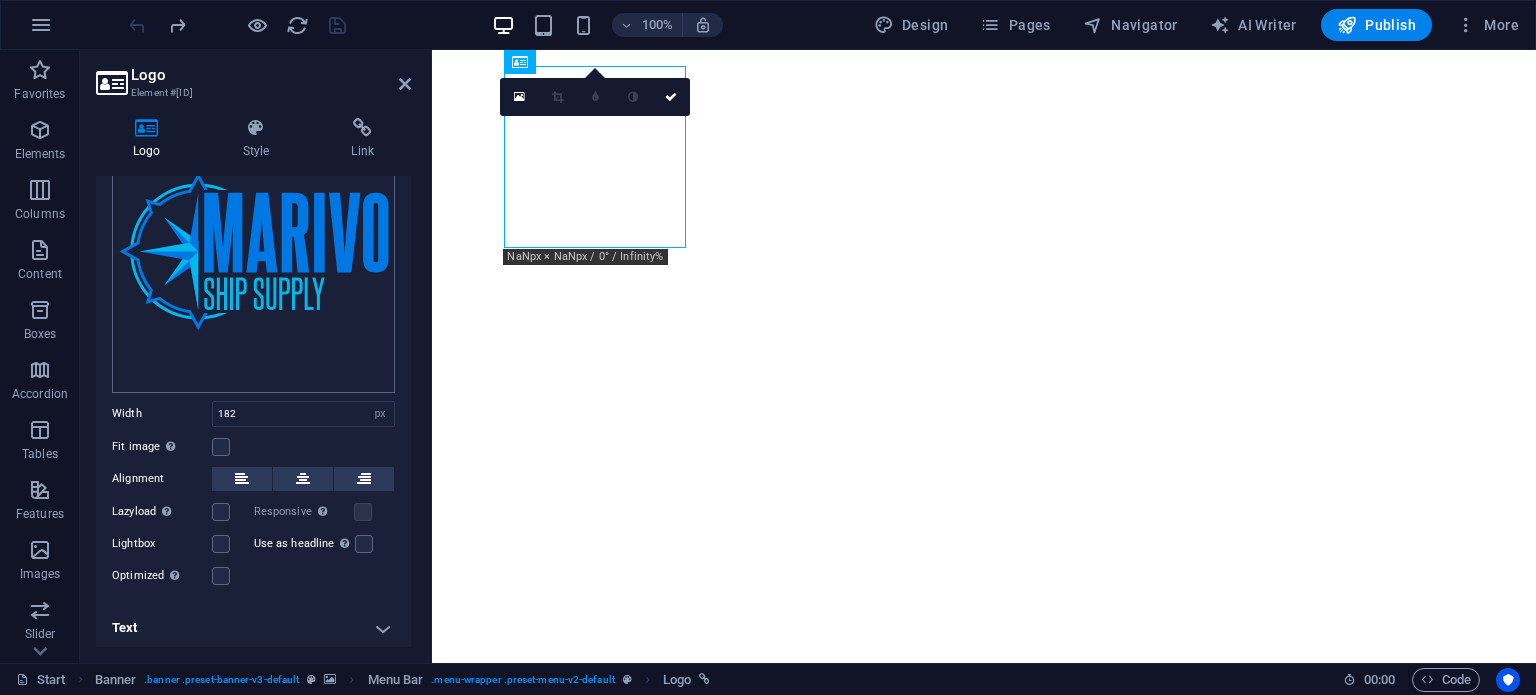 scroll, scrollTop: 0, scrollLeft: 0, axis: both 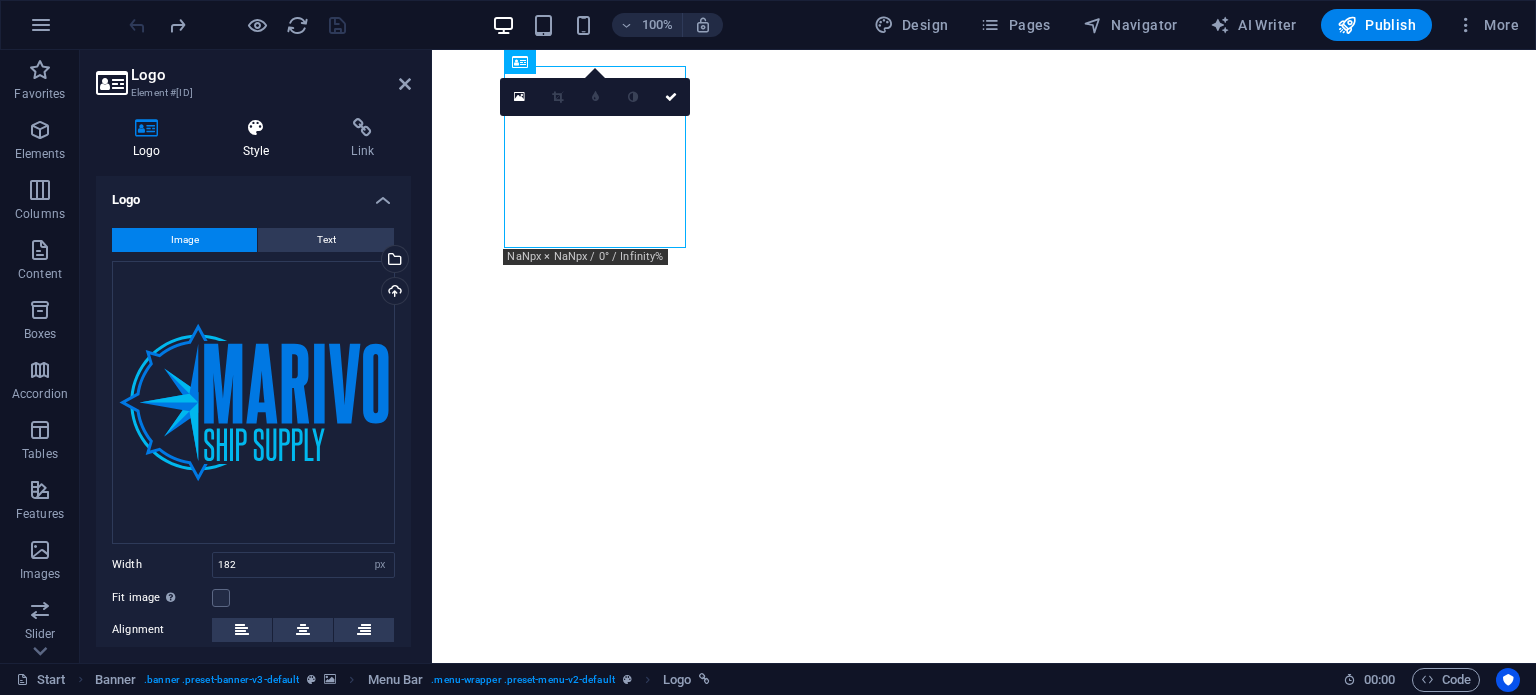 click at bounding box center [256, 128] 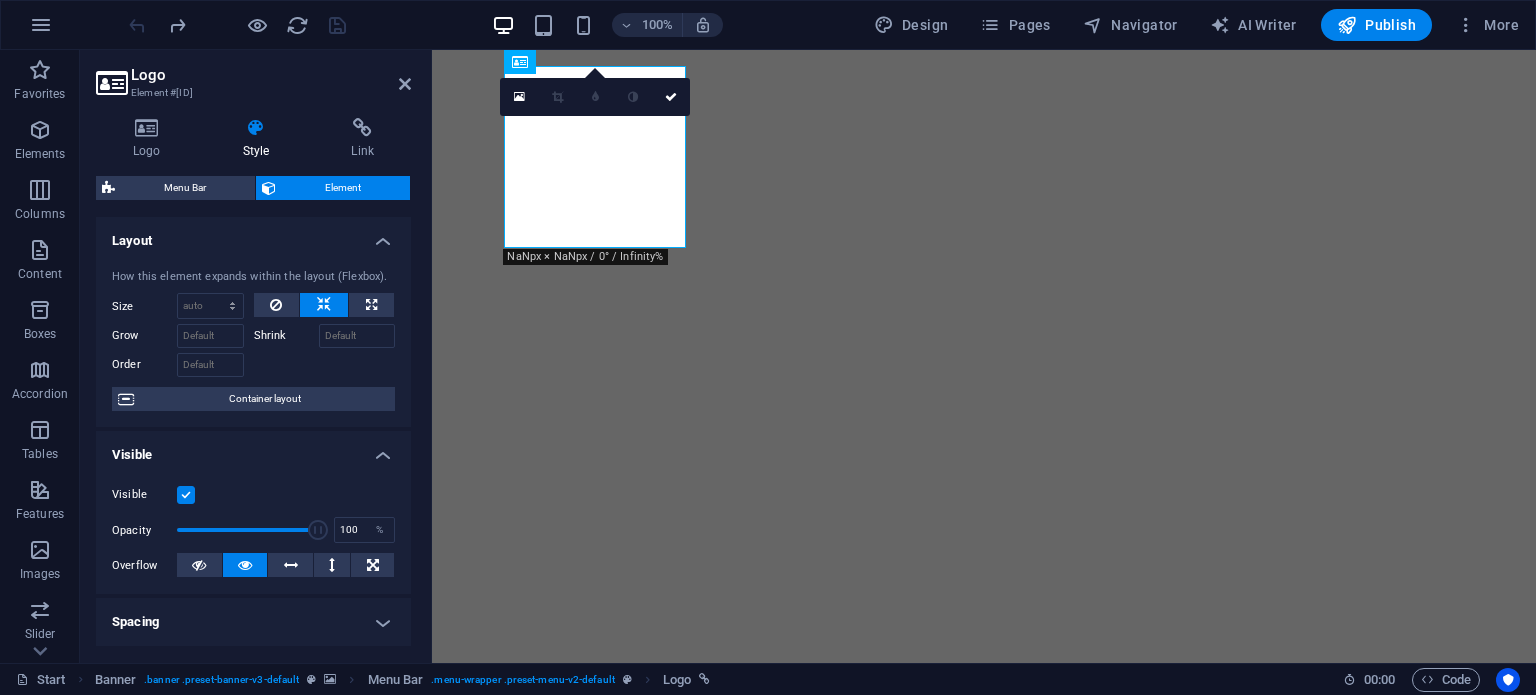 scroll, scrollTop: 200, scrollLeft: 0, axis: vertical 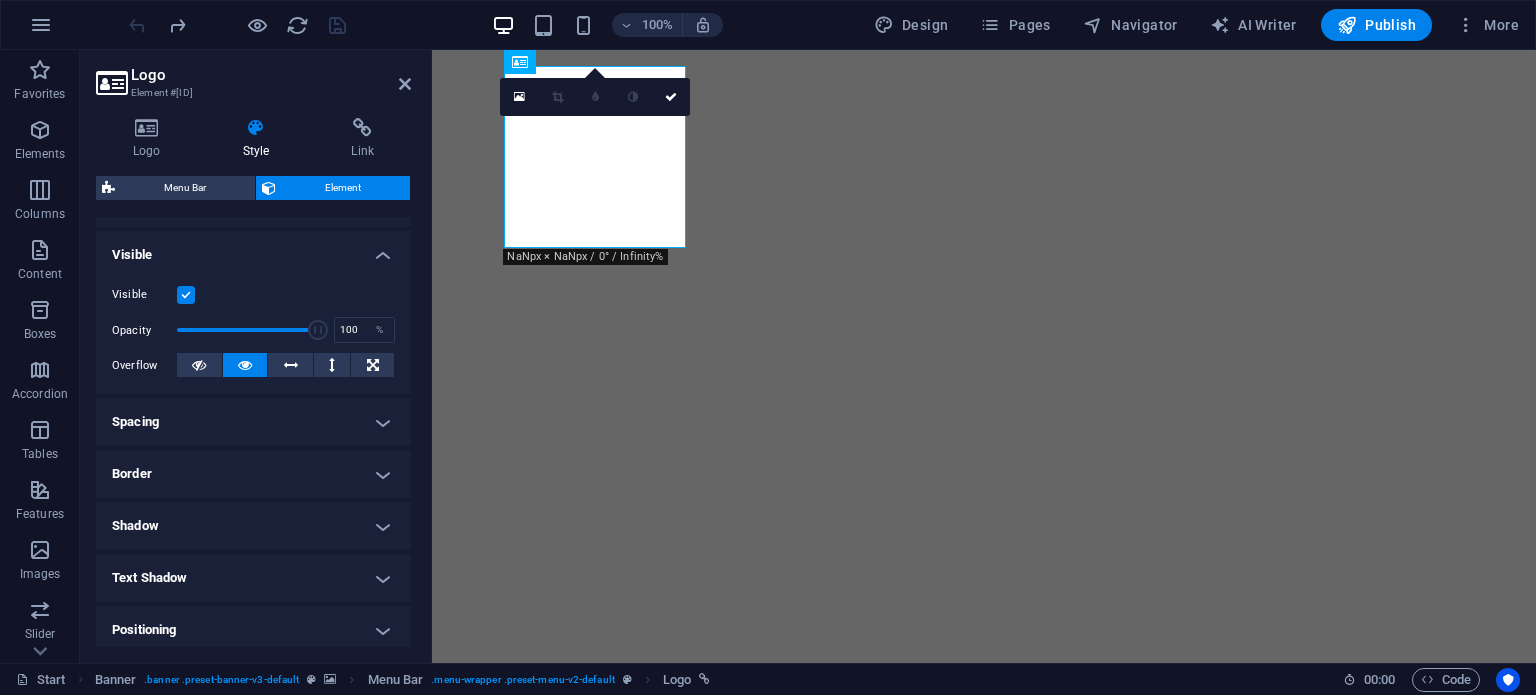 click on "Spacing" at bounding box center [253, 422] 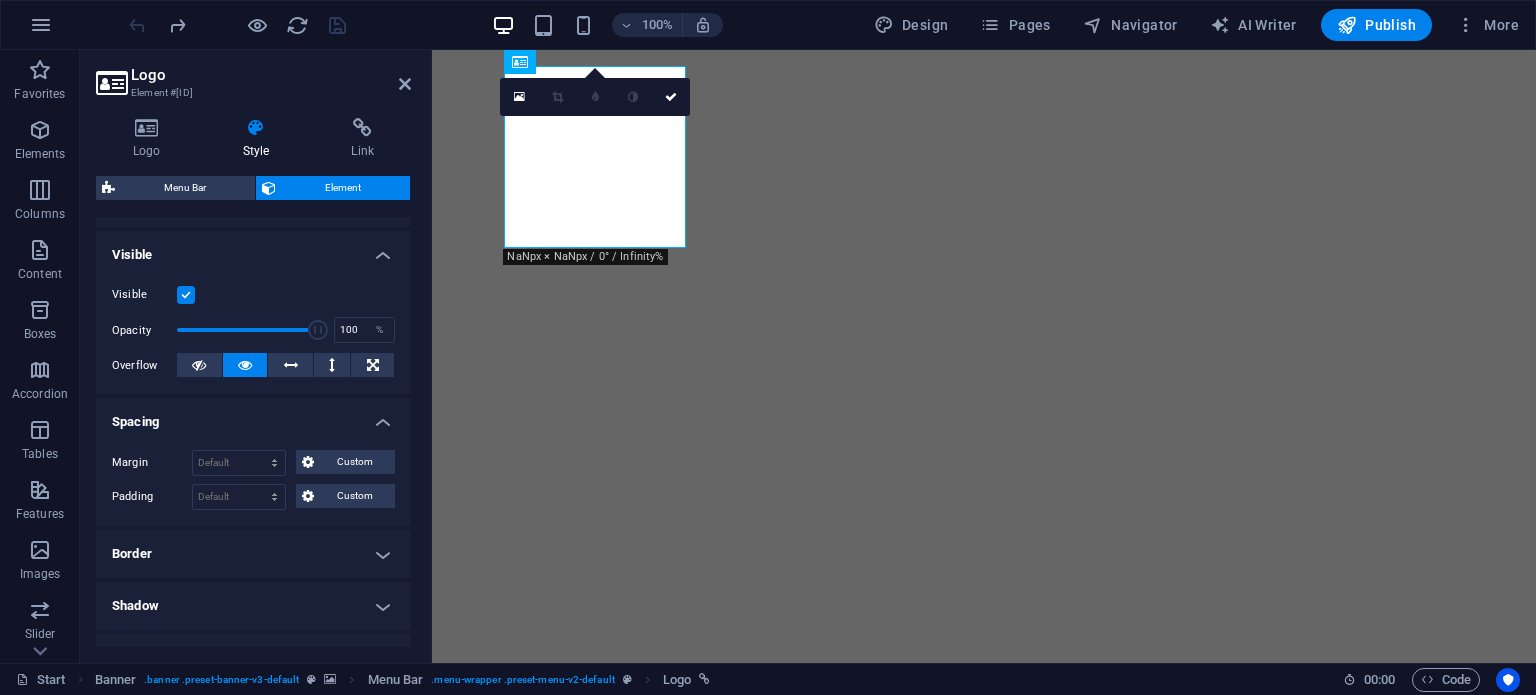 click on "Spacing" at bounding box center [253, 416] 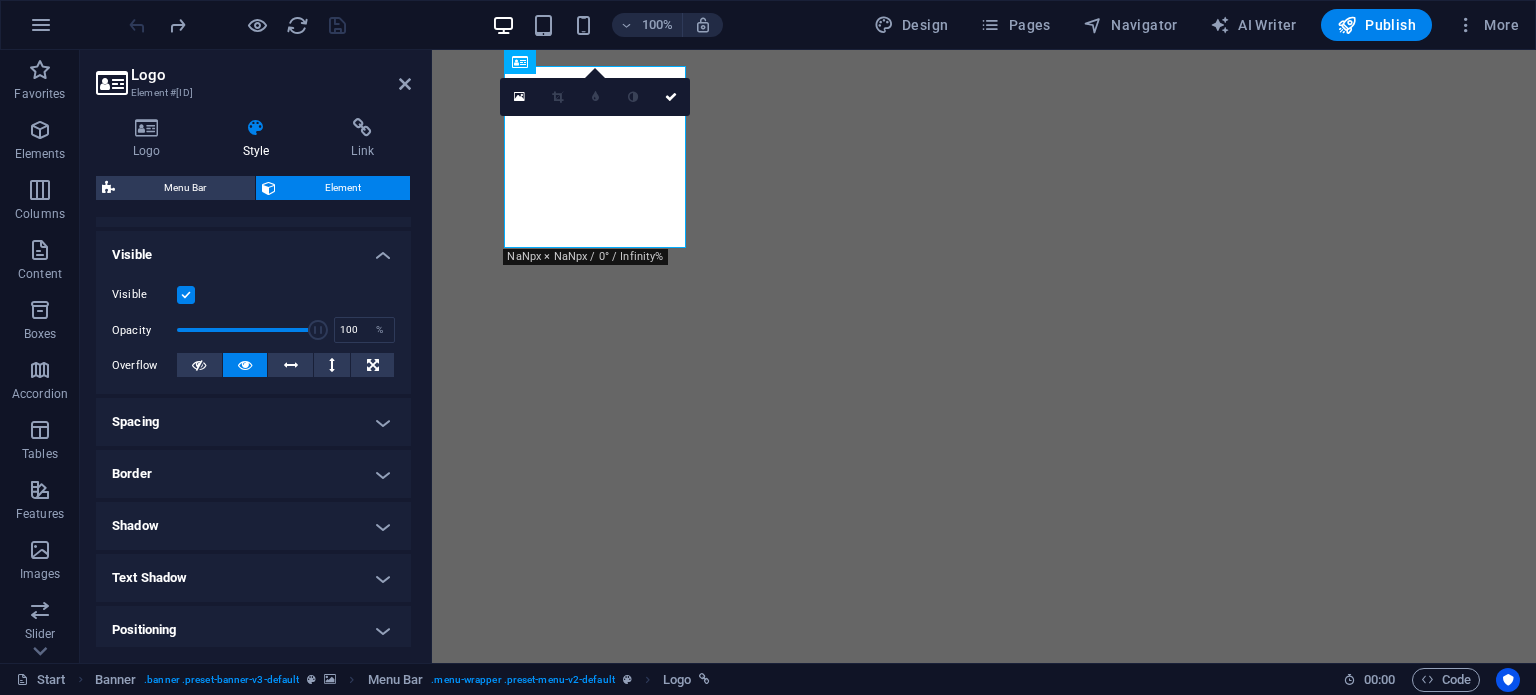 click on "Border" at bounding box center (253, 474) 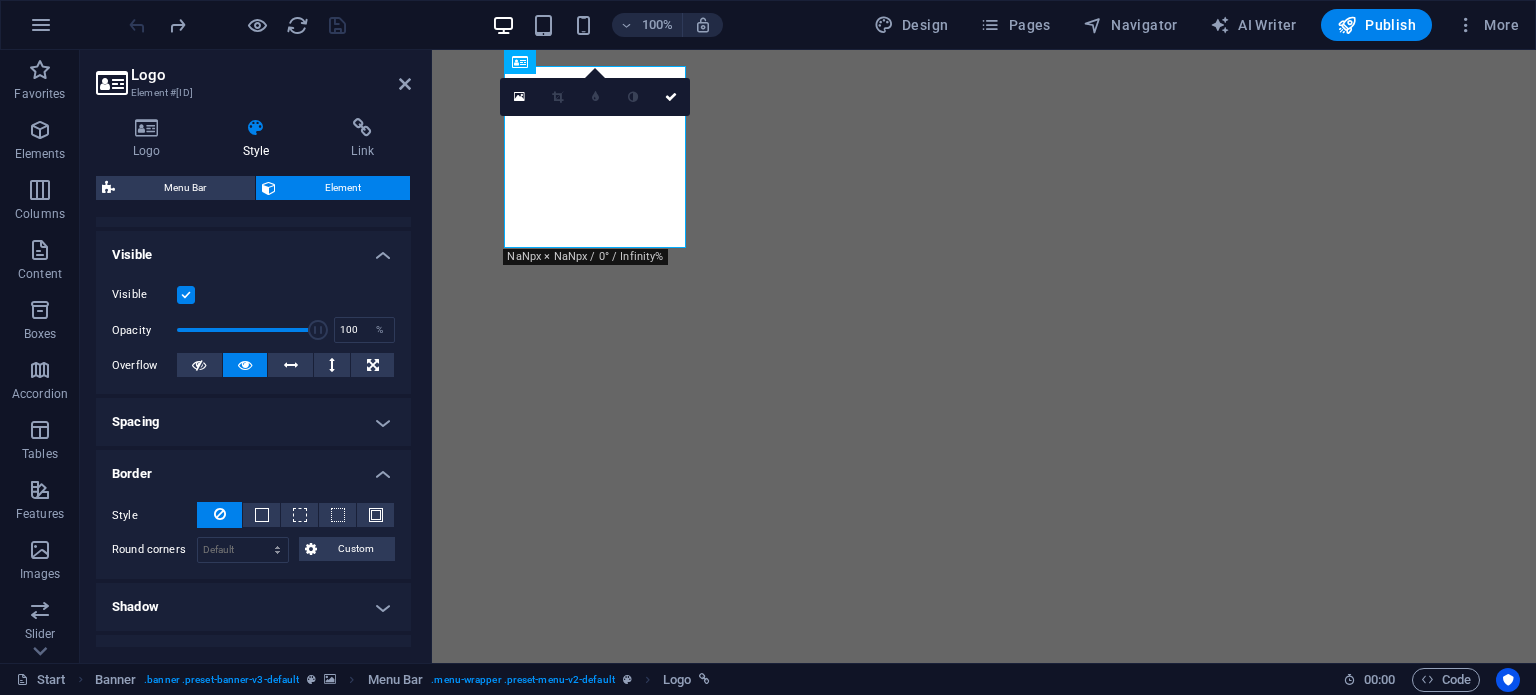 click on "Border" at bounding box center (253, 468) 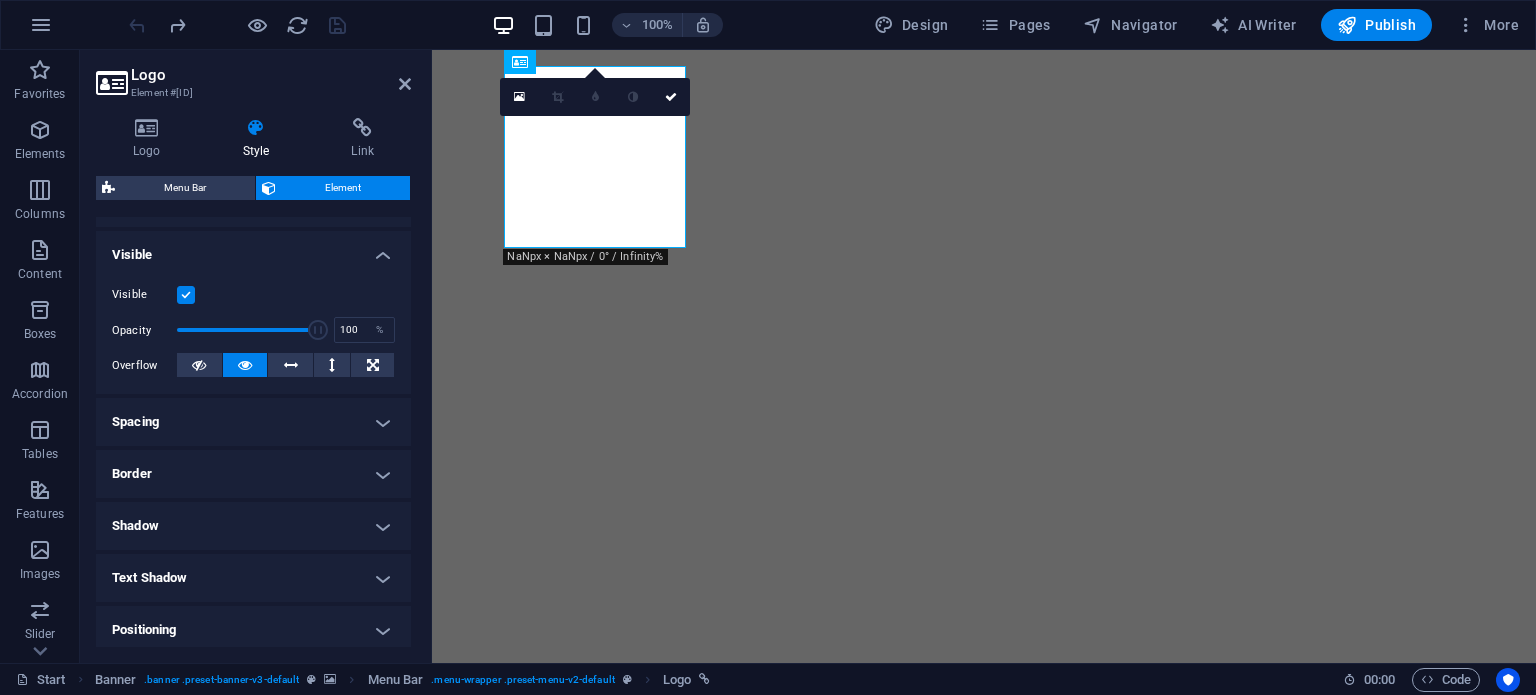 click on "Shadow" at bounding box center (253, 526) 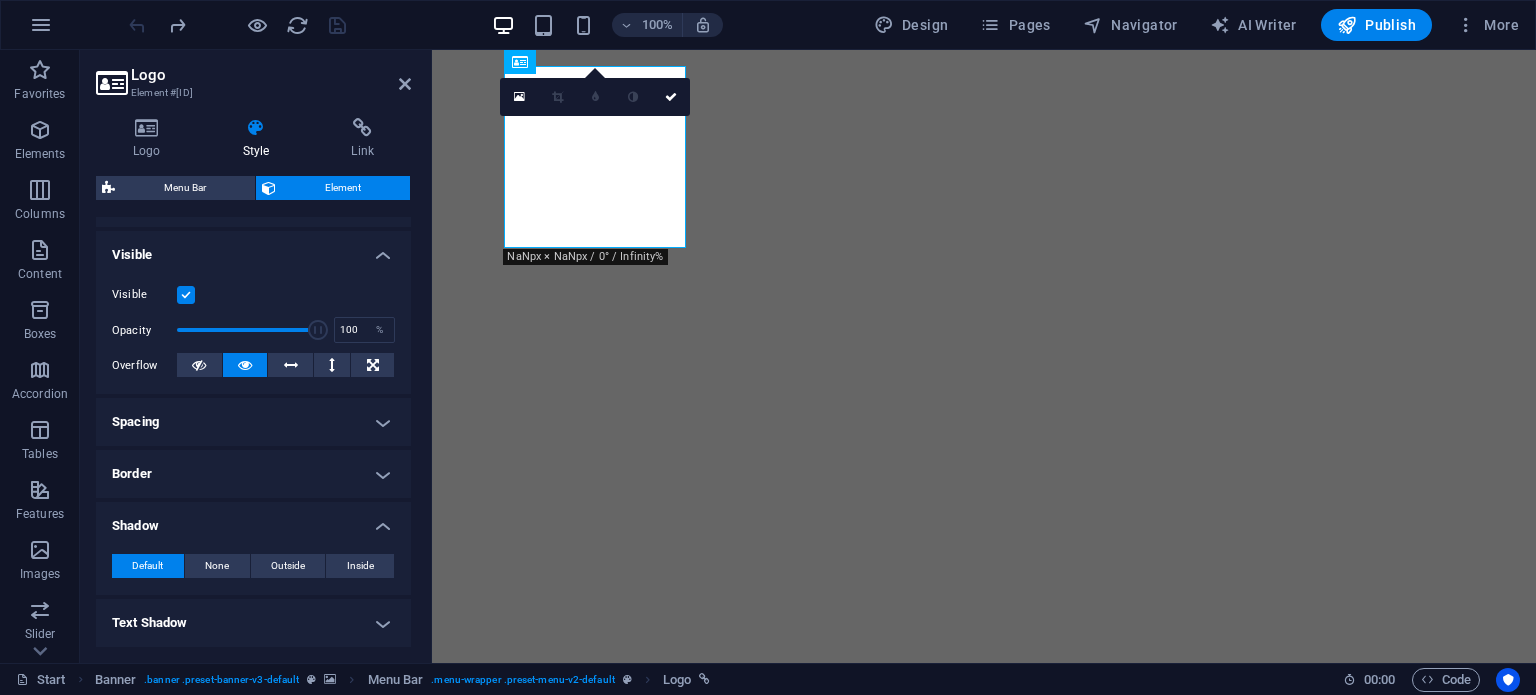 scroll, scrollTop: 459, scrollLeft: 0, axis: vertical 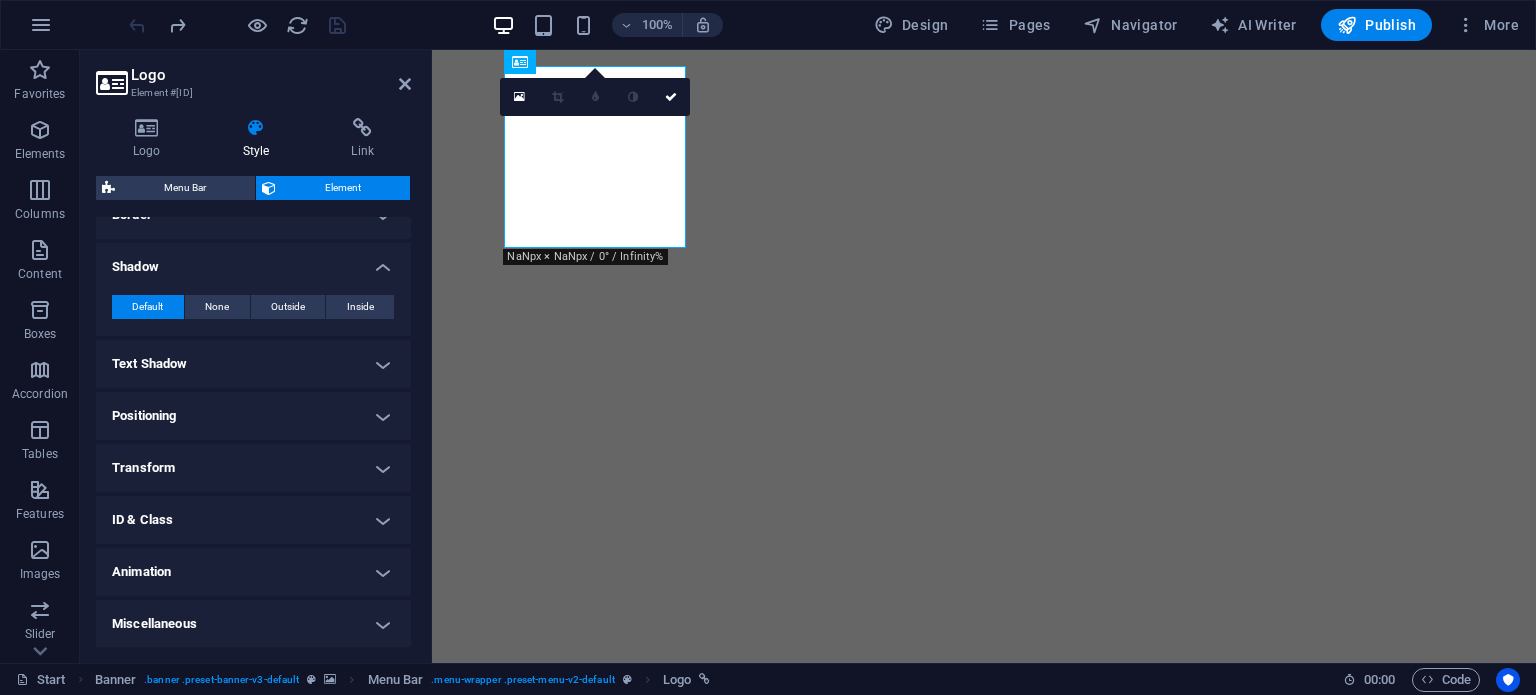 click on "Shadow" at bounding box center [253, 261] 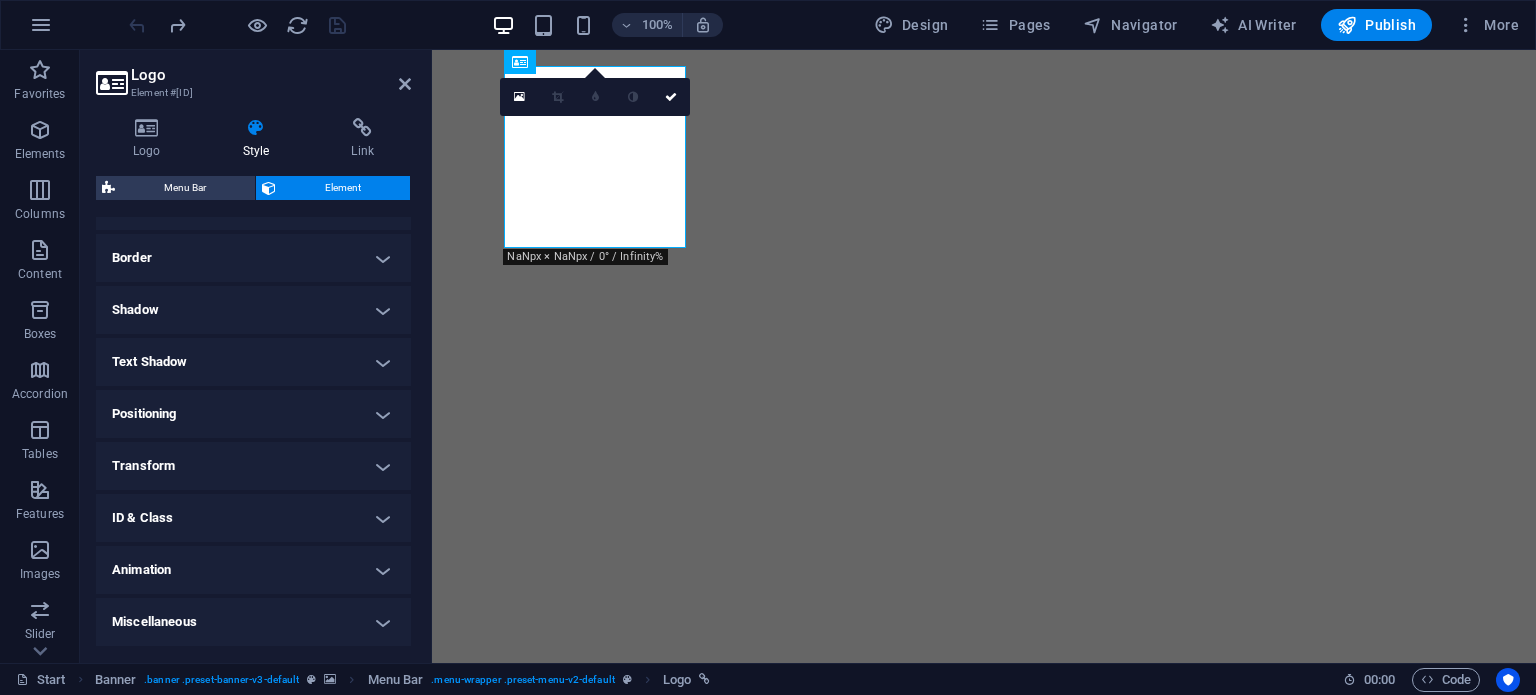 scroll, scrollTop: 414, scrollLeft: 0, axis: vertical 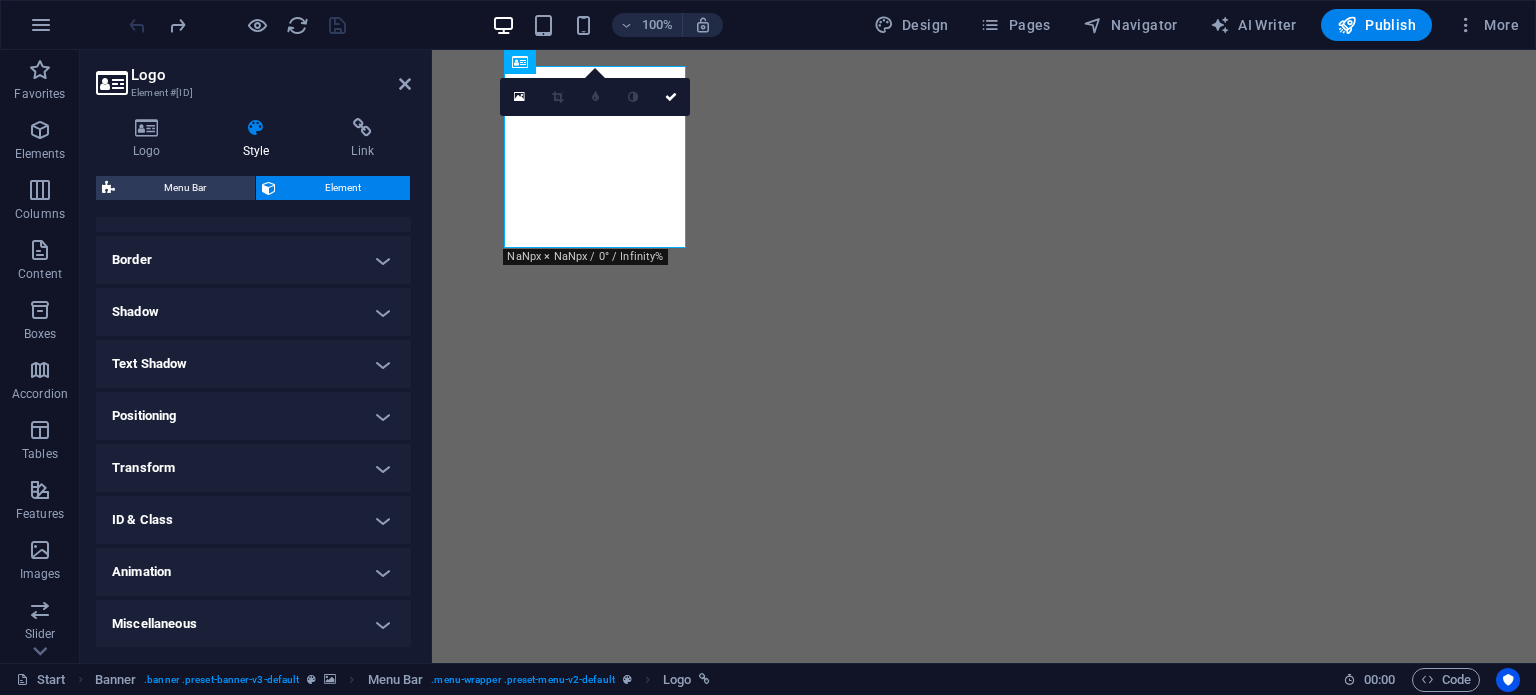 click on "Positioning" at bounding box center [253, 416] 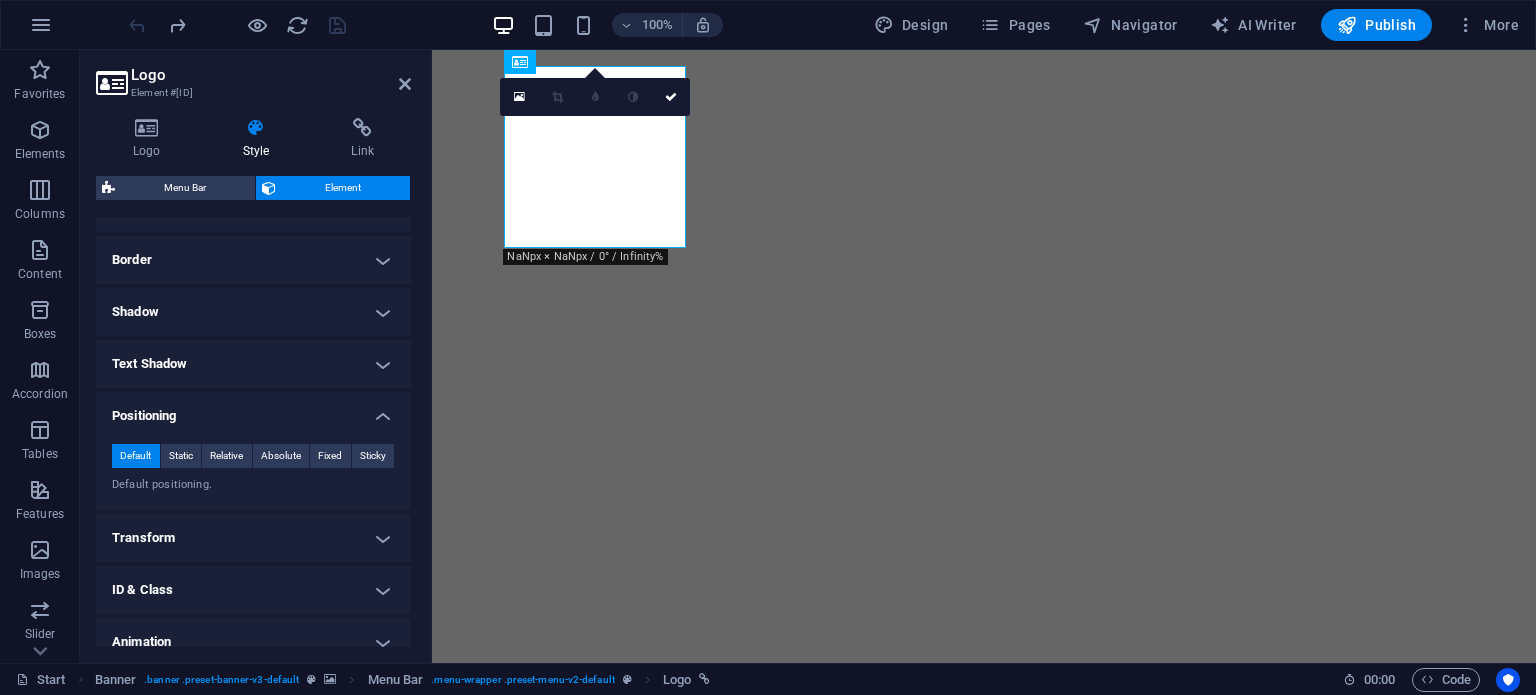 click on "Positioning" at bounding box center (253, 410) 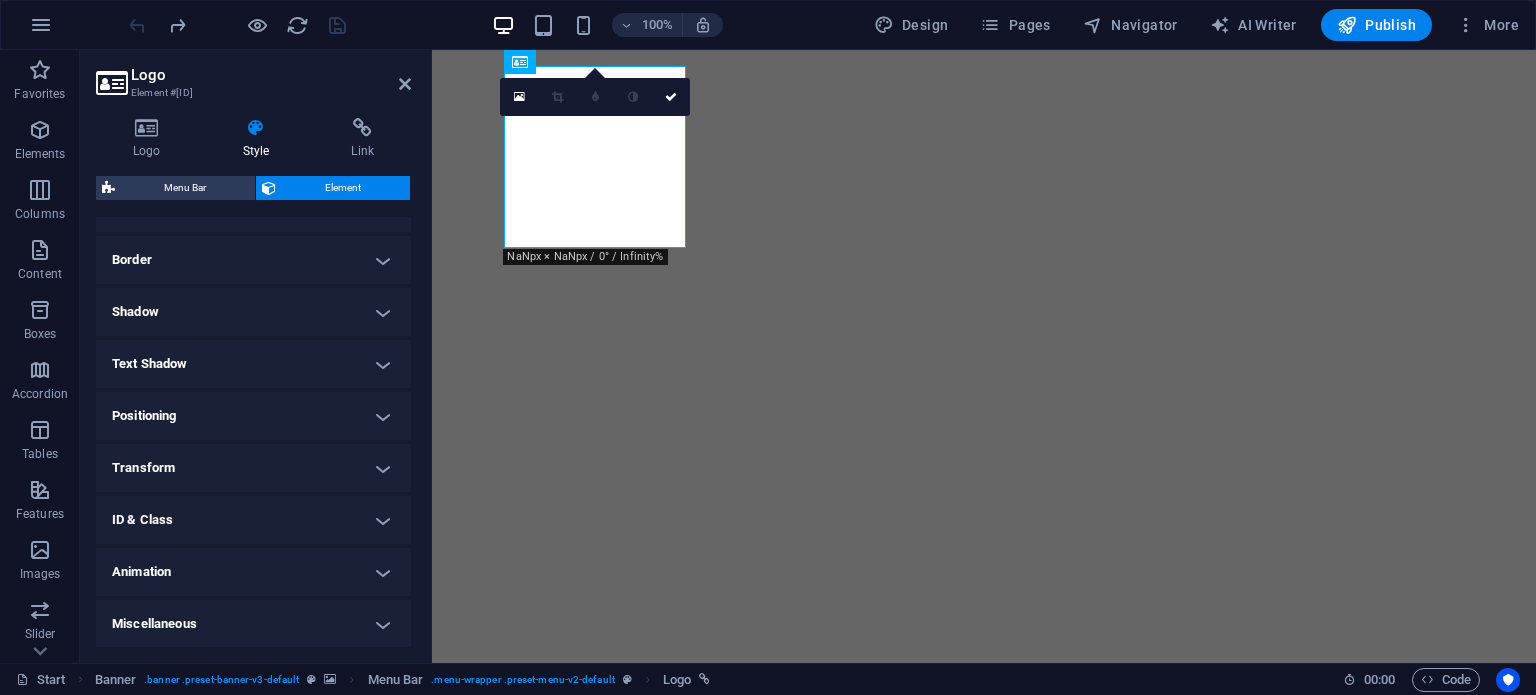 click on "Animation" at bounding box center [253, 572] 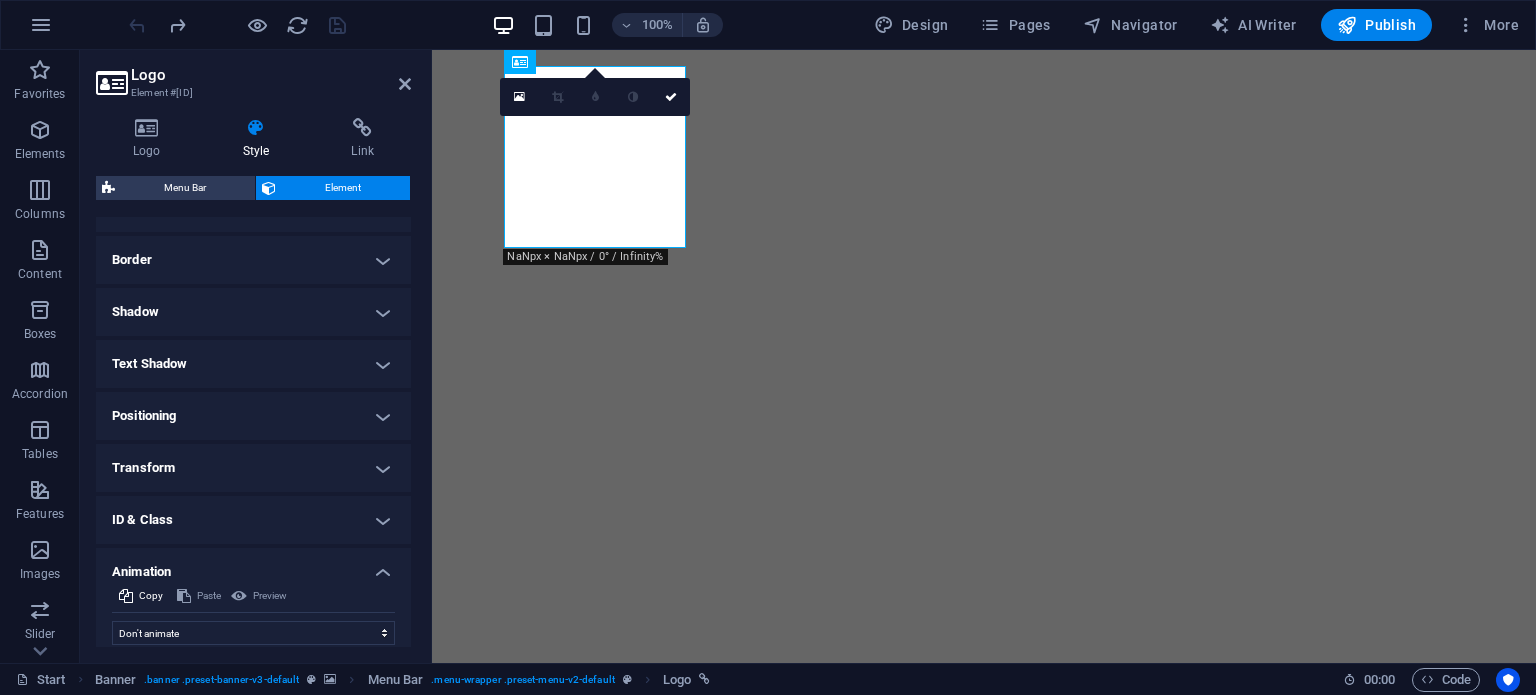 click on "Animation" at bounding box center (253, 566) 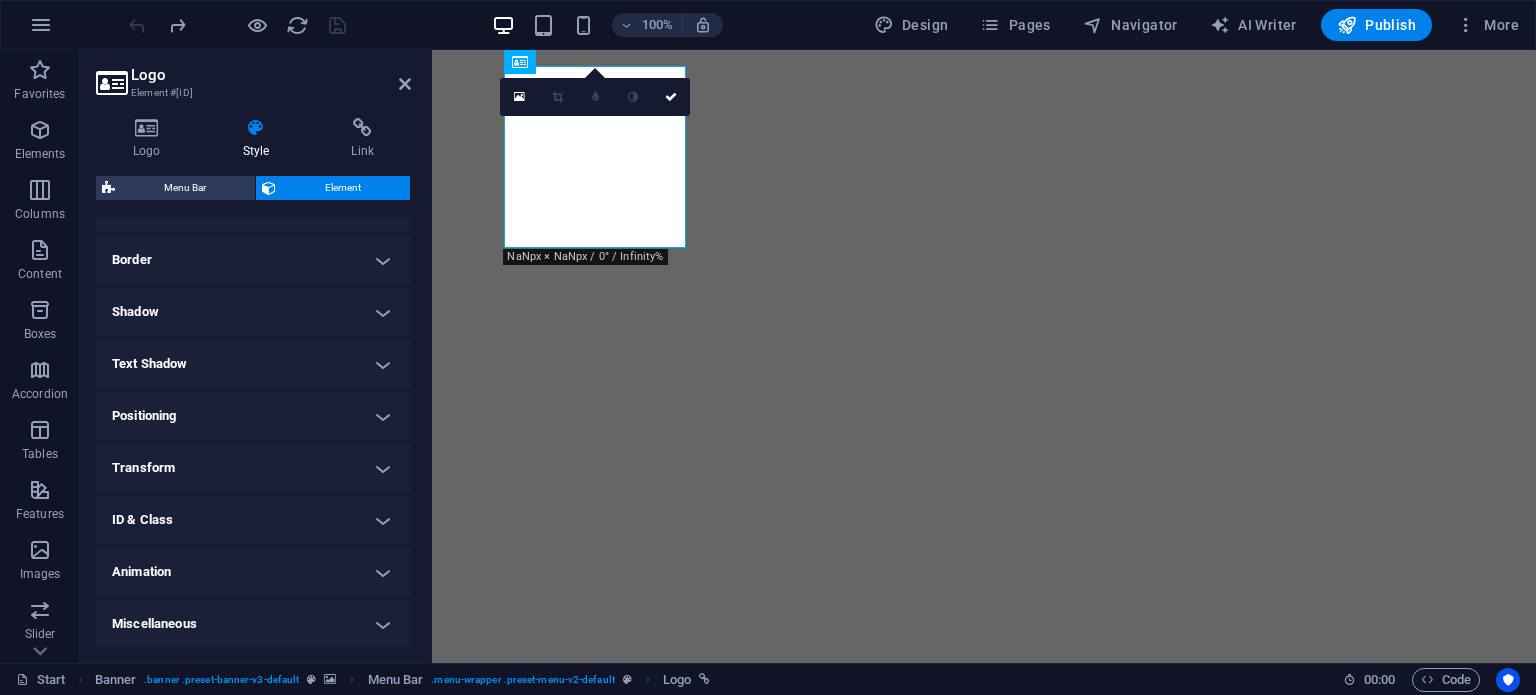 click on "Text Shadow" at bounding box center (253, 364) 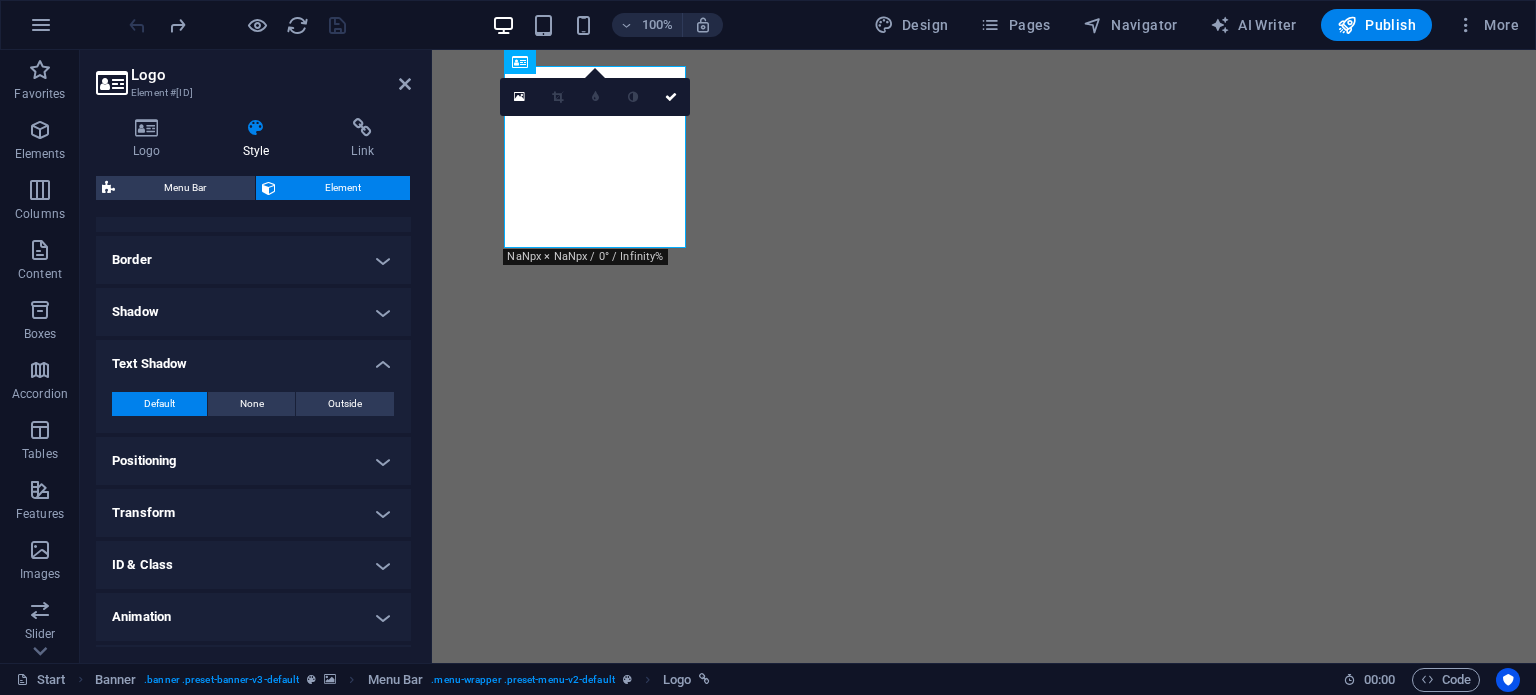 click on "Text Shadow" at bounding box center [253, 358] 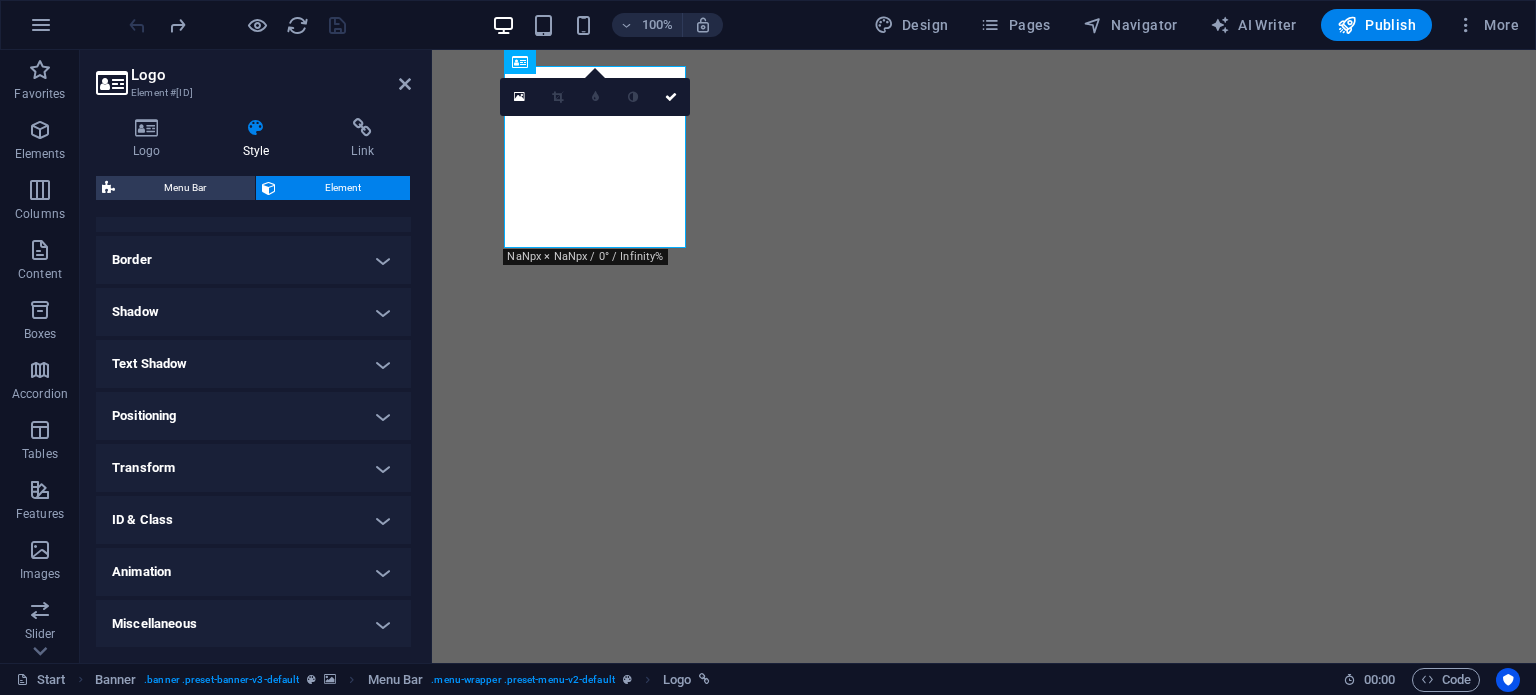 click on "Shadow" at bounding box center [253, 312] 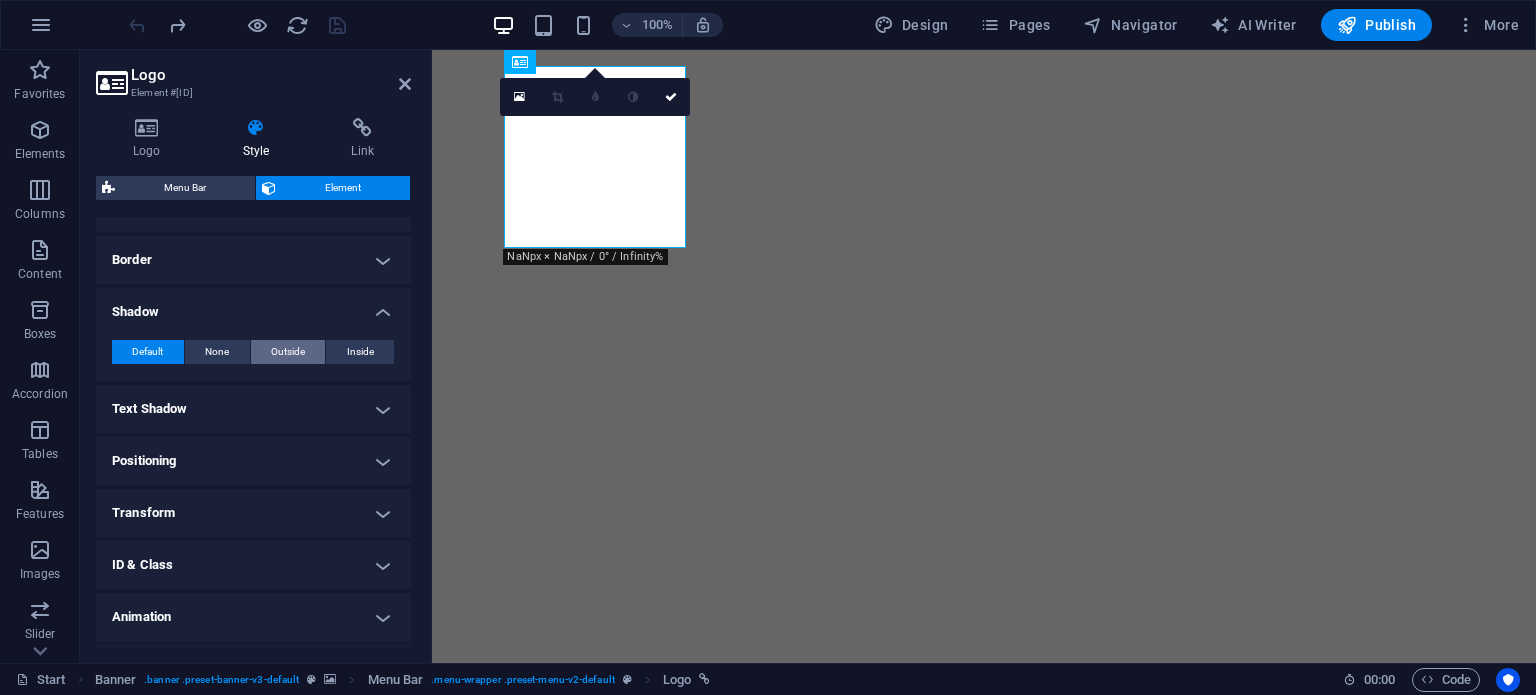 click on "Outside" at bounding box center (288, 352) 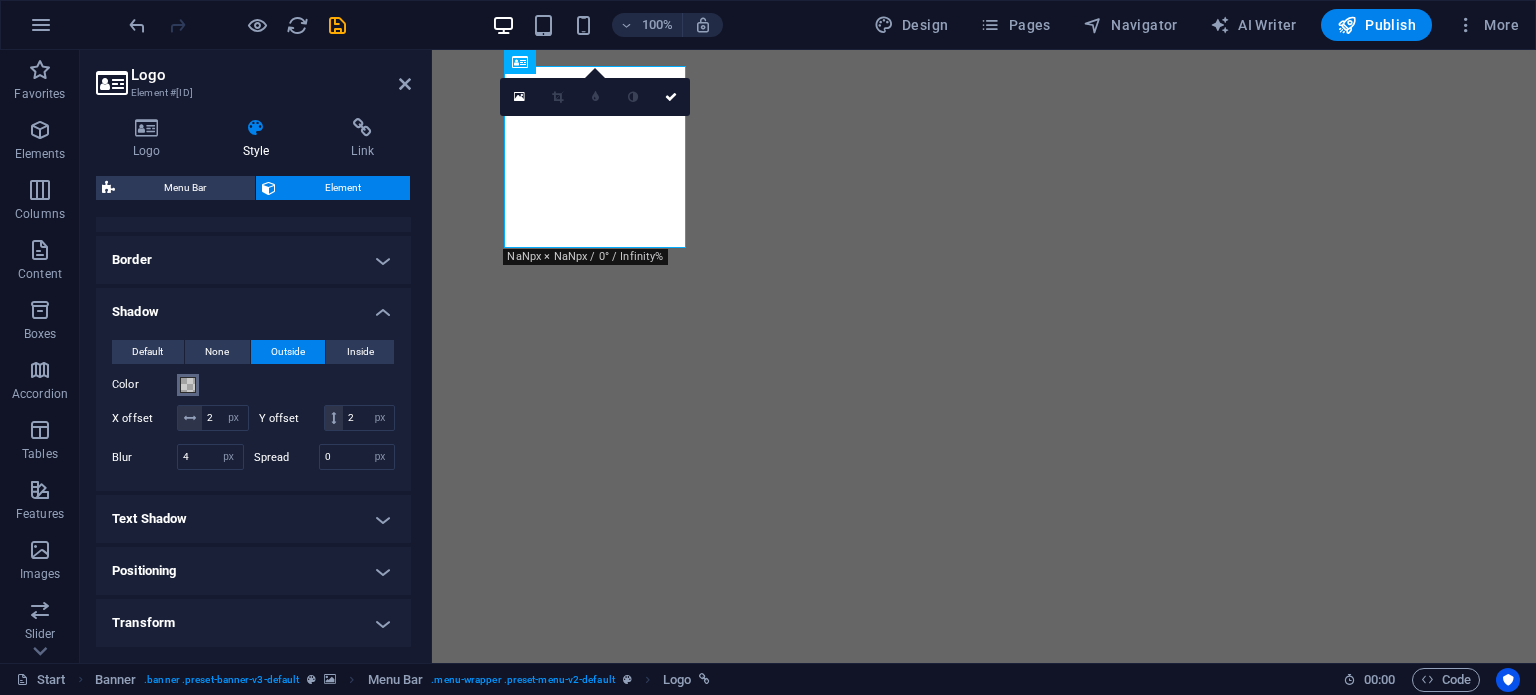 click at bounding box center (188, 385) 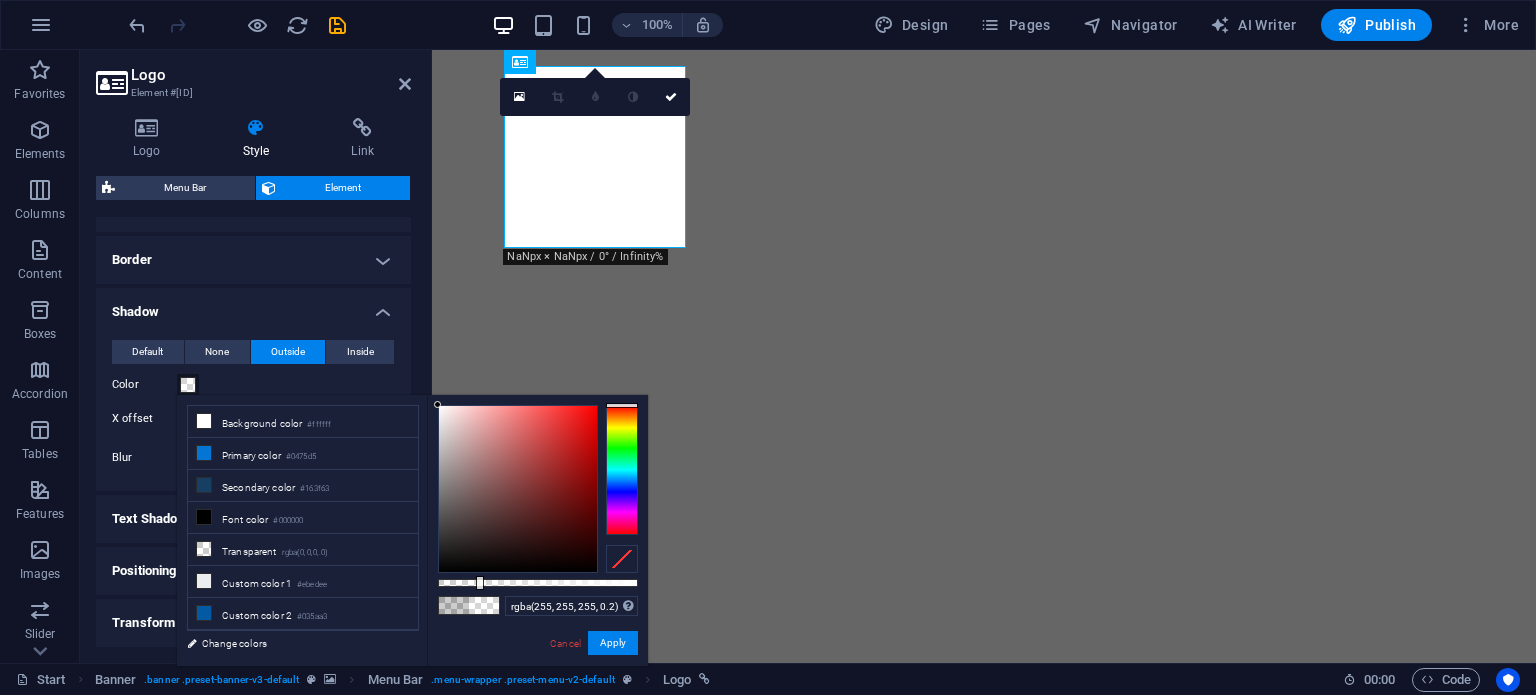 drag, startPoint x: 484, startPoint y: 441, endPoint x: 385, endPoint y: 318, distance: 157.89236 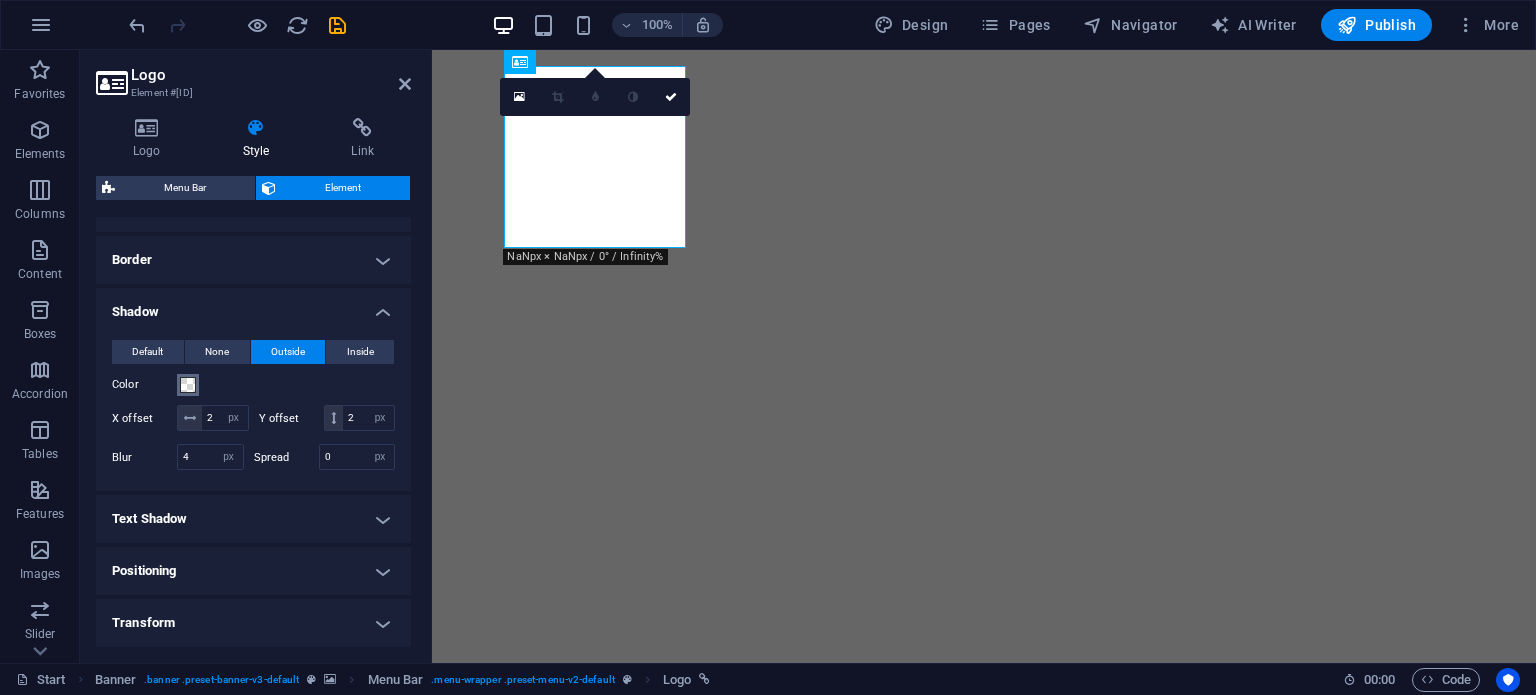 click at bounding box center (188, 385) 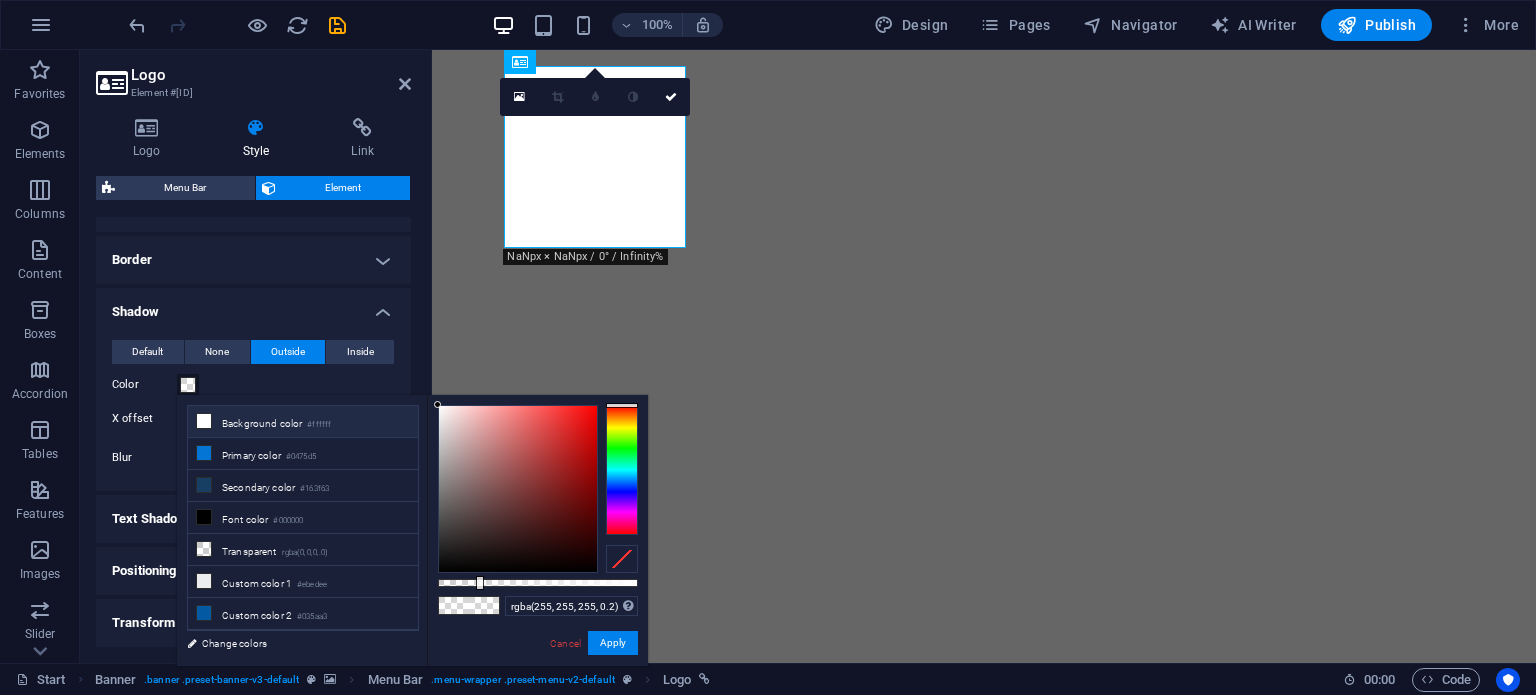 click on "Background color
#ffffff" at bounding box center (303, 422) 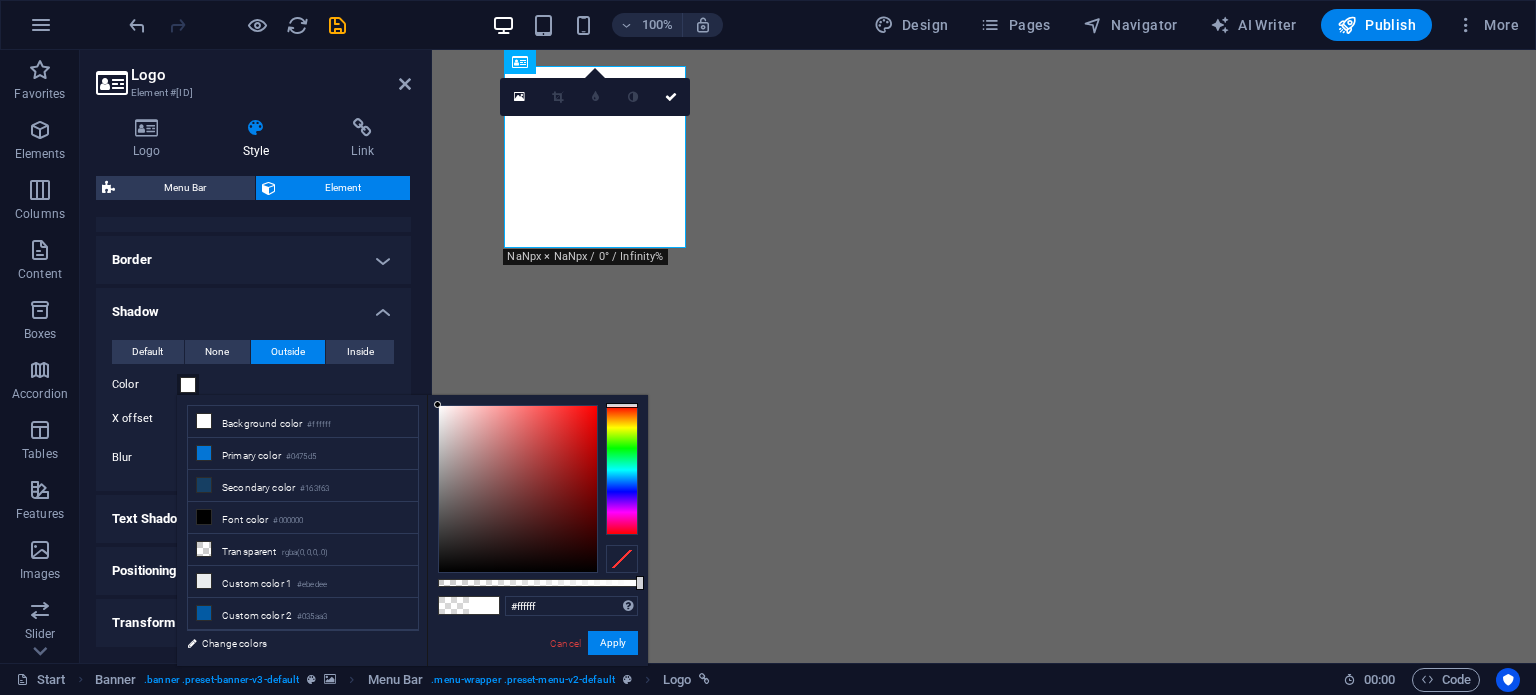 click on "Color" at bounding box center (253, 385) 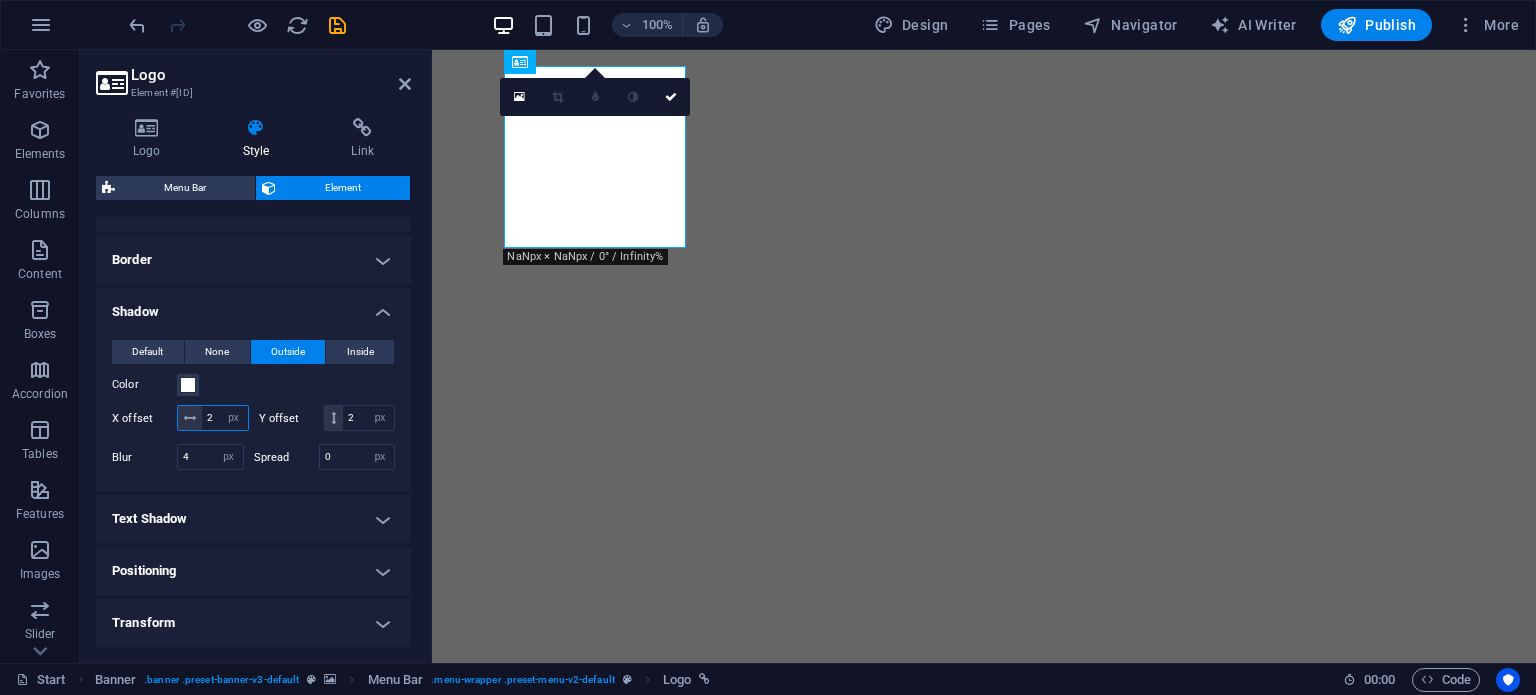 drag, startPoint x: 236, startPoint y: 421, endPoint x: 164, endPoint y: 412, distance: 72.56032 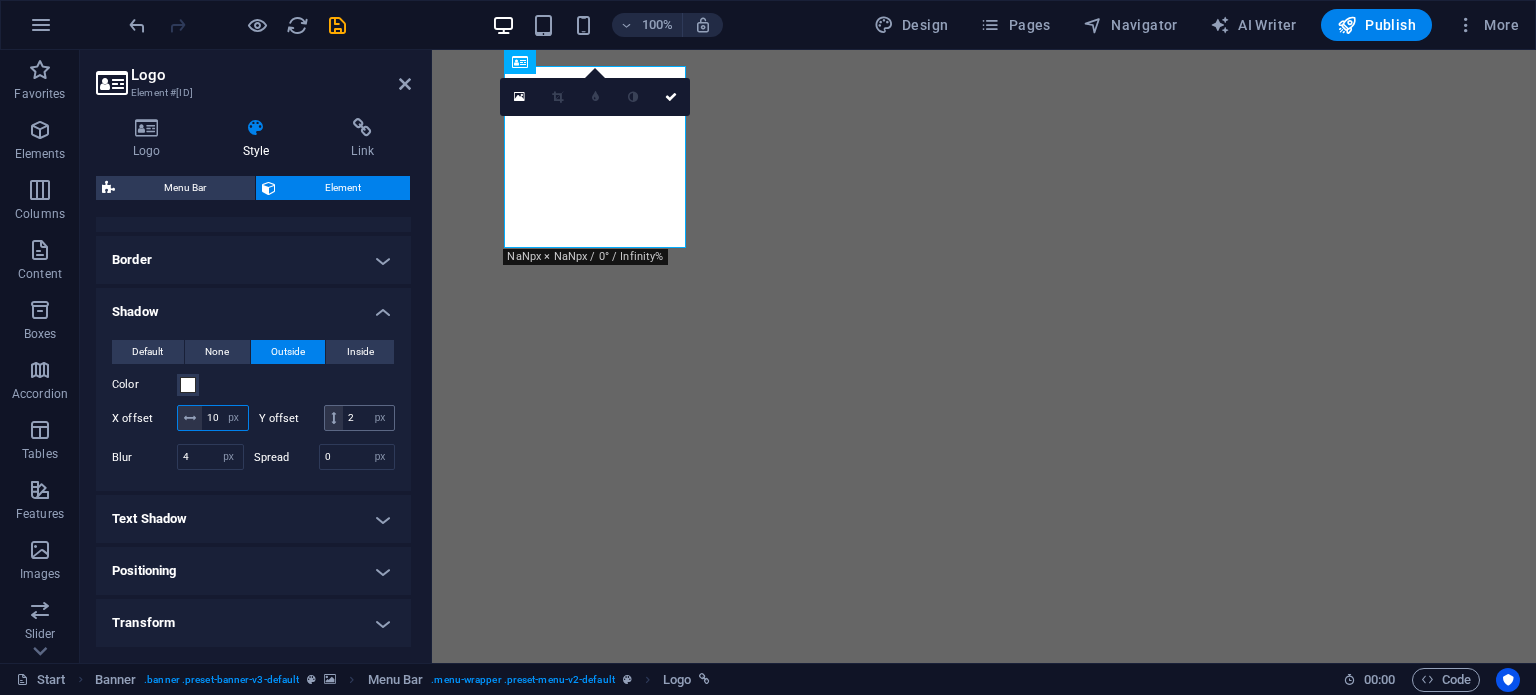 type on "10" 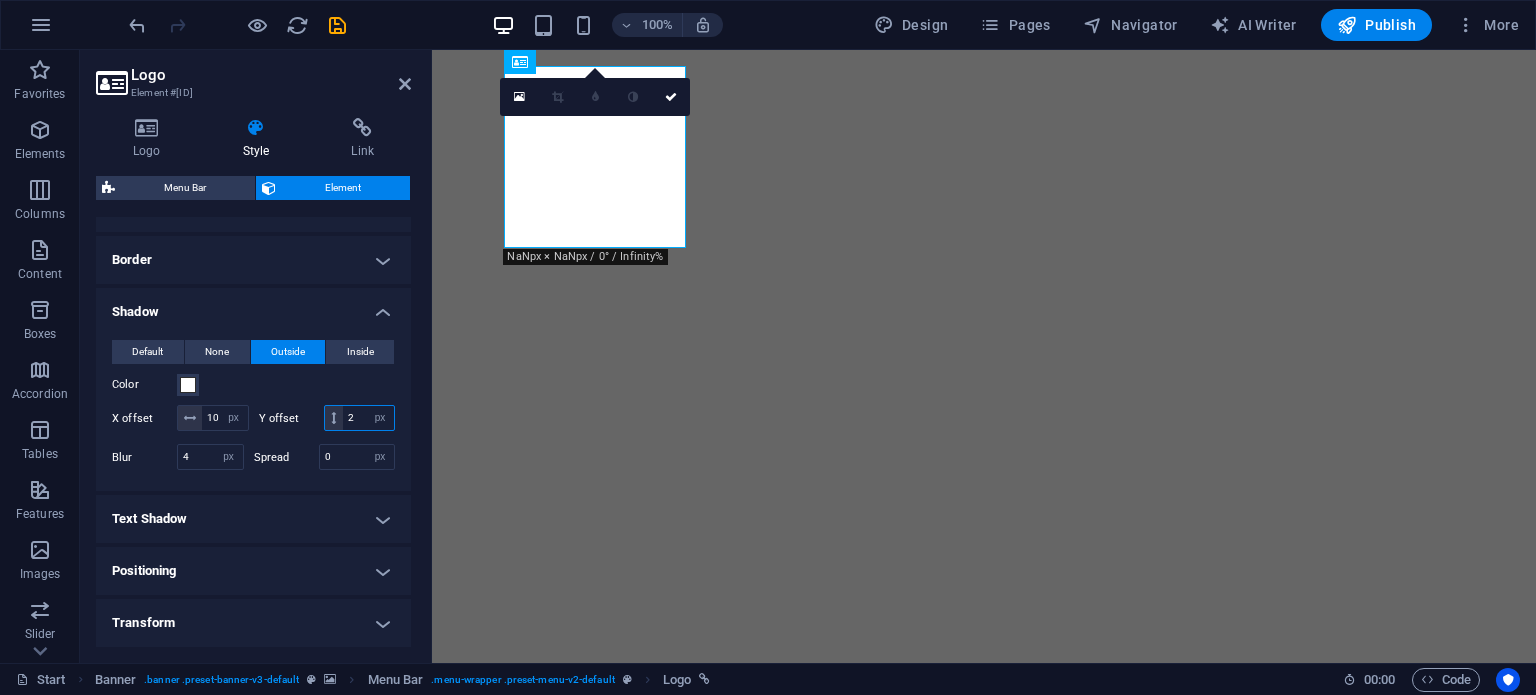 click on "2" at bounding box center (368, 418) 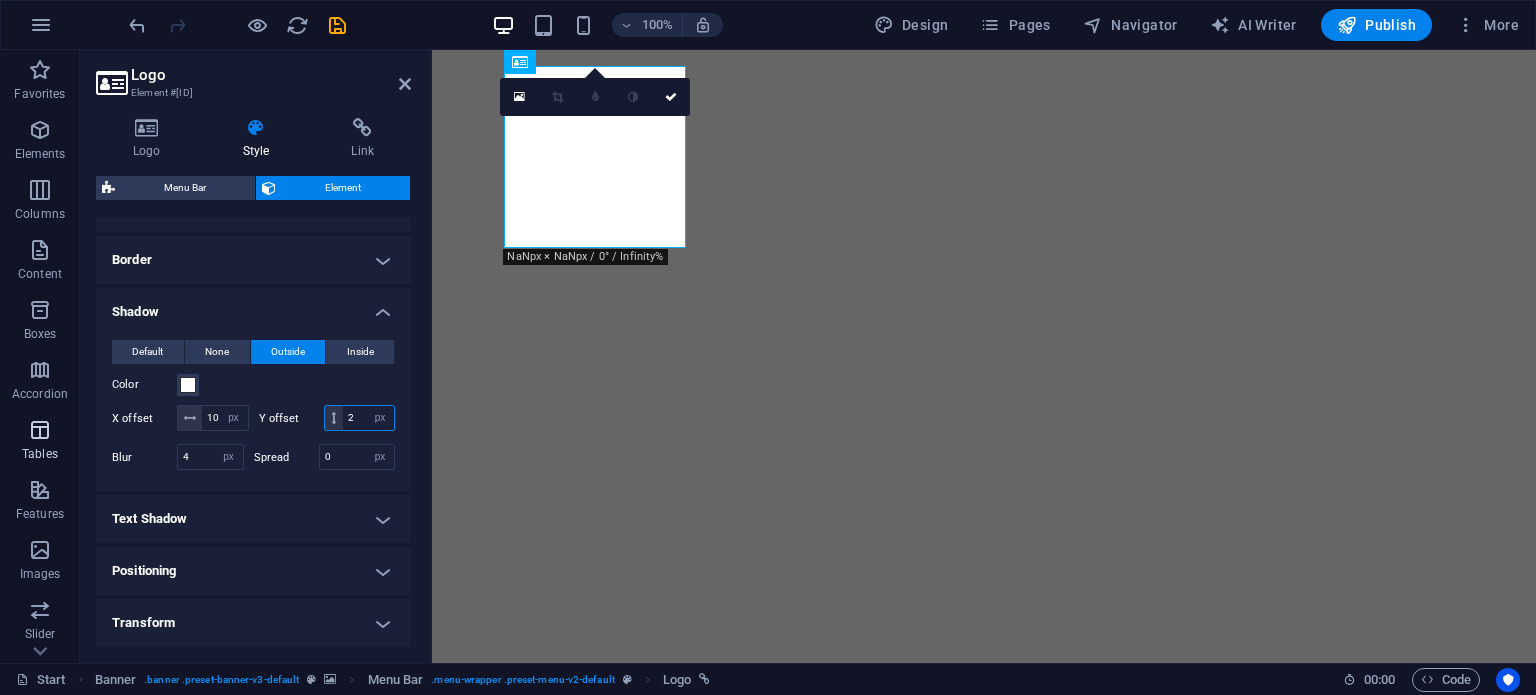 drag, startPoint x: 248, startPoint y: 443, endPoint x: 70, endPoint y: 442, distance: 178.0028 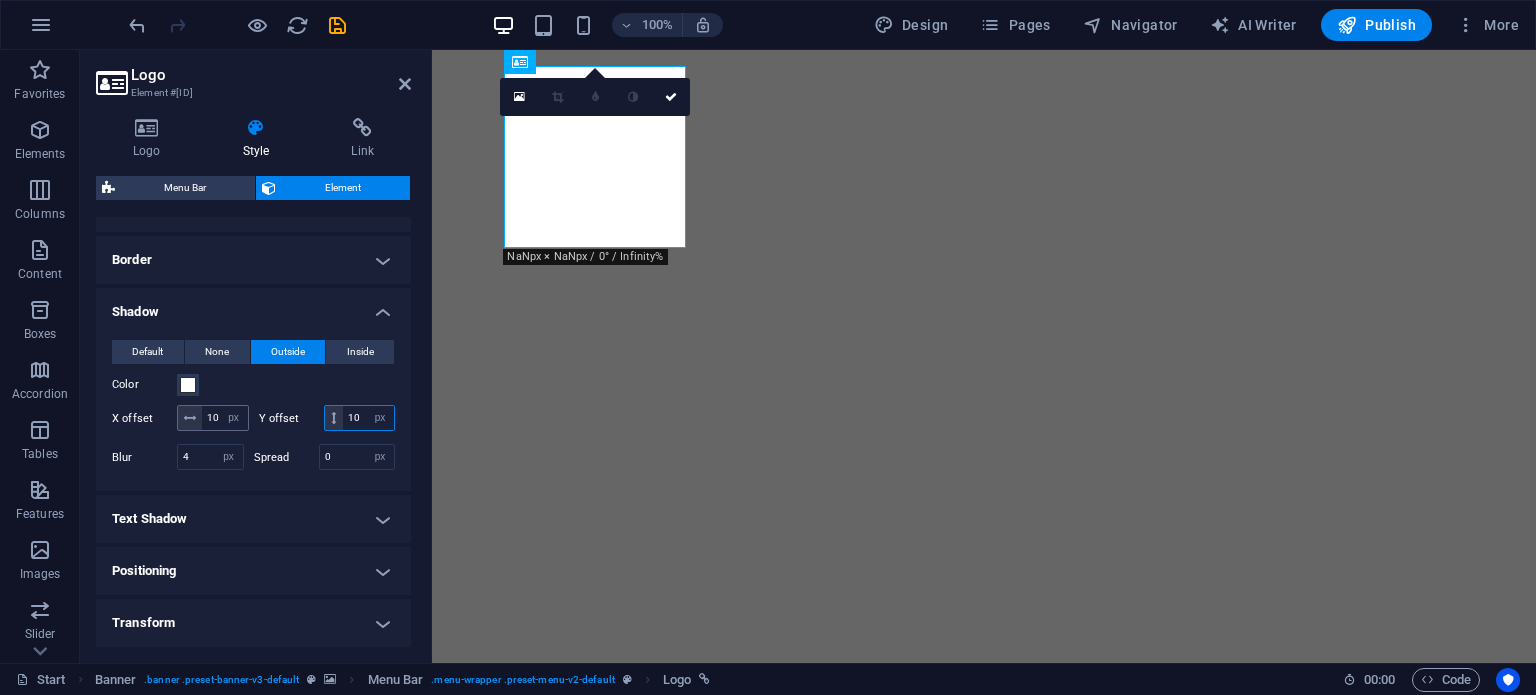 type on "10" 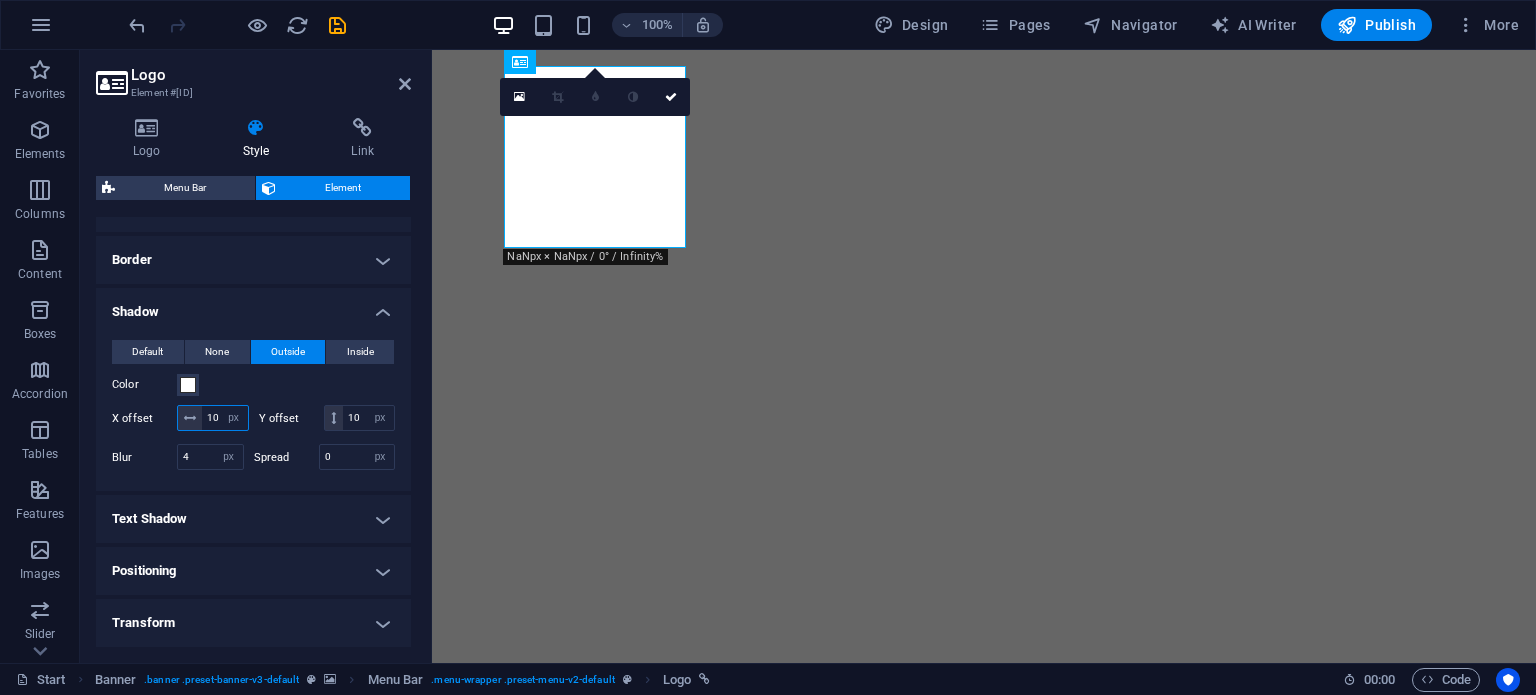 click on "10" at bounding box center [225, 418] 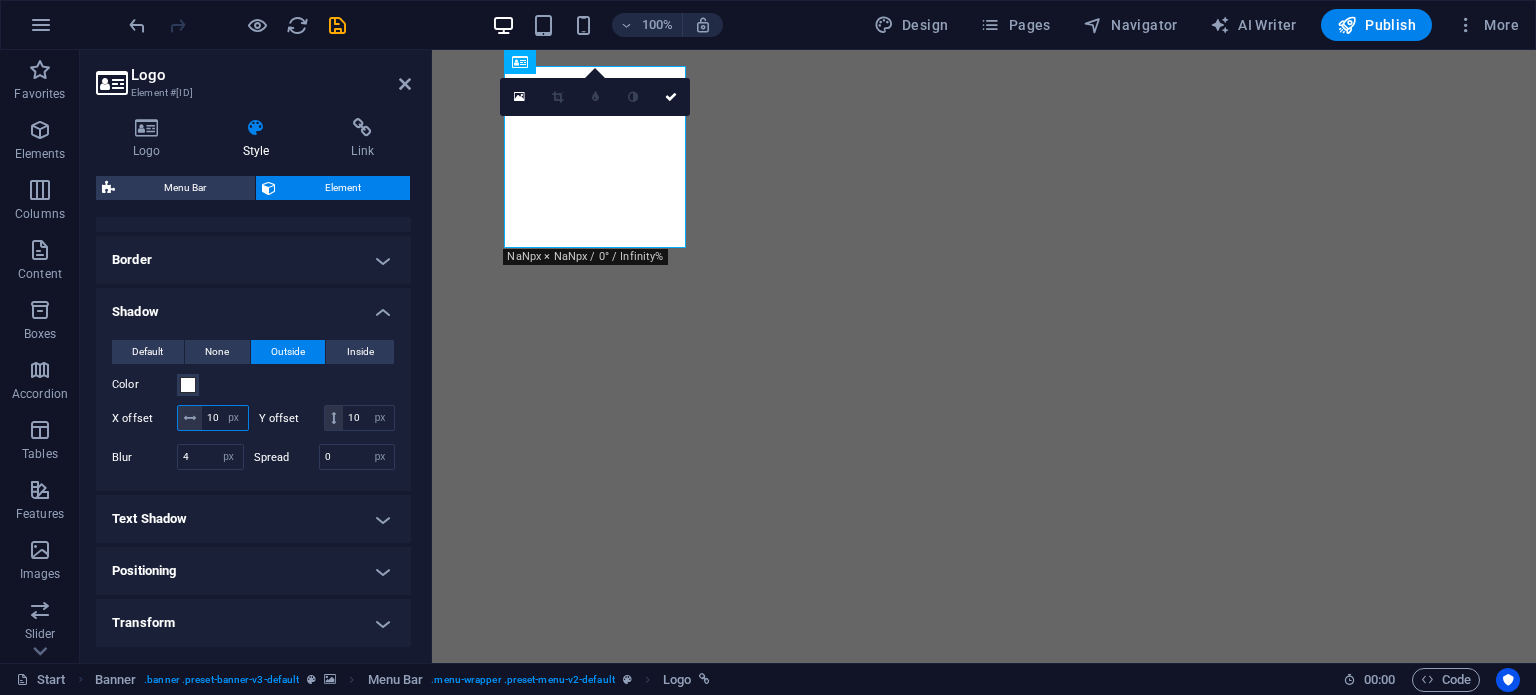 drag, startPoint x: 180, startPoint y: 399, endPoint x: 142, endPoint y: 392, distance: 38.63936 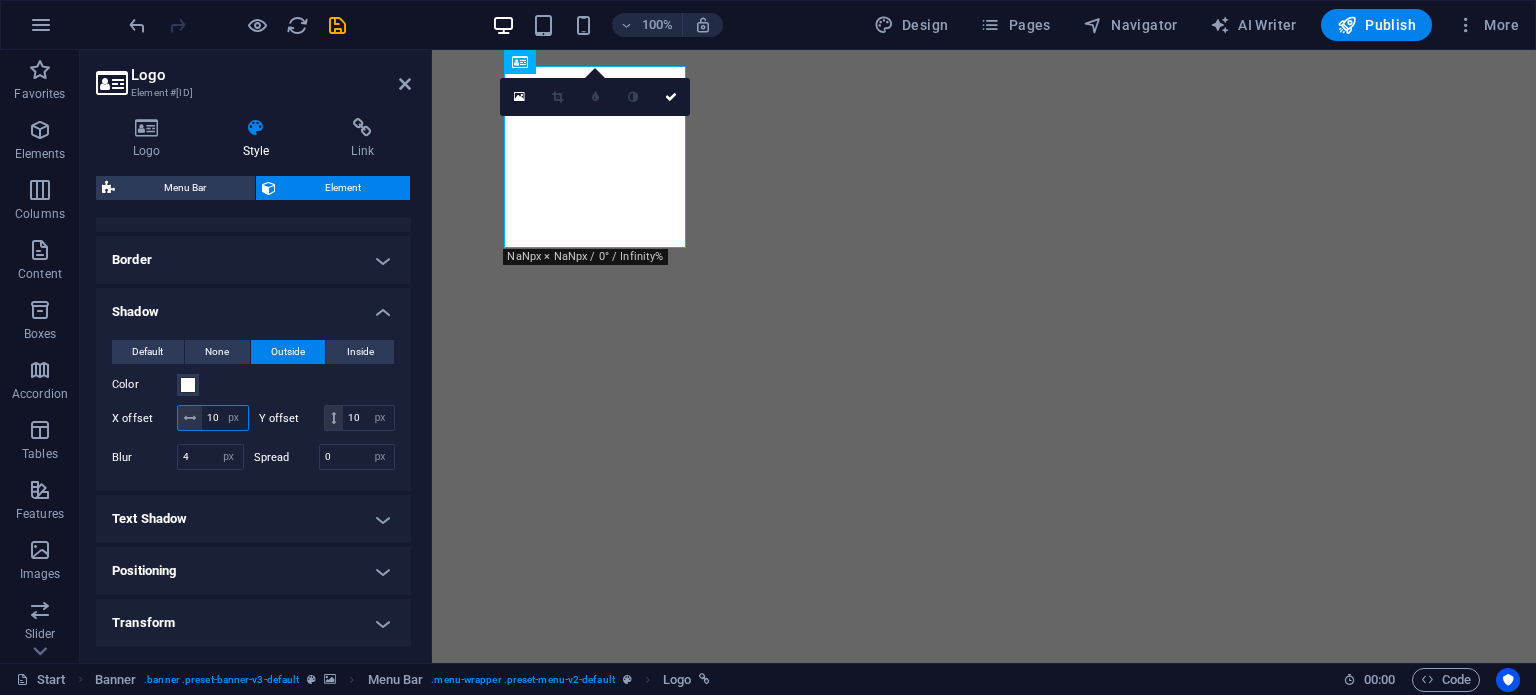 click on "Default None Outside Inside Color X offset 10 px rem vh vw Y offset 10 px rem vh vw Blur 4 px rem % vh vw Spread 0 px rem vh vw" at bounding box center [253, 407] 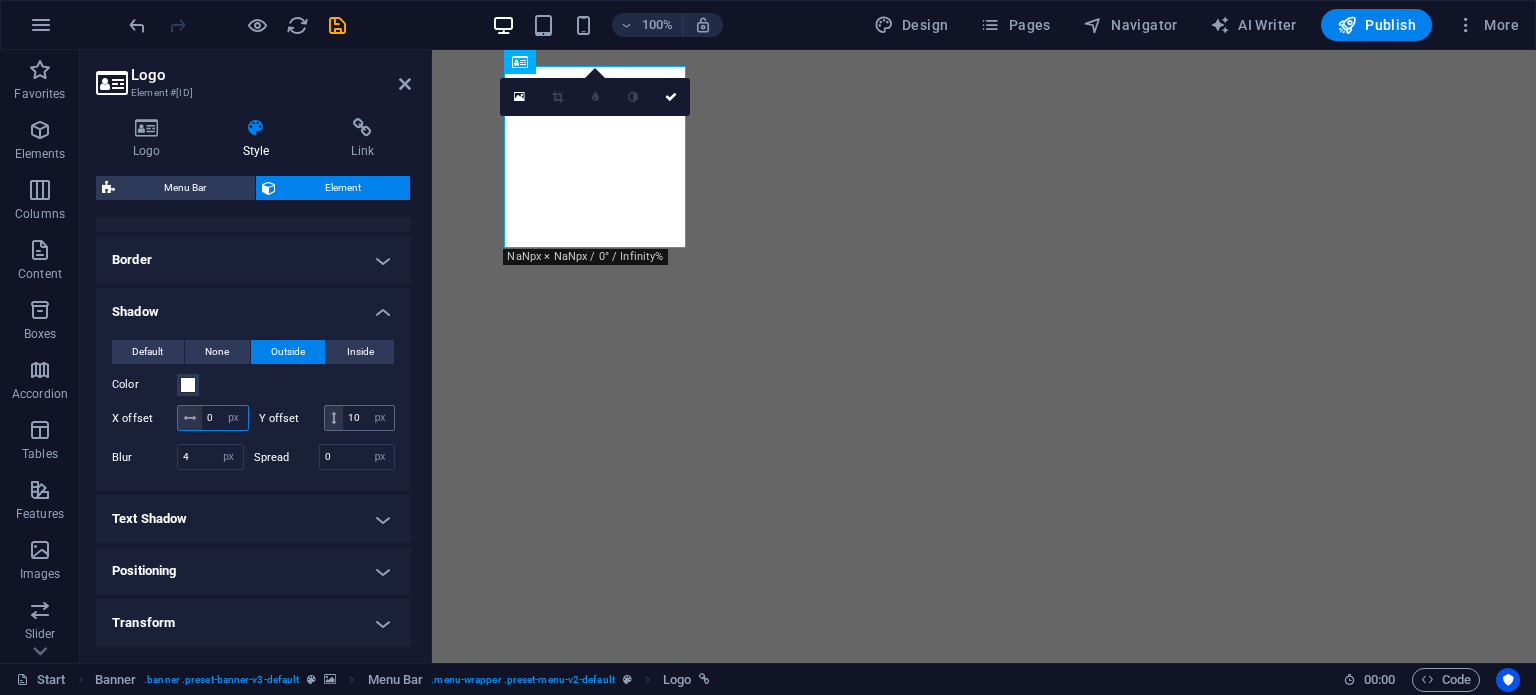 type on "0" 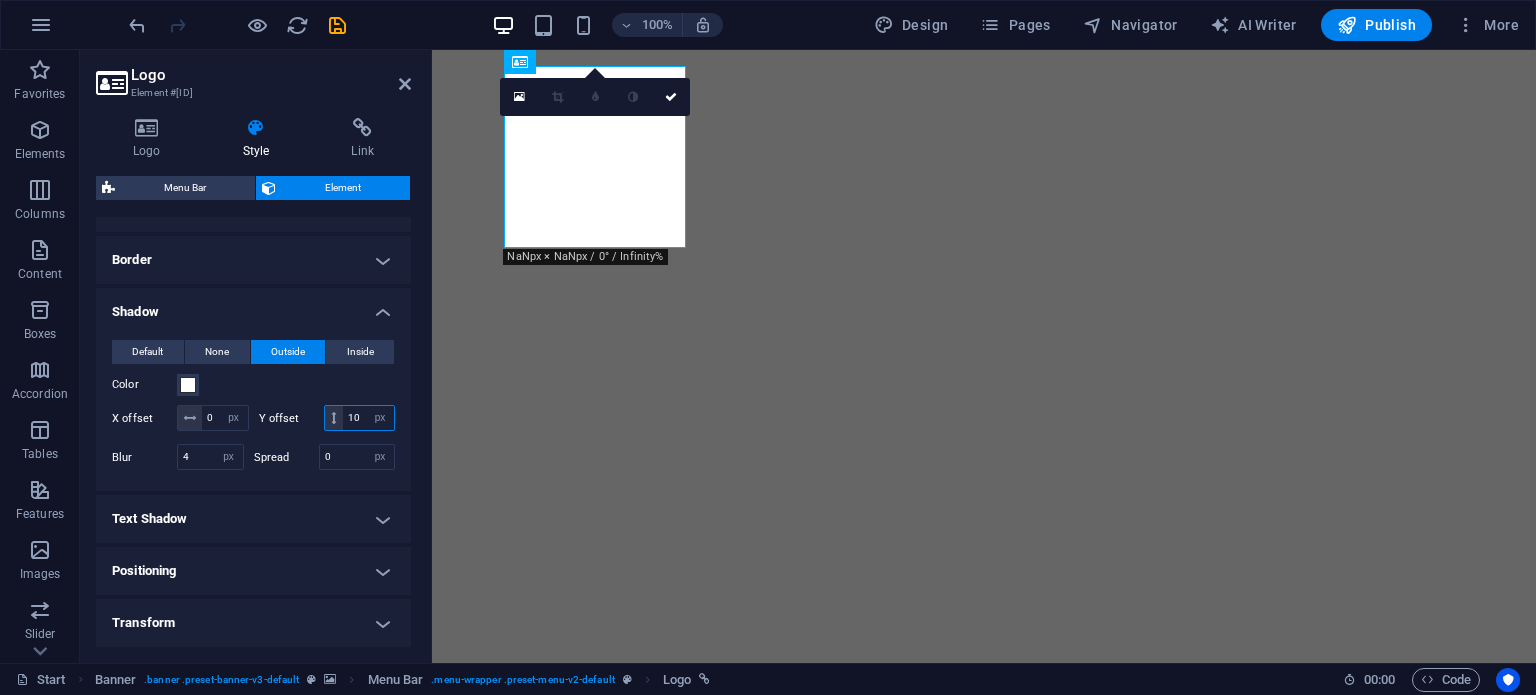 drag, startPoint x: 216, startPoint y: 439, endPoint x: 170, endPoint y: 430, distance: 46.872166 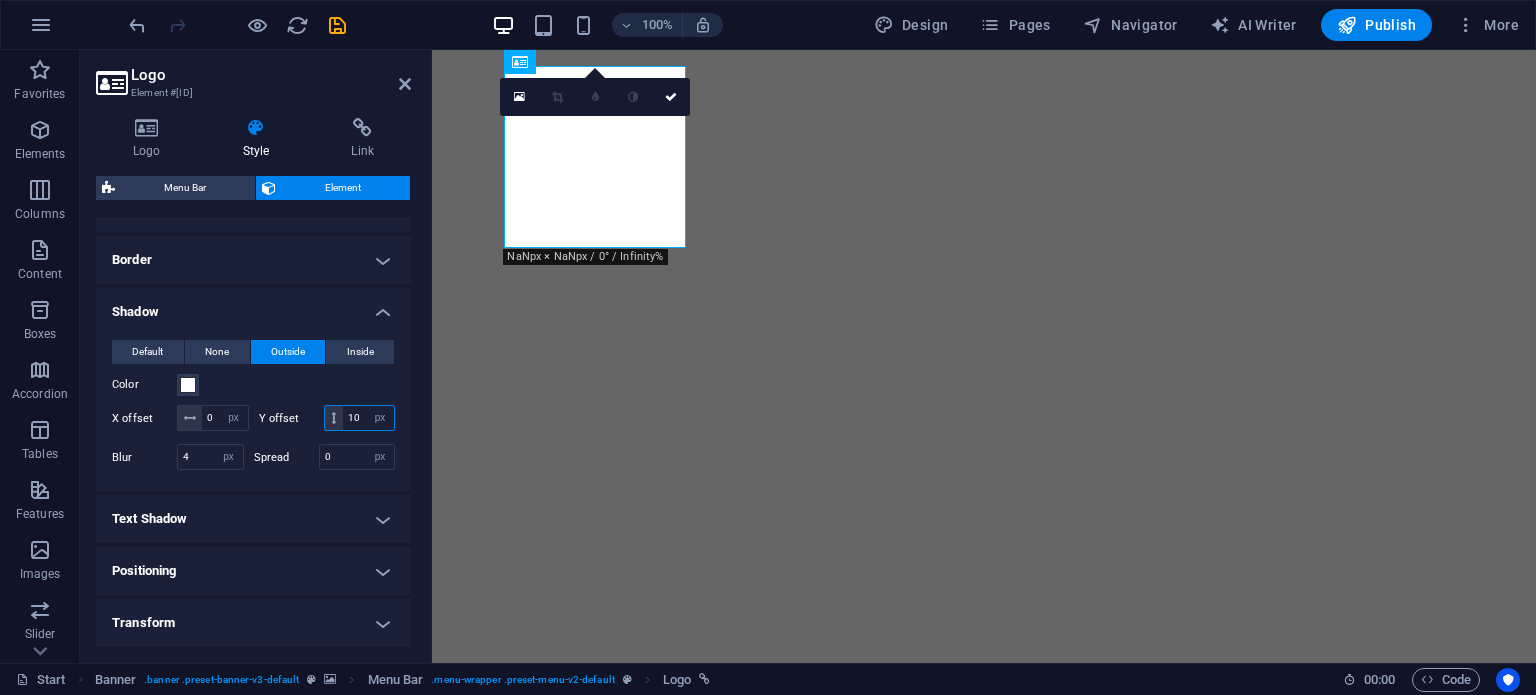 click on "Y offset 10 px rem vh vw" at bounding box center (327, 418) 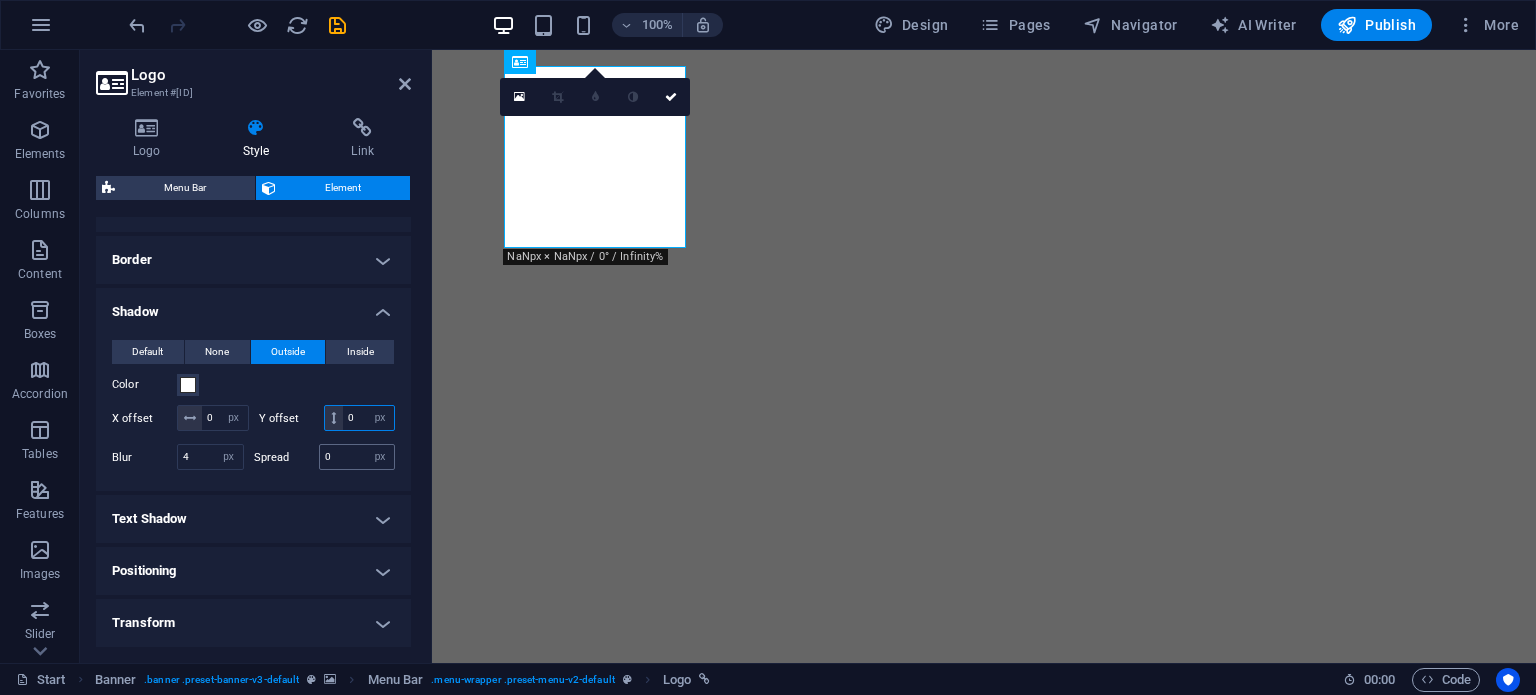 type on "0" 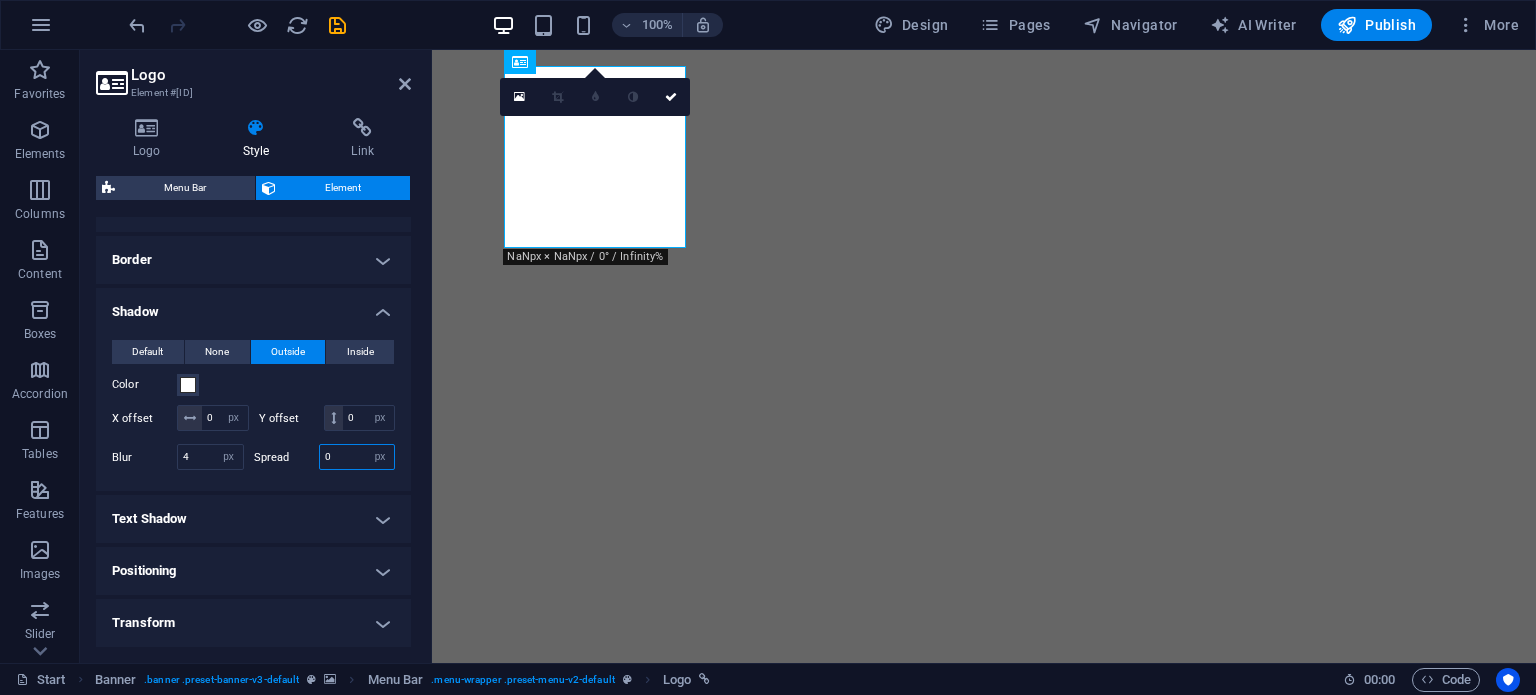 click on "0" at bounding box center [357, 457] 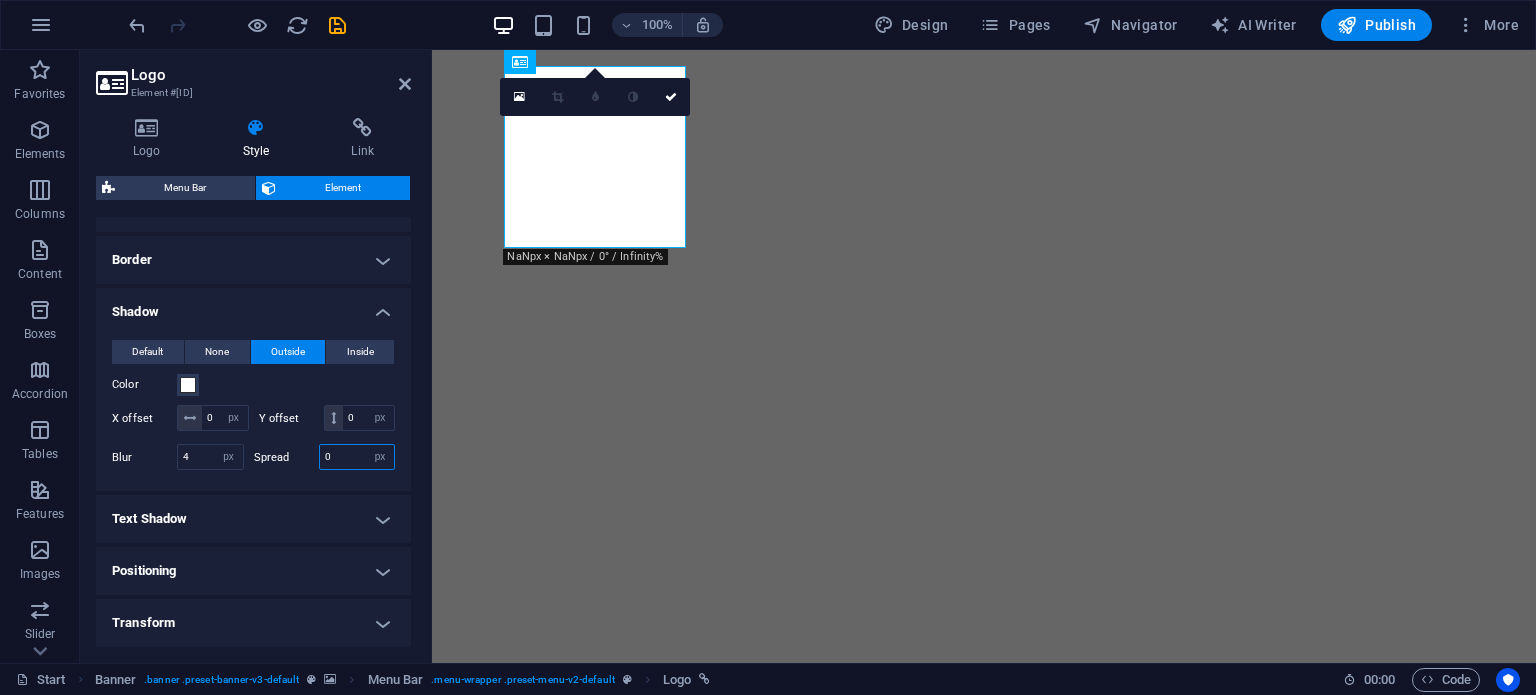 drag, startPoint x: 348, startPoint y: 483, endPoint x: 268, endPoint y: 469, distance: 81.21576 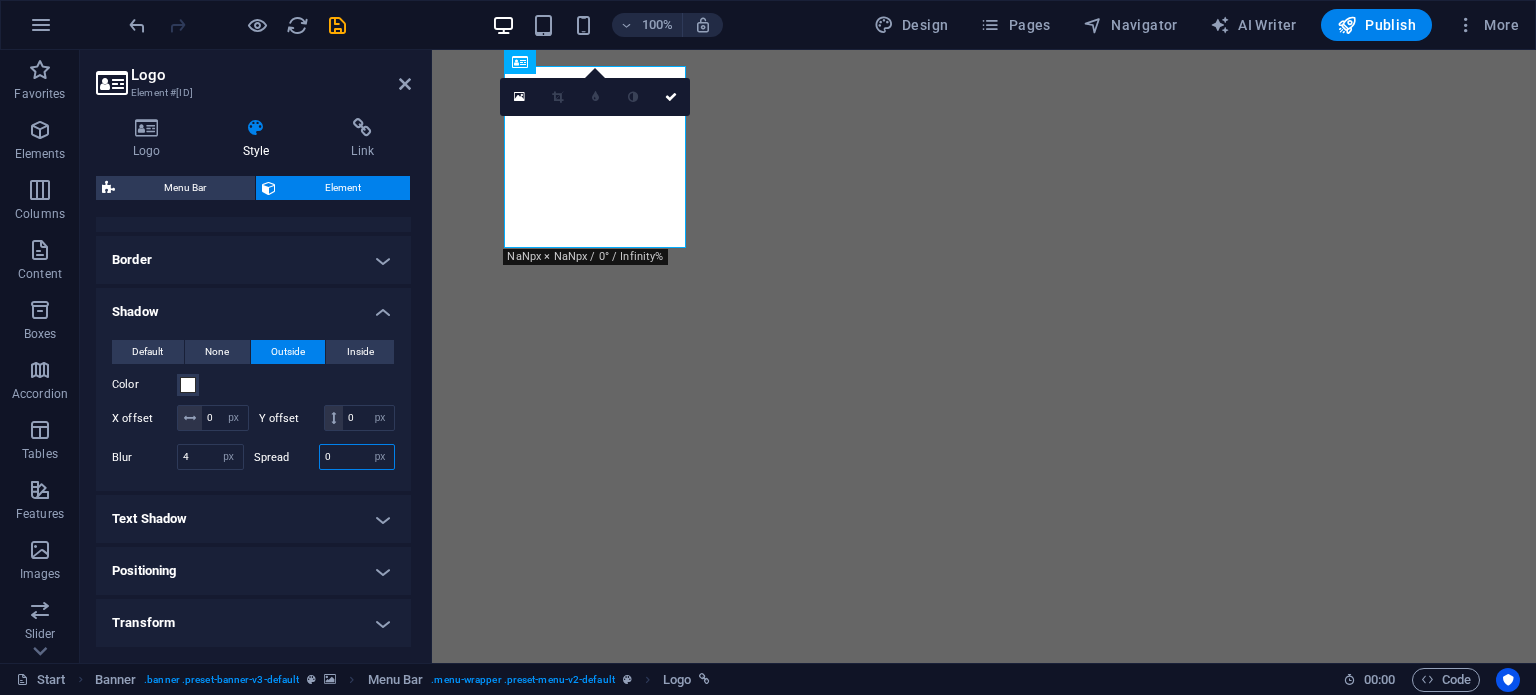 drag, startPoint x: 336, startPoint y: 480, endPoint x: 251, endPoint y: 490, distance: 85.58621 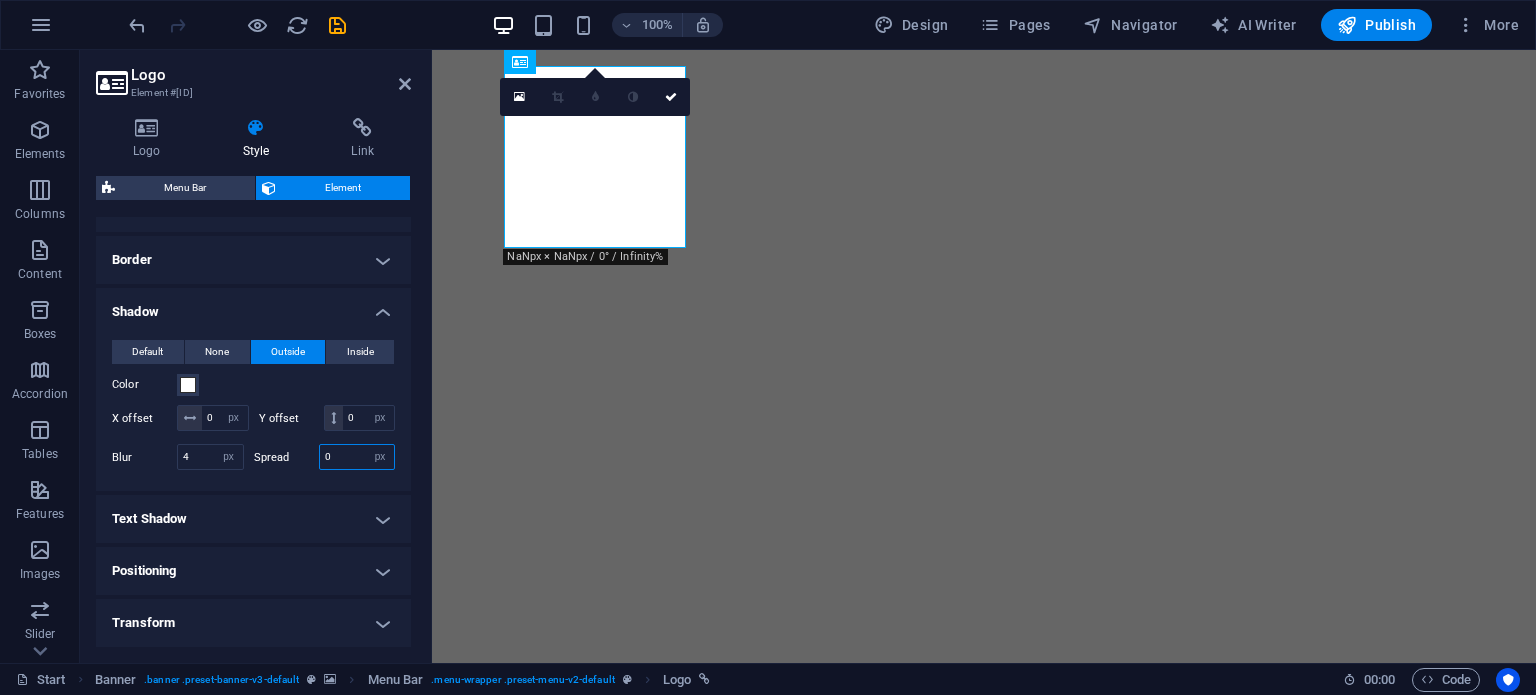 click on "Blur 4 px rem % vh vw Spread 0 px rem vh vw" at bounding box center (253, 457) 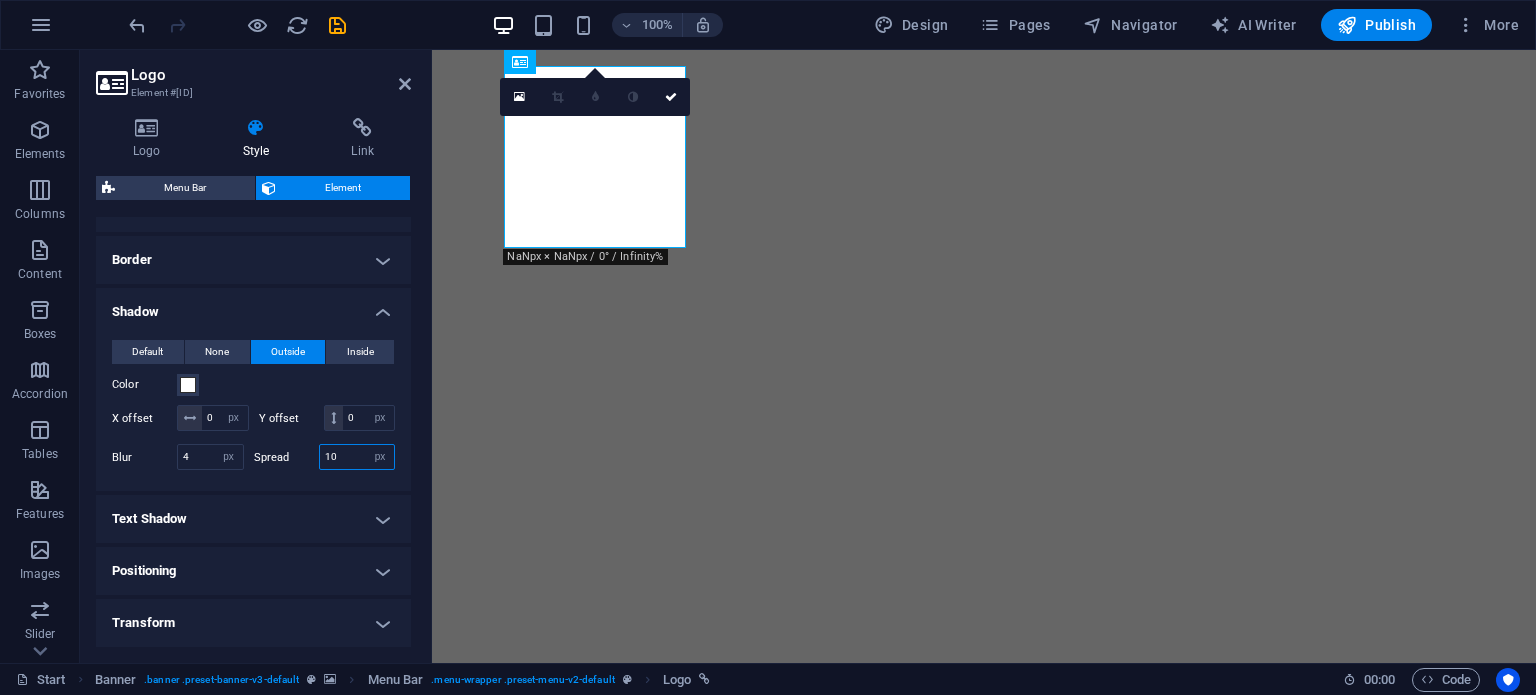 type on "10" 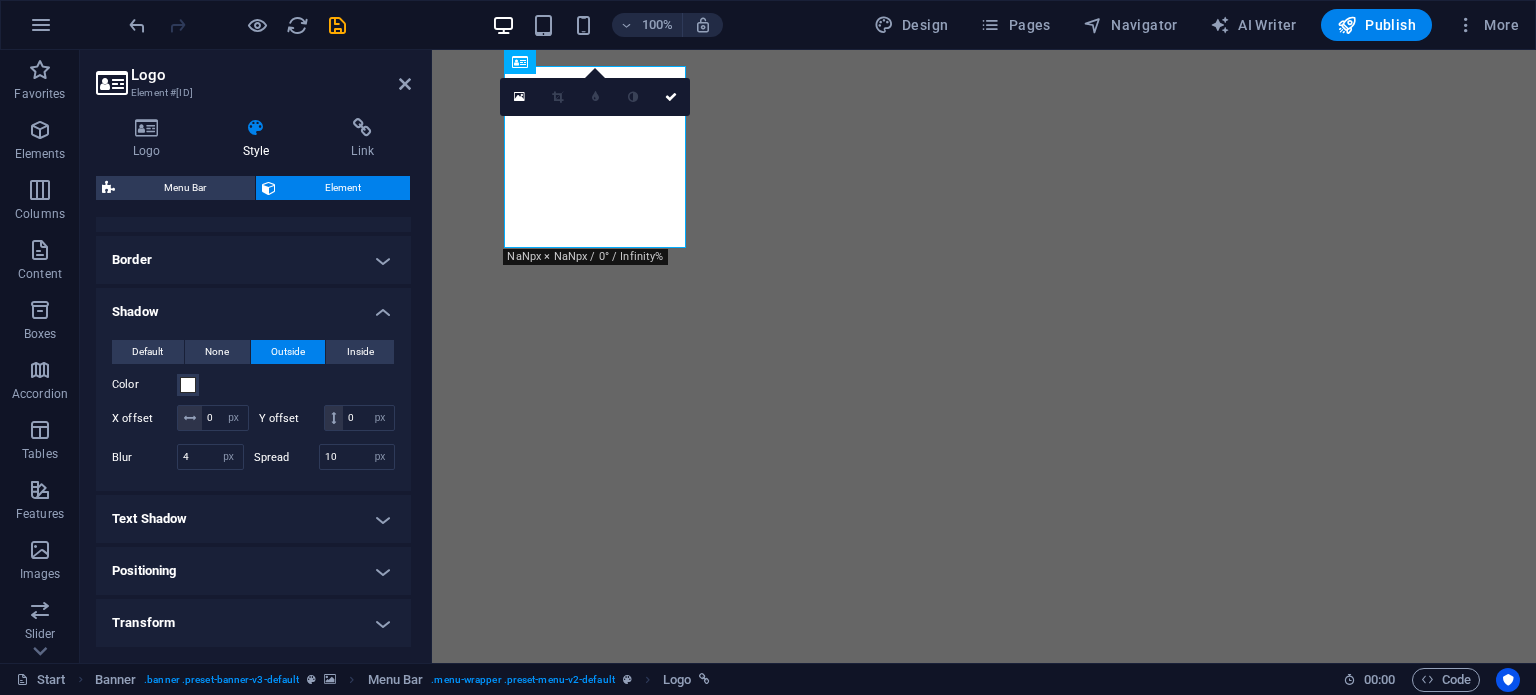 click on "Default None Outside Inside Color X offset 0 px rem vh vw Y offset 0 px rem vh vw Blur 4 px rem % vh vw Spread 10 px rem vh vw" at bounding box center (253, 407) 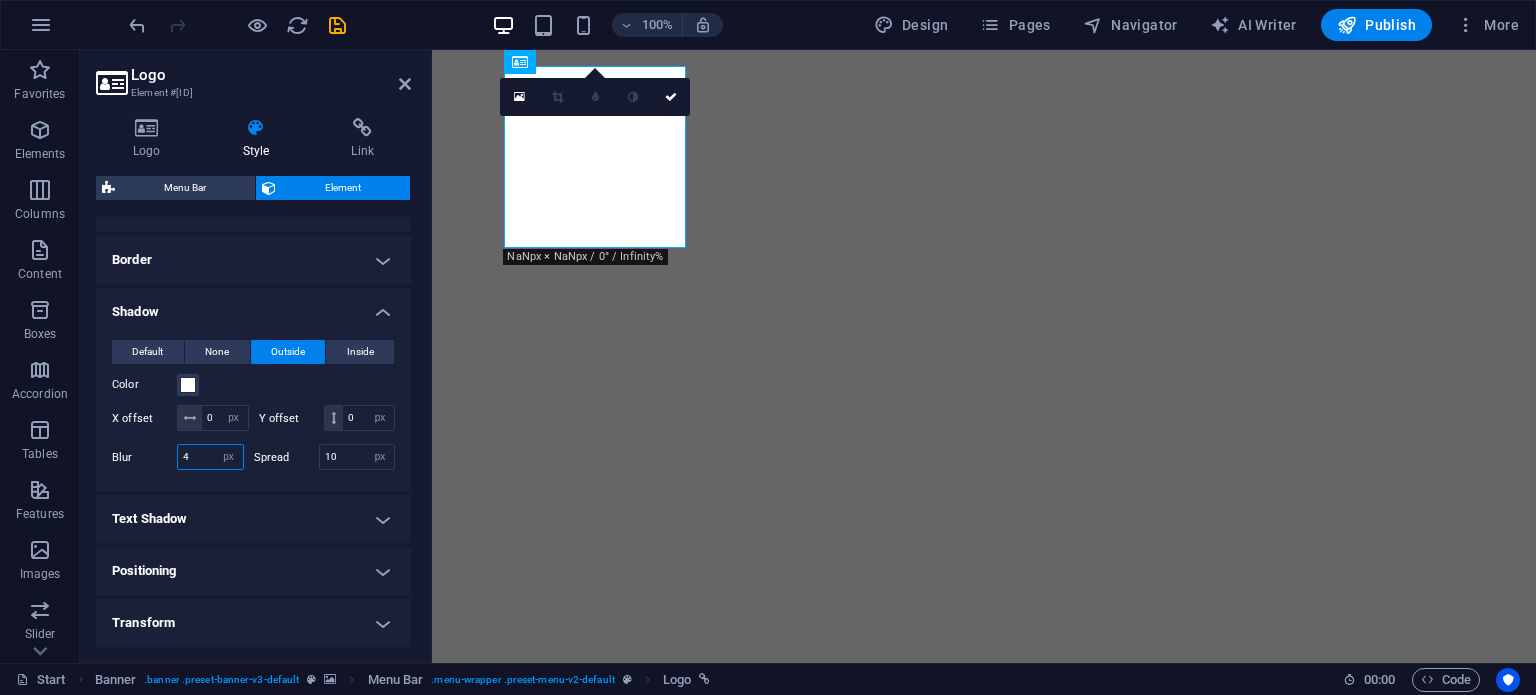drag, startPoint x: 205, startPoint y: 479, endPoint x: 144, endPoint y: 474, distance: 61.204575 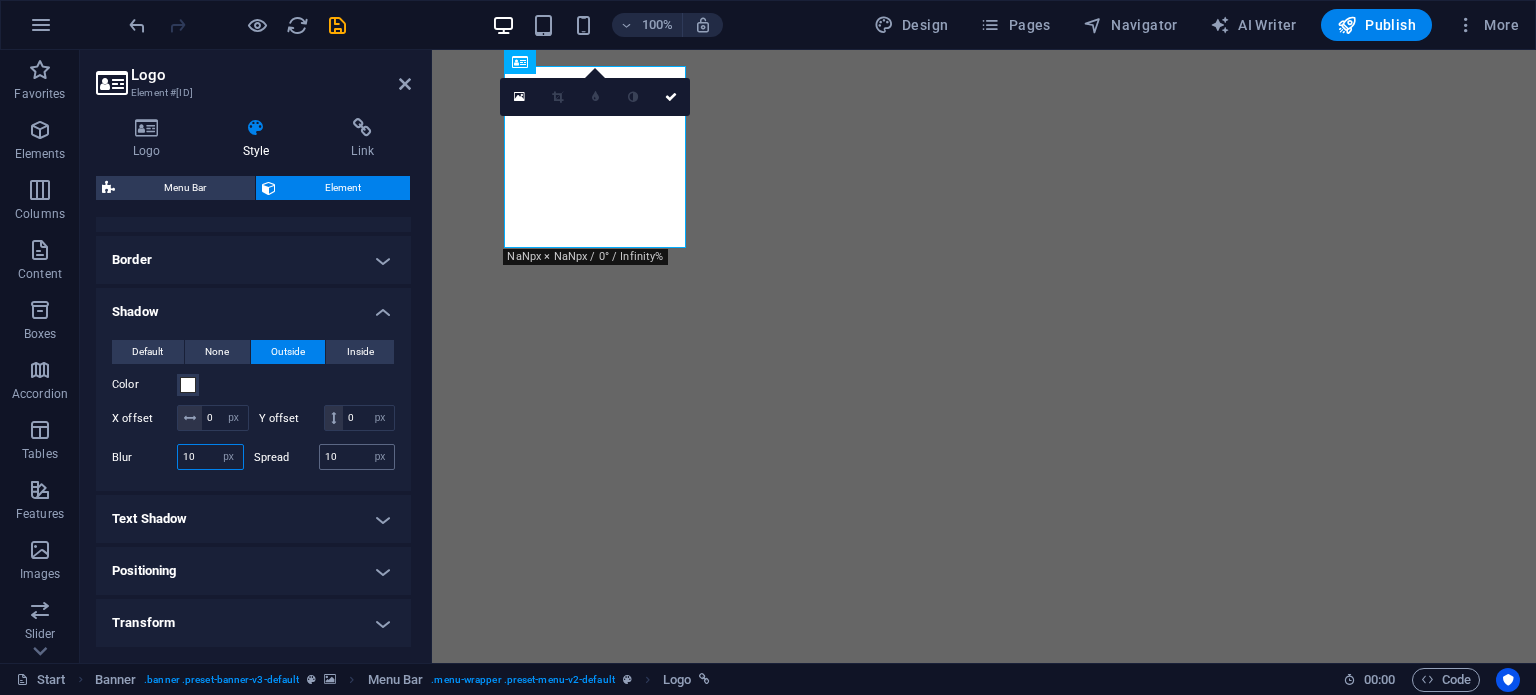 type on "10" 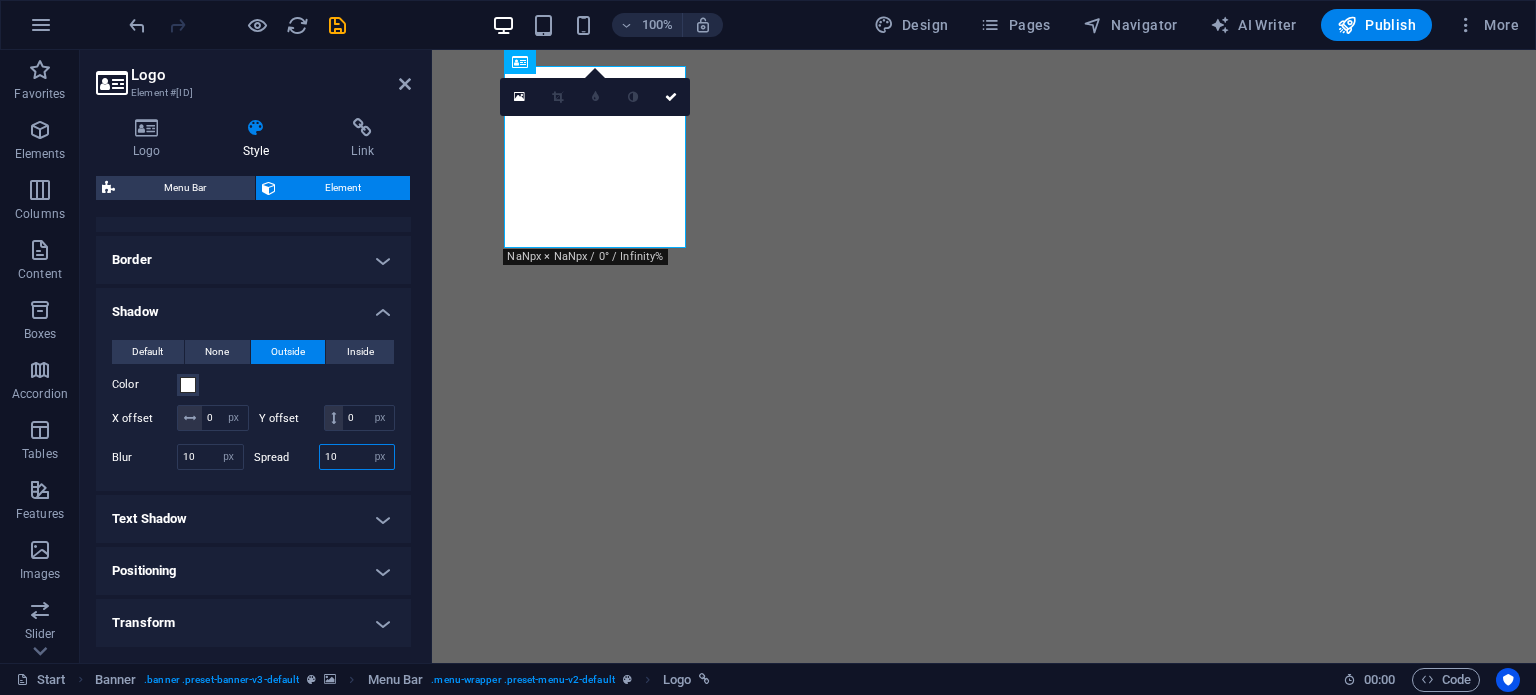click on "10" at bounding box center [357, 457] 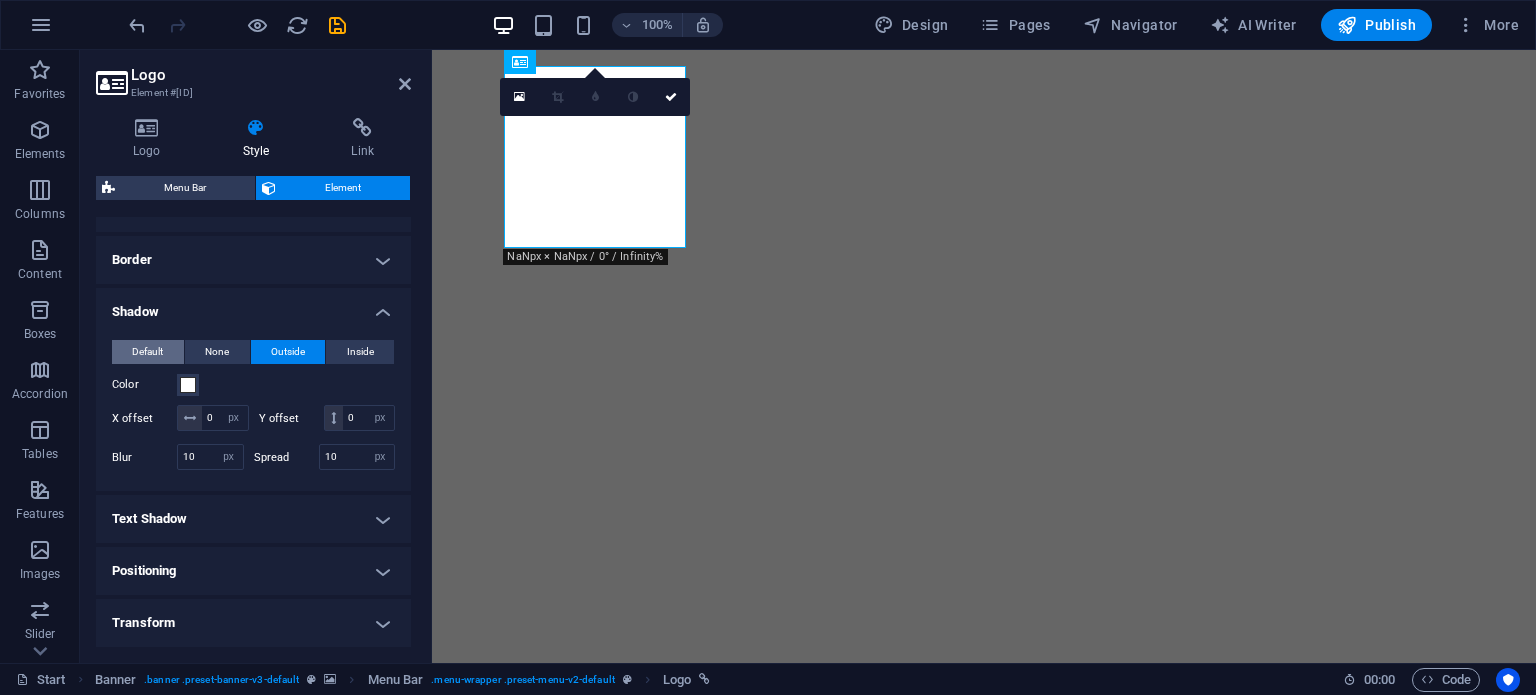 click on "Default" at bounding box center [147, 352] 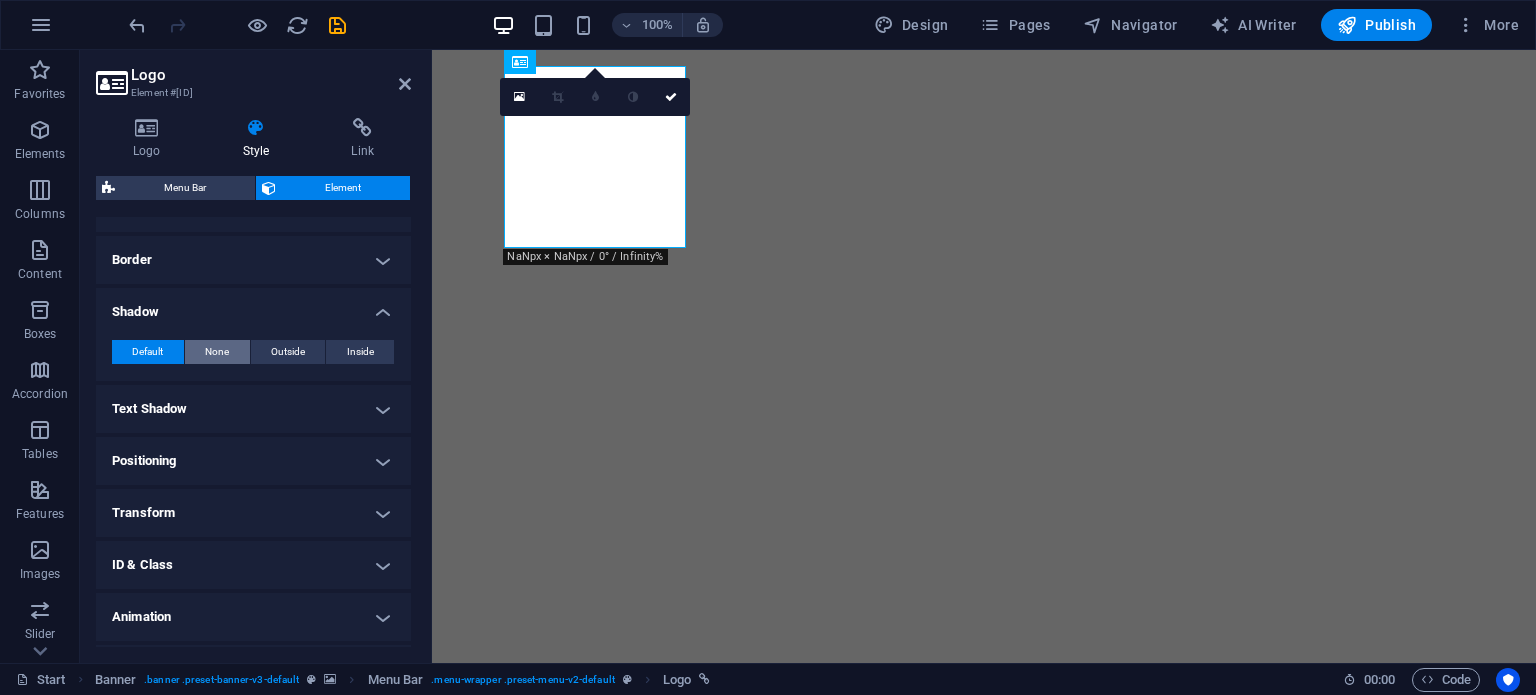 click on "None" at bounding box center [217, 352] 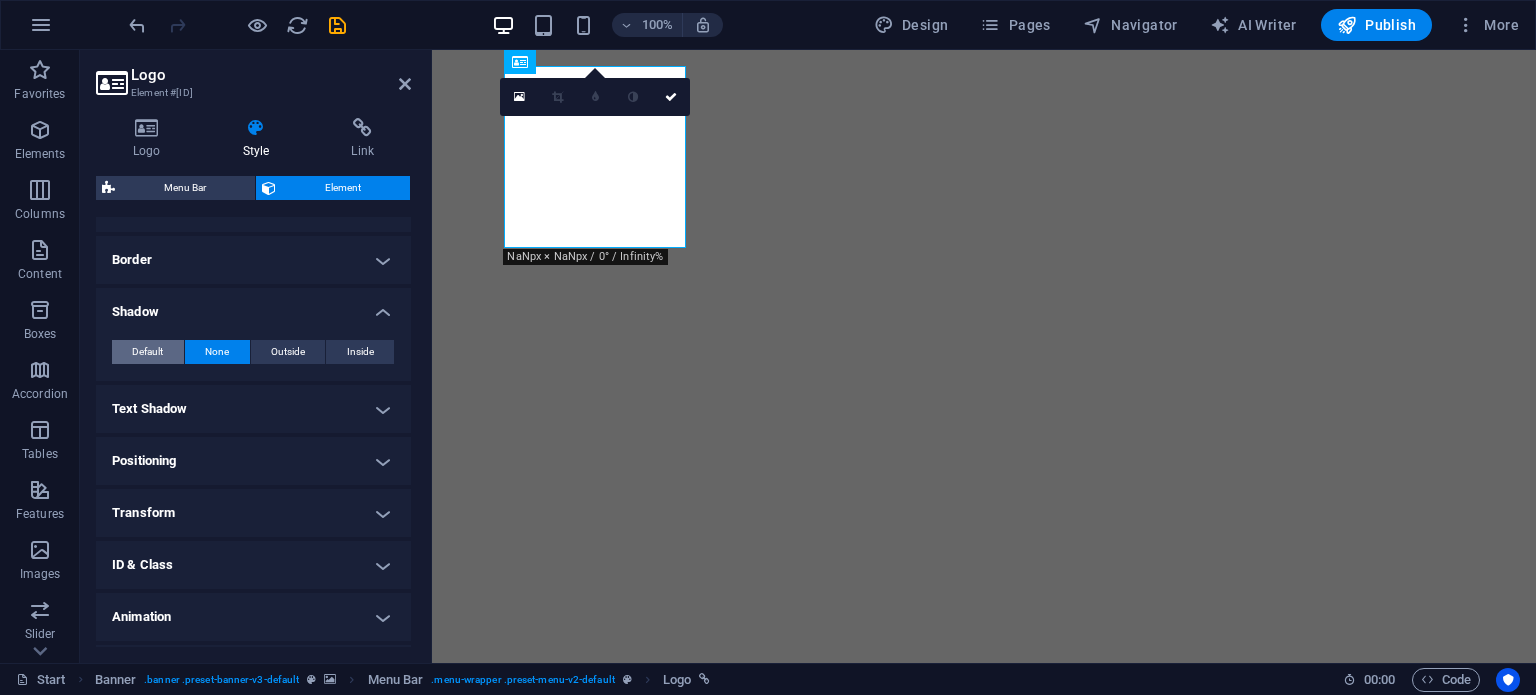 click on "Default" at bounding box center [147, 352] 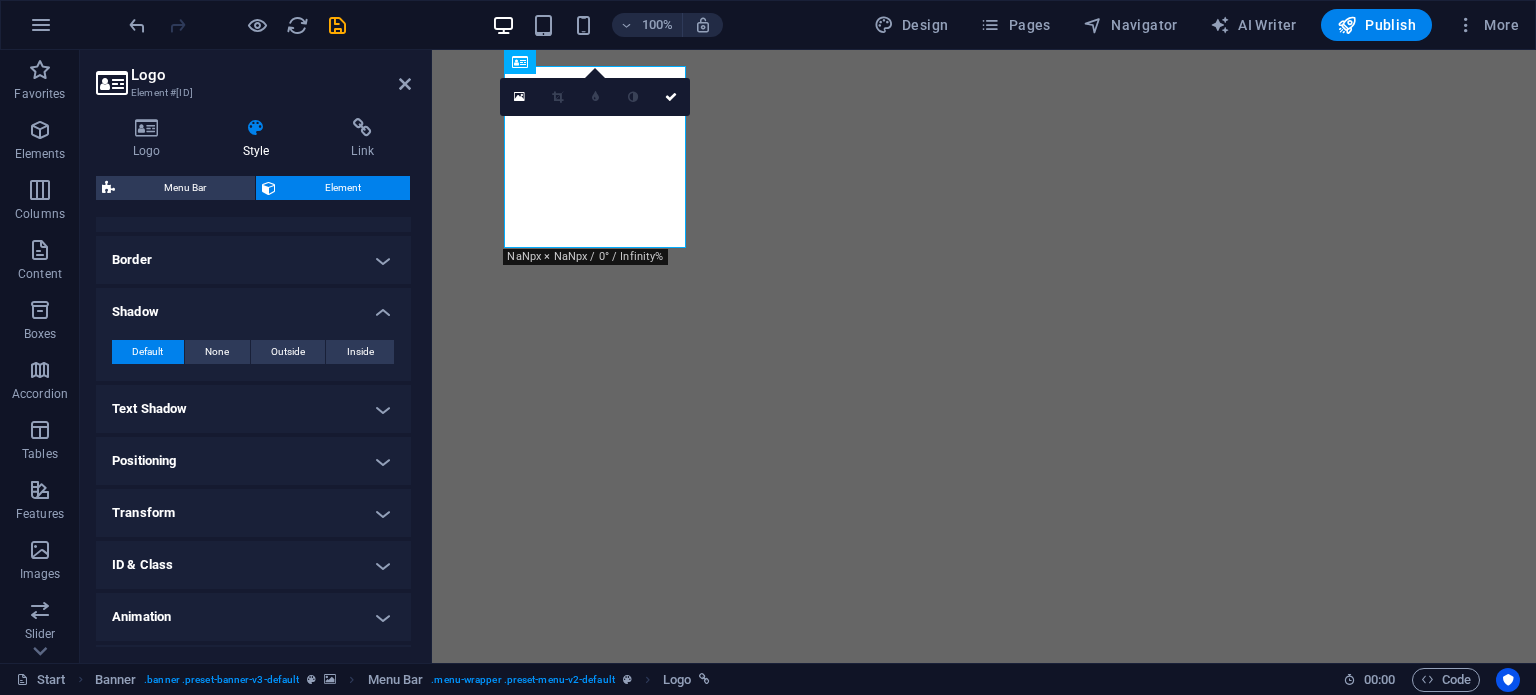 click on "Text Shadow" at bounding box center (253, 409) 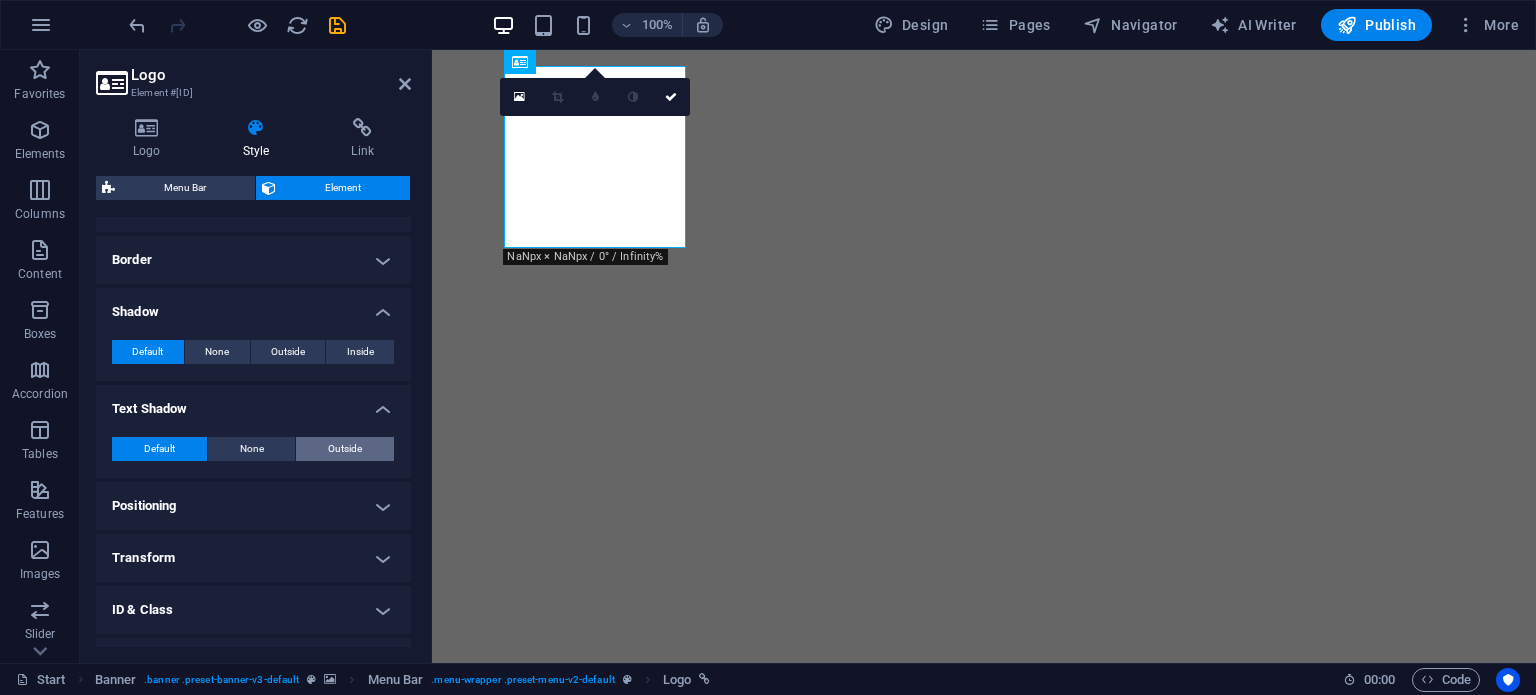 click on "Outside" at bounding box center [345, 449] 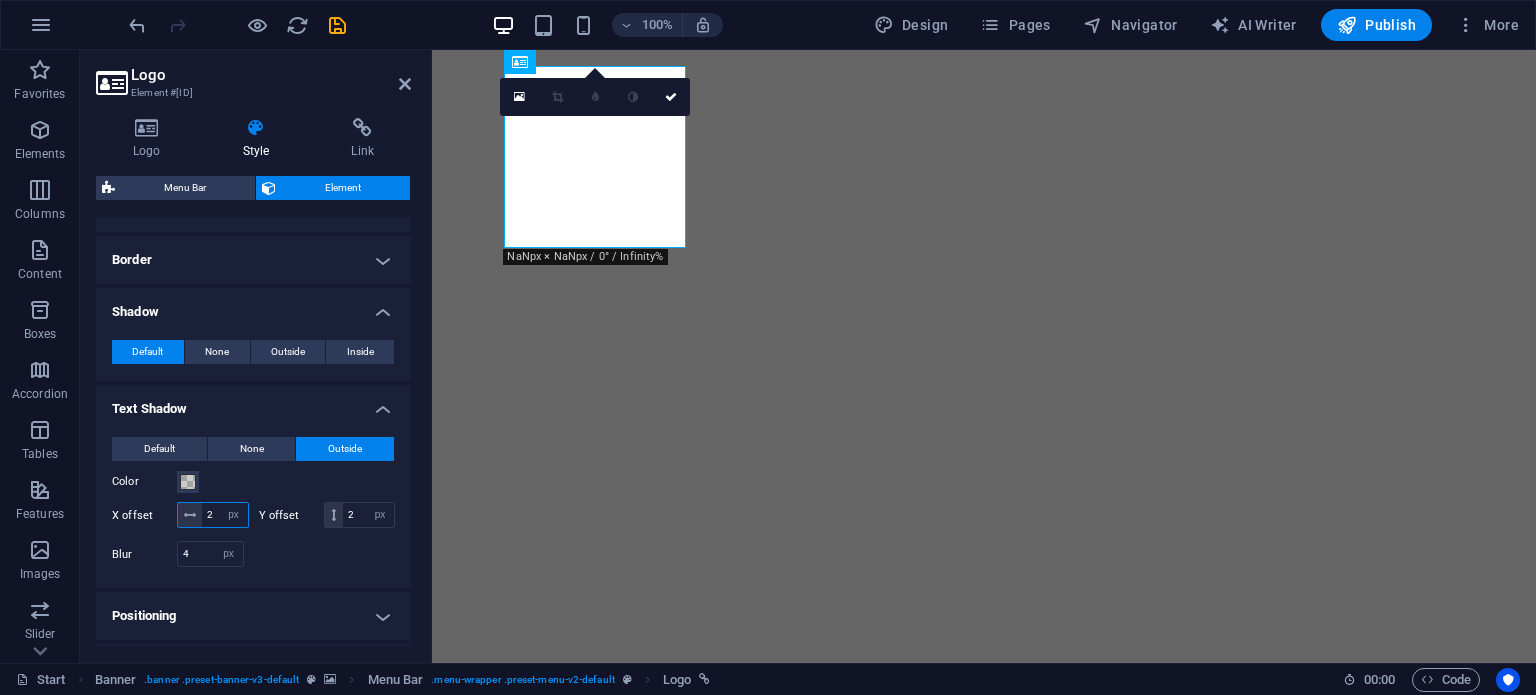 drag, startPoint x: 256, startPoint y: 512, endPoint x: 162, endPoint y: 497, distance: 95.189285 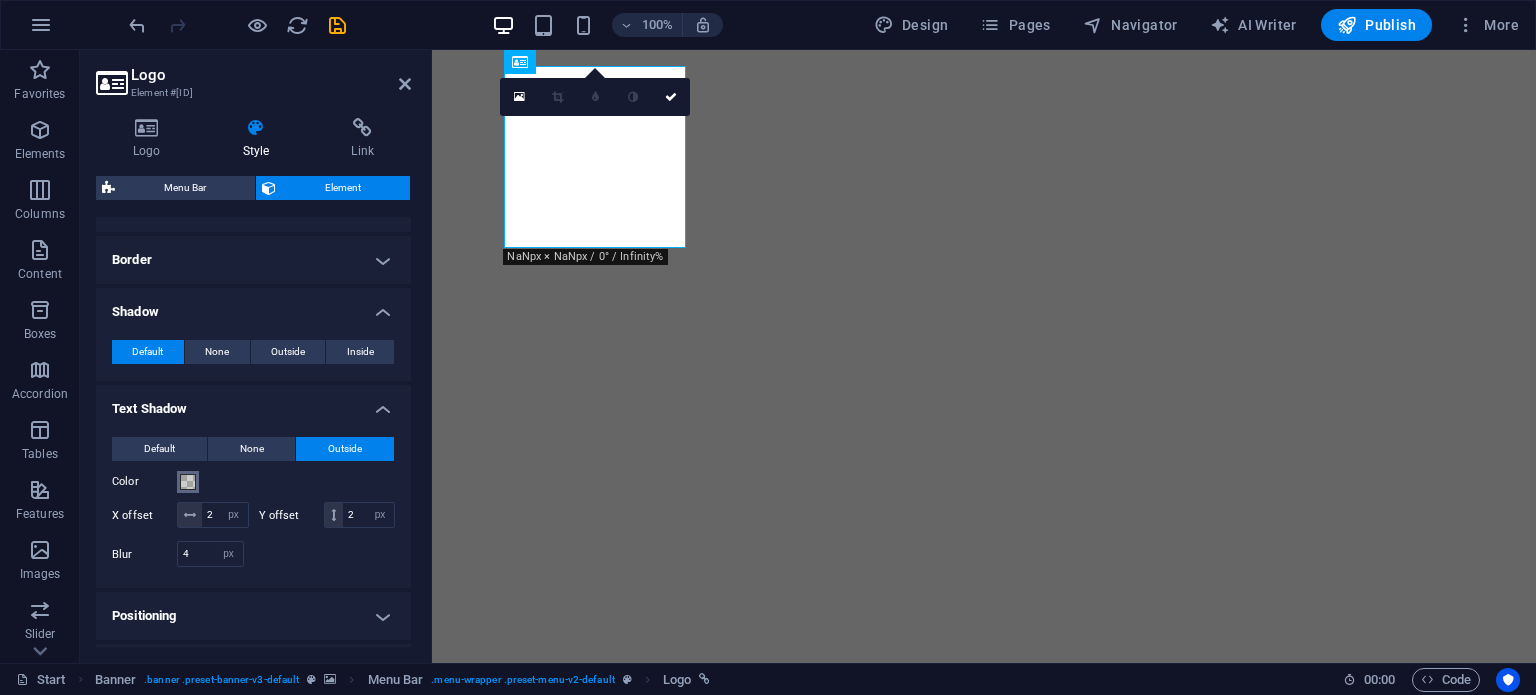 click at bounding box center (188, 482) 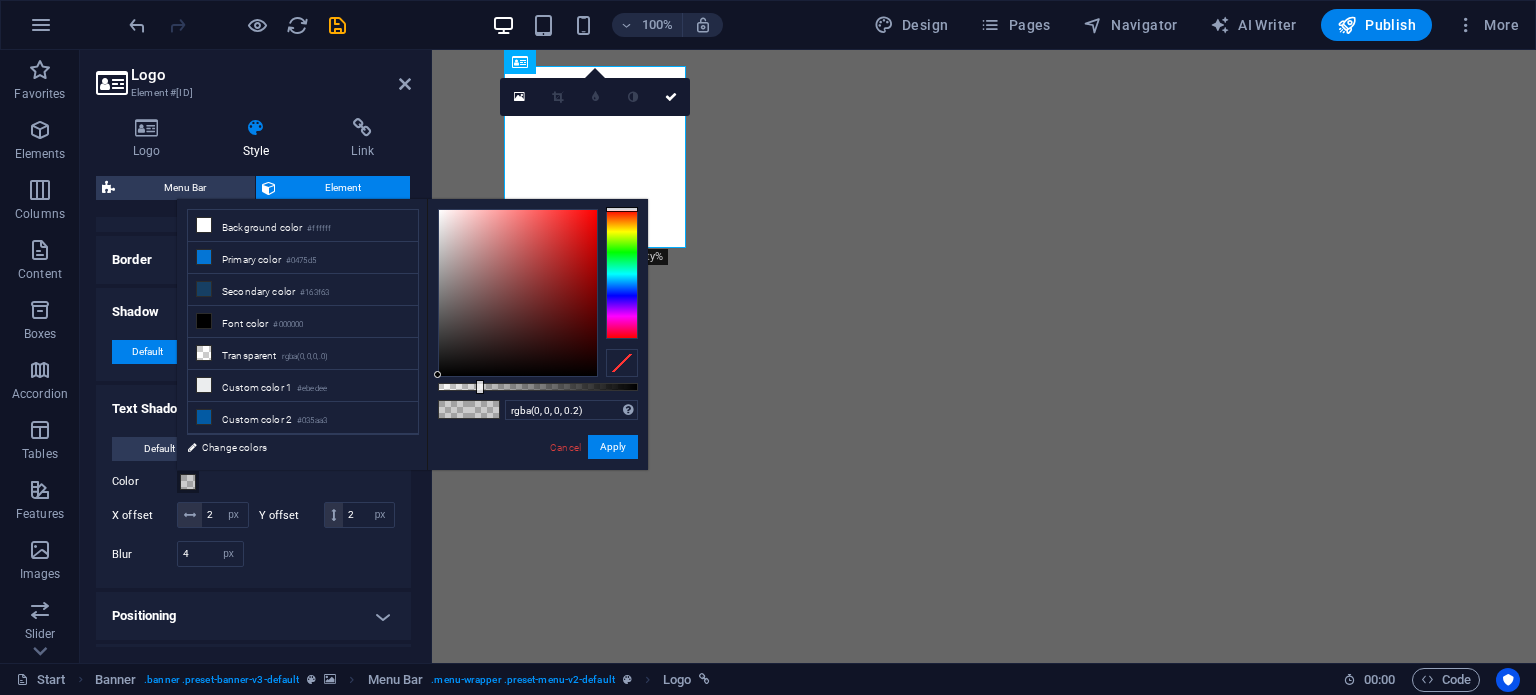 click at bounding box center [188, 482] 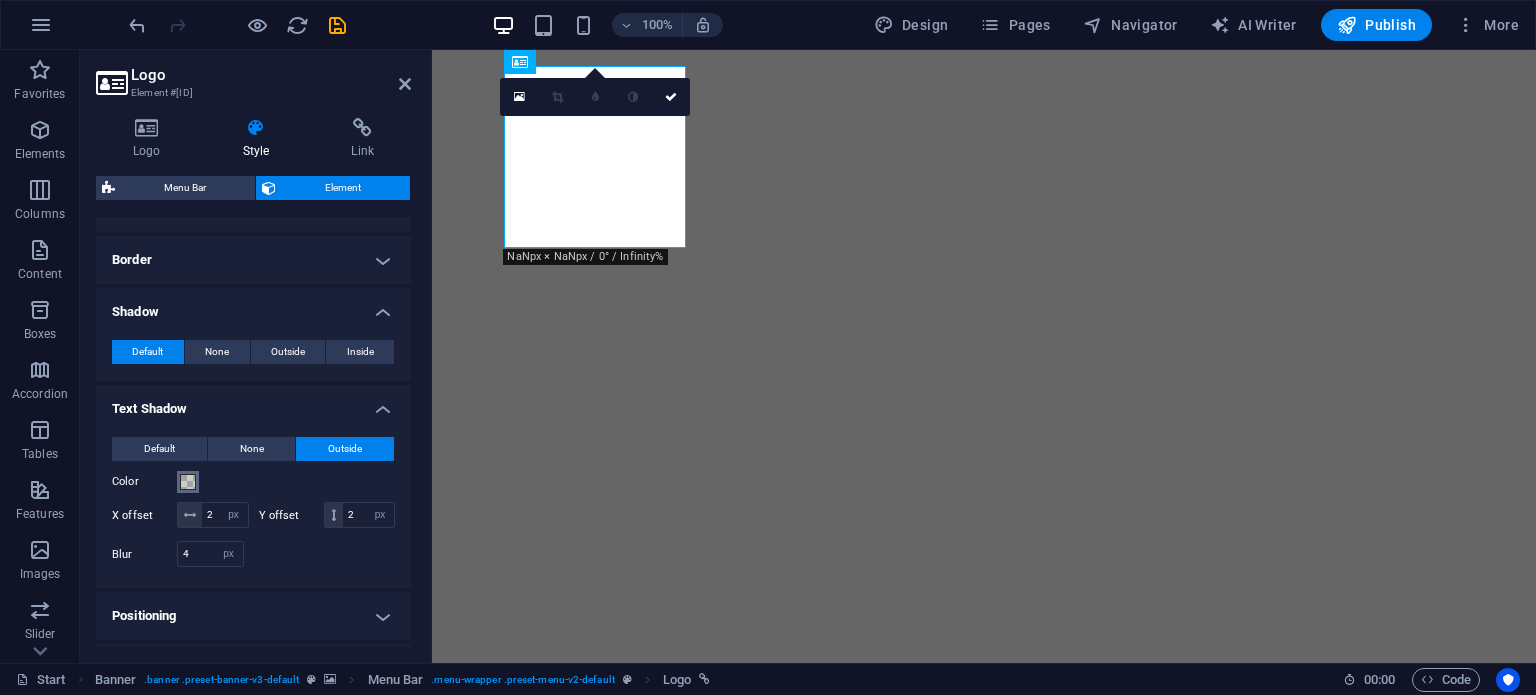 click at bounding box center (188, 482) 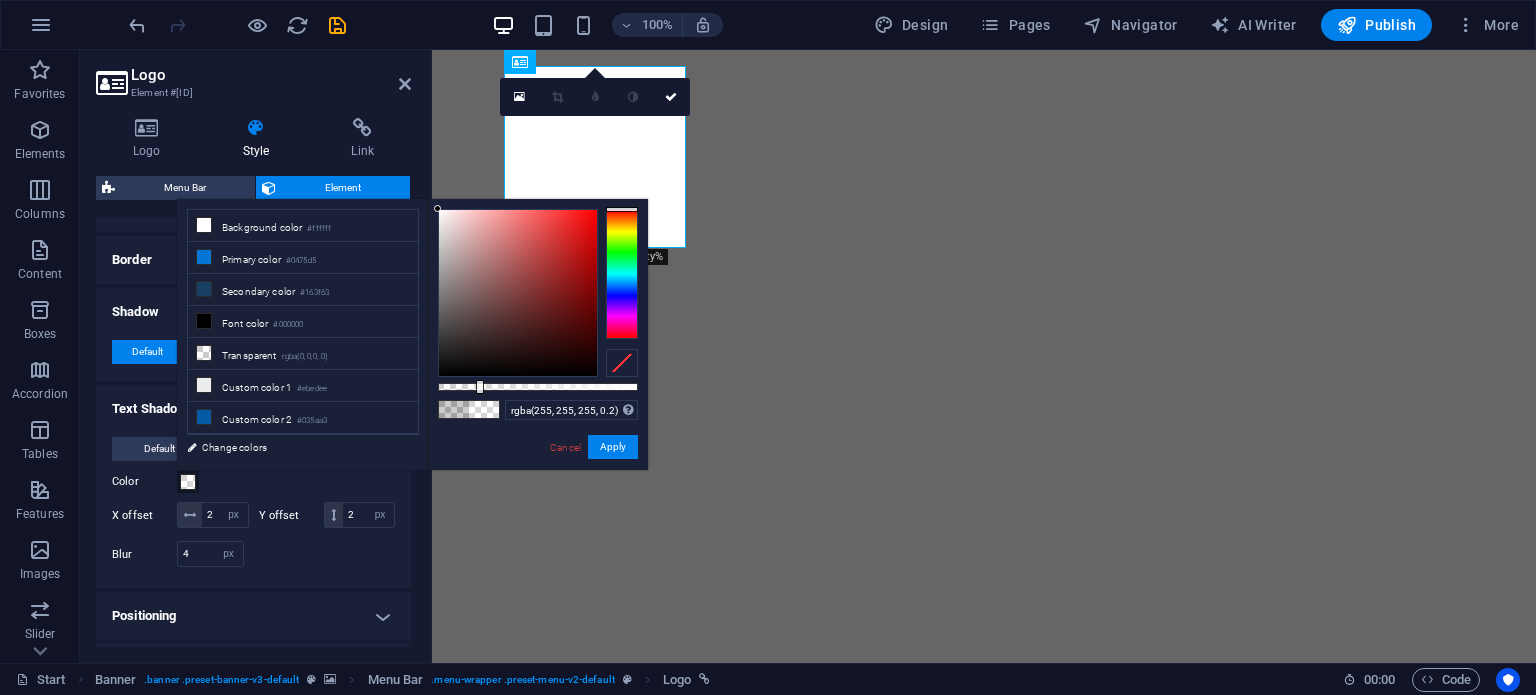 drag, startPoint x: 457, startPoint y: 243, endPoint x: 371, endPoint y: 113, distance: 155.87173 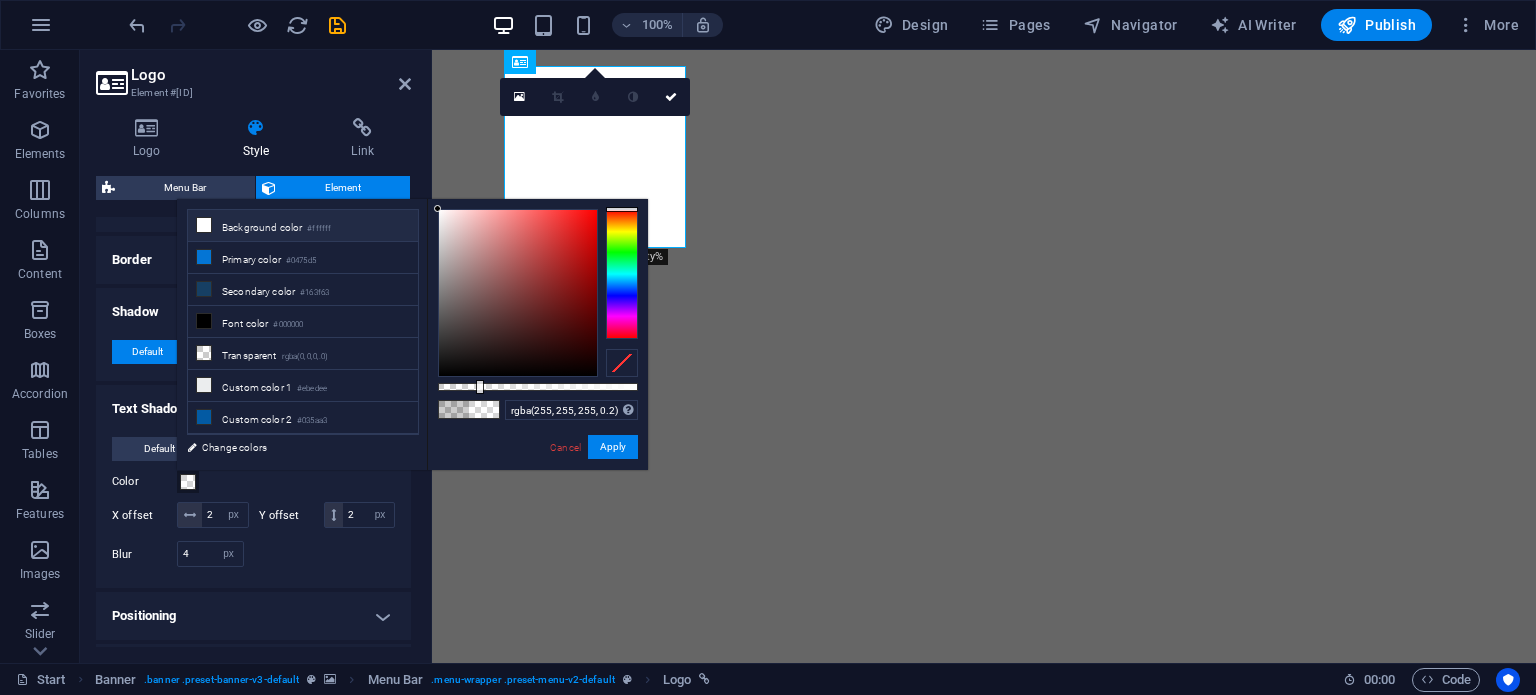 click on "Background color
#ffffff" at bounding box center [303, 226] 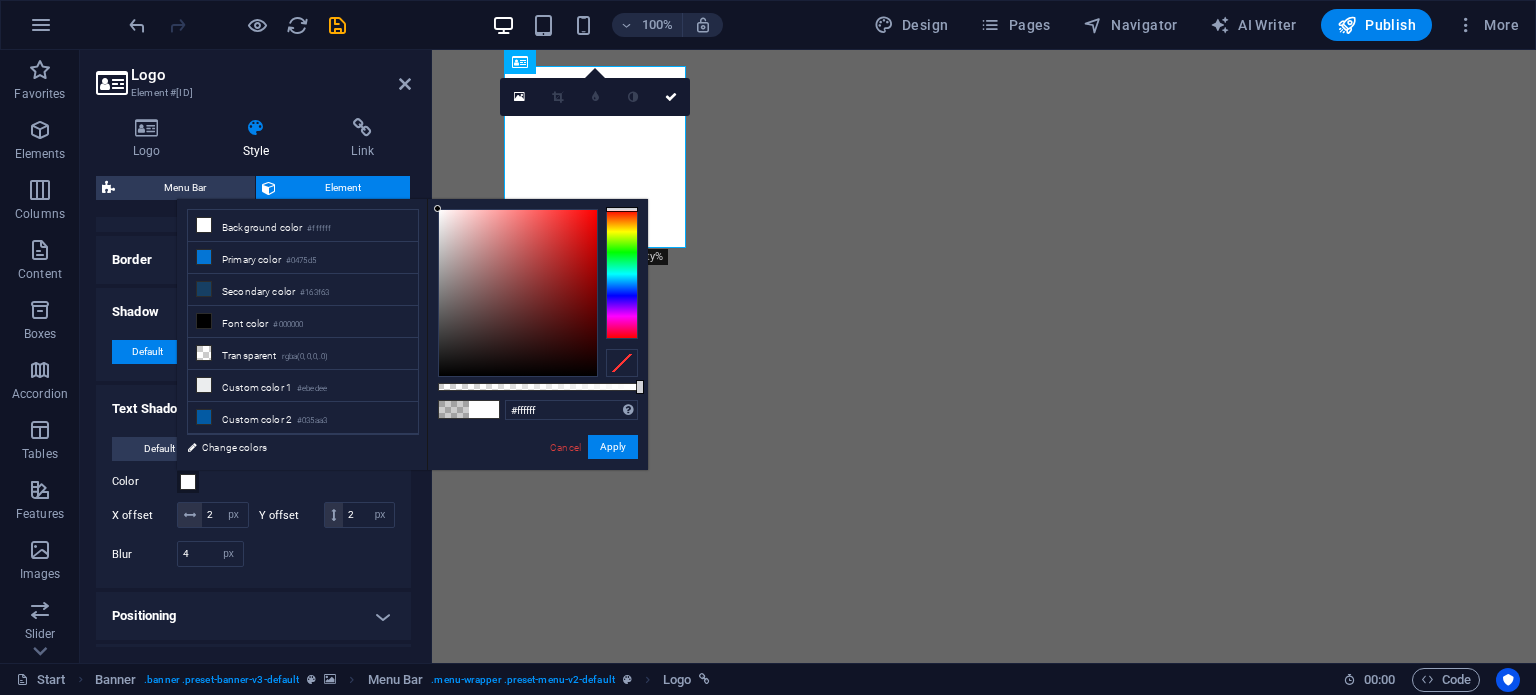 click on "Default None Outside Color X offset 2 px rem vh vw Y offset 2 px rem vh vw Blur 4 px rem % vh vw" at bounding box center [253, 504] 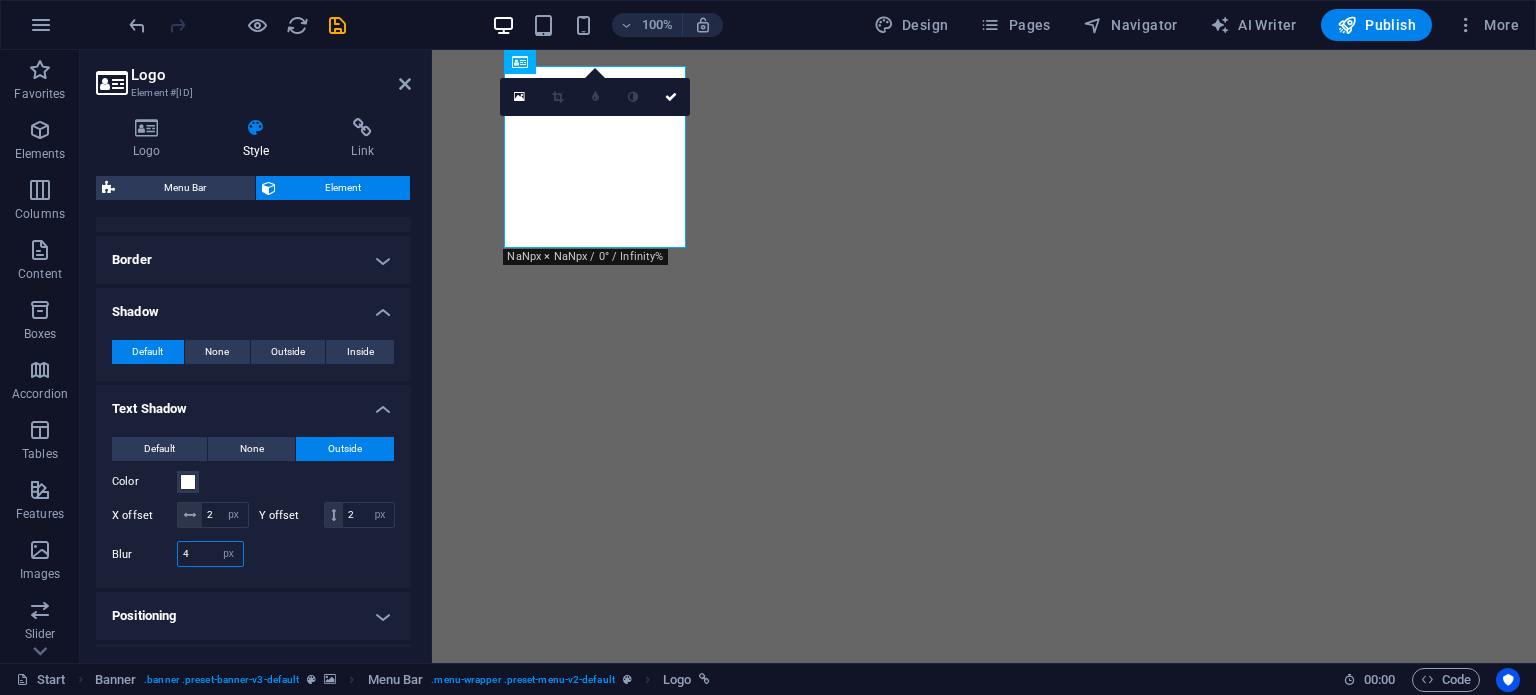 click on "4" at bounding box center [210, 554] 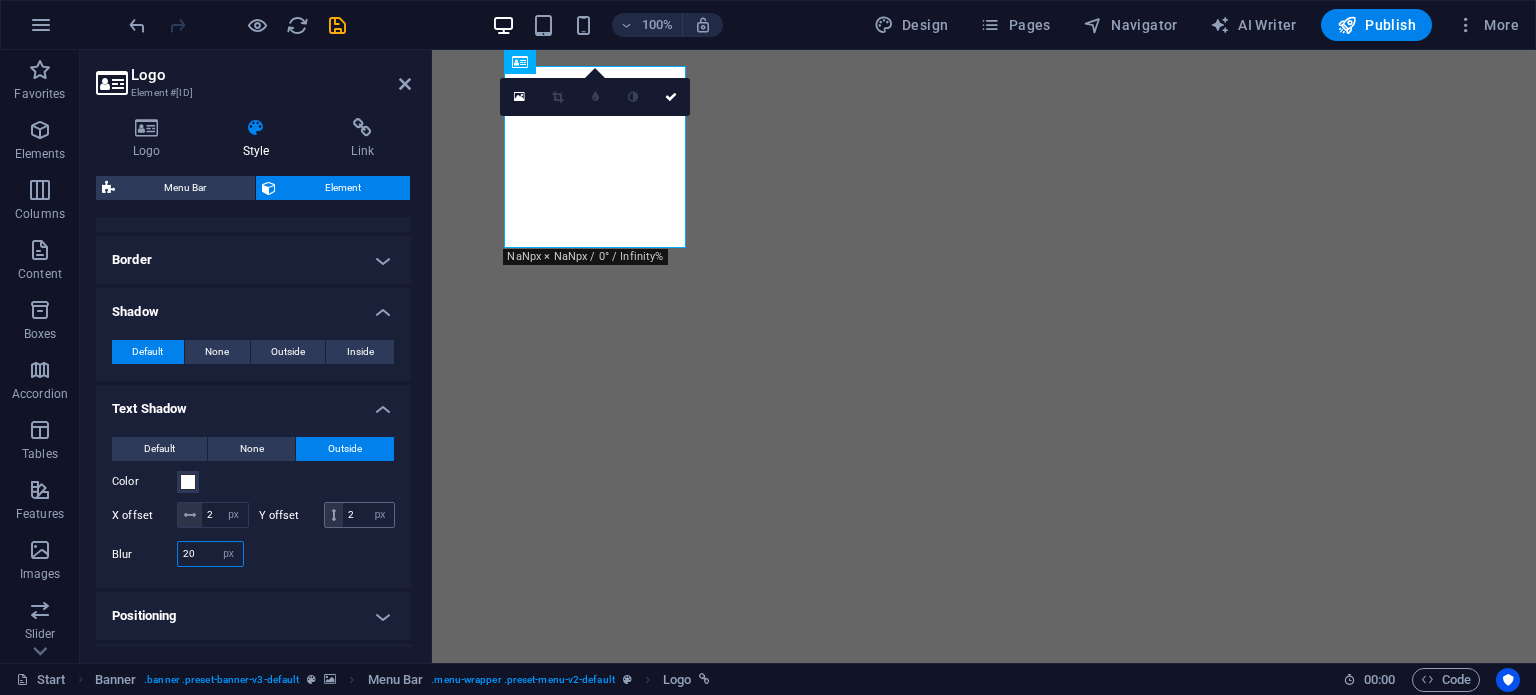 type on "20" 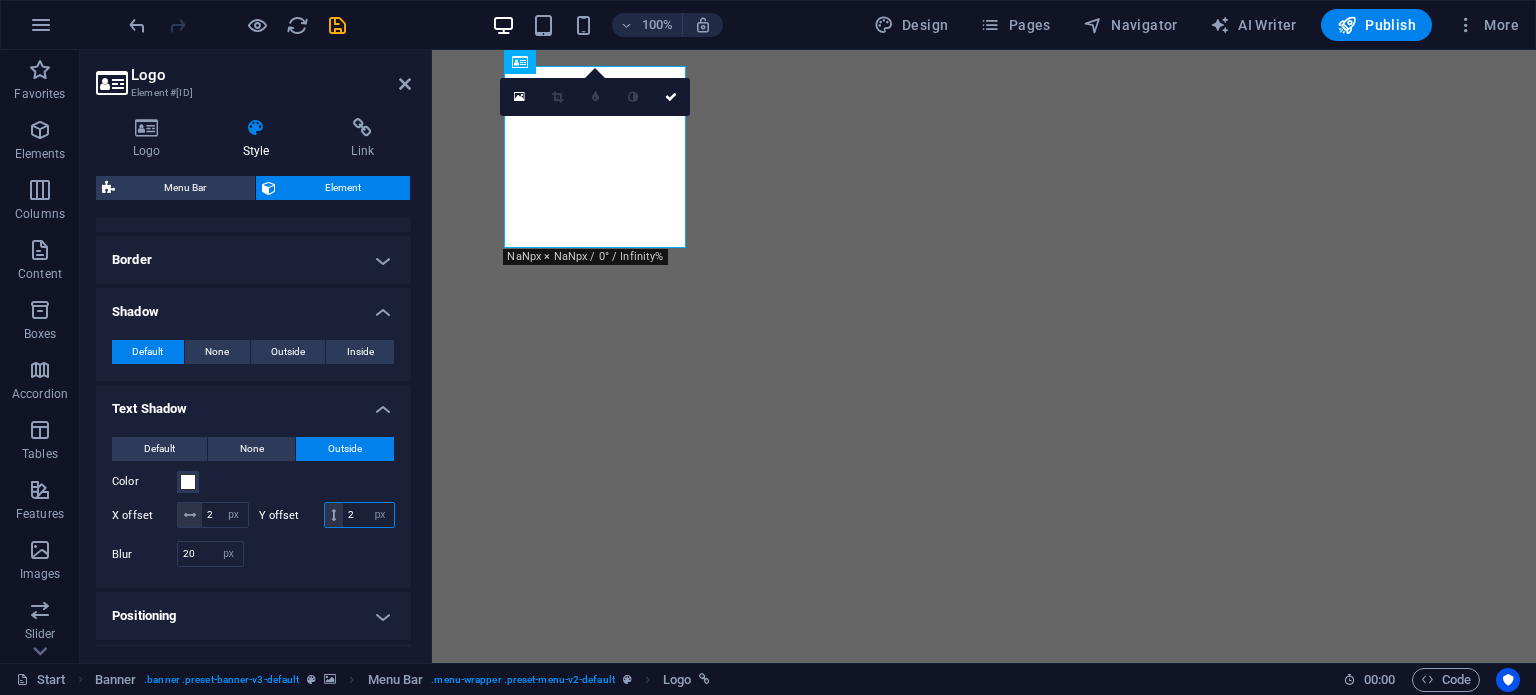 click on "2" at bounding box center (368, 515) 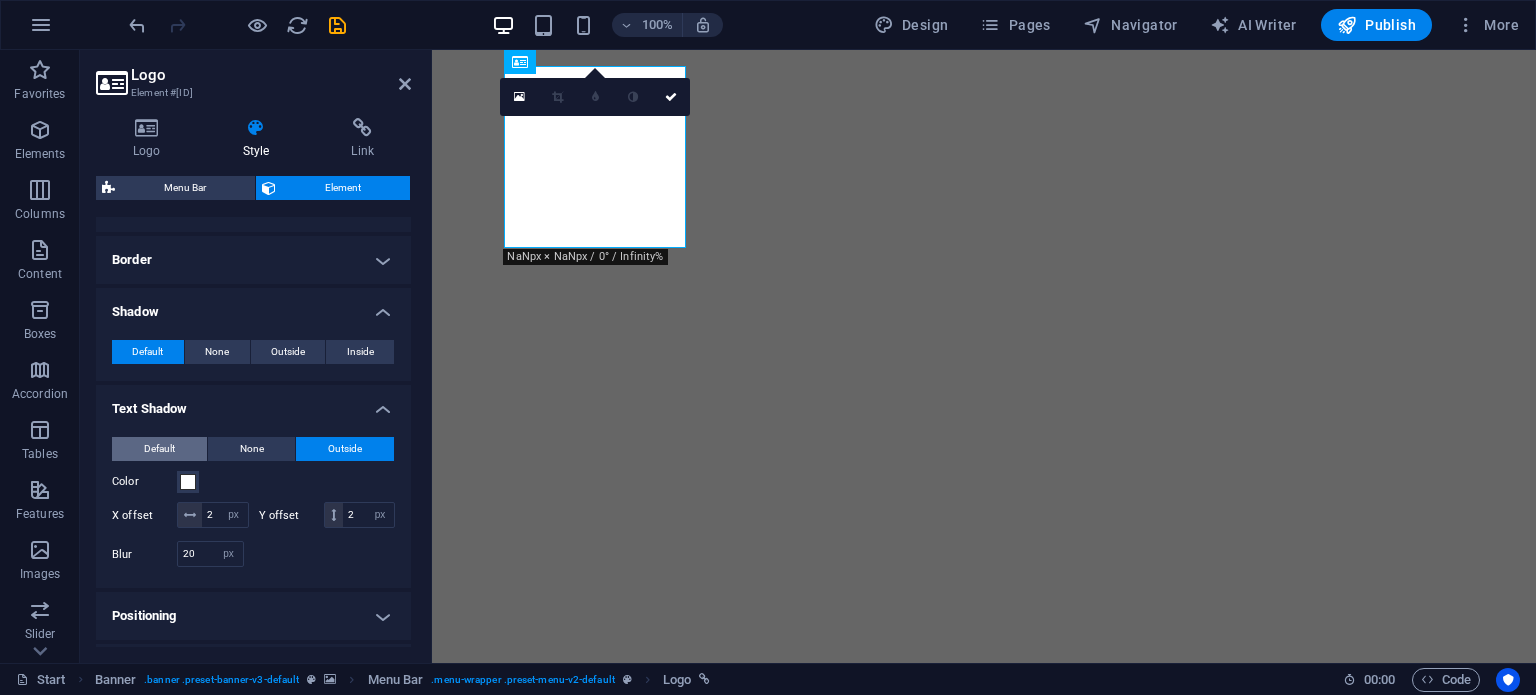 click on "Default" at bounding box center [159, 449] 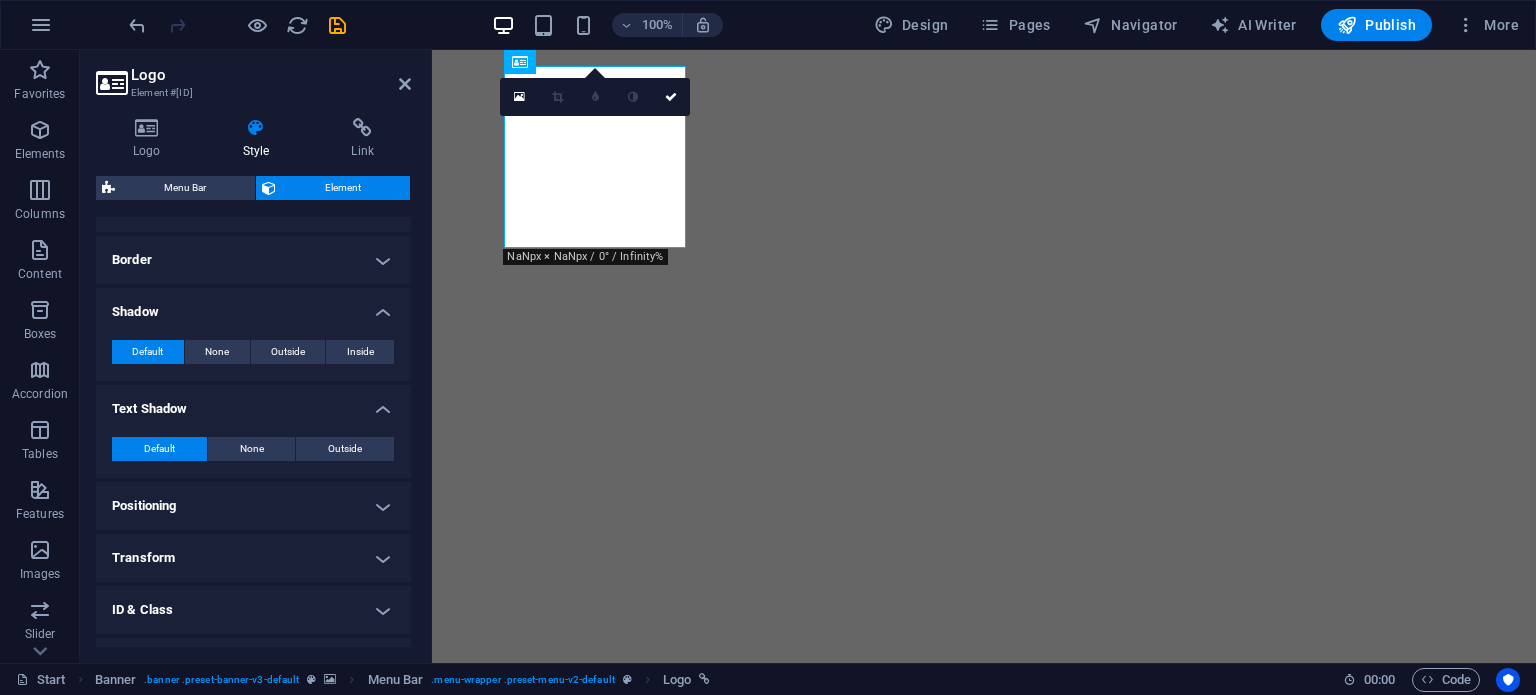 click on "Text Shadow" at bounding box center (253, 403) 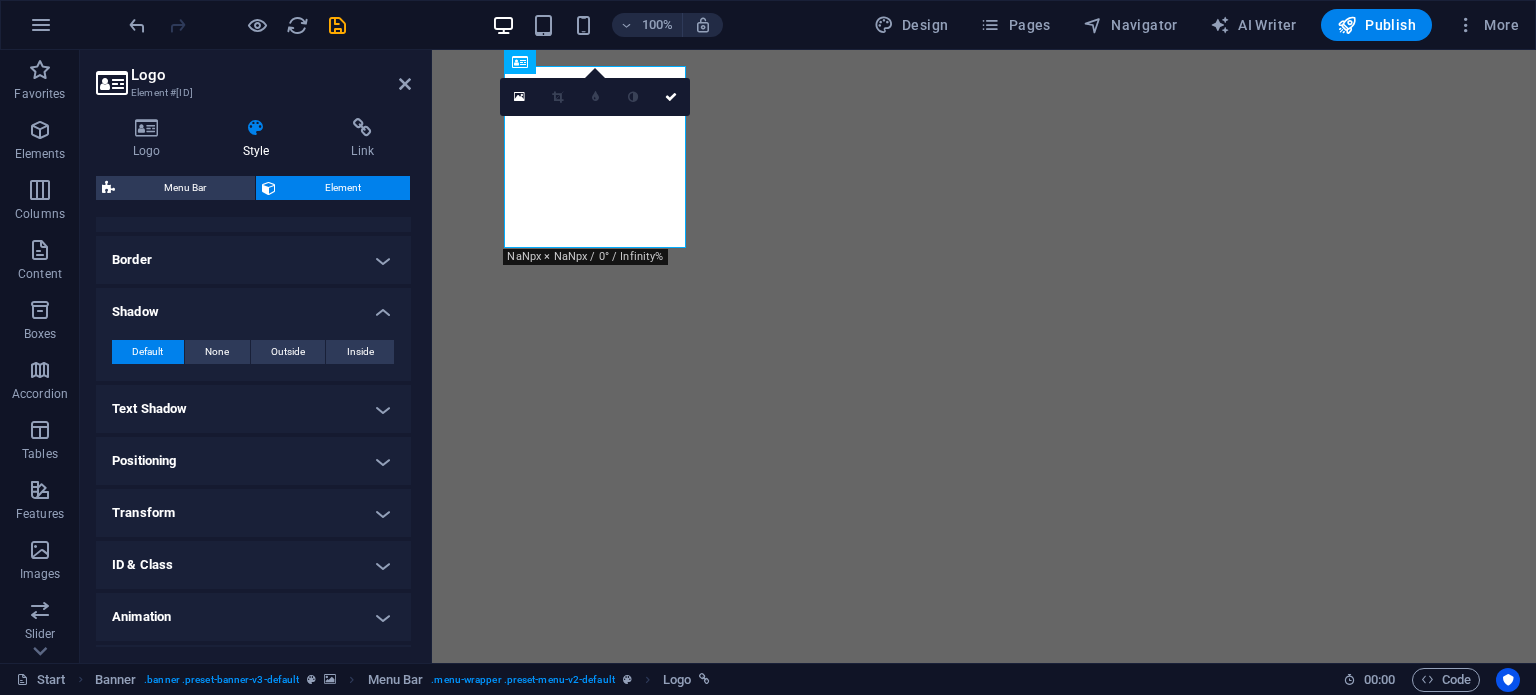 click on "Text Shadow" at bounding box center [253, 409] 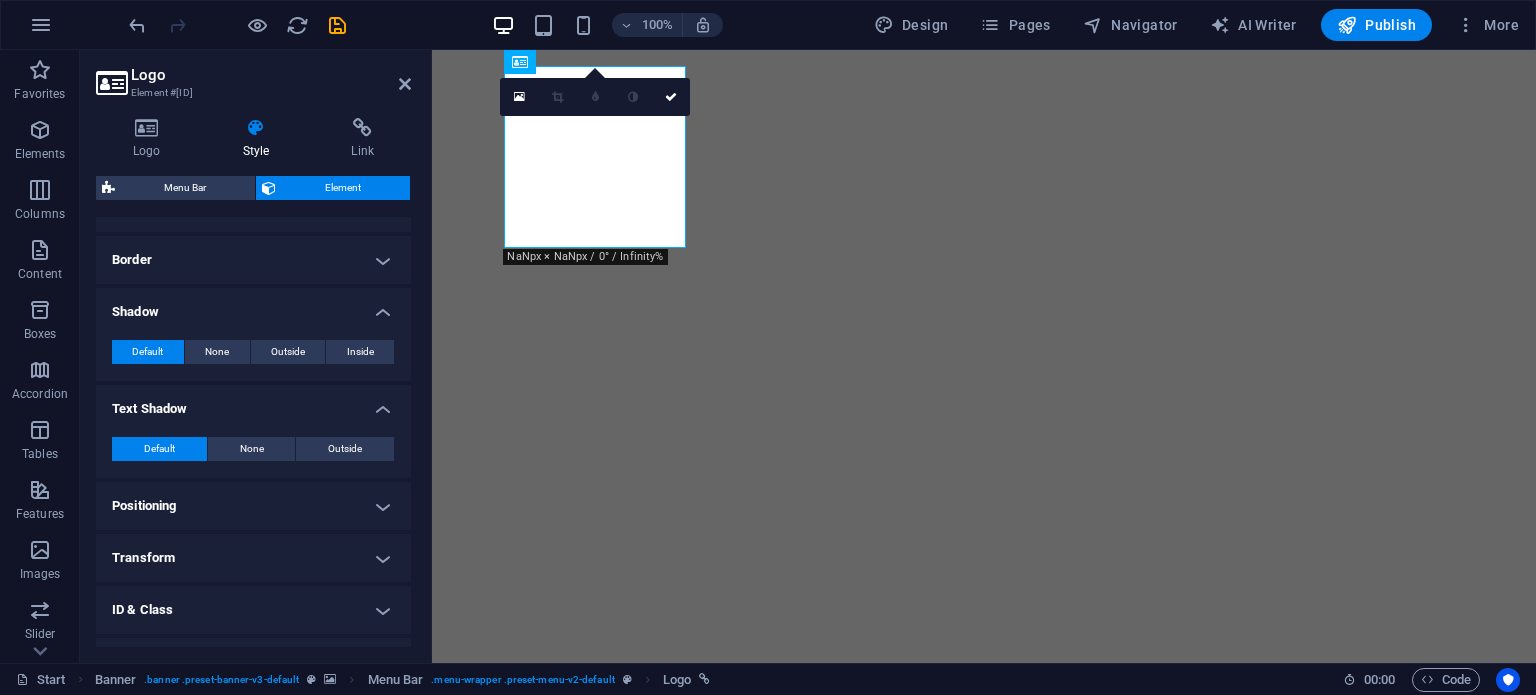 click on "Text Shadow" at bounding box center (253, 403) 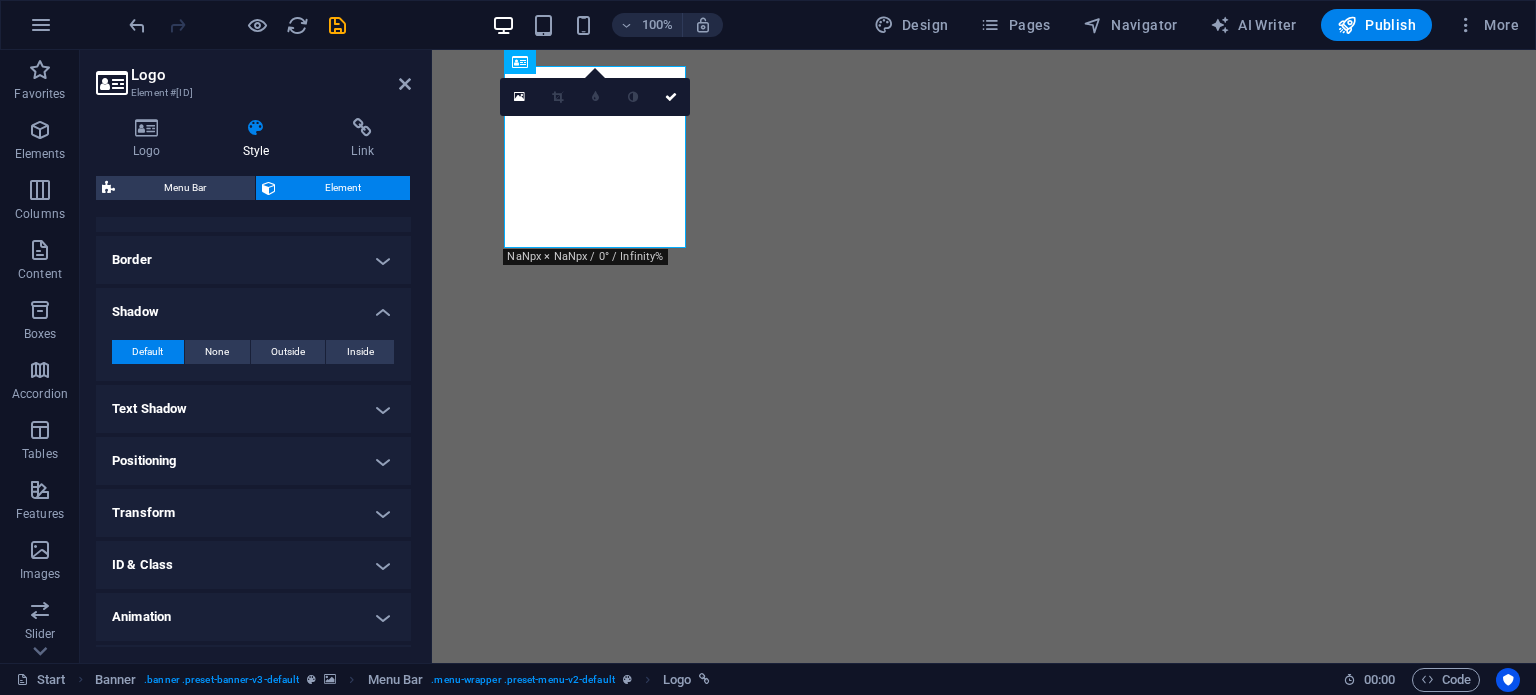 click on "Logo" at bounding box center [271, 75] 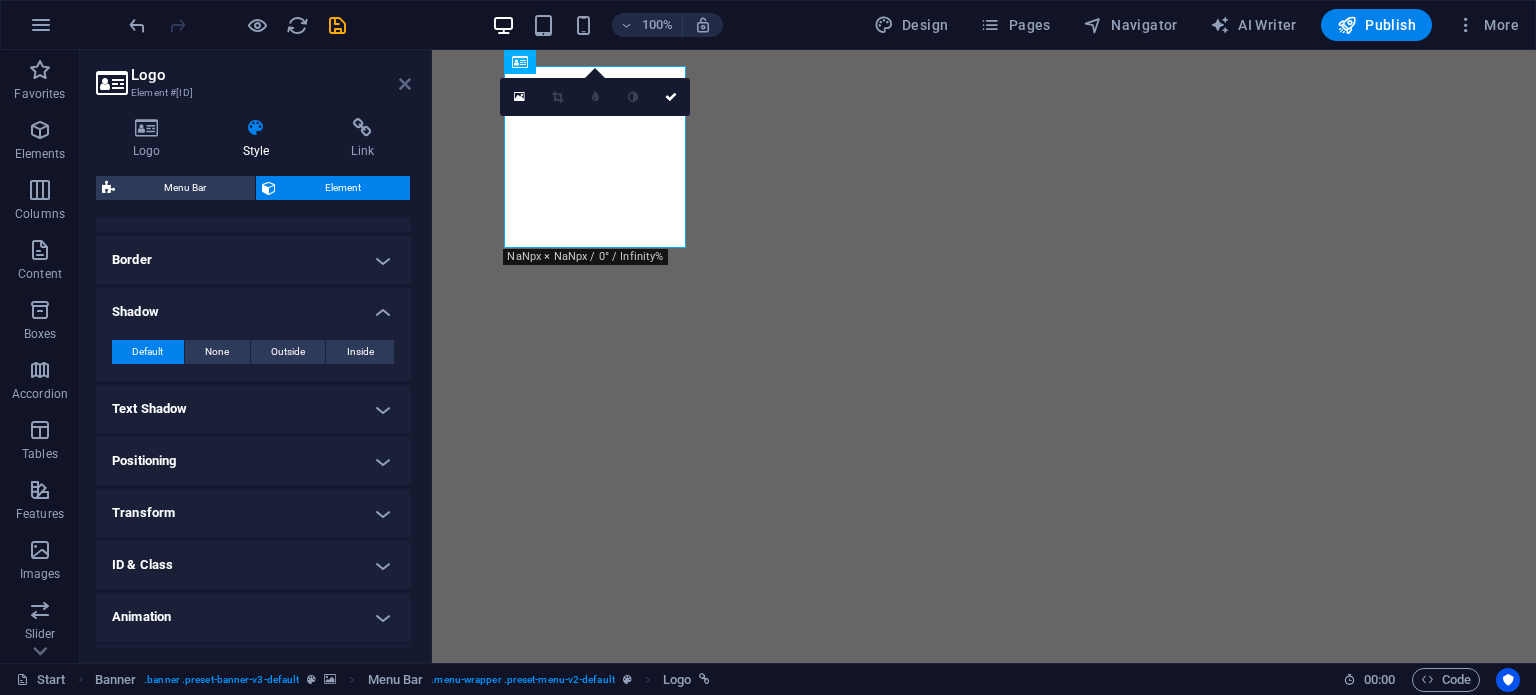 click at bounding box center (405, 84) 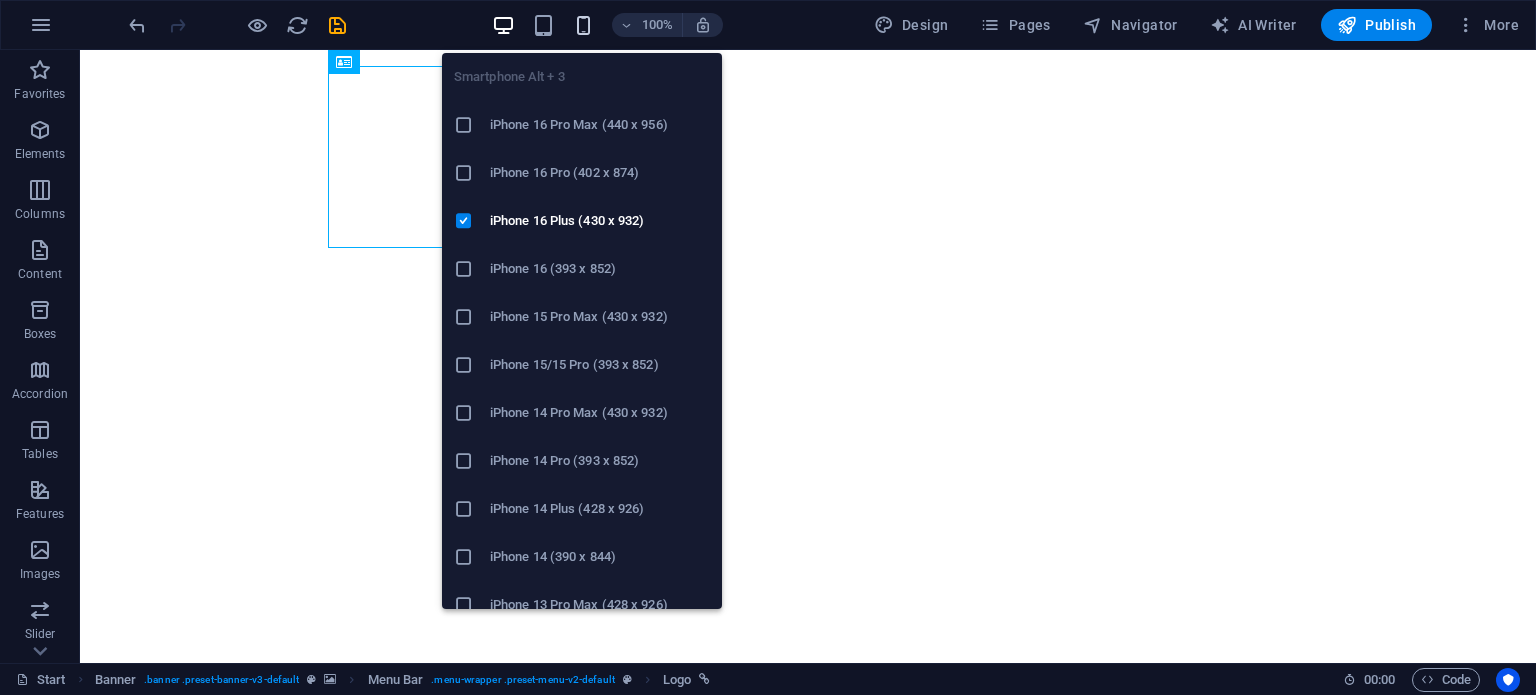 click at bounding box center (583, 25) 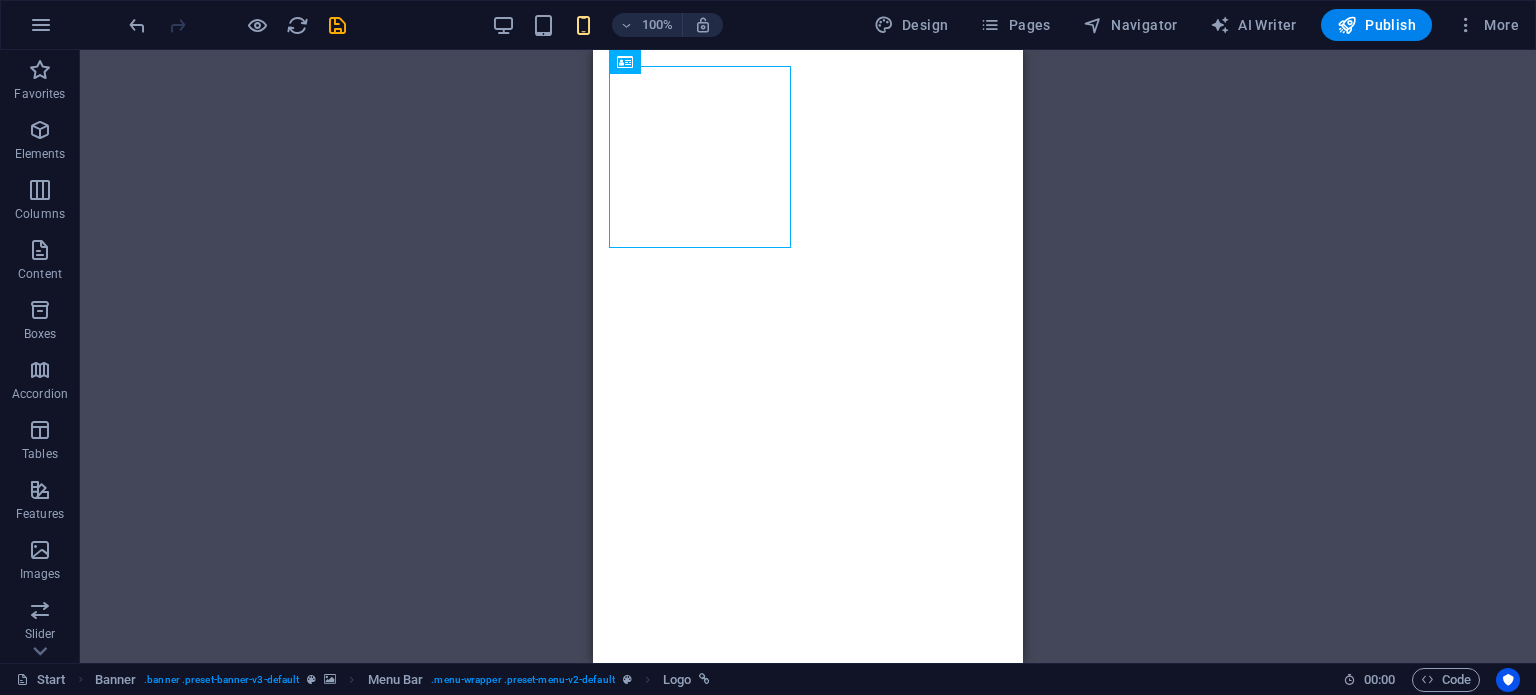 click on "H1   Banner   Container   Banner   Menu Bar   Banner   Logo   Menu   HTML   Container   Icon   Preset   Icon   Preset" at bounding box center (808, 356) 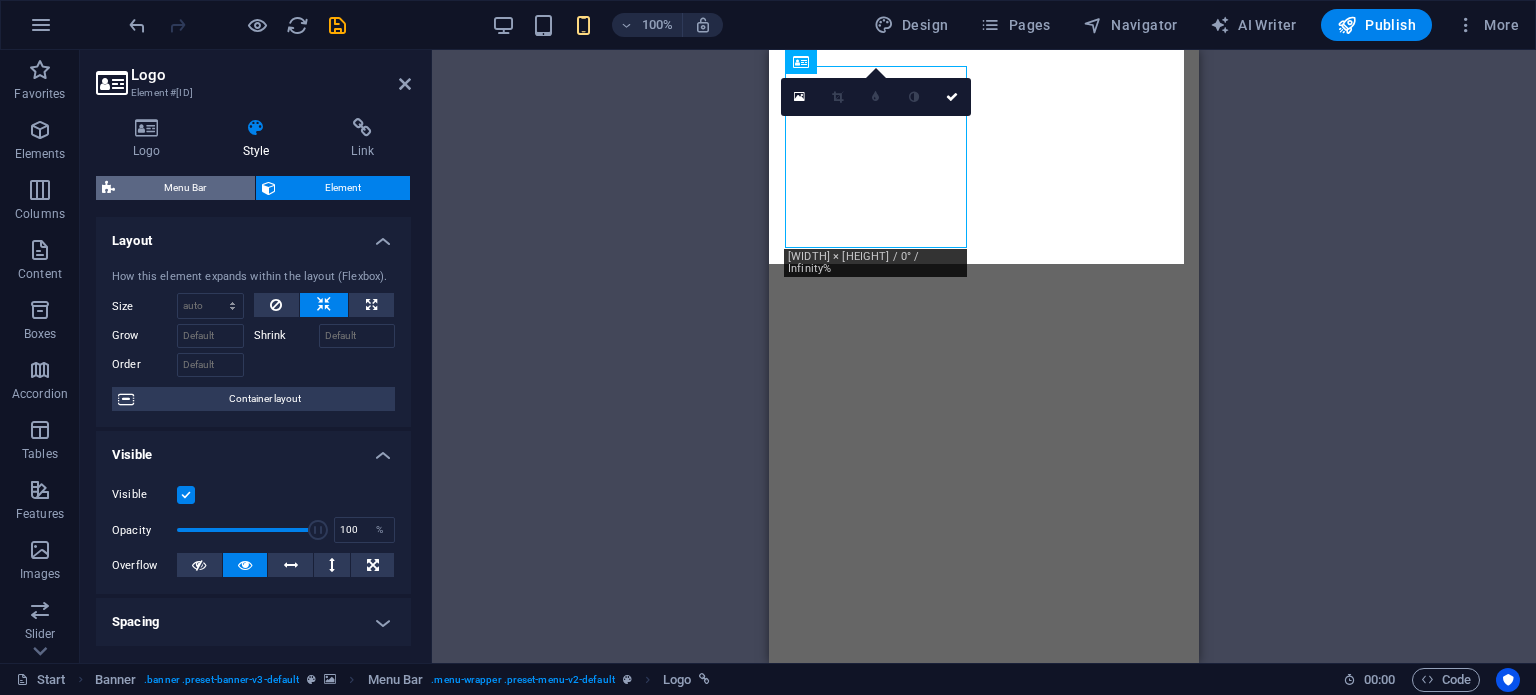 click on "Menu Bar" at bounding box center (185, 188) 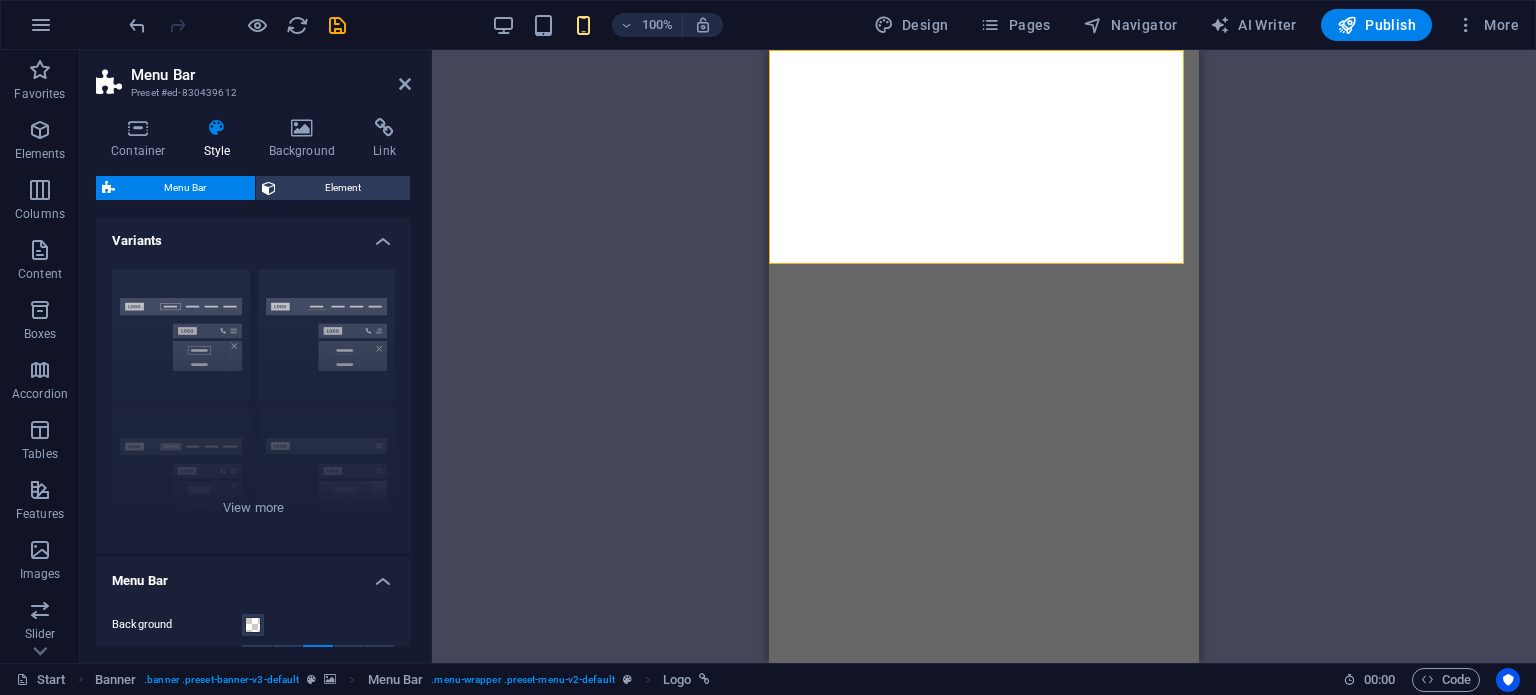 click at bounding box center [405, 84] 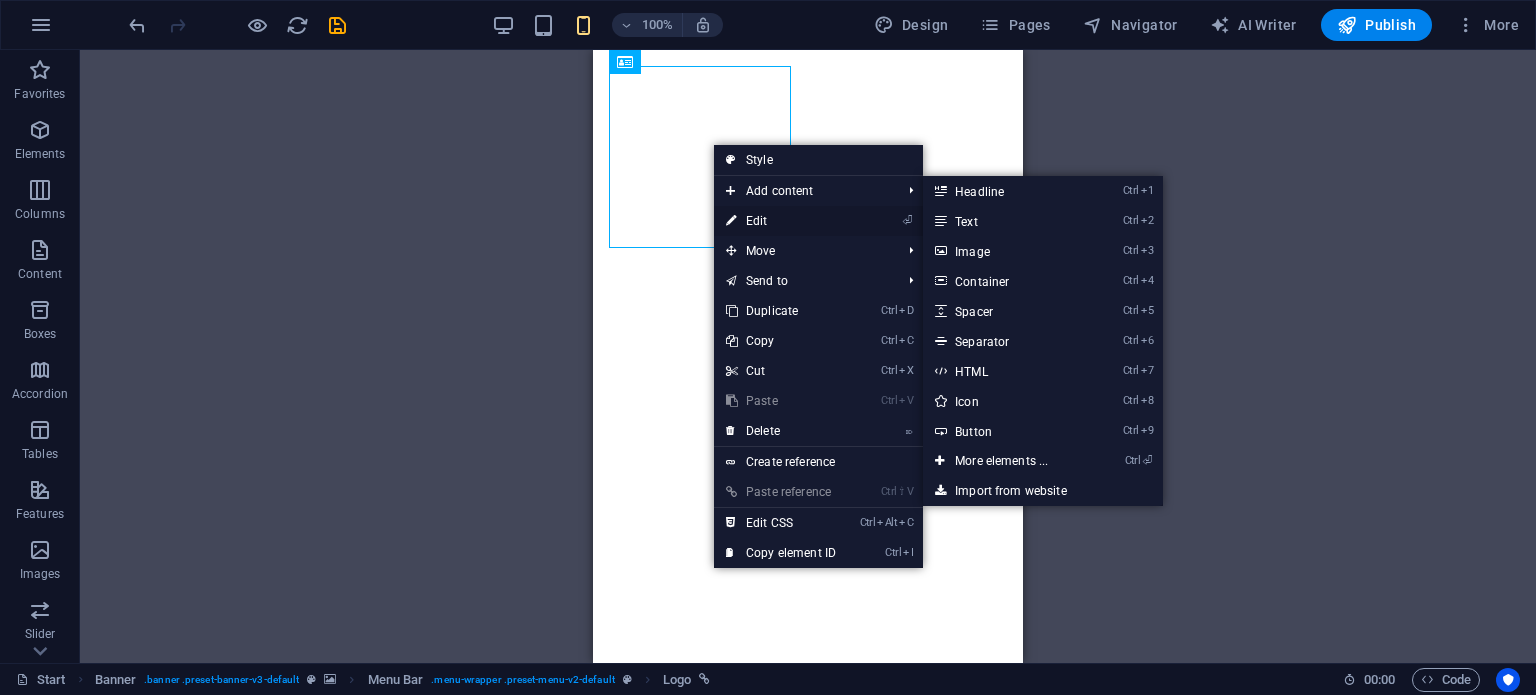 click on "⏎  Edit" at bounding box center (781, 221) 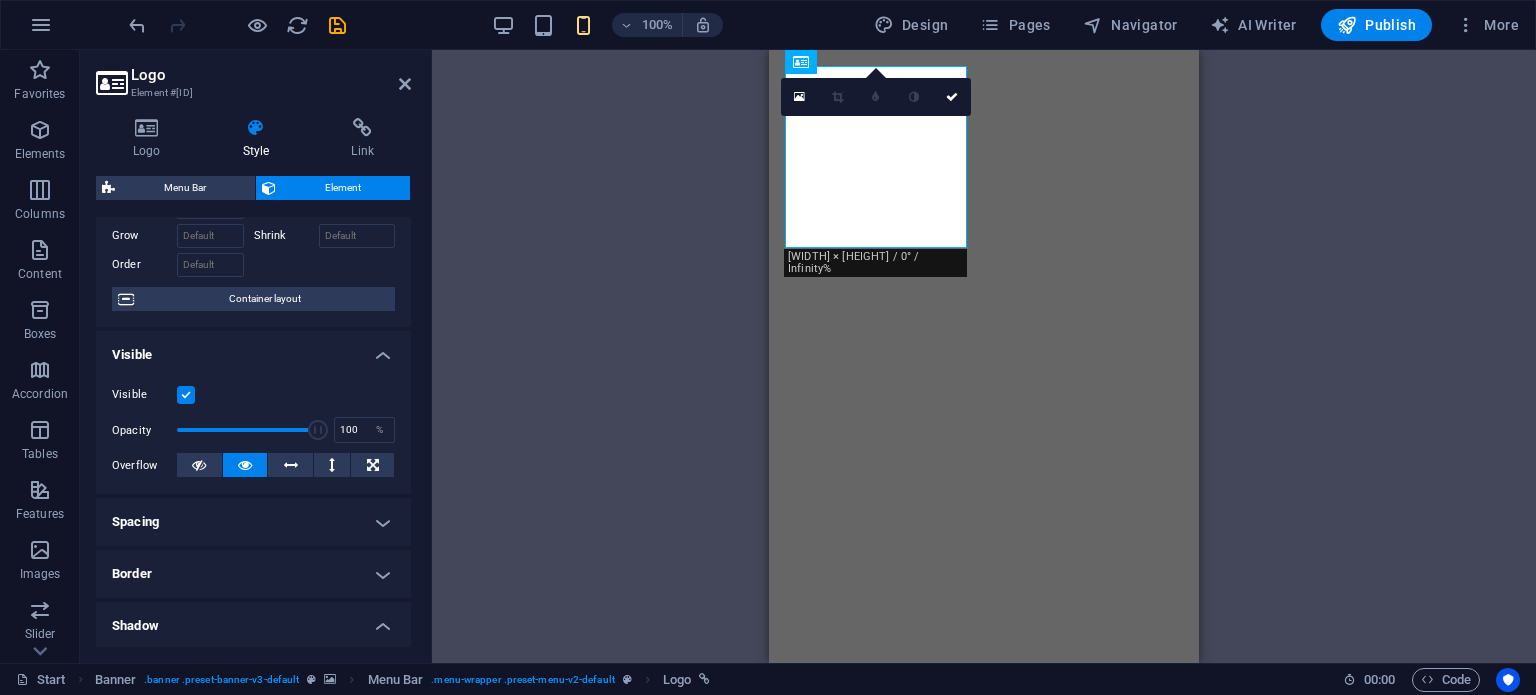 scroll, scrollTop: 0, scrollLeft: 0, axis: both 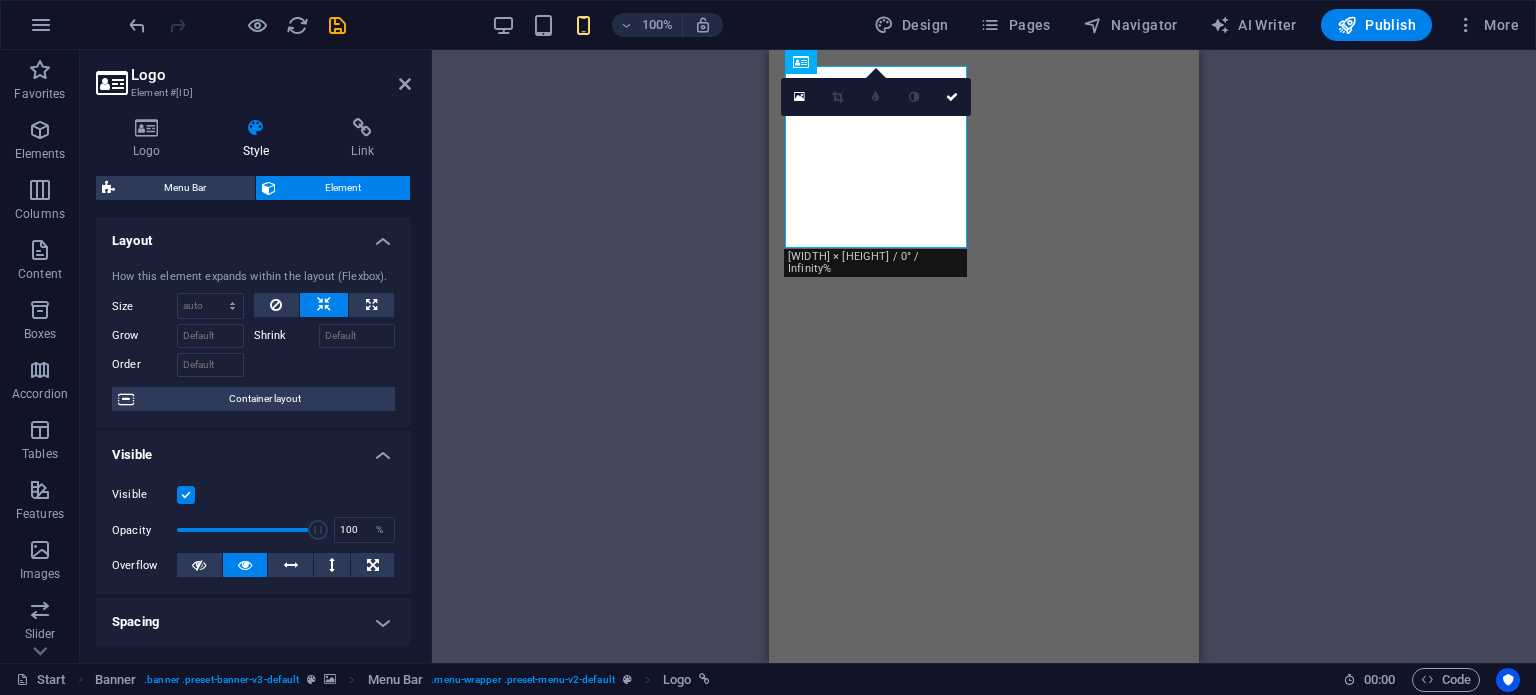 click on "Logo Style Link Logo Image Text Drag files here, click to choose files or select files from Files or our free stock photos & videos Select files from the file manager, stock photos, or upload file(s) Upload Width 182 Default auto px rem % em vh vw Fit image Automatically fit image to a fixed width and height Height Default auto px Alignment Lazyload Loading images after the page loads improves page speed. Responsive Automatically load retina image and smartphone optimized sizes. Lightbox Use as headline The image will be wrapped in an H1 headline tag. Useful for giving alternative text the weight of an H1 headline, e.g. for the logo. Leave unchecked if uncertain. Optimized Images are compressed to improve page speed. Position Direction Custom X offset 50 px rem % vh vw Y offset 50 px rem % vh vw Edit design Text Float No float Image left Image right Determine how text should behave around the image. Text Alternative text Image caption Paragraph Format Normal Heading 1 Heading 2 Heading 3 Heading 4 Heading 5 Heading 6 Code 8" at bounding box center (253, 382) 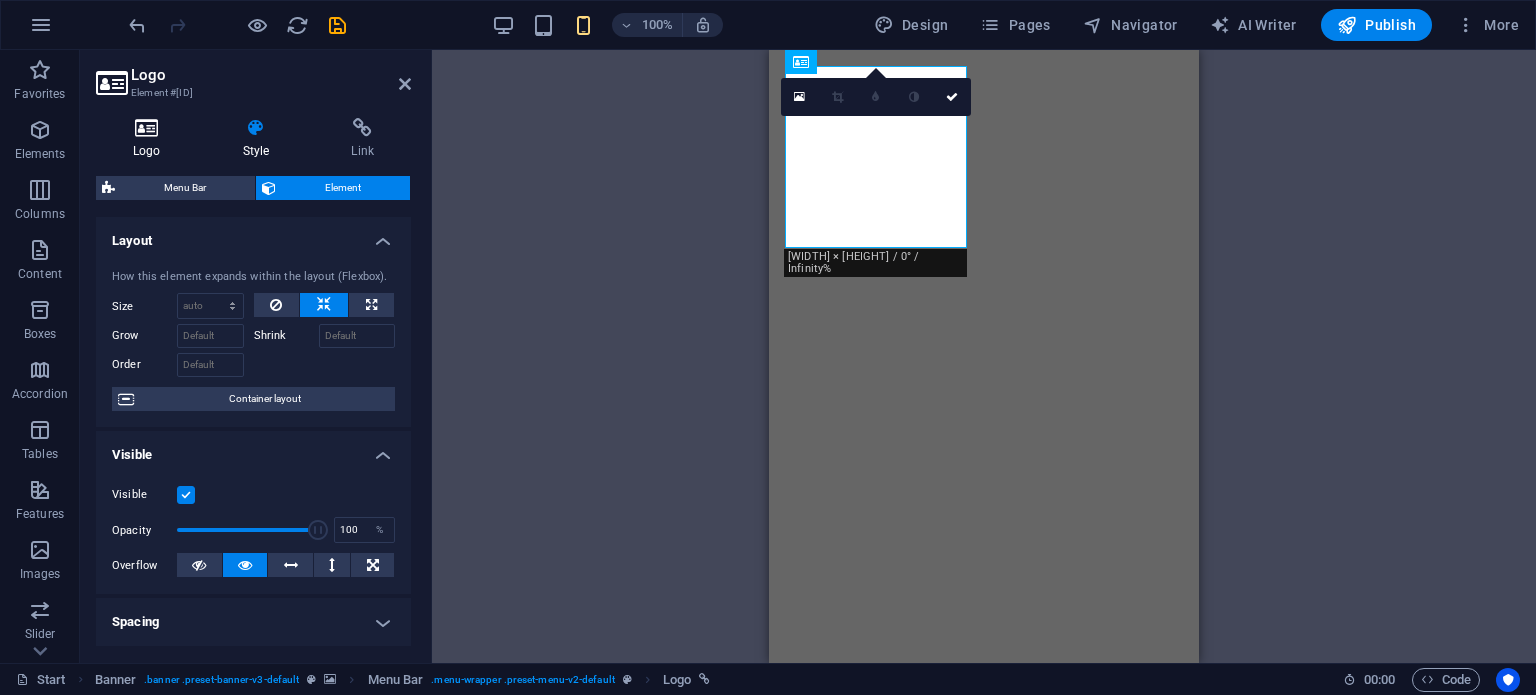 click at bounding box center (147, 128) 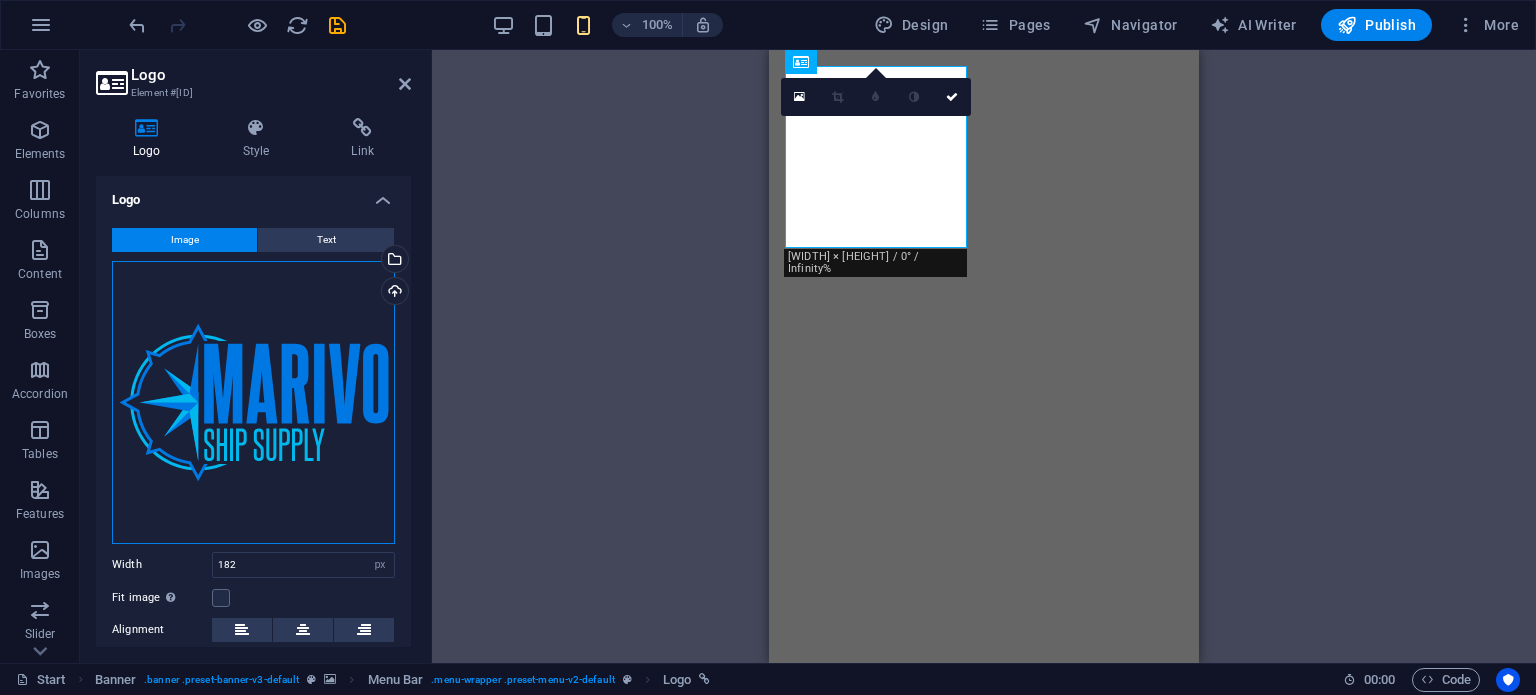 click on "Drag files here, click to choose files or select files from Files or our free stock photos & videos" at bounding box center (253, 402) 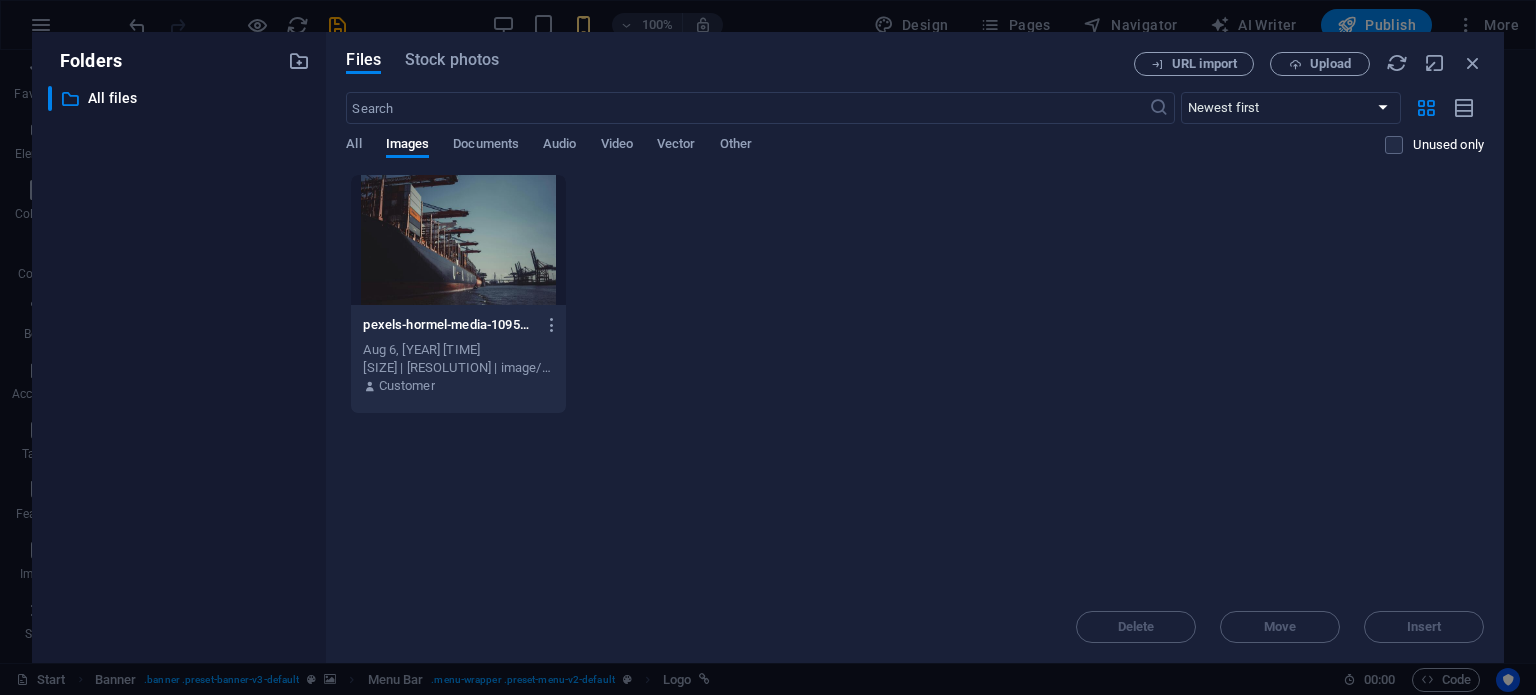 click on "pexels-hormel-media-1095814-f3kgwWsG8Q0-JrVF4SZlCg.jpg pexels-hormel-media-1095814-f3kgwWsG8Q0-JrVF4SZlCg.jpg Aug 6, [YEAR] [TIME] [SIZE] | [RESOLUTION] | image/jpeg Customer" at bounding box center [915, 294] 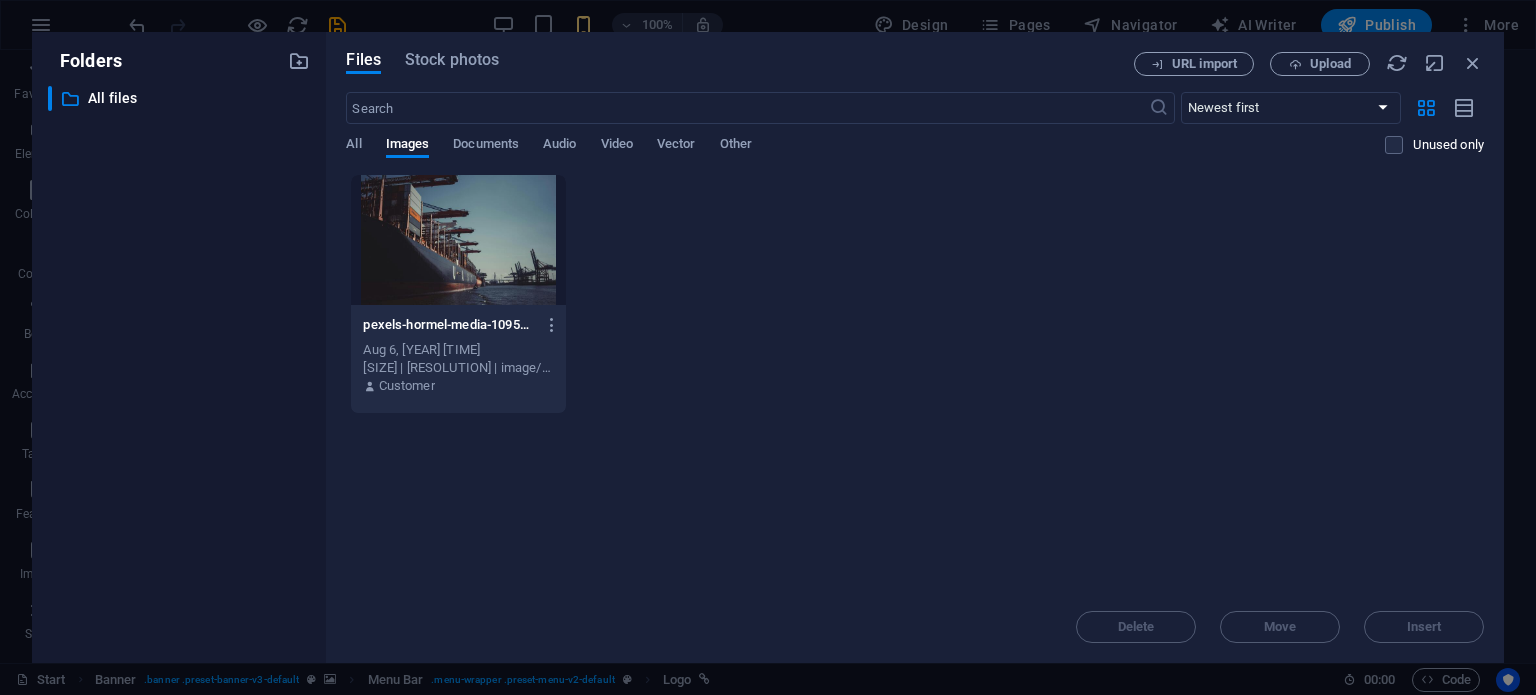 click on "pexels-hormel-media-1095814-f3kgwWsG8Q0-JrVF4SZlCg.jpg pexels-hormel-media-1095814-f3kgwWsG8Q0-JrVF4SZlCg.jpg Aug 6, [YEAR] [TIME] [SIZE] | [RESOLUTION] | image/jpeg Customer" at bounding box center (915, 294) 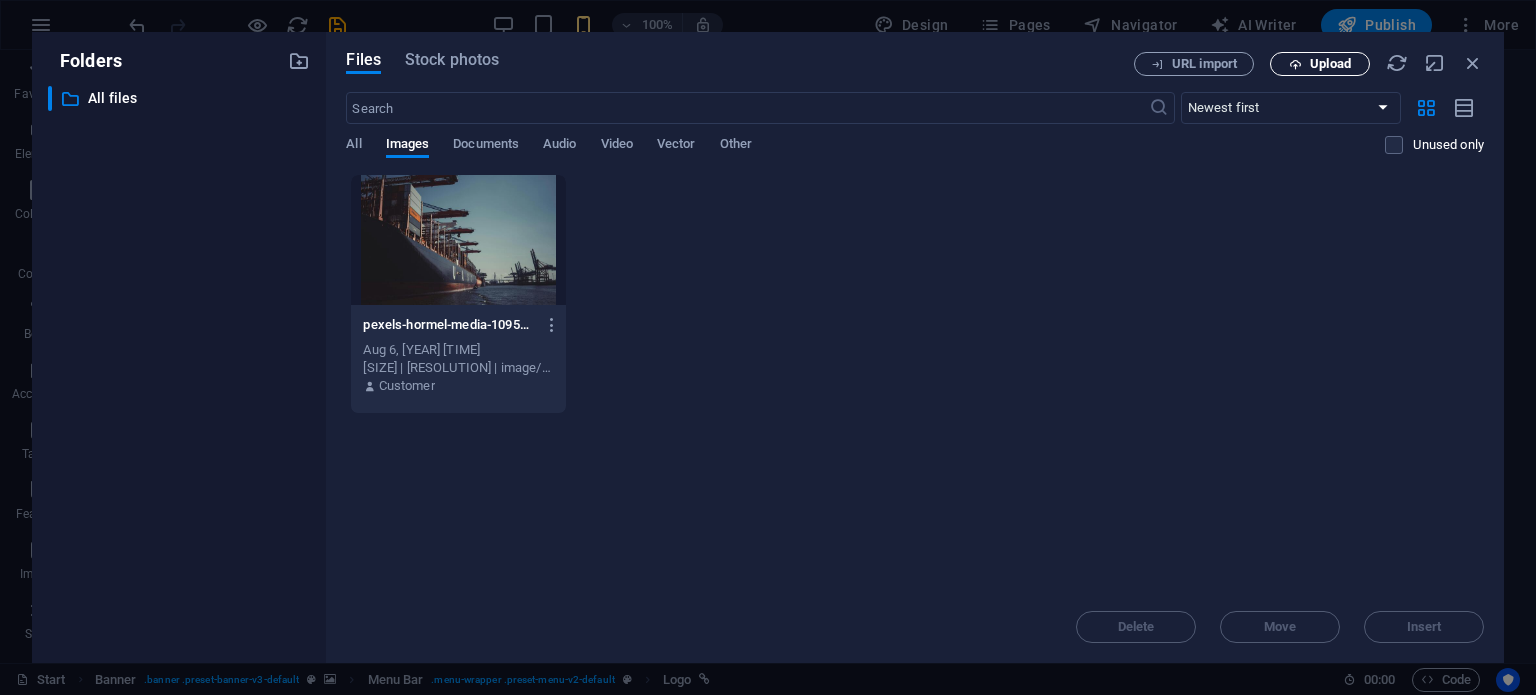 click on "Upload" at bounding box center (1330, 64) 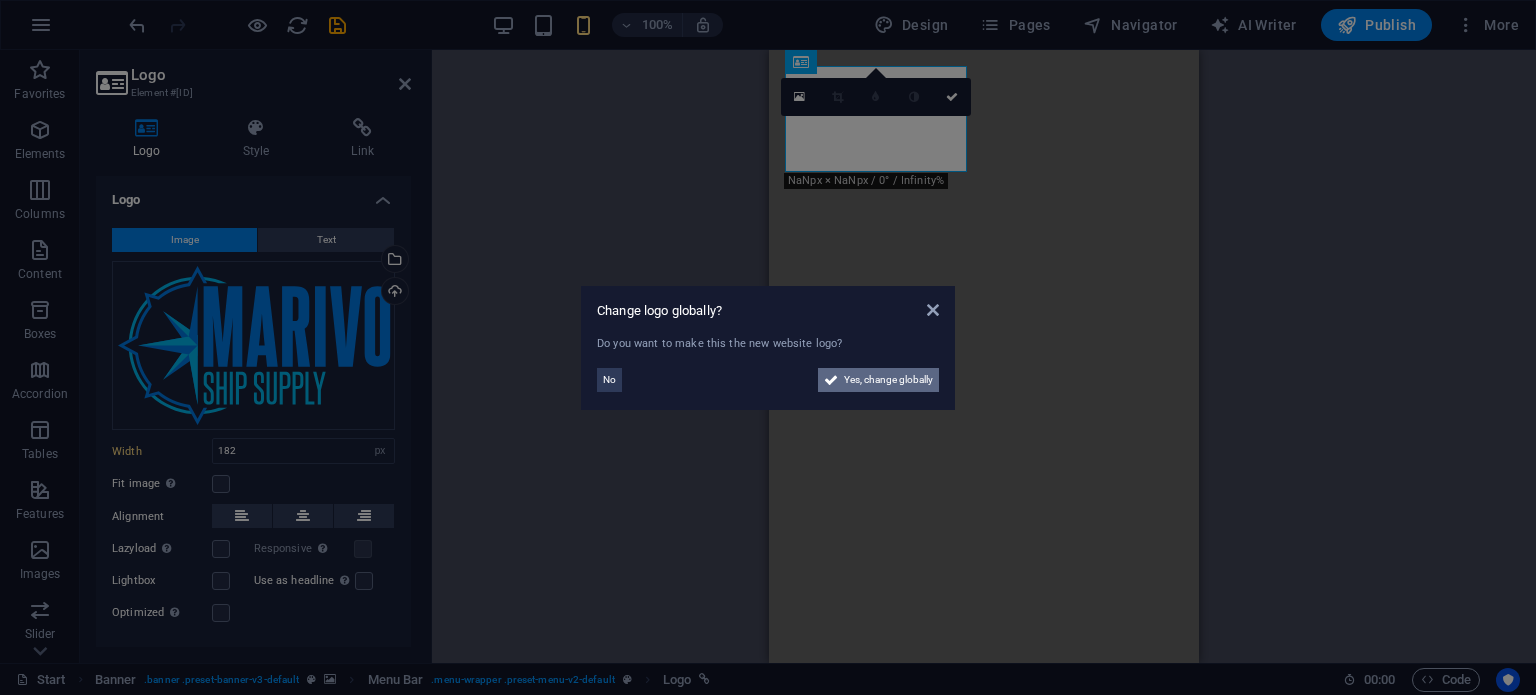 click on "Yes, change globally" at bounding box center [888, 380] 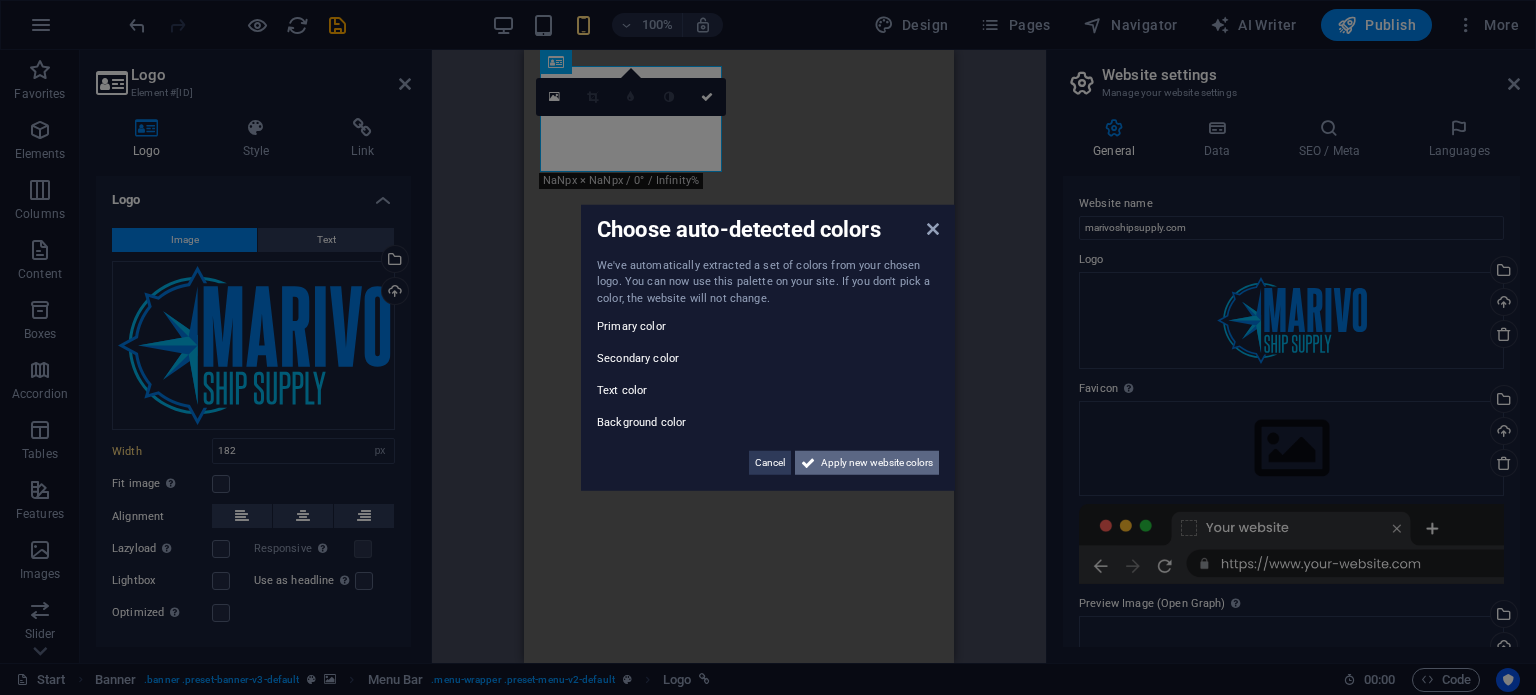 click on "Apply new website colors" at bounding box center (877, 463) 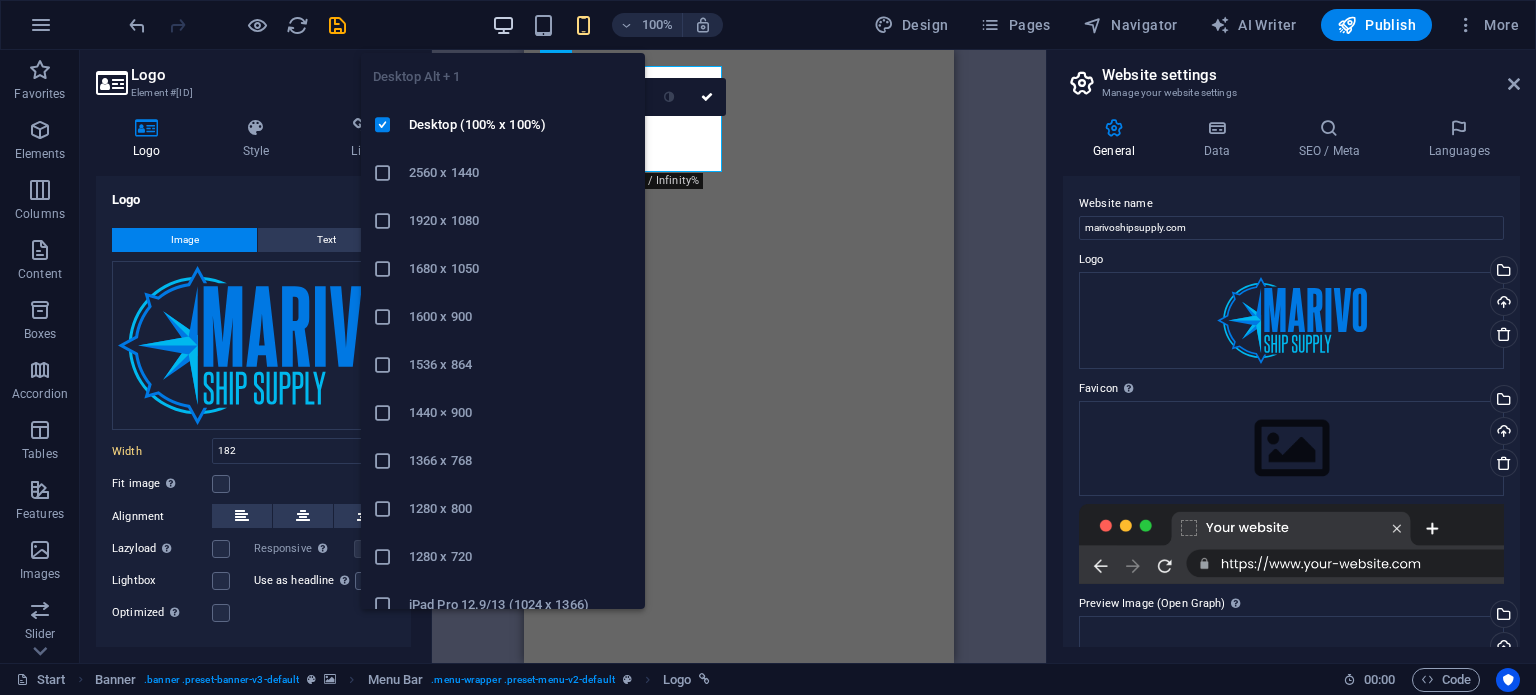 click at bounding box center (503, 25) 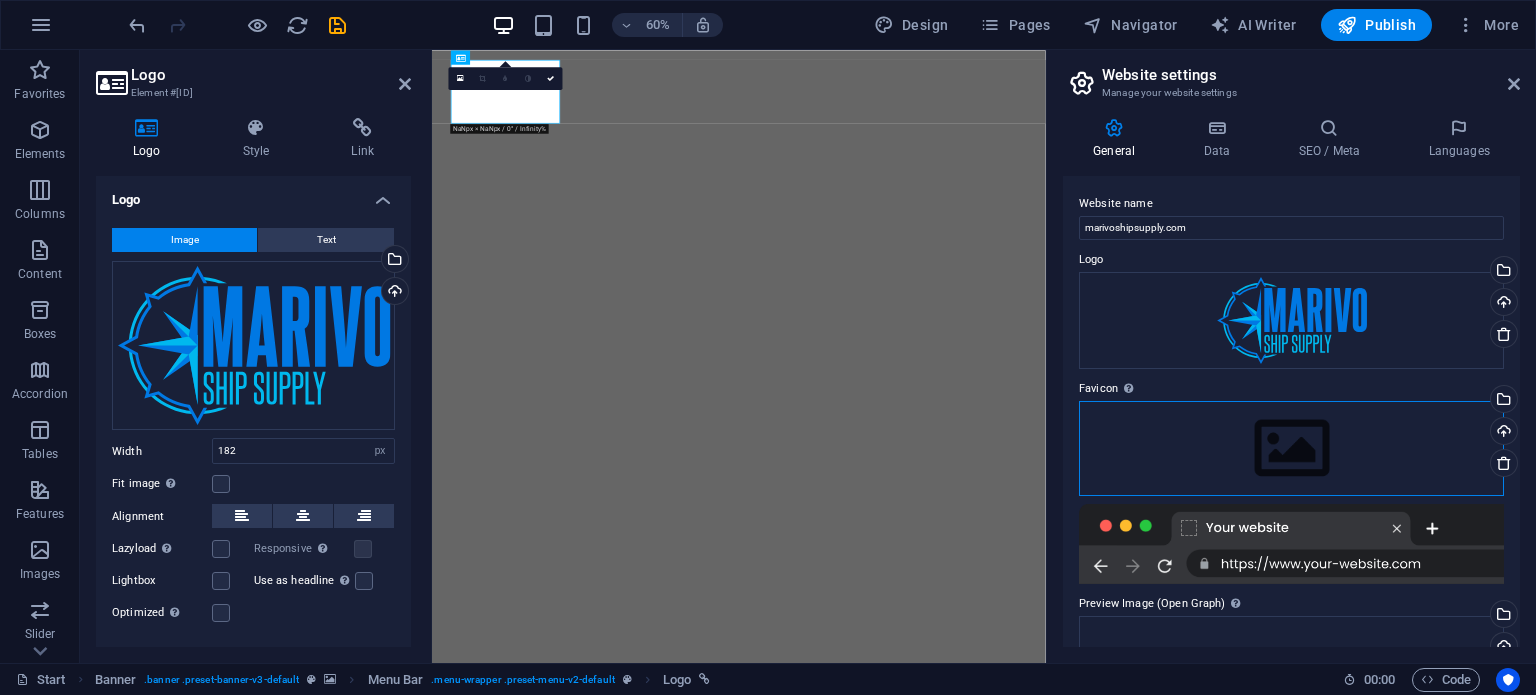 click on "Drag files here, click to choose files or select files from Files or our free stock photos & videos" at bounding box center [1291, 448] 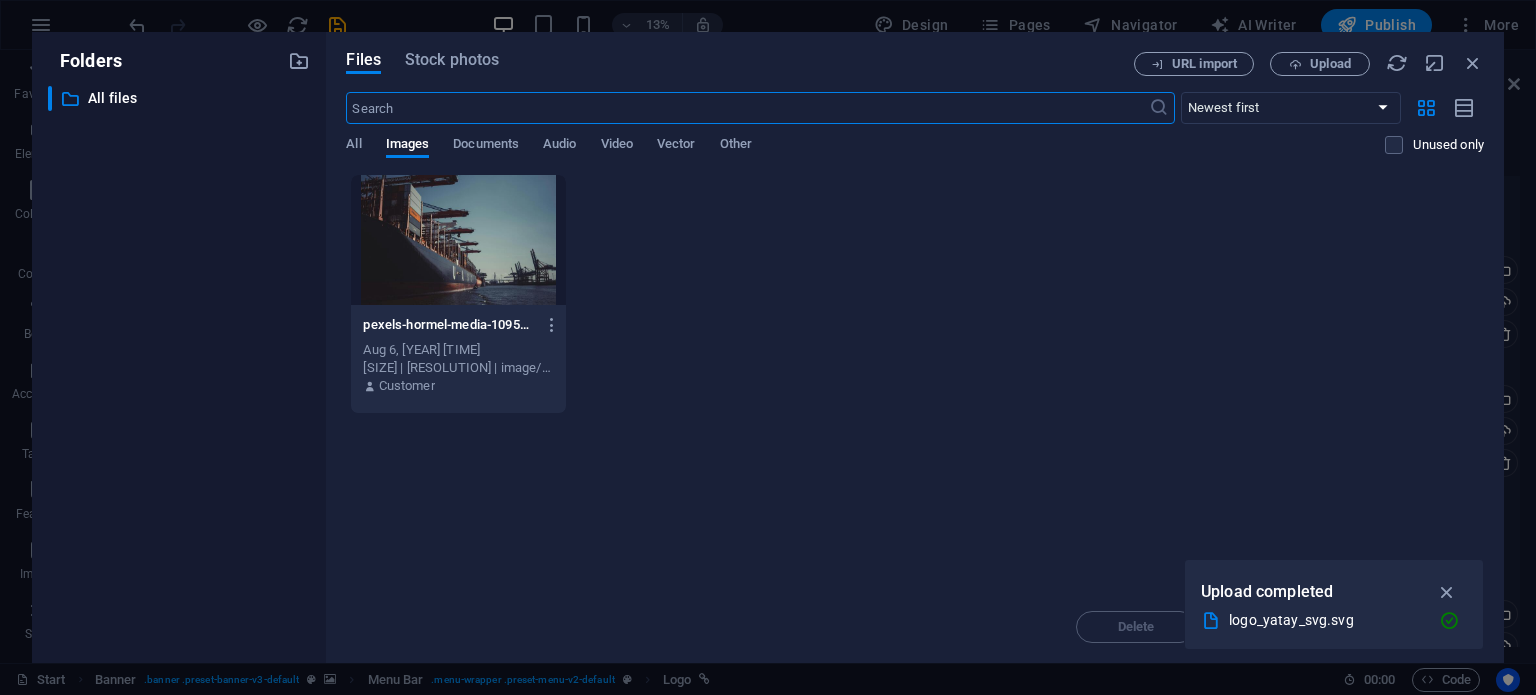 click on "Files Stock photos URL import Upload ​ Newest first Oldest first Name (A-Z) Name (Z-A) Size (0-9) Size (9-0) Resolution (0-9) Resolution (9-0) All Images Documents Audio Video Vector Other Unused only Drop files here to upload them instantly pexels-hormel-media-1095814-f3kgwWsG8Q0-JrVF4SZlCg.jpg pexels-hormel-media-1095814-f3kgwWsG8Q0-JrVF4SZlCg.jpg Aug 6, [YEAR] [TIME] [SIZE] | [RESOLUTION] | image/jpeg Customer Delete Move Insert" at bounding box center (915, 347) 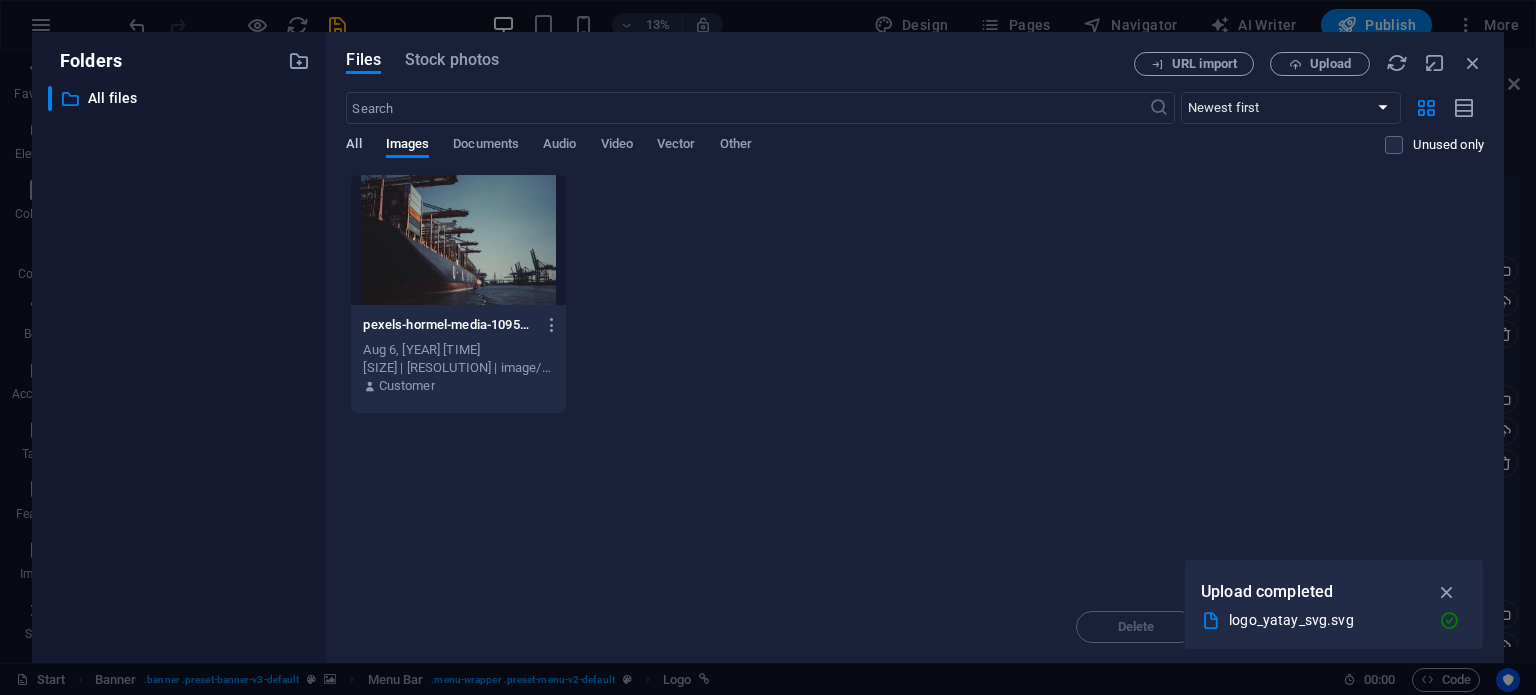 click on "All" at bounding box center (353, 146) 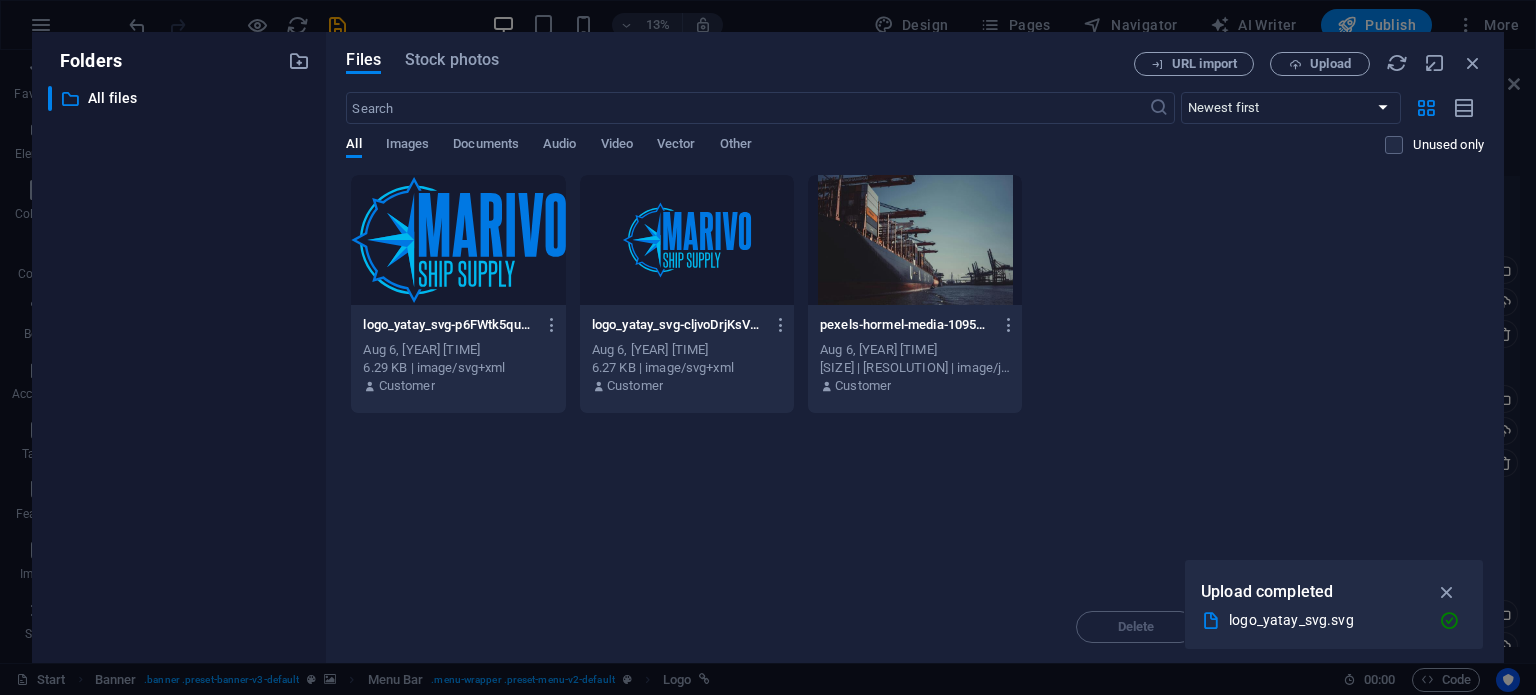 click at bounding box center (458, 240) 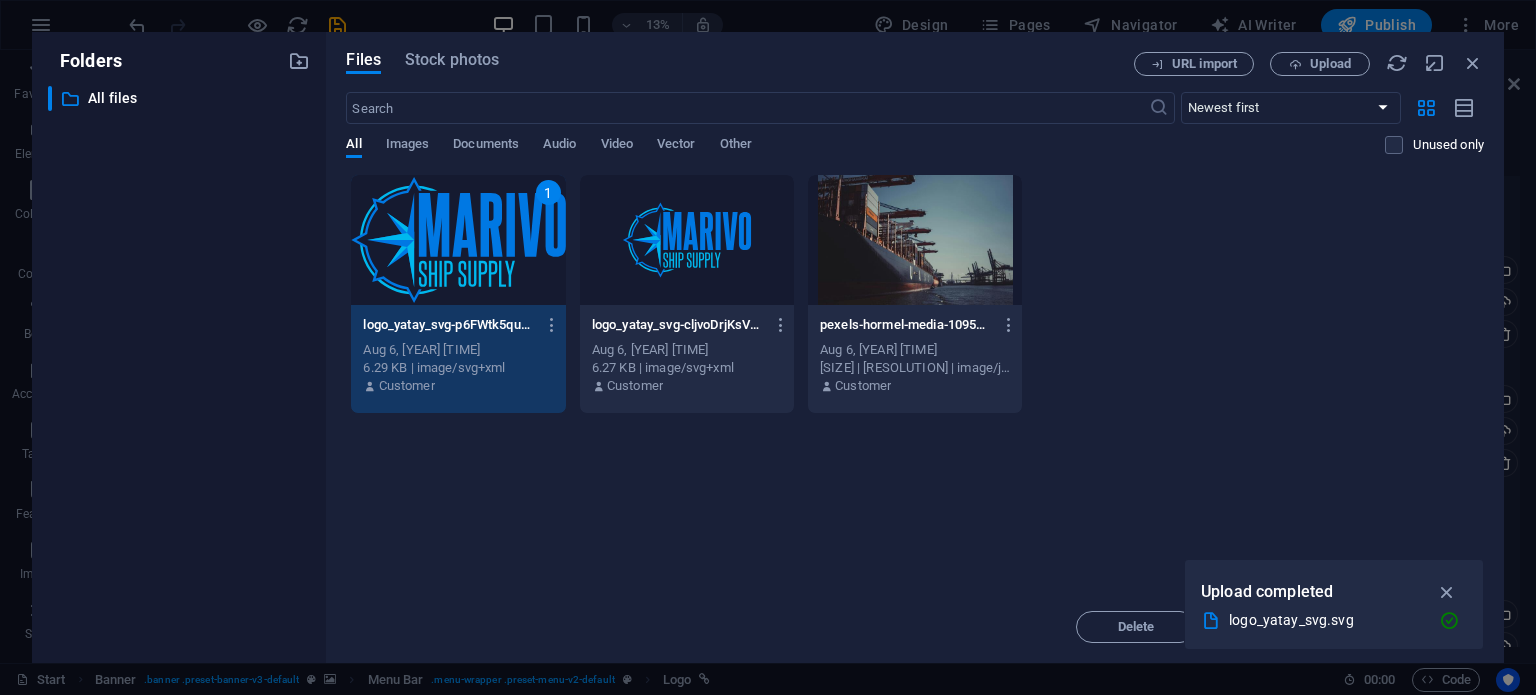 click on "1" at bounding box center [458, 240] 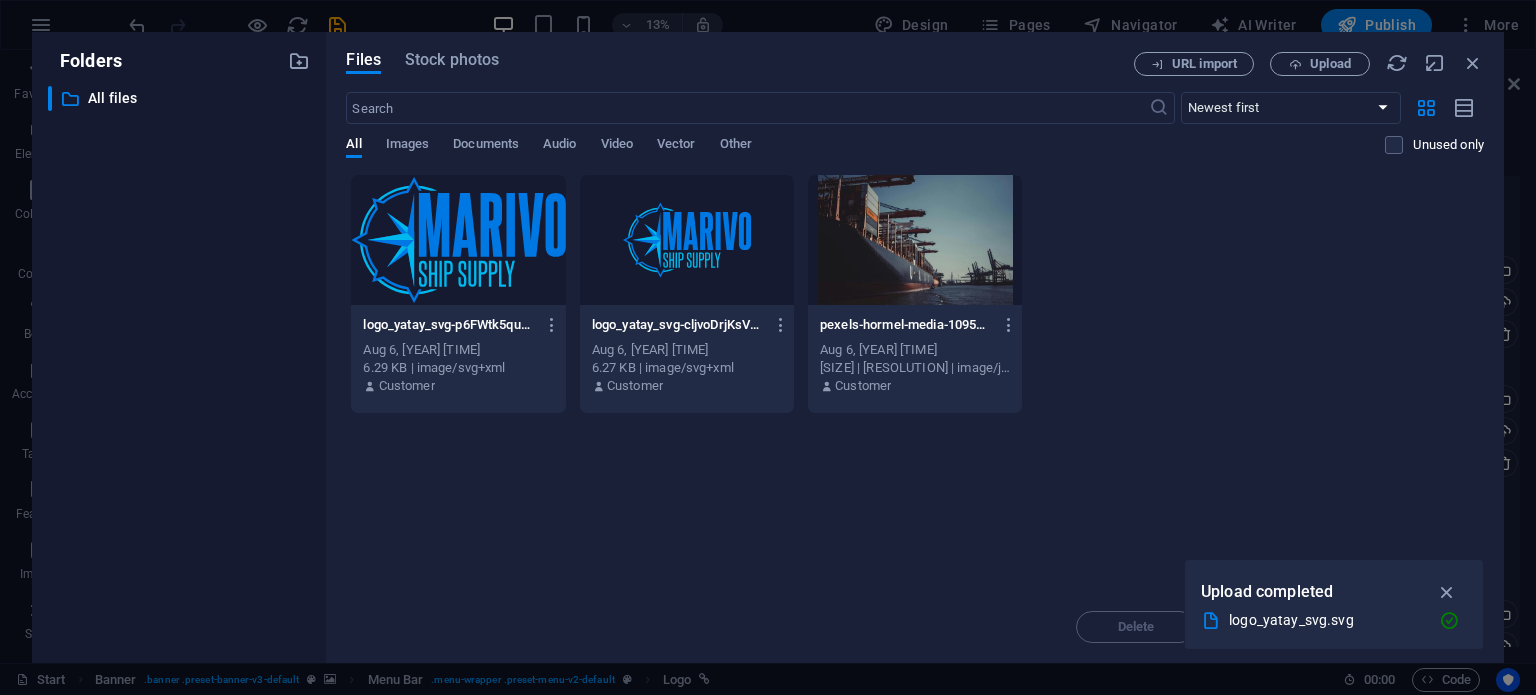 click at bounding box center [458, 240] 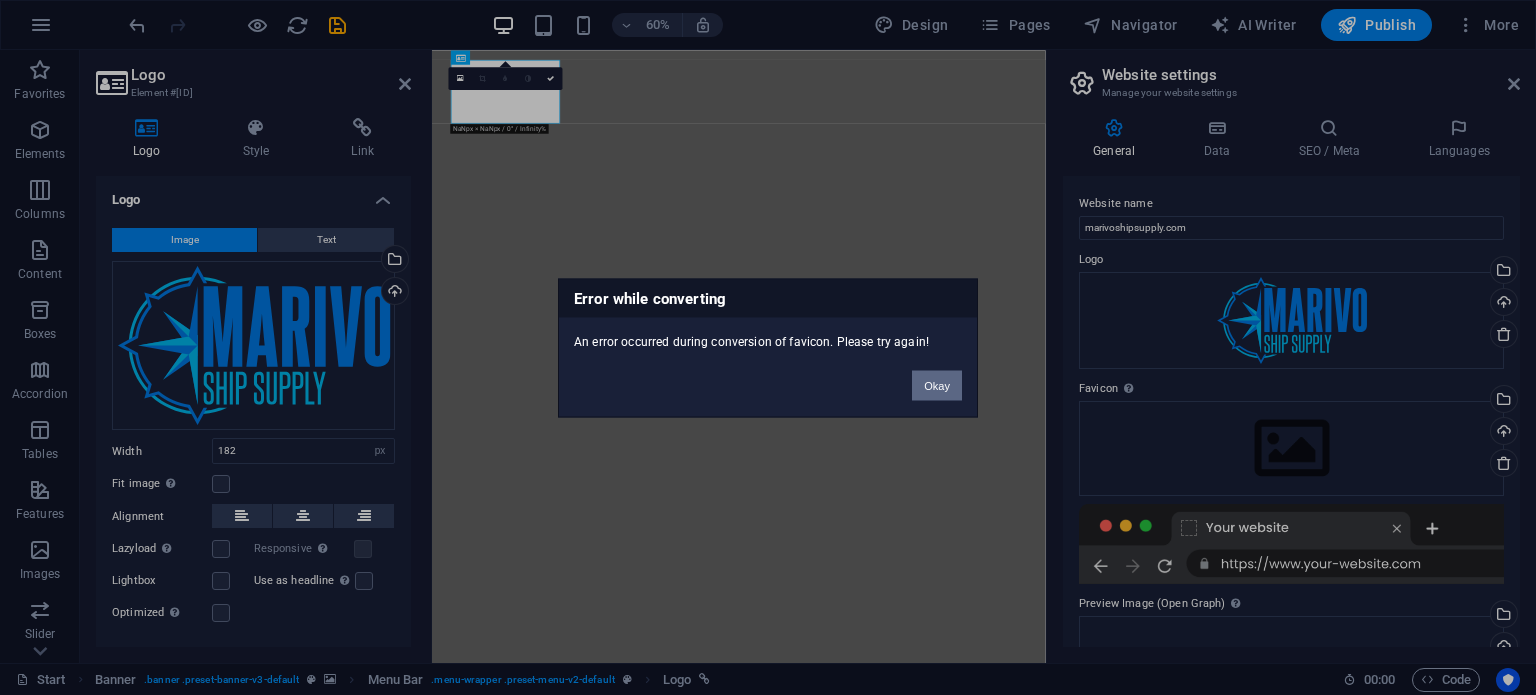 click on "Okay" at bounding box center [937, 385] 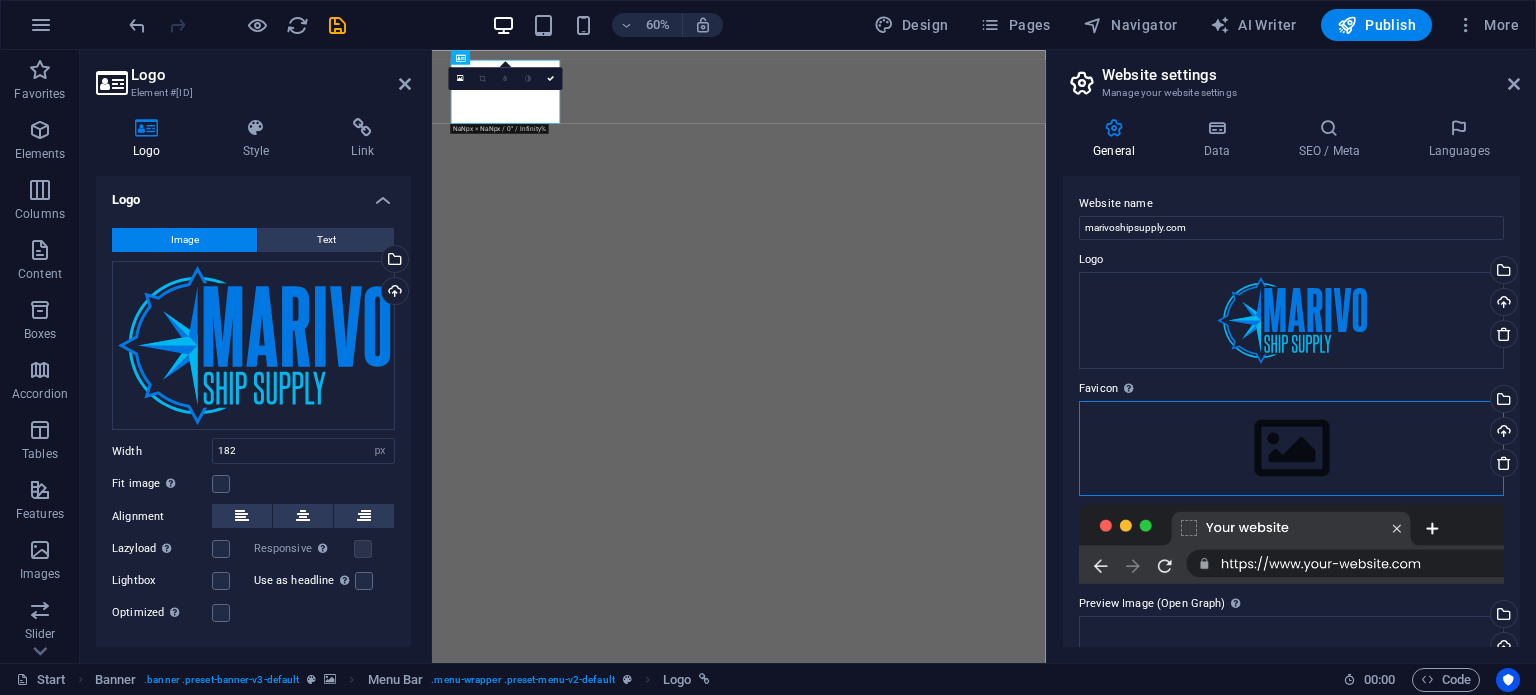click on "Drag files here, click to choose files or select files from Files or our free stock photos & videos" at bounding box center [1291, 448] 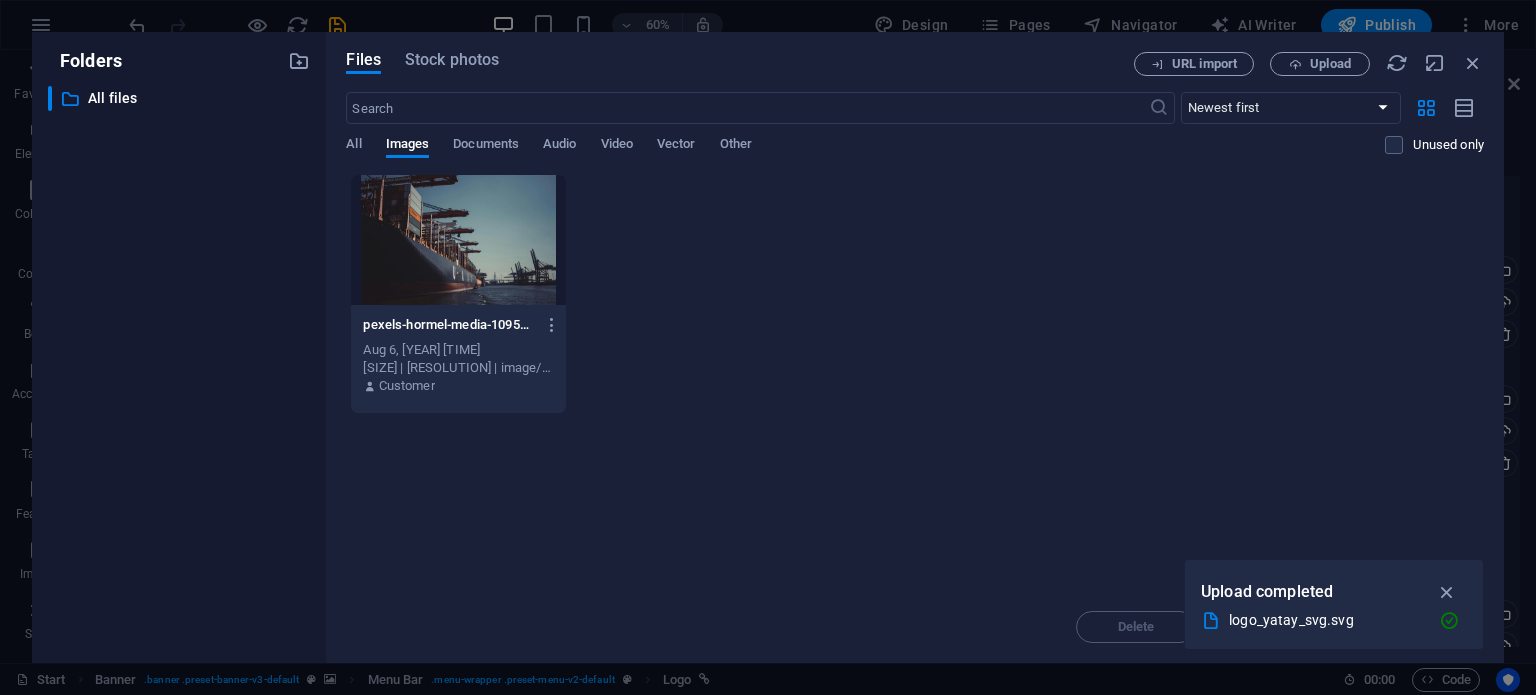 click on "Drop files here to upload them instantly pexels-hormel-media-1095814-f3kgwWsG8Q0-JrVF4SZlCg.jpg pexels-hormel-media-1095814-f3kgwWsG8Q0-JrVF4SZlCg.jpg Aug 6, [YEAR] [TIME] [SIZE] | [RESOLUTION] | image/jpeg Customer" at bounding box center [915, 382] 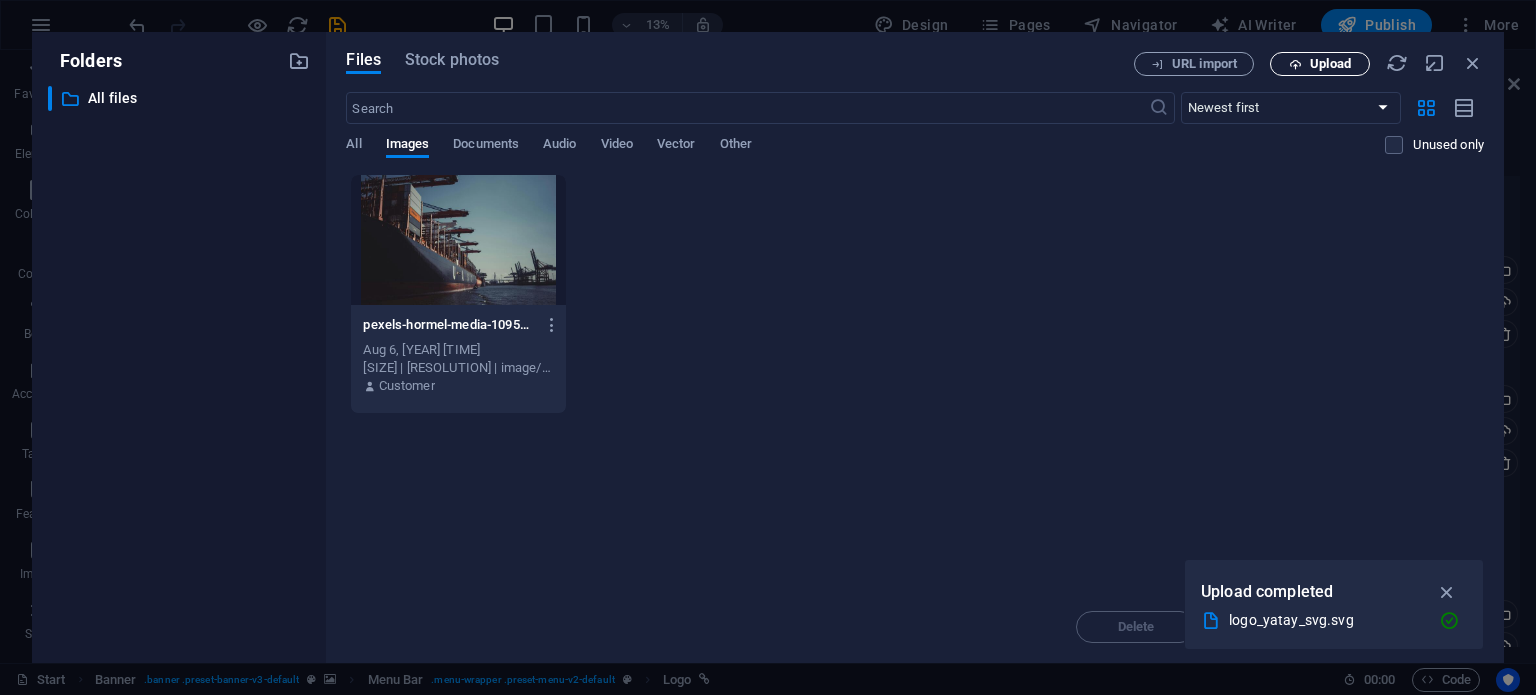 click on "Upload" at bounding box center [1320, 64] 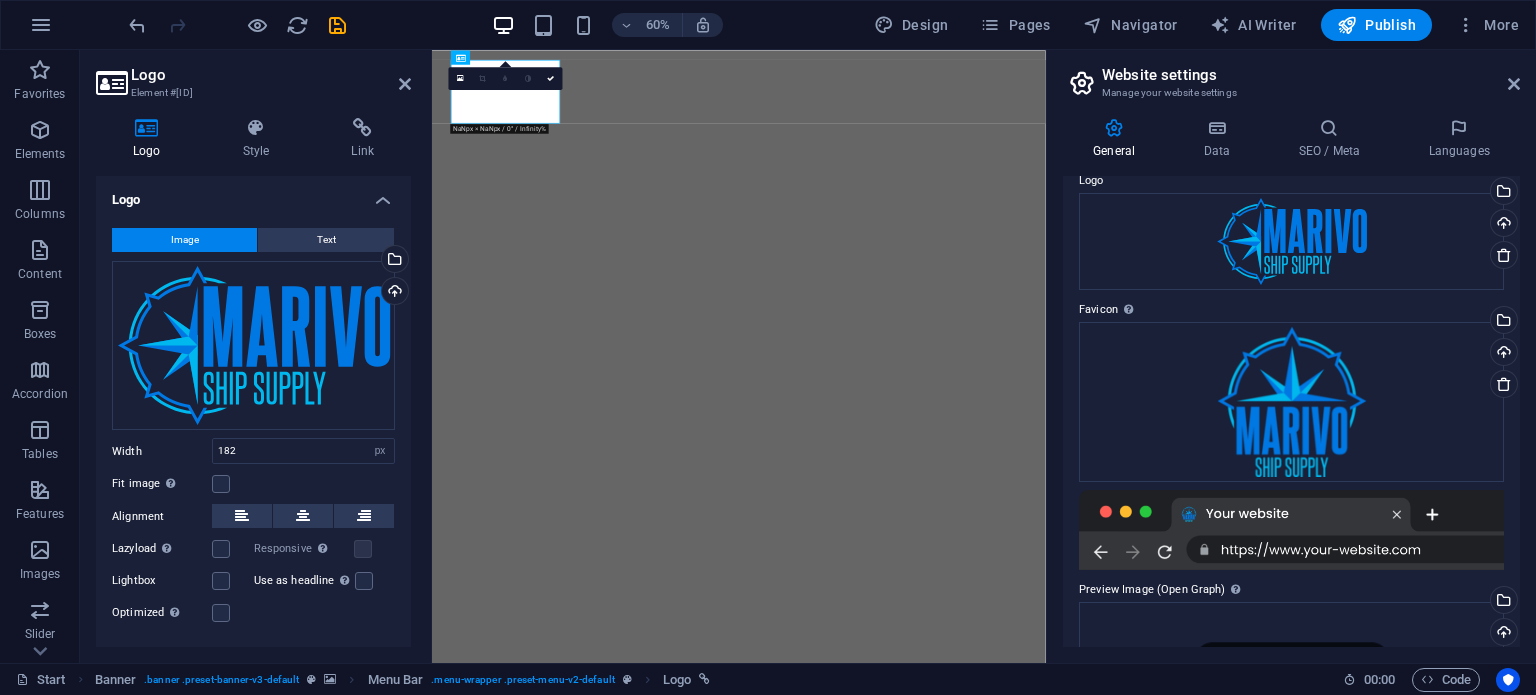 scroll, scrollTop: 279, scrollLeft: 0, axis: vertical 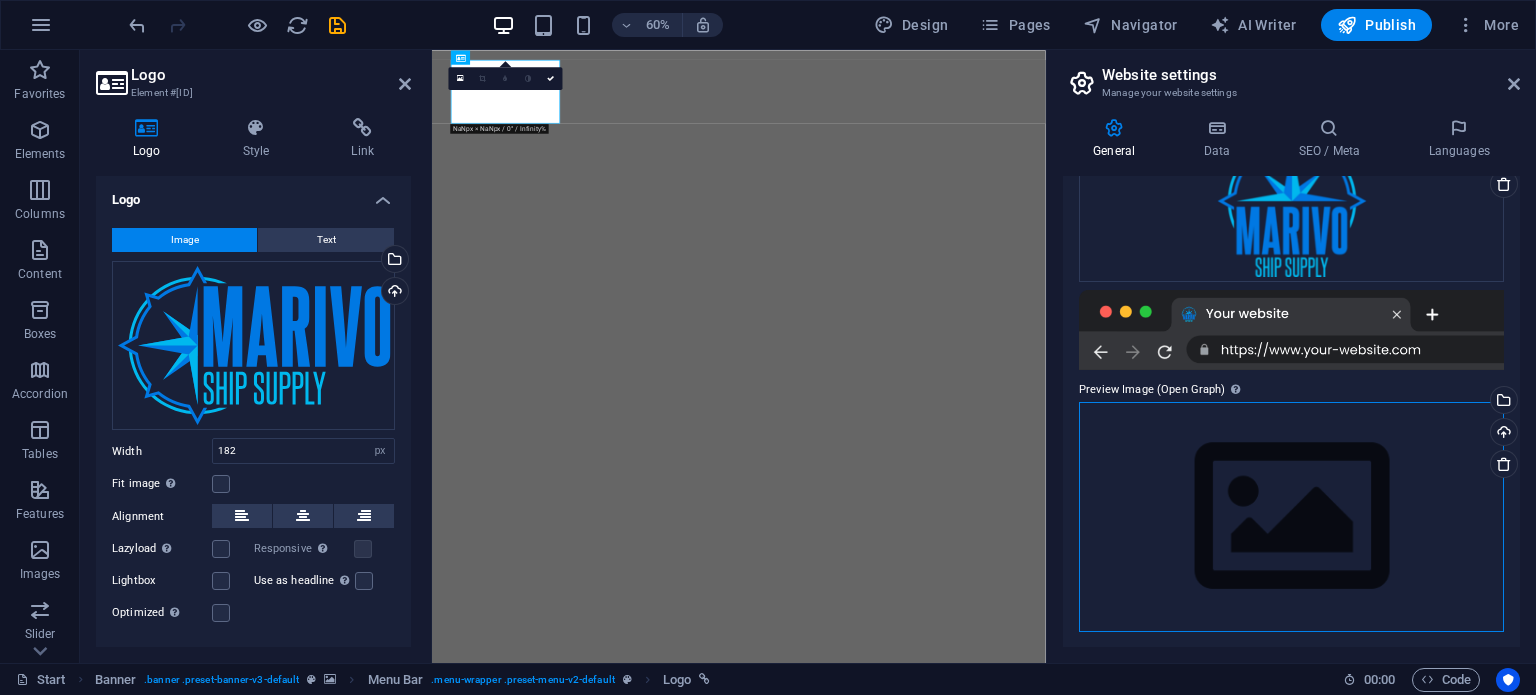 click on "Drag files here, click to choose files or select files from Files or our free stock photos & videos" at bounding box center [1291, 516] 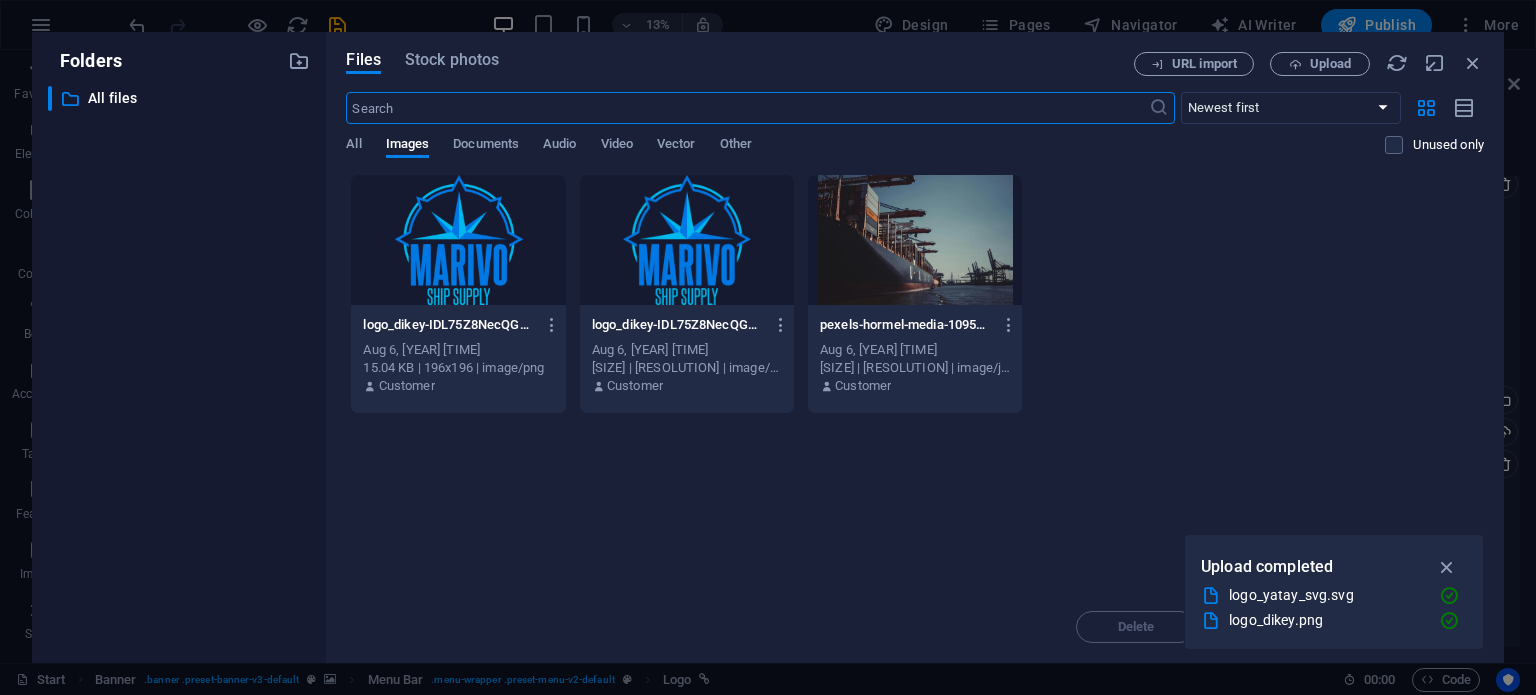 click at bounding box center (458, 240) 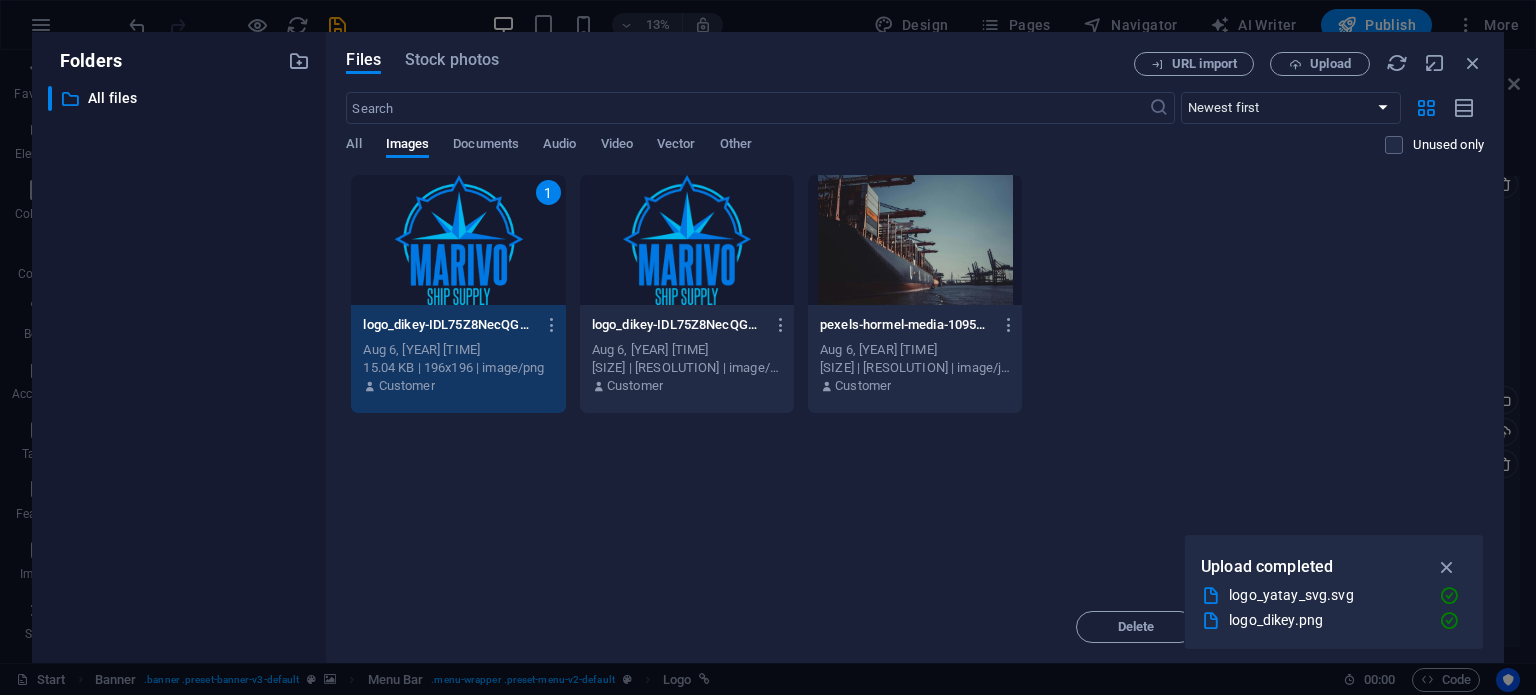 click on "1" at bounding box center [458, 240] 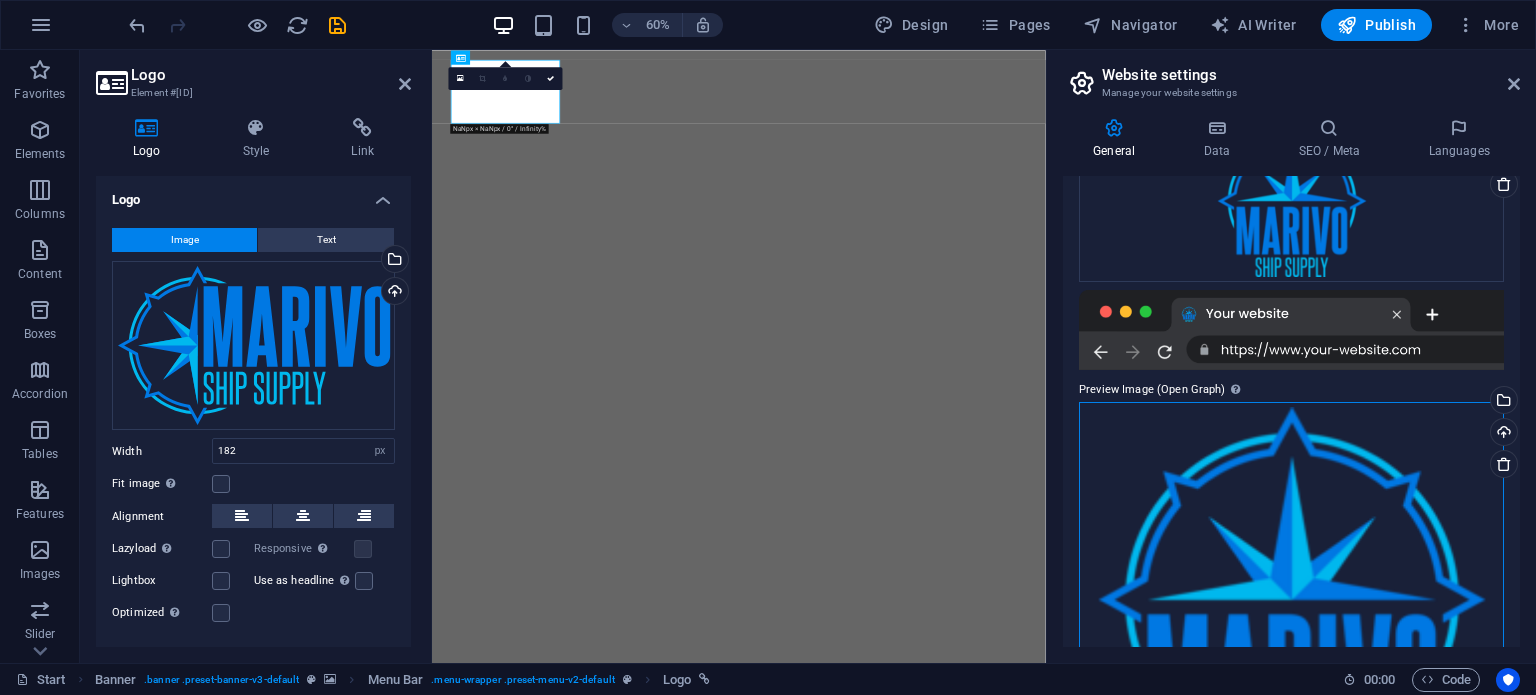click on "Drag files here, click to choose files or select files from Files or our free stock photos & videos" at bounding box center [1291, 602] 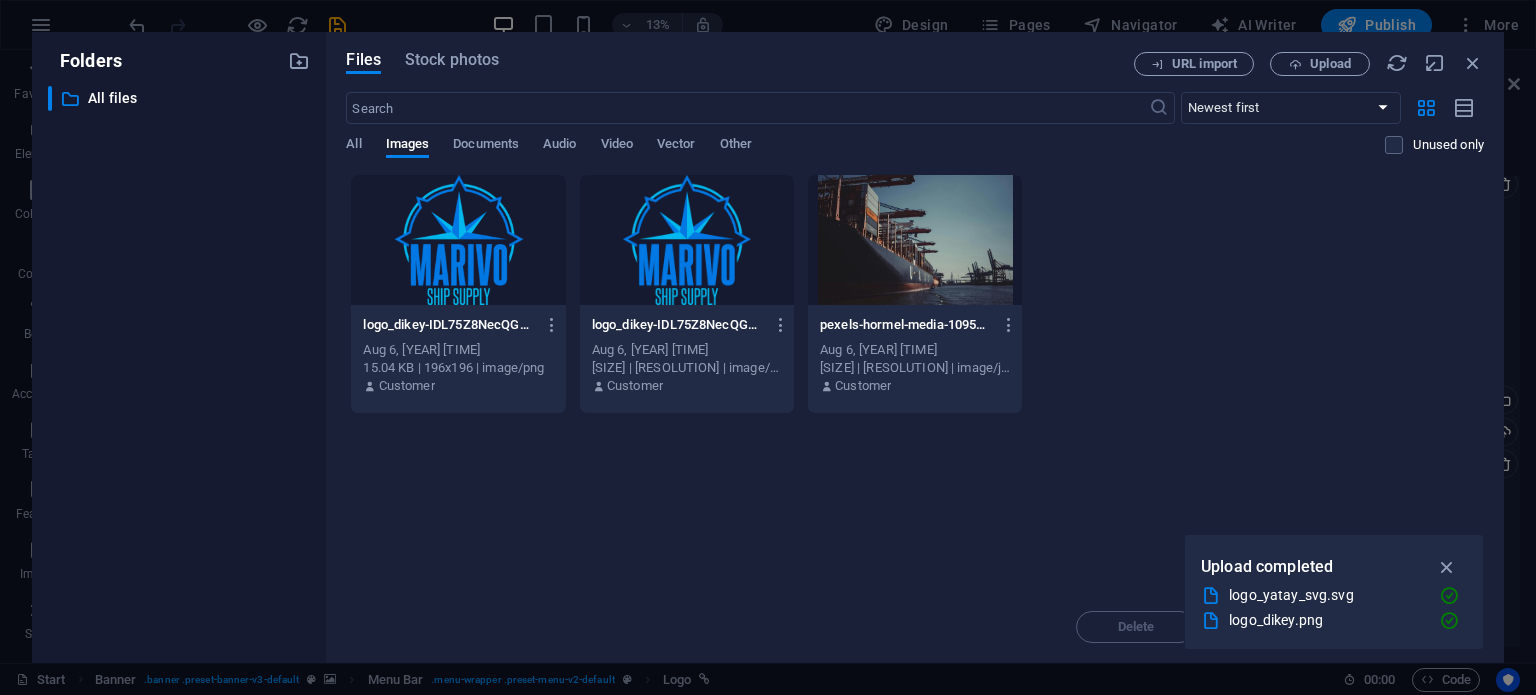 click at bounding box center (687, 240) 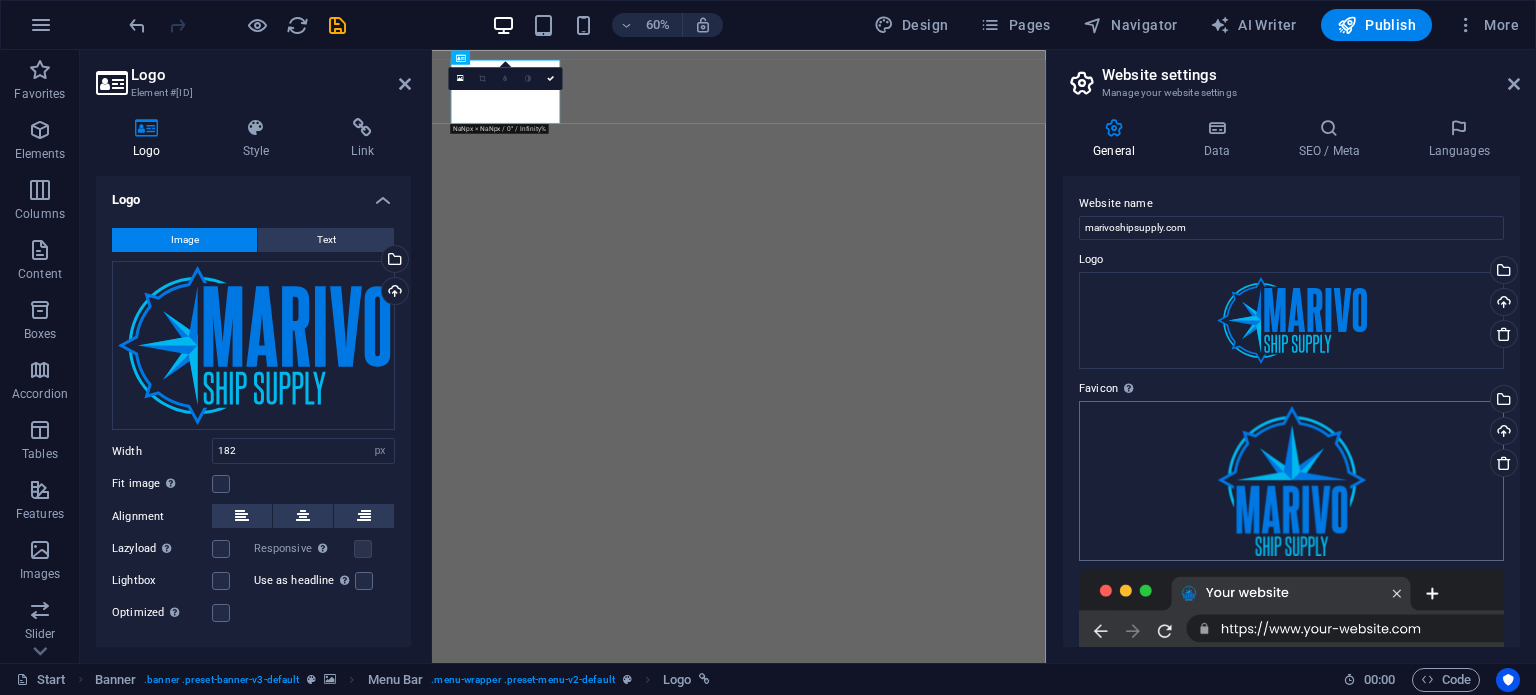scroll, scrollTop: 100, scrollLeft: 0, axis: vertical 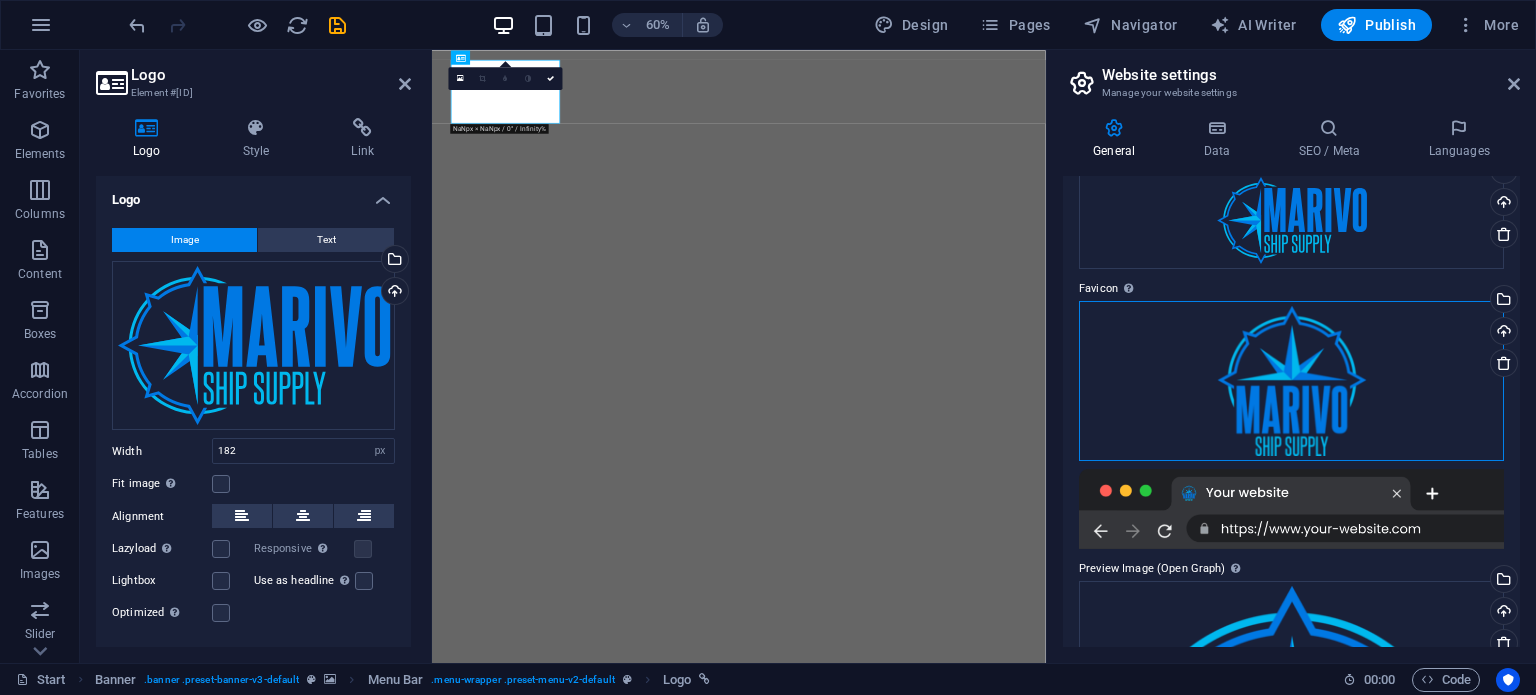 click on "Drag files here, click to choose files or select files from Files or our free stock photos & videos" at bounding box center (1291, 381) 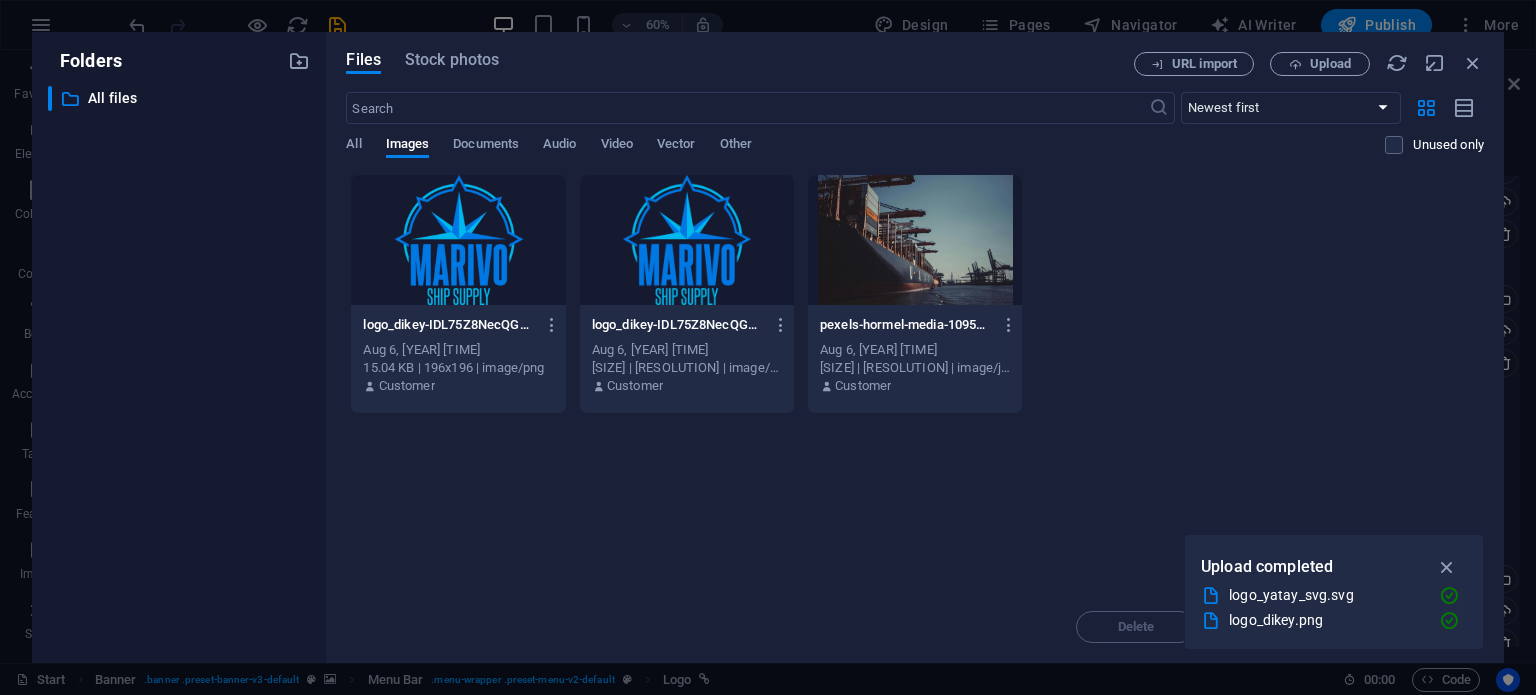 click on "logo_dikey-IDL75Z8NecQGG5CNLAjVlg-r-hTb6KLWIls6lIqTcgfyg.png logo_dikey-IDL75Z8NecQGG5CNLAjVlg-r-hTb6KLWIls6lIqTcgfyg.png Aug 6, [YEAR] [TIME] [SIZE] | [RESOLUTION] | image/png Customer logo_dikey-IDL75Z8NecQGG5CNLAjVlg.png logo_dikey-IDL75Z8NecQGG5CNLAjVlg.png Aug 6, [YEAR] [TIME] [SIZE] | [RESOLUTION] | image/png Customer pexels-hormel-media-1095814-f3kgwWsG8Q0-JrVF4SZlCg.jpg pexels-hormel-media-1095814-f3kgwWsG8Q0-JrVF4SZlCg.jpg Aug 6, [YEAR] [TIME] [SIZE] | [RESOLUTION] | image/jpeg Customer" at bounding box center (915, 294) 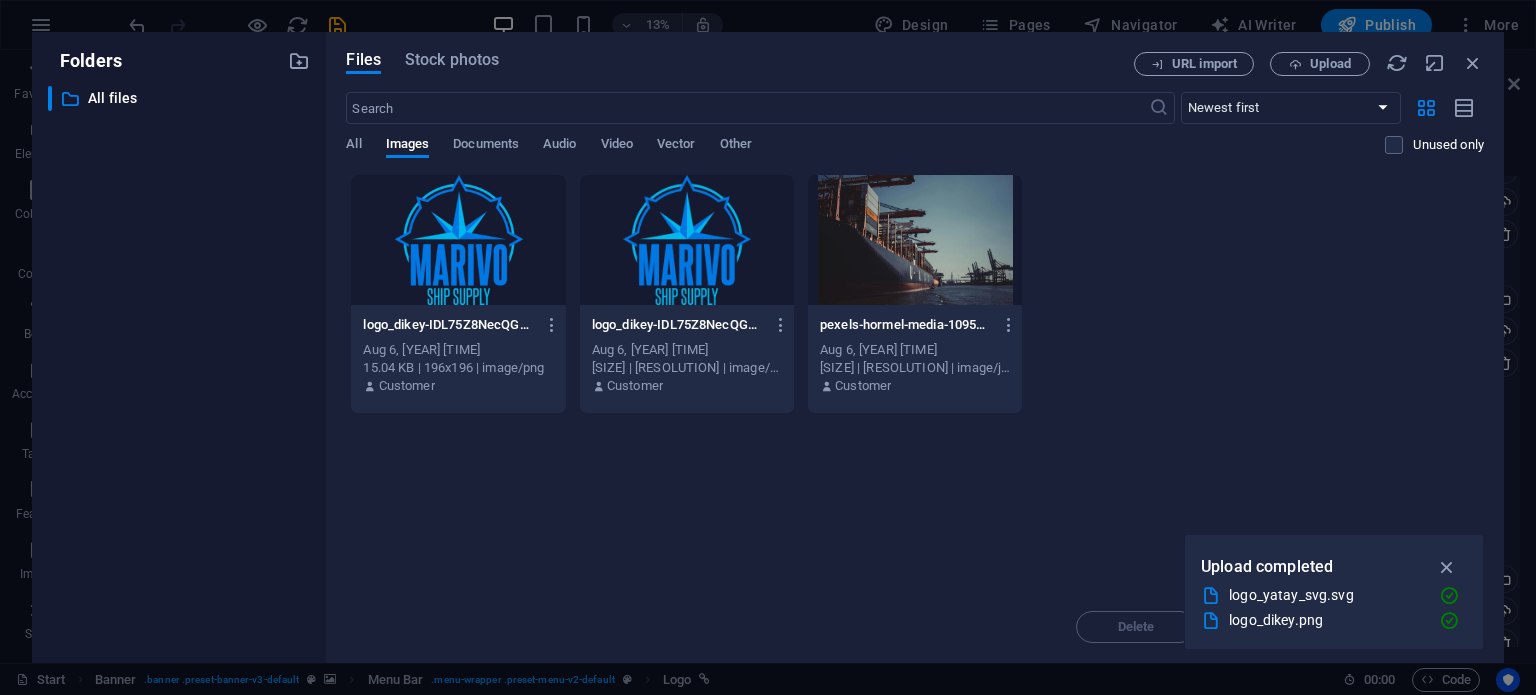 click at bounding box center [687, 240] 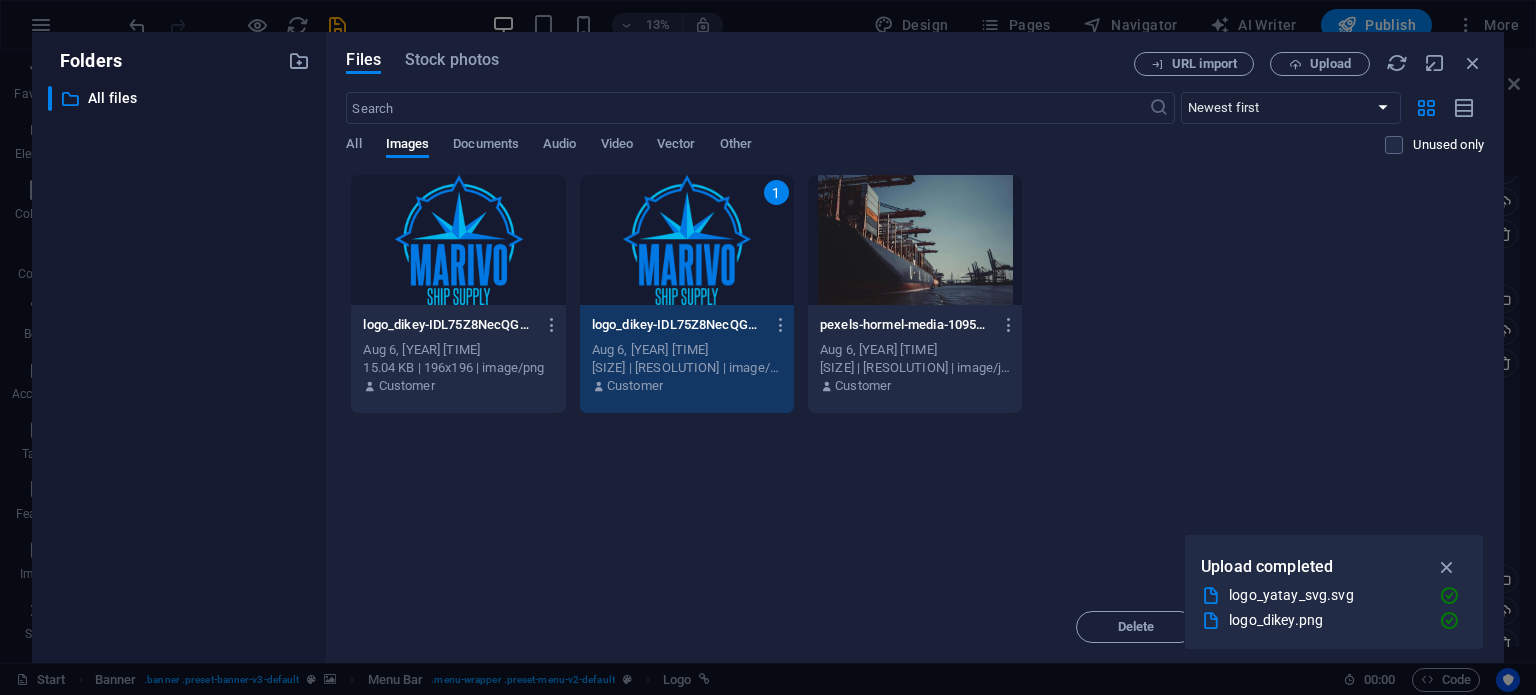 click on "1" at bounding box center (687, 240) 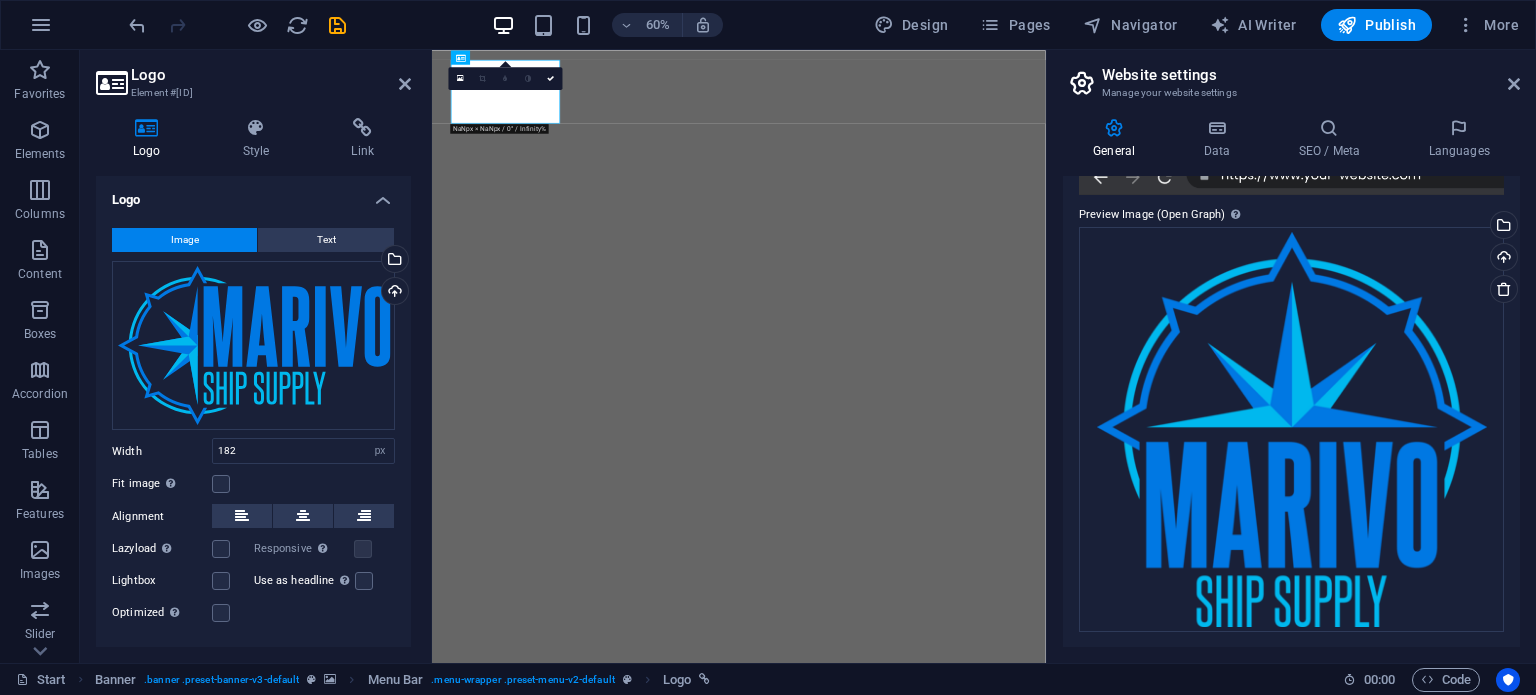 scroll, scrollTop: 0, scrollLeft: 0, axis: both 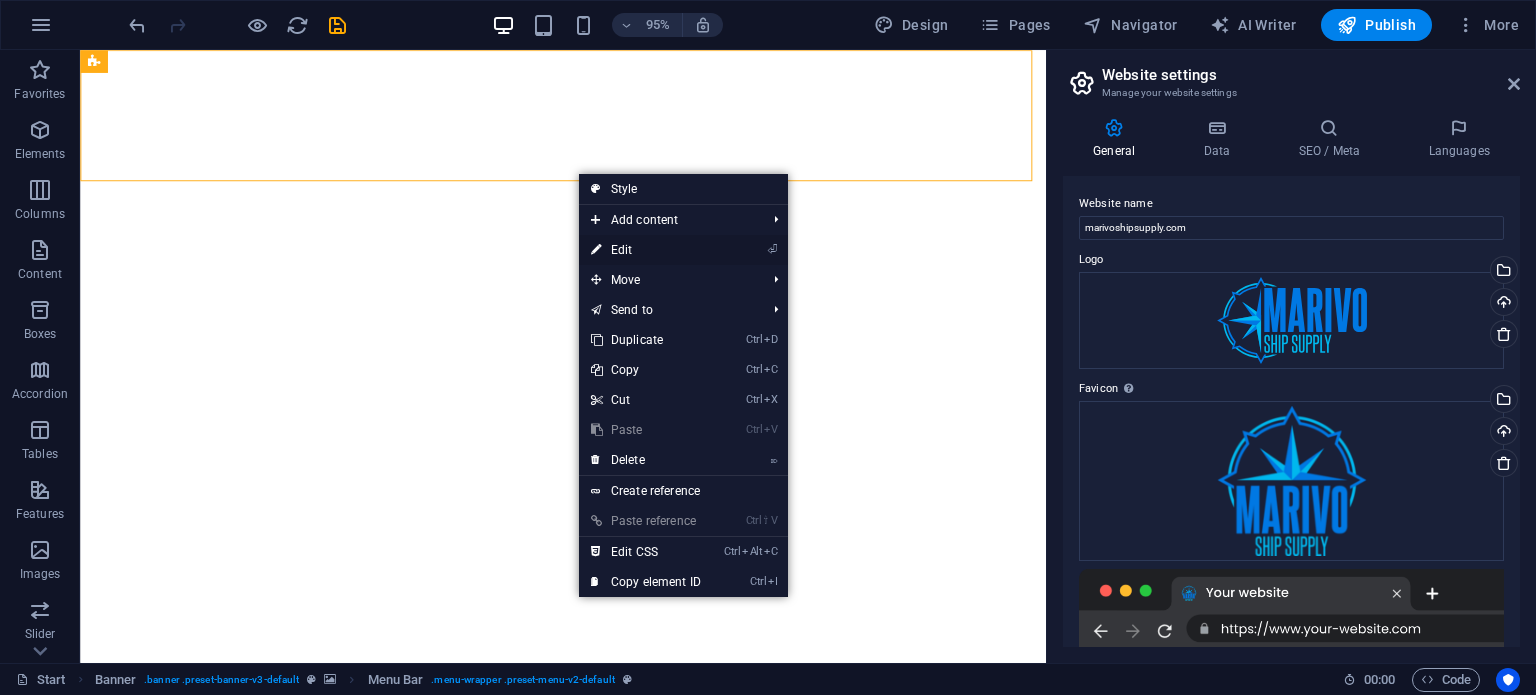 click on "⏎  Edit" at bounding box center [646, 250] 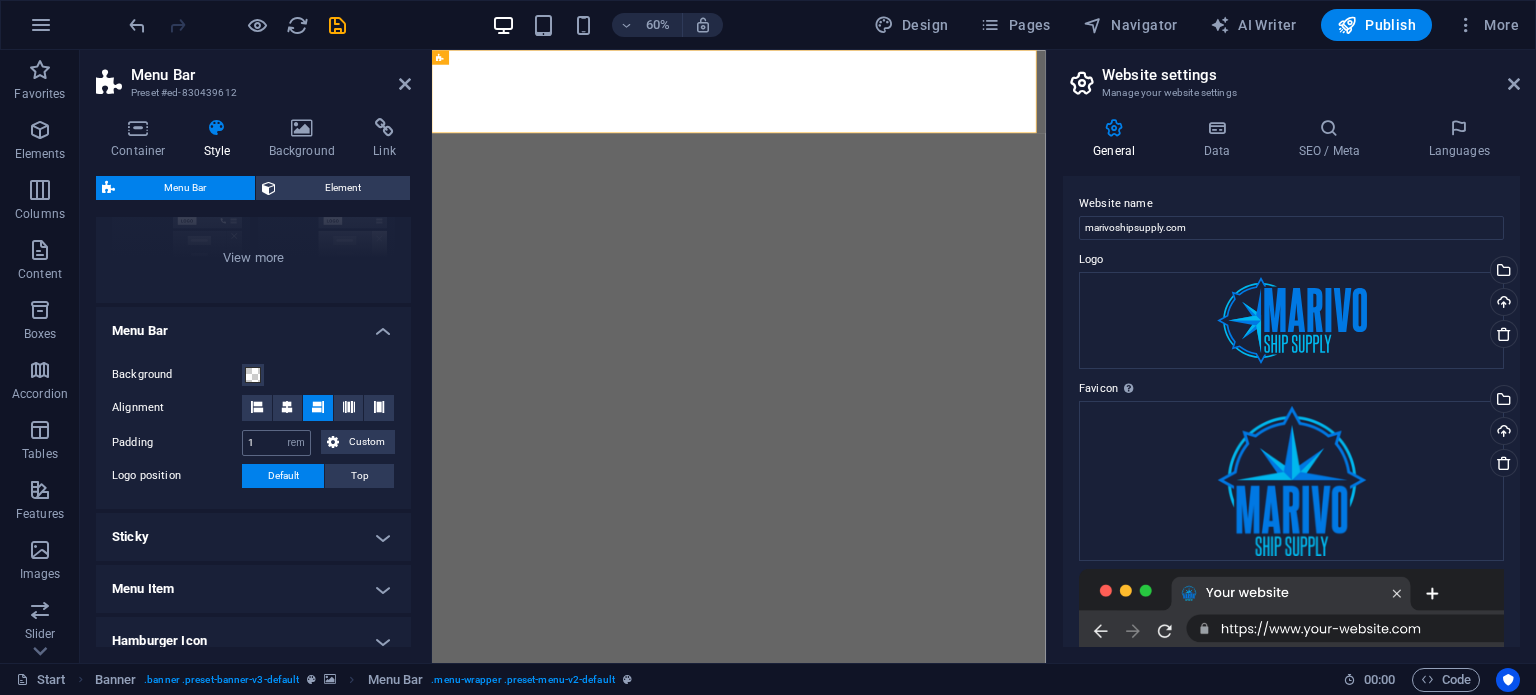 scroll, scrollTop: 0, scrollLeft: 0, axis: both 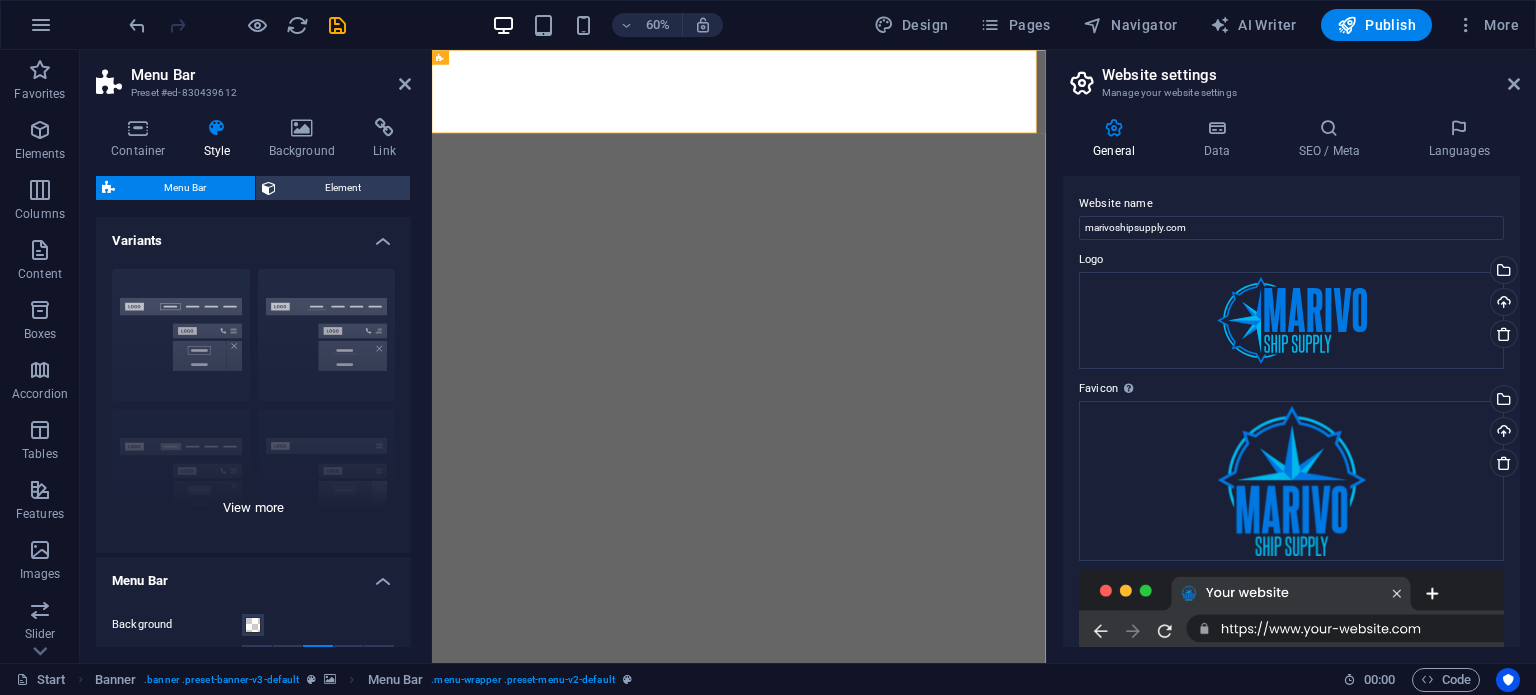 click on "Border Centered Default Fixed Loki Trigger Wide XXL" at bounding box center (253, 403) 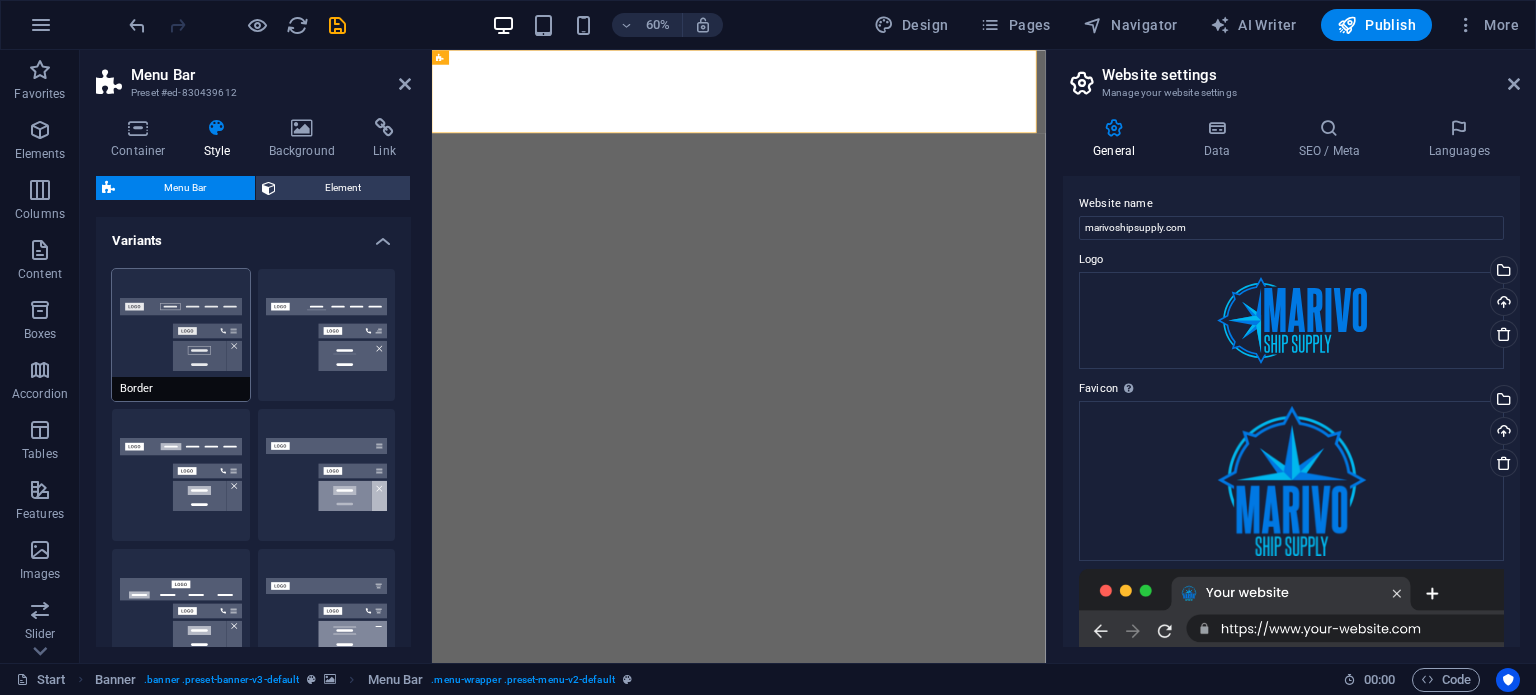 click on "Border" at bounding box center (181, 335) 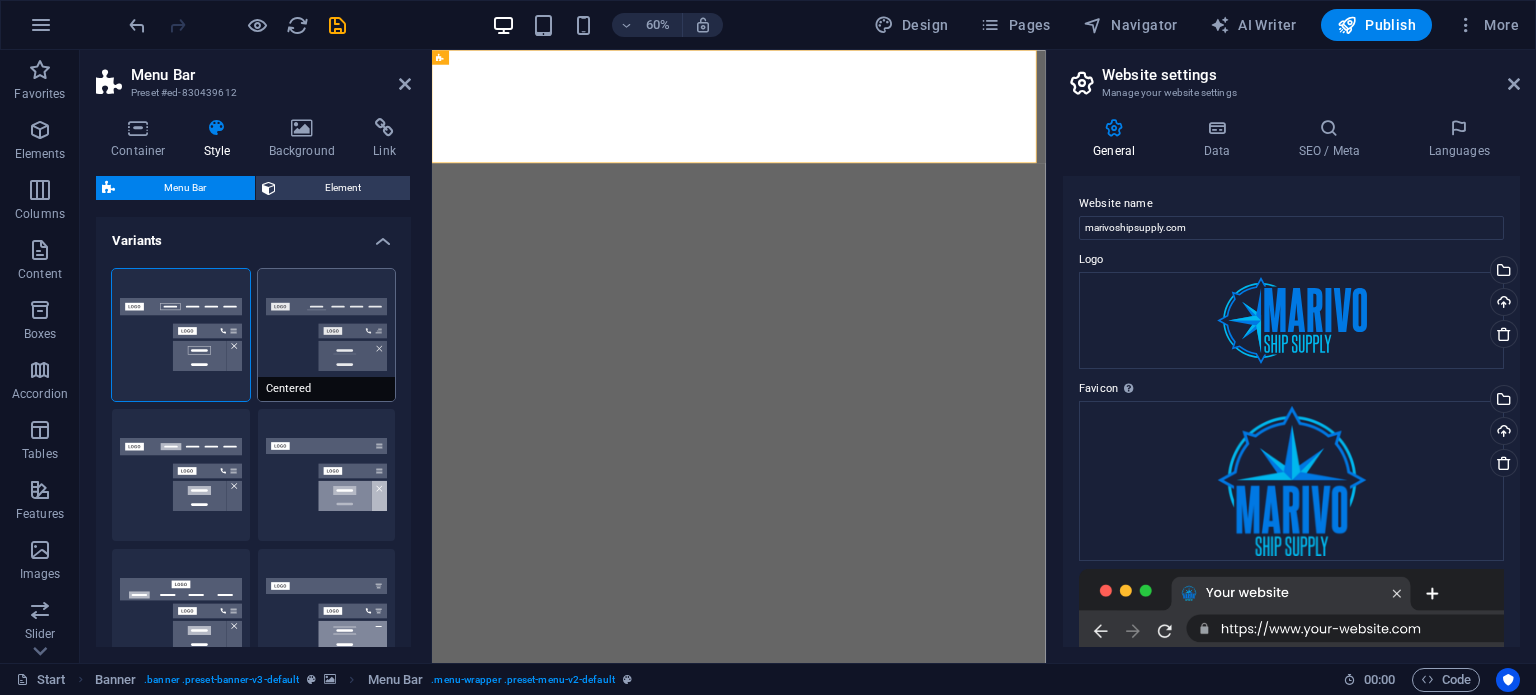 click on "Centered" at bounding box center (327, 335) 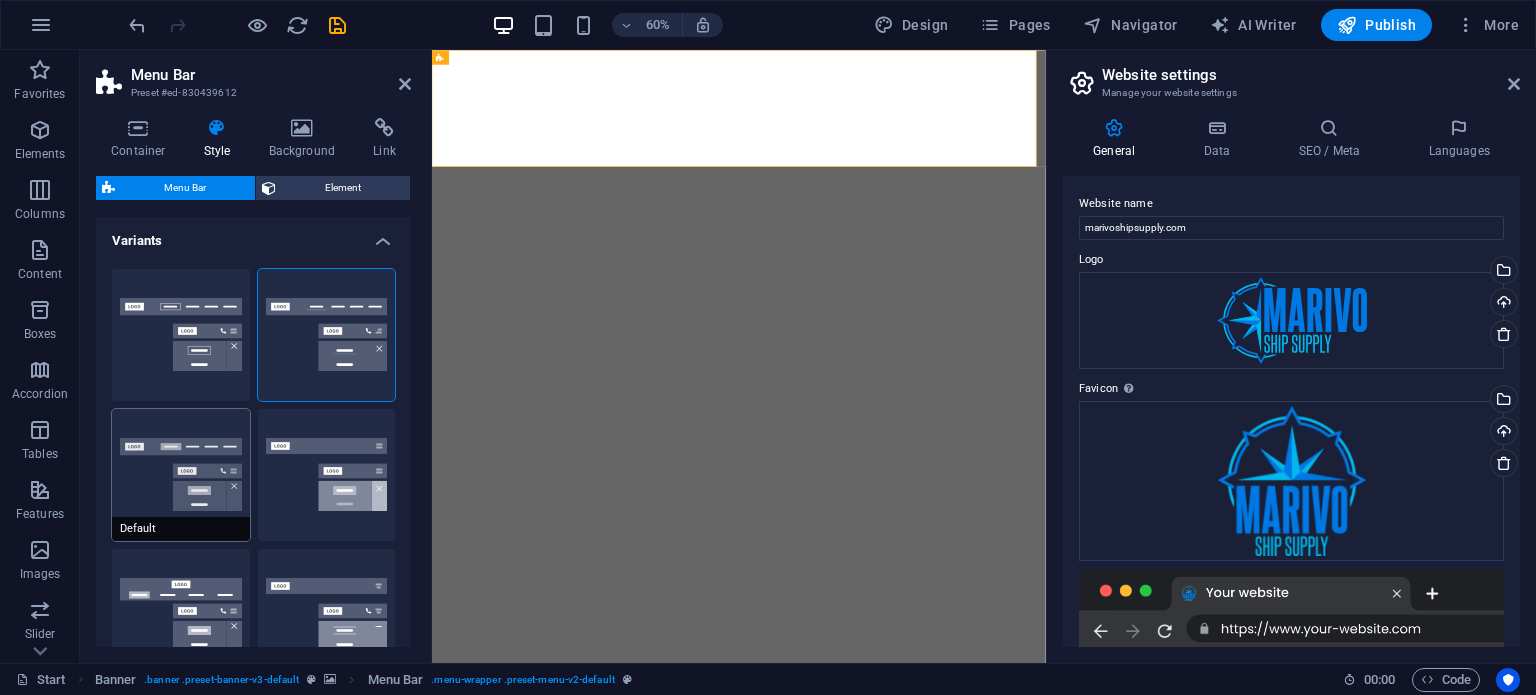 click on "Default" at bounding box center [181, 475] 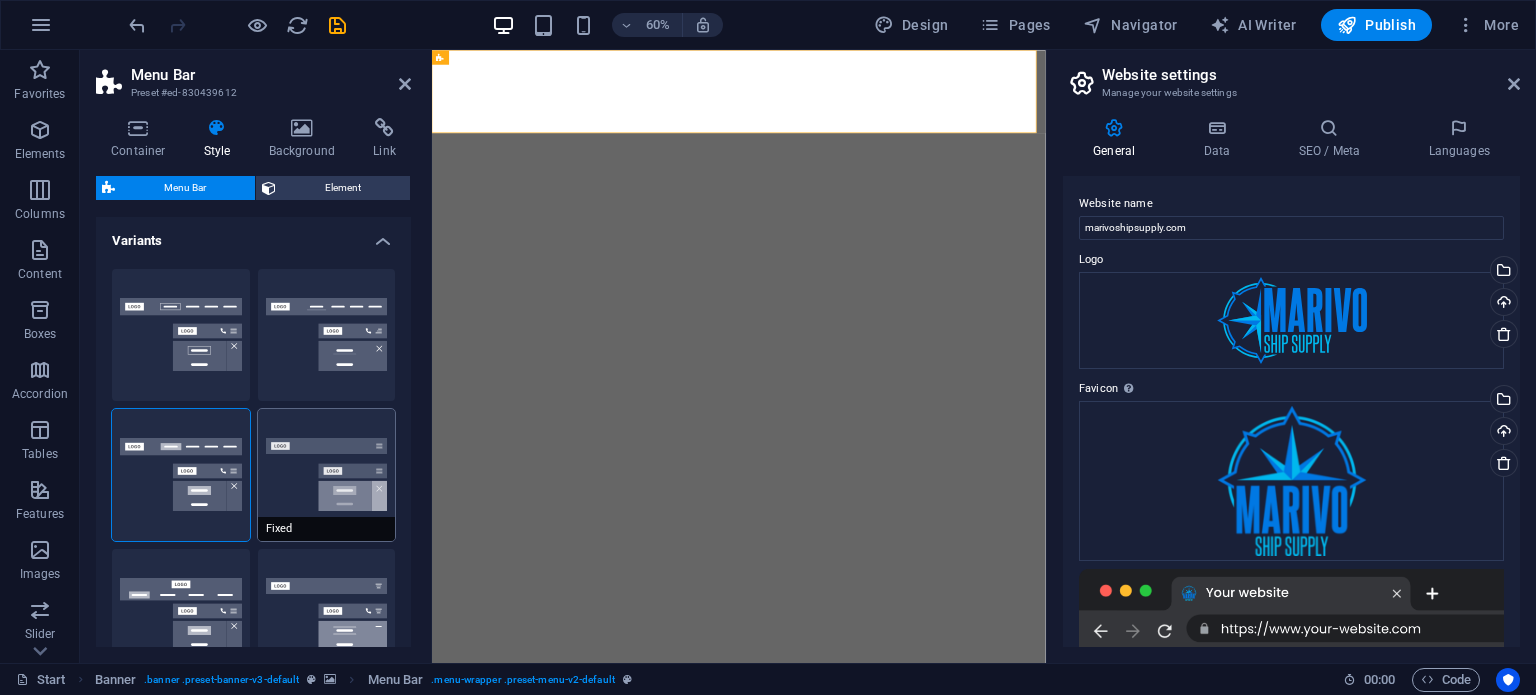 click on "Fixed" at bounding box center (327, 475) 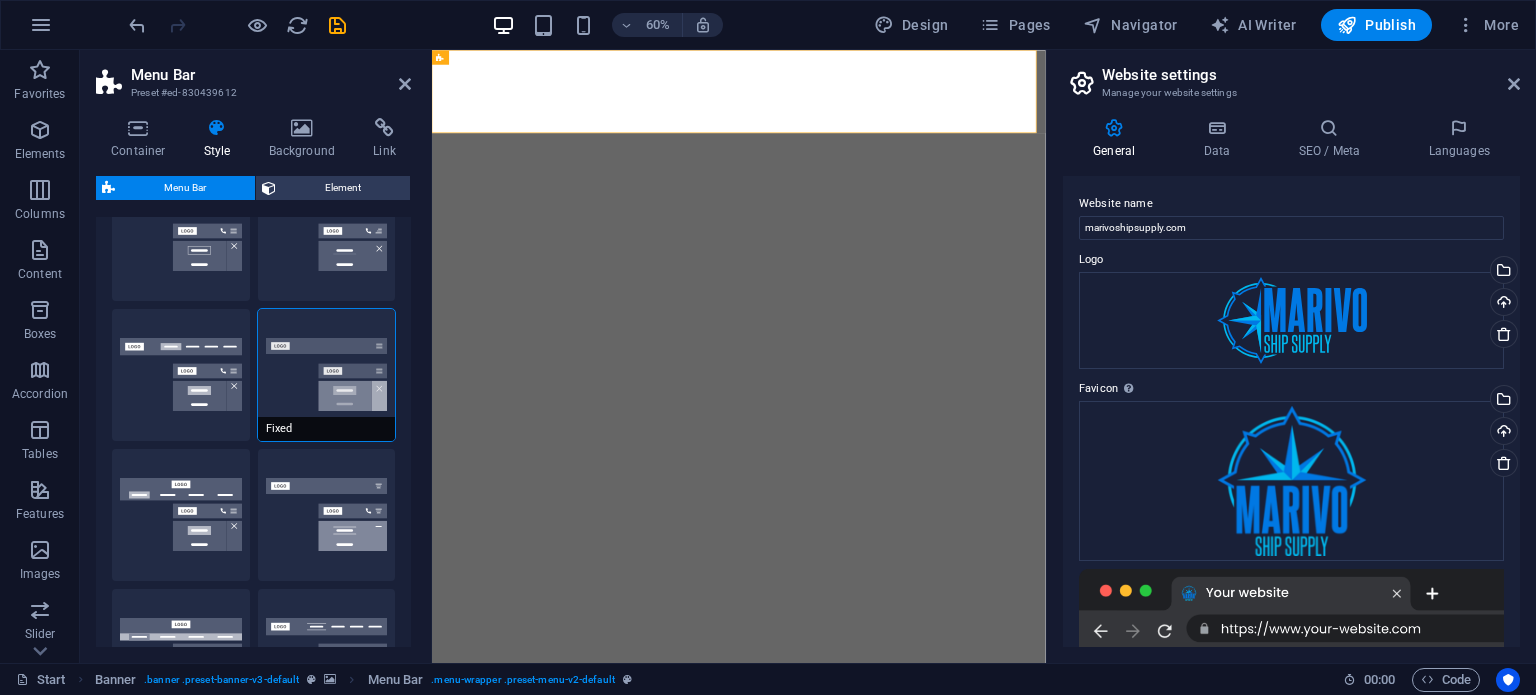 scroll, scrollTop: 200, scrollLeft: 0, axis: vertical 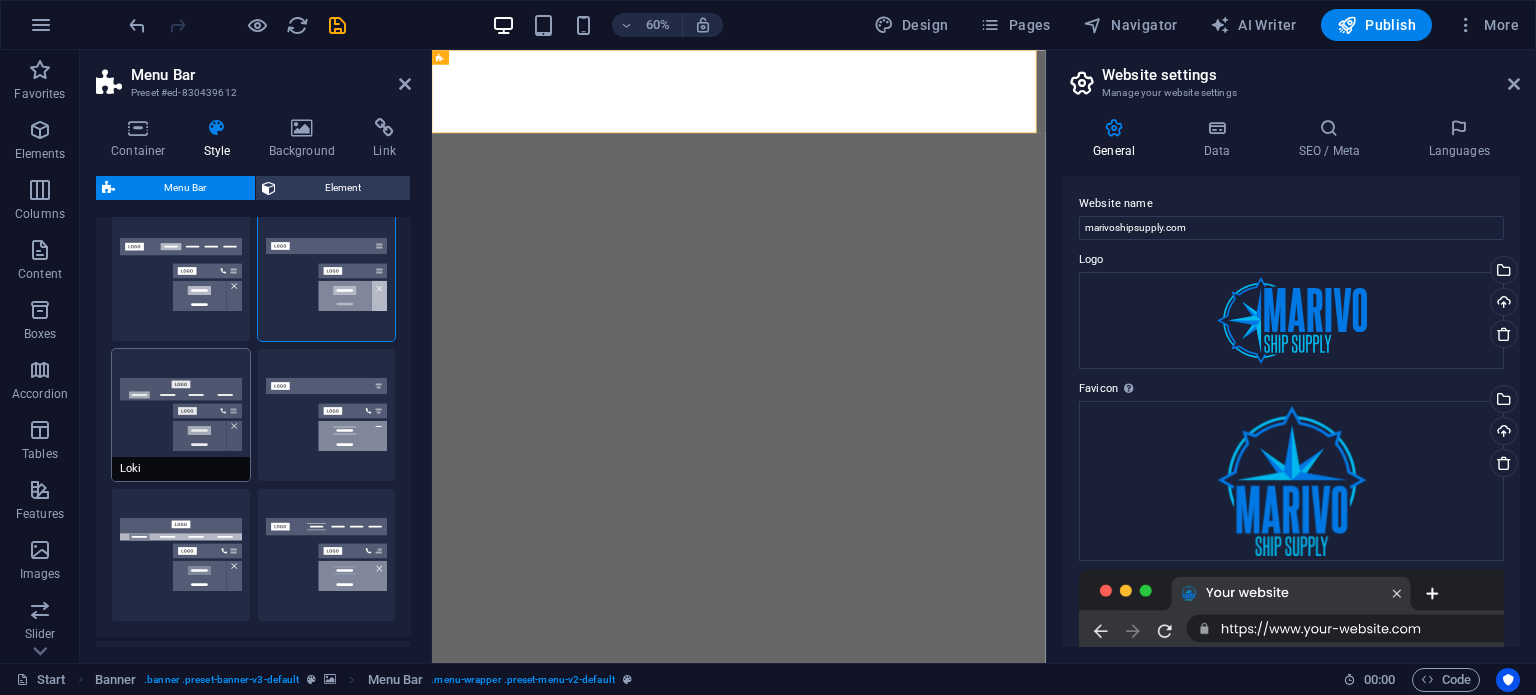 click on "Loki" at bounding box center (181, 415) 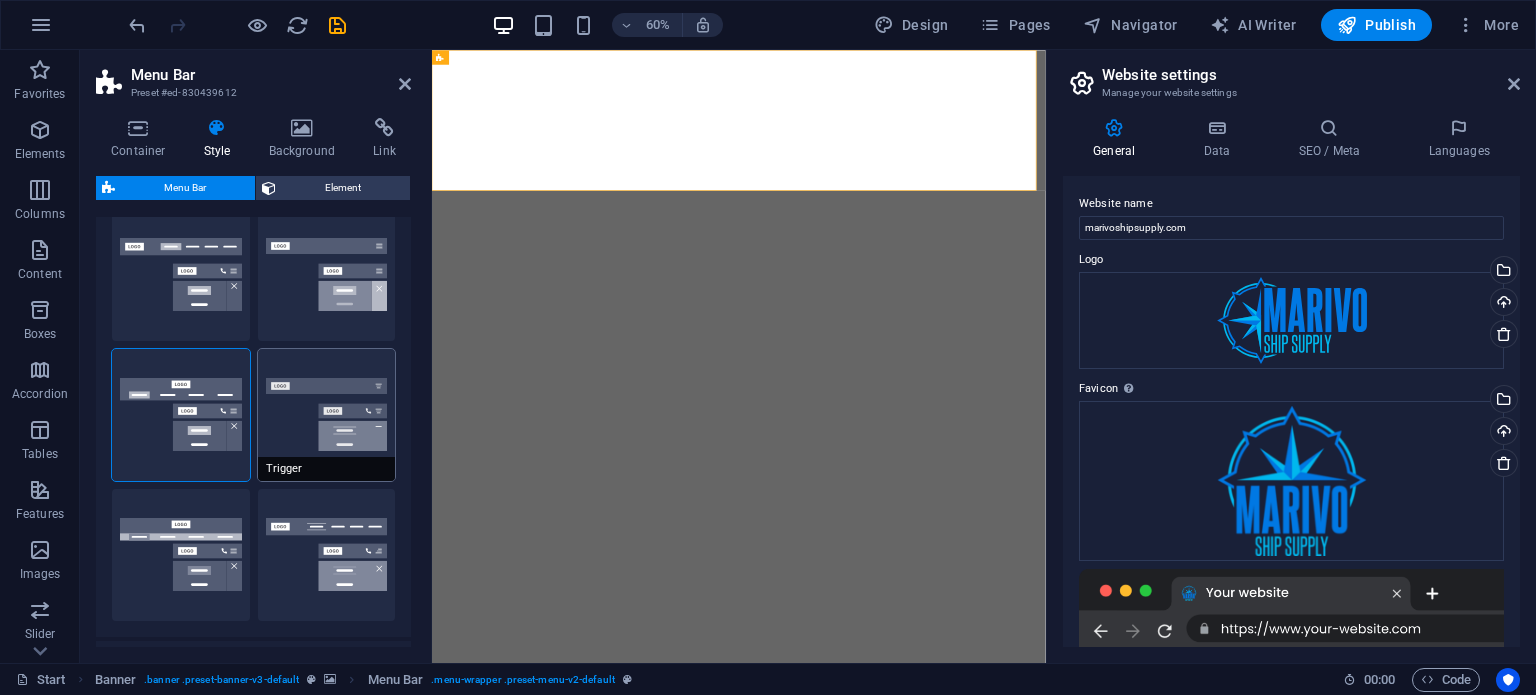 click on "Trigger" at bounding box center [327, 415] 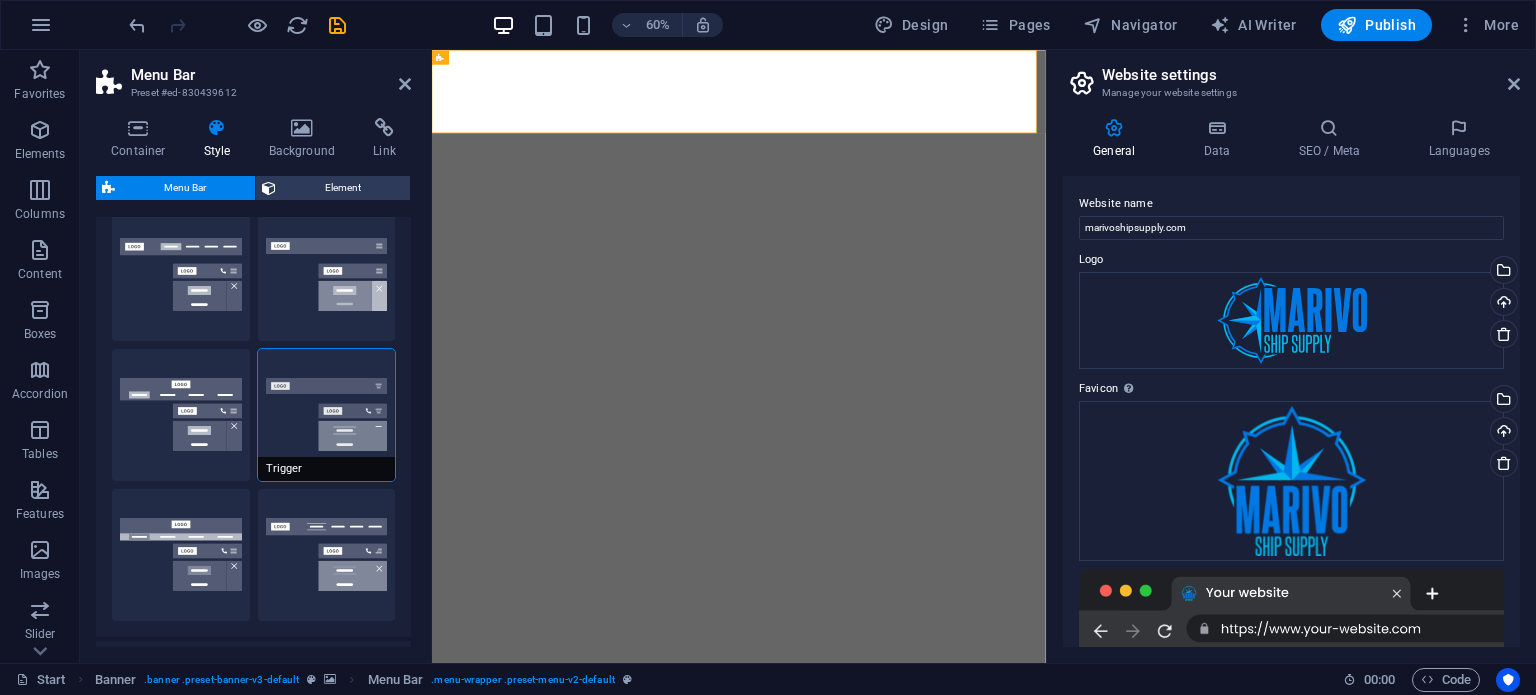 scroll, scrollTop: 400, scrollLeft: 0, axis: vertical 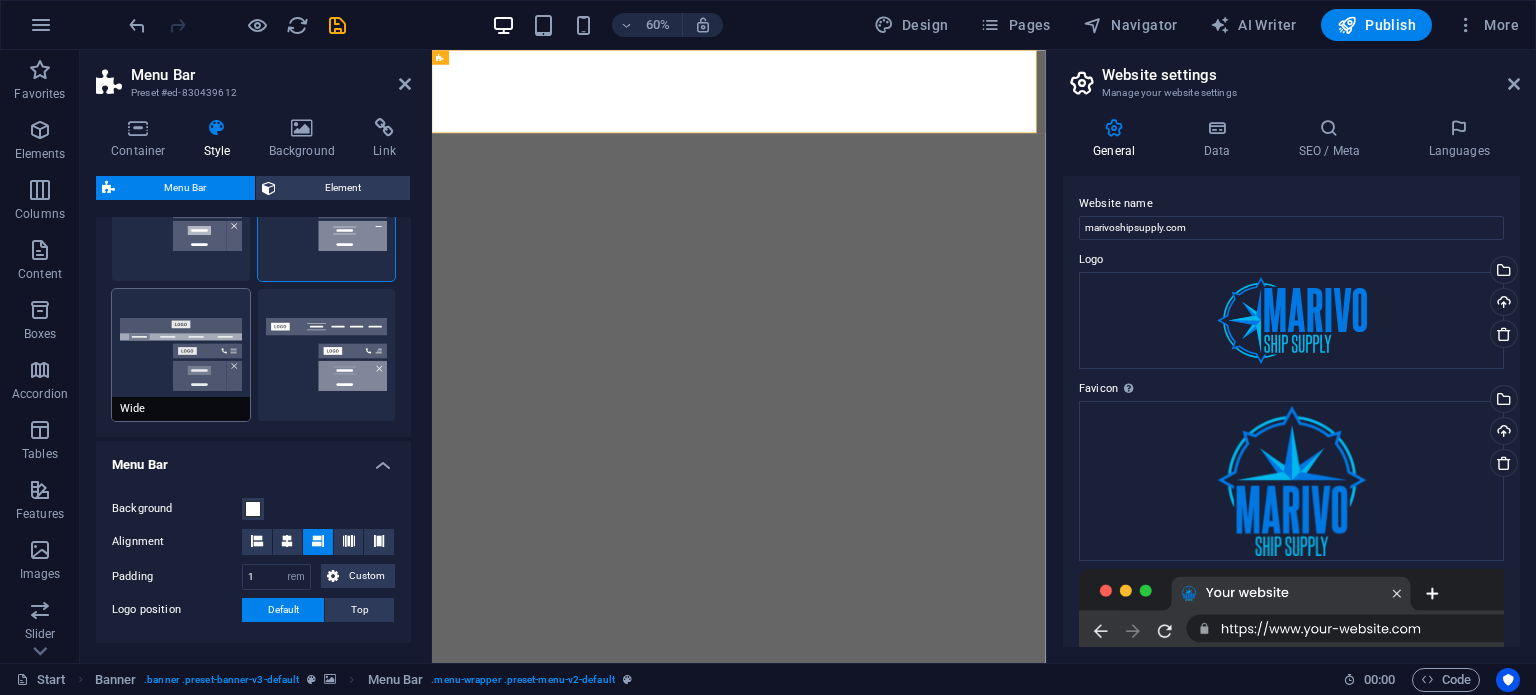 click on "Wide" at bounding box center (181, 355) 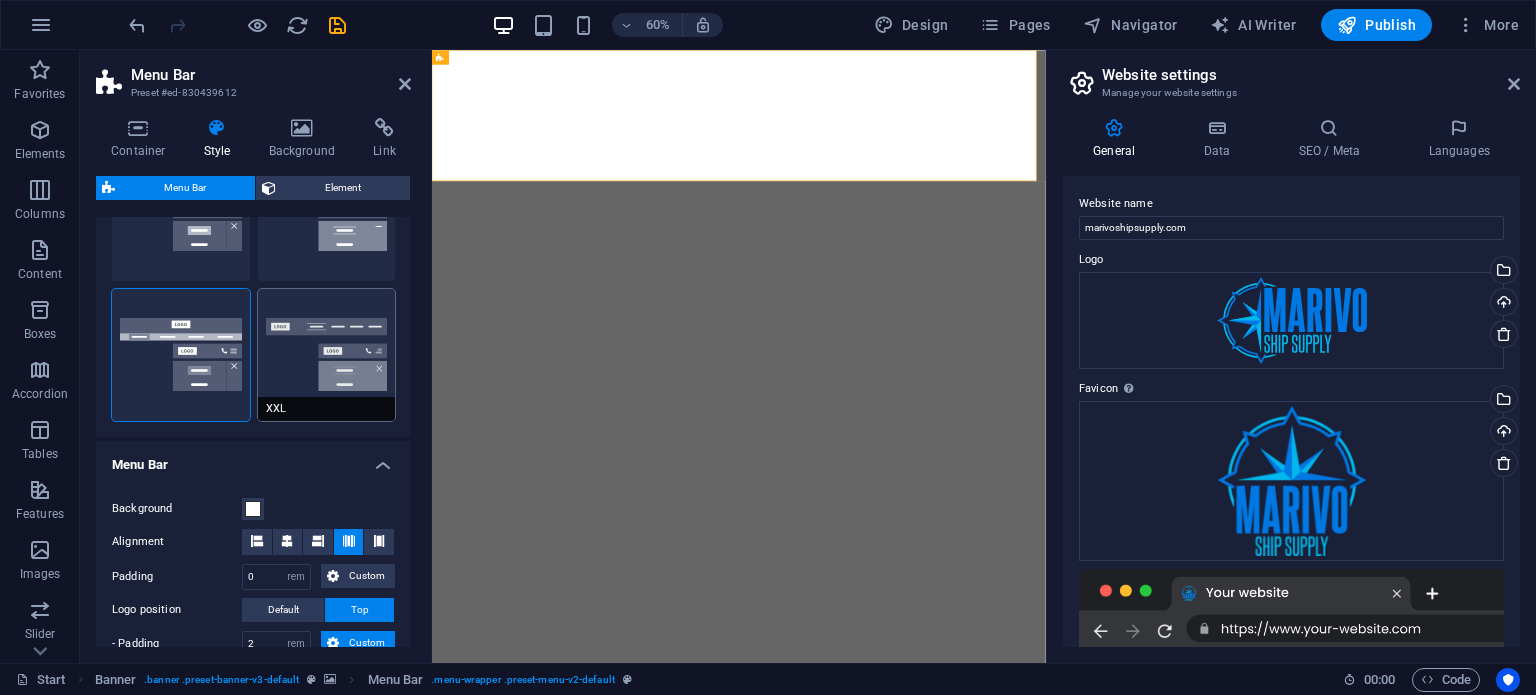 click on "XXL" at bounding box center (327, 355) 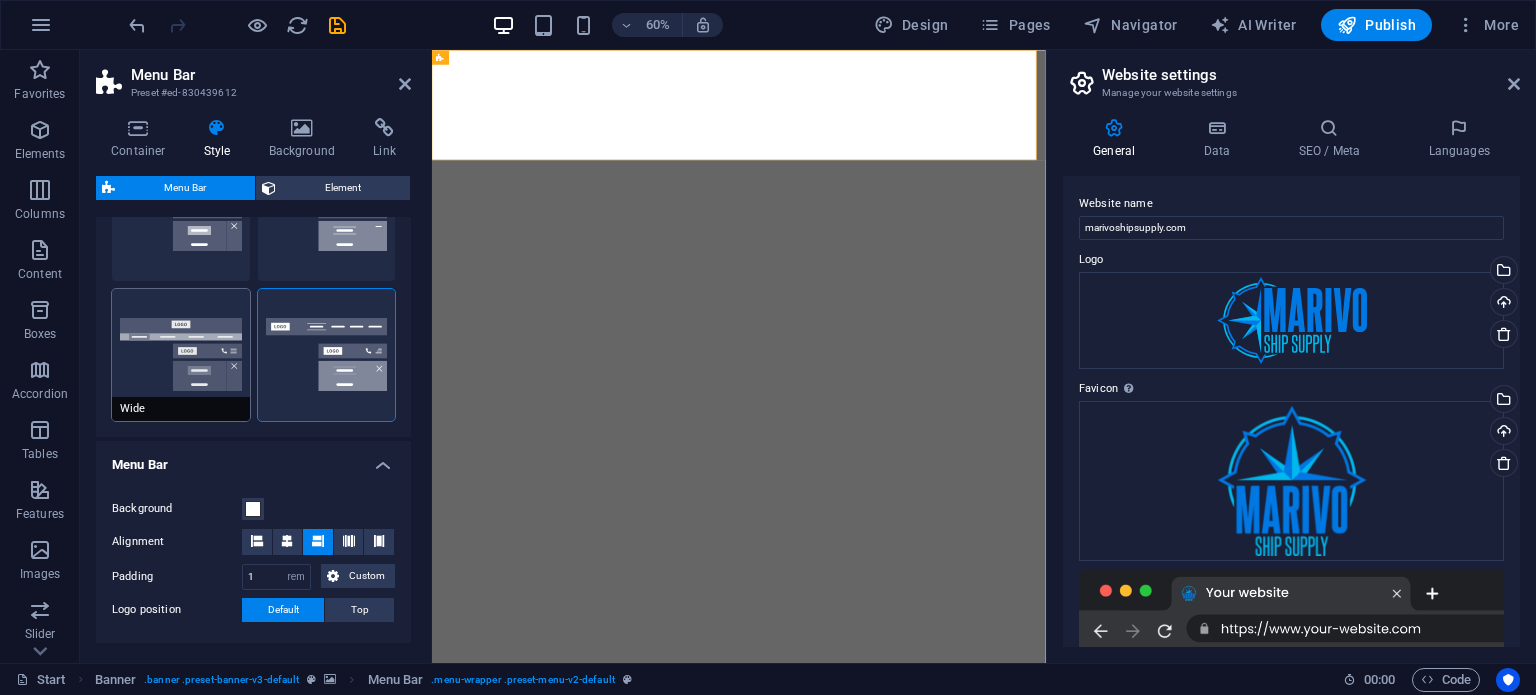 click on "Wide" at bounding box center (181, 355) 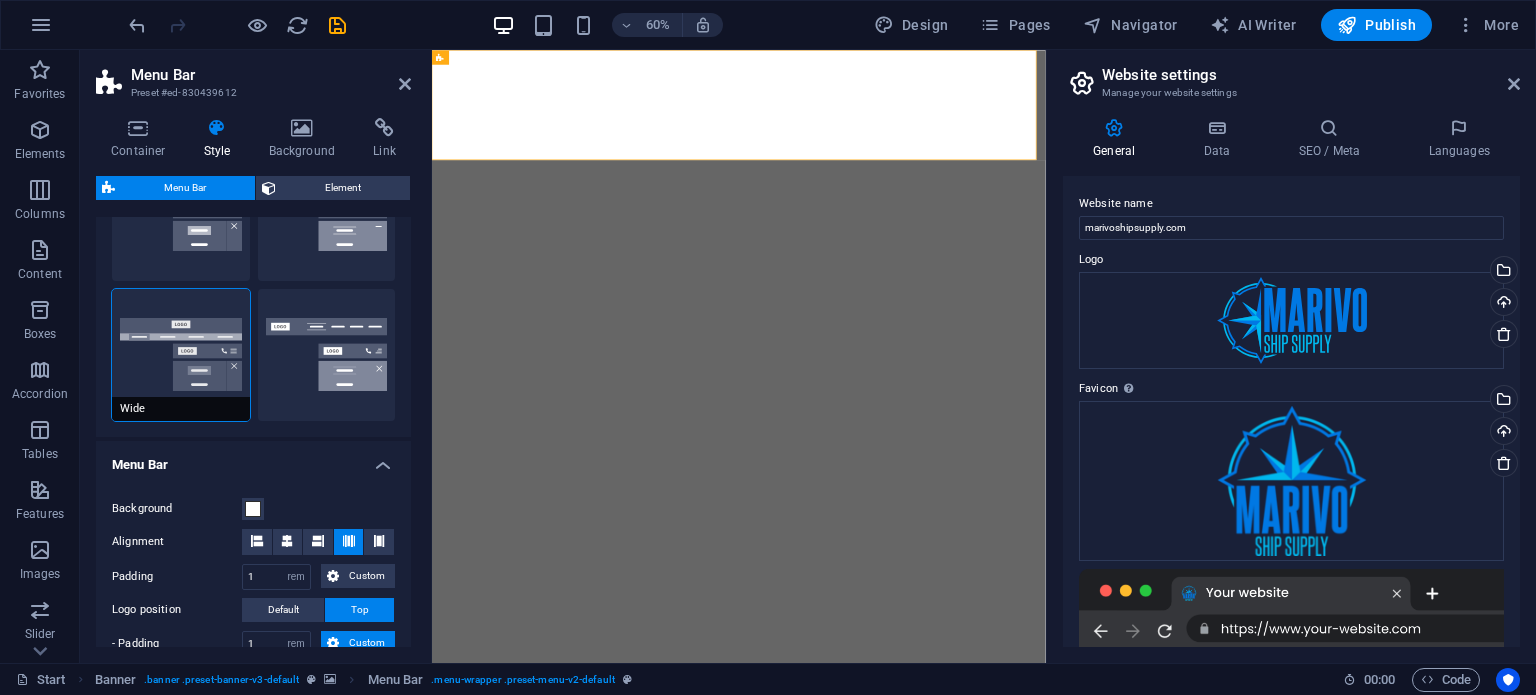 type on "0" 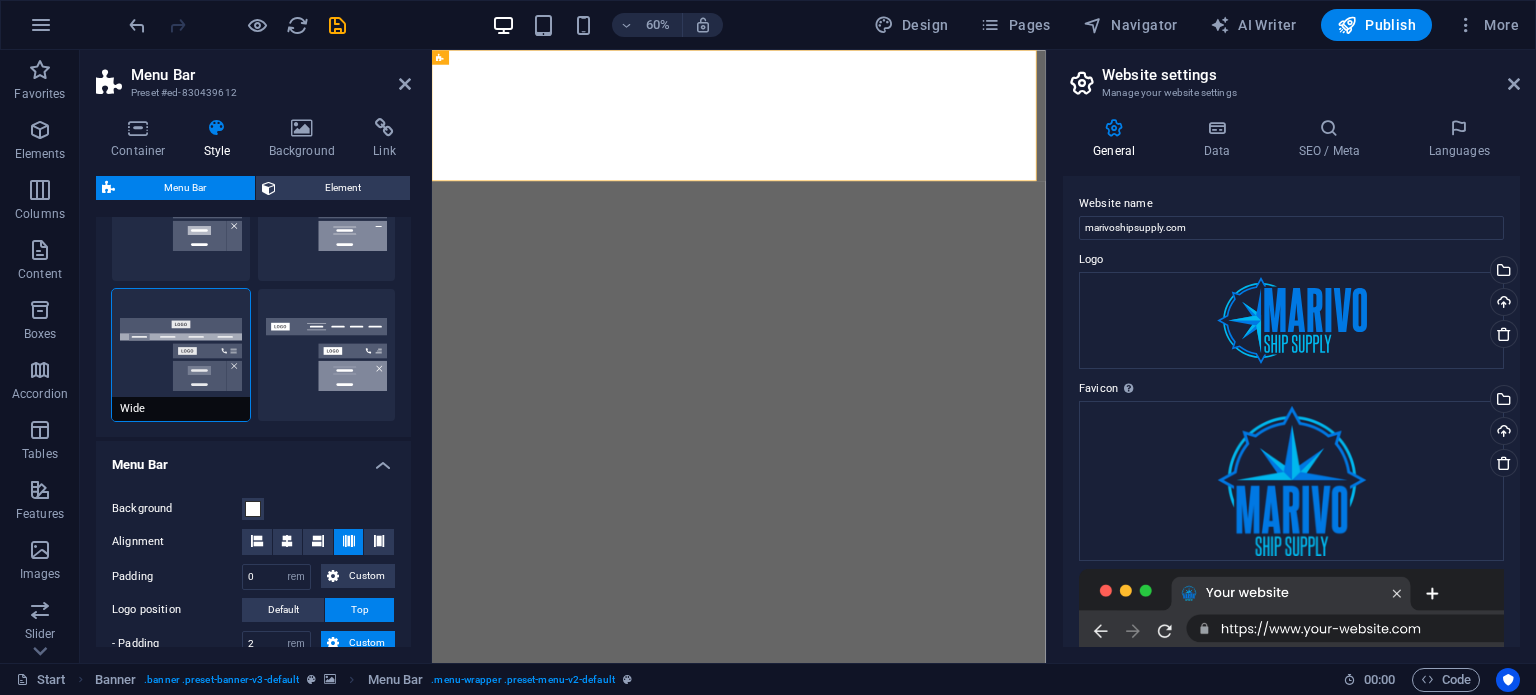 scroll, scrollTop: 0, scrollLeft: 0, axis: both 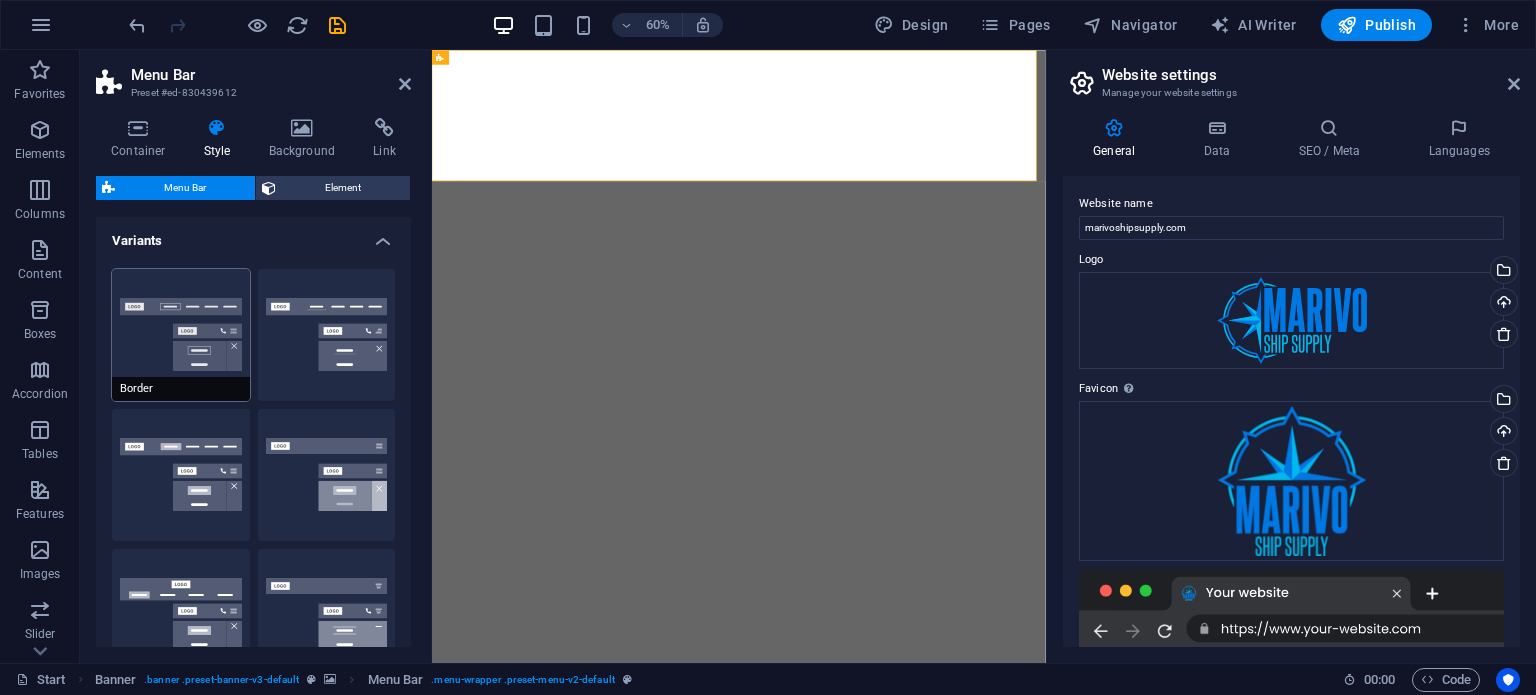click on "Border" at bounding box center (181, 335) 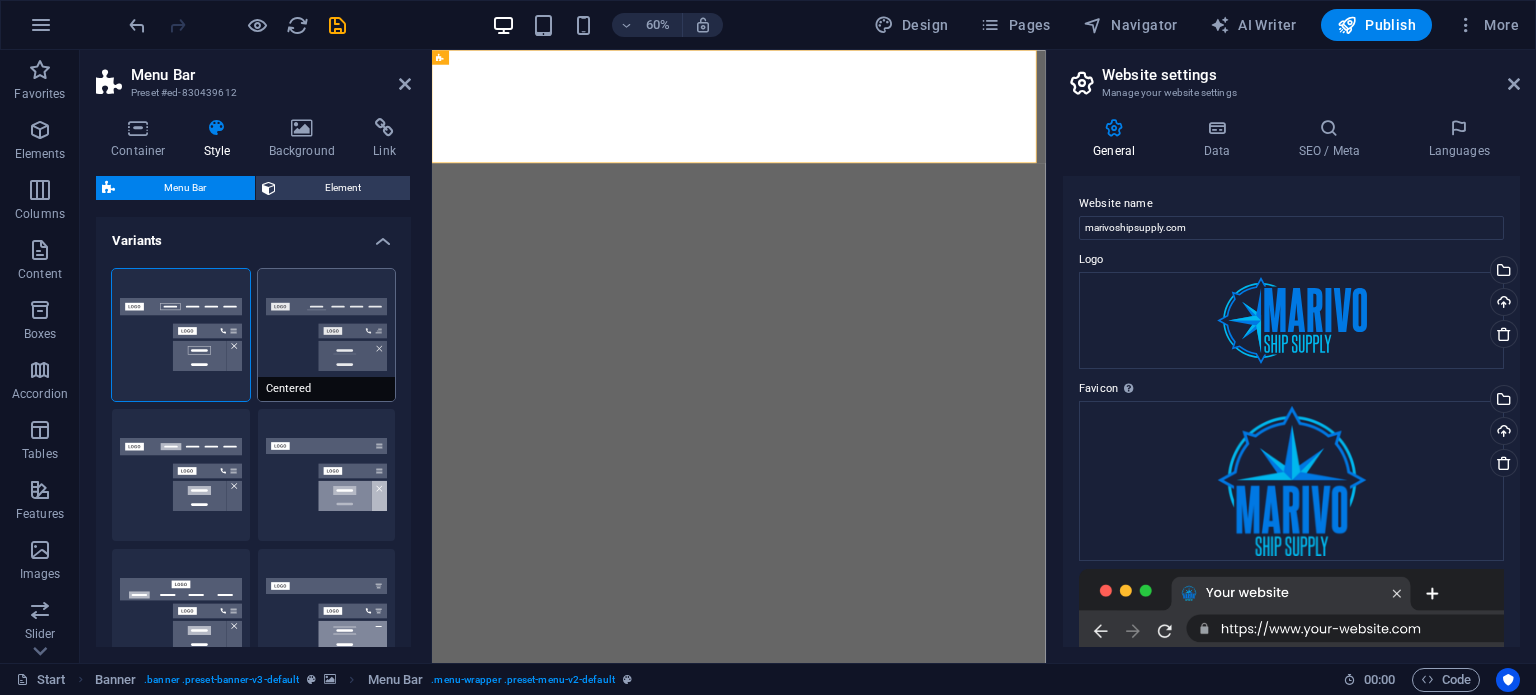 click on "Centered" at bounding box center [327, 335] 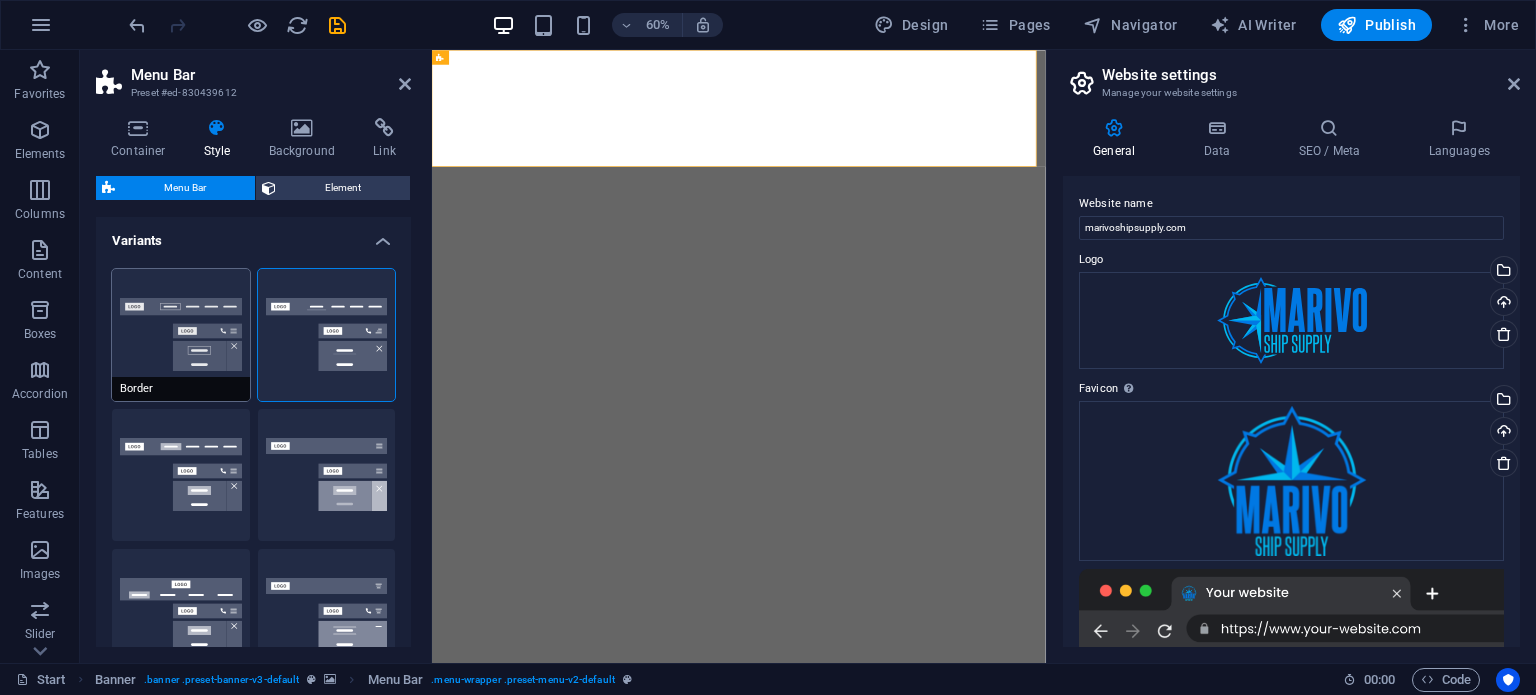 click on "Border" at bounding box center (181, 335) 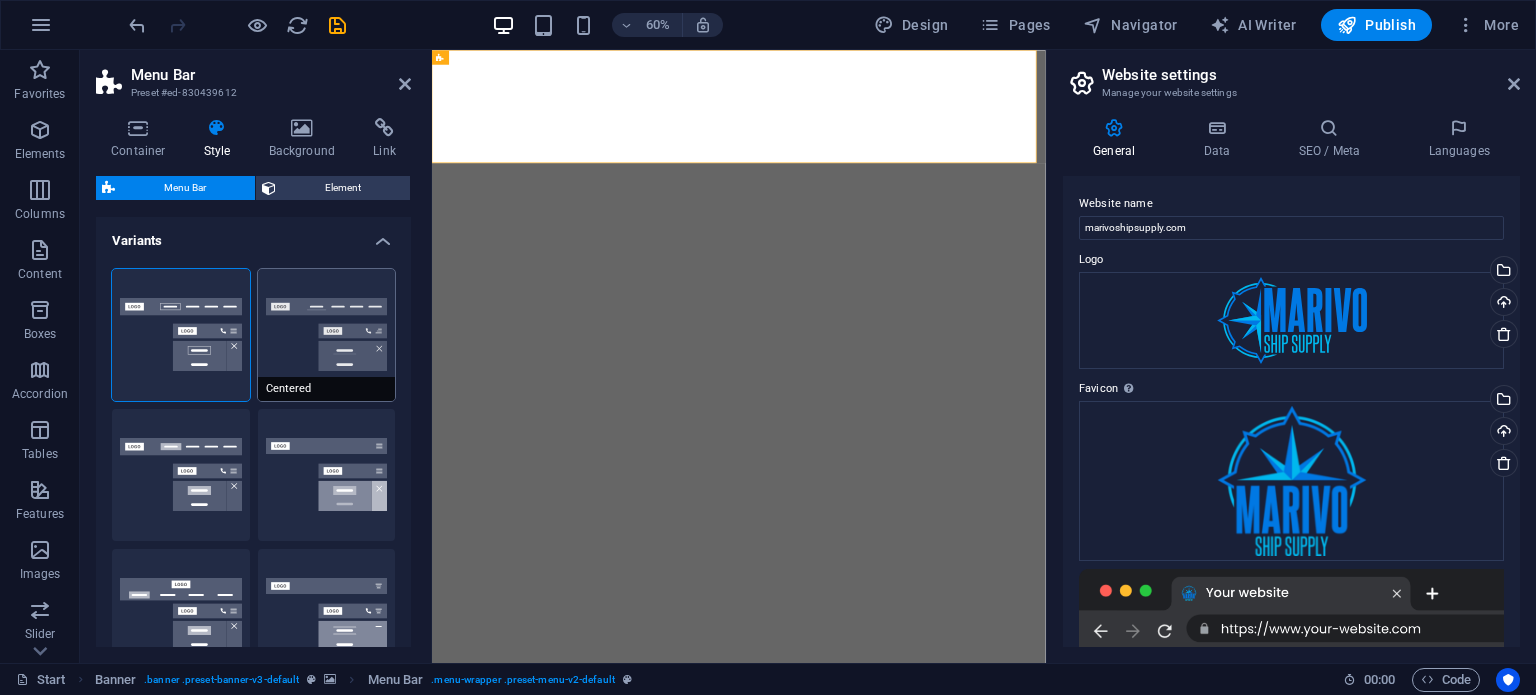 click on "Centered" at bounding box center [327, 335] 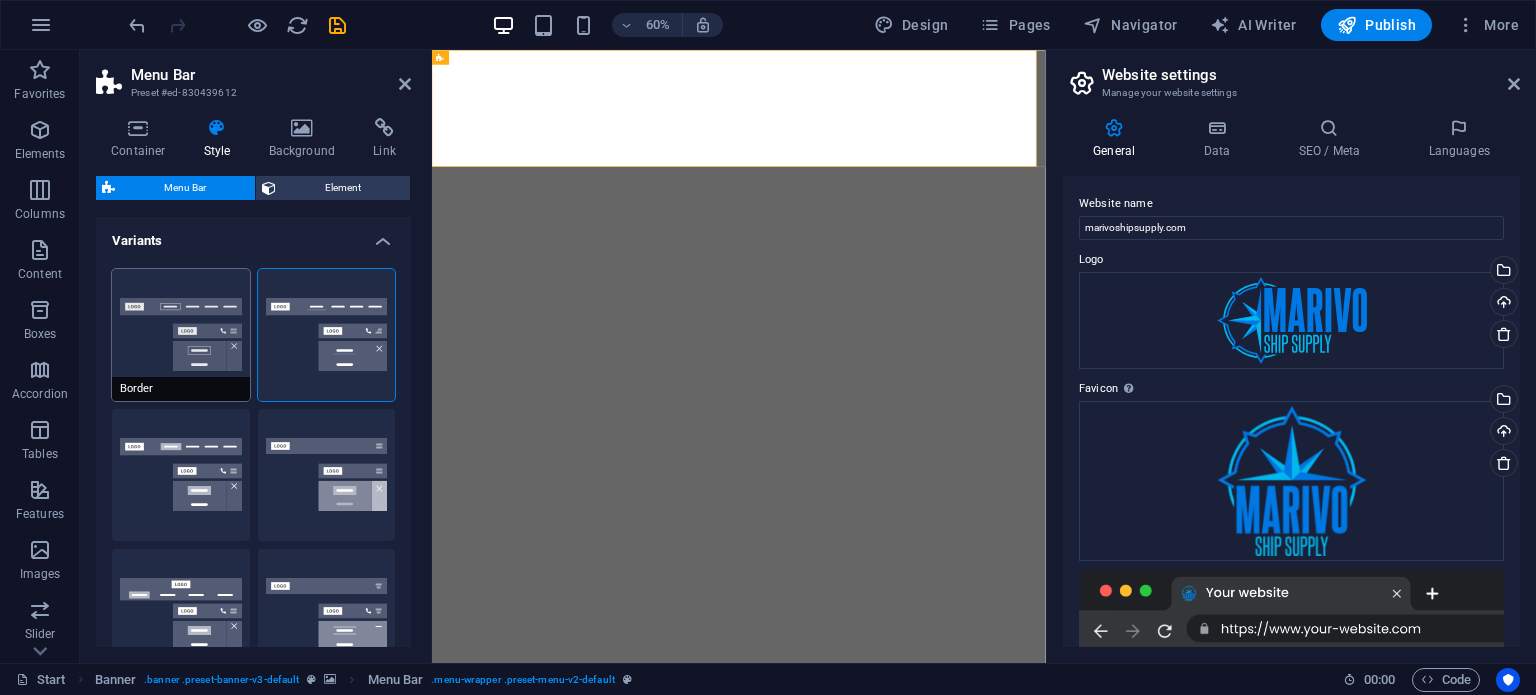 click on "Border" at bounding box center [181, 335] 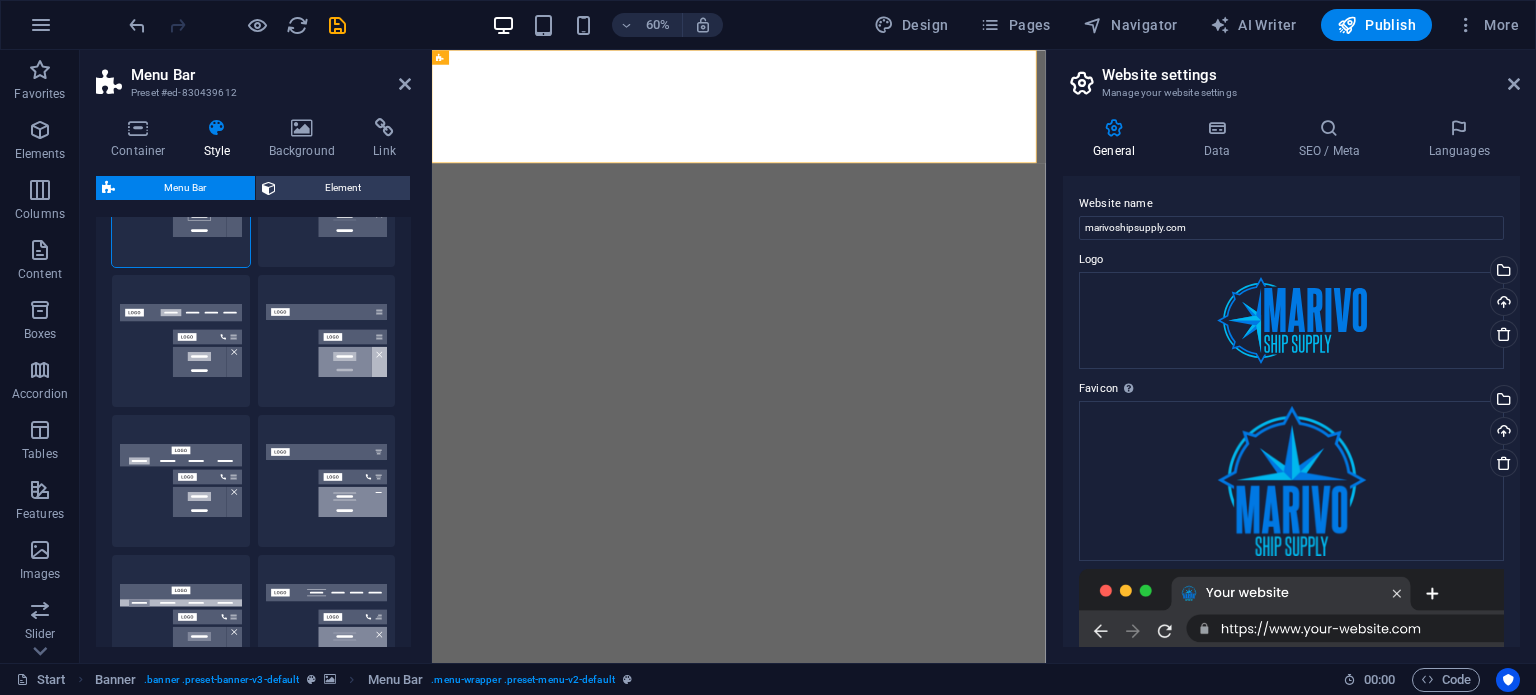 scroll, scrollTop: 0, scrollLeft: 0, axis: both 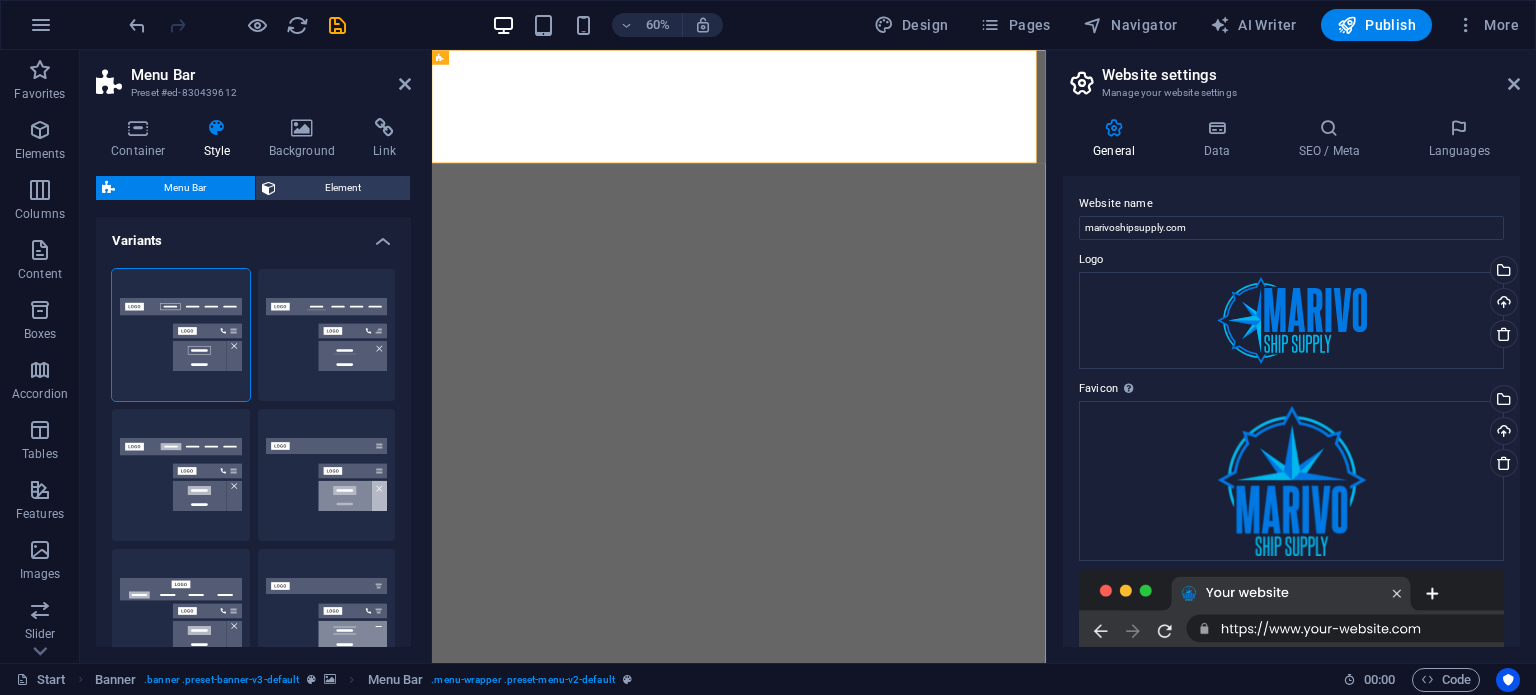 click on "Variants" at bounding box center [253, 235] 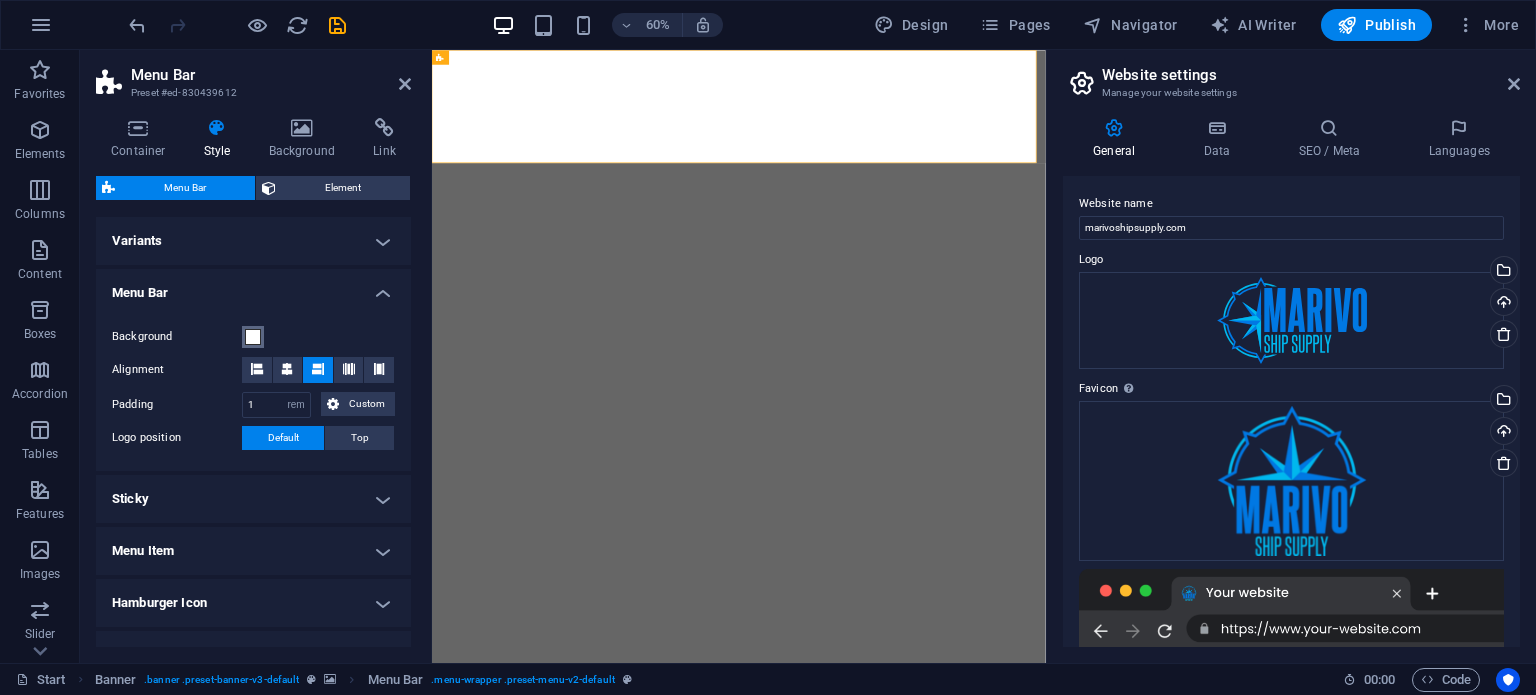 click at bounding box center [253, 337] 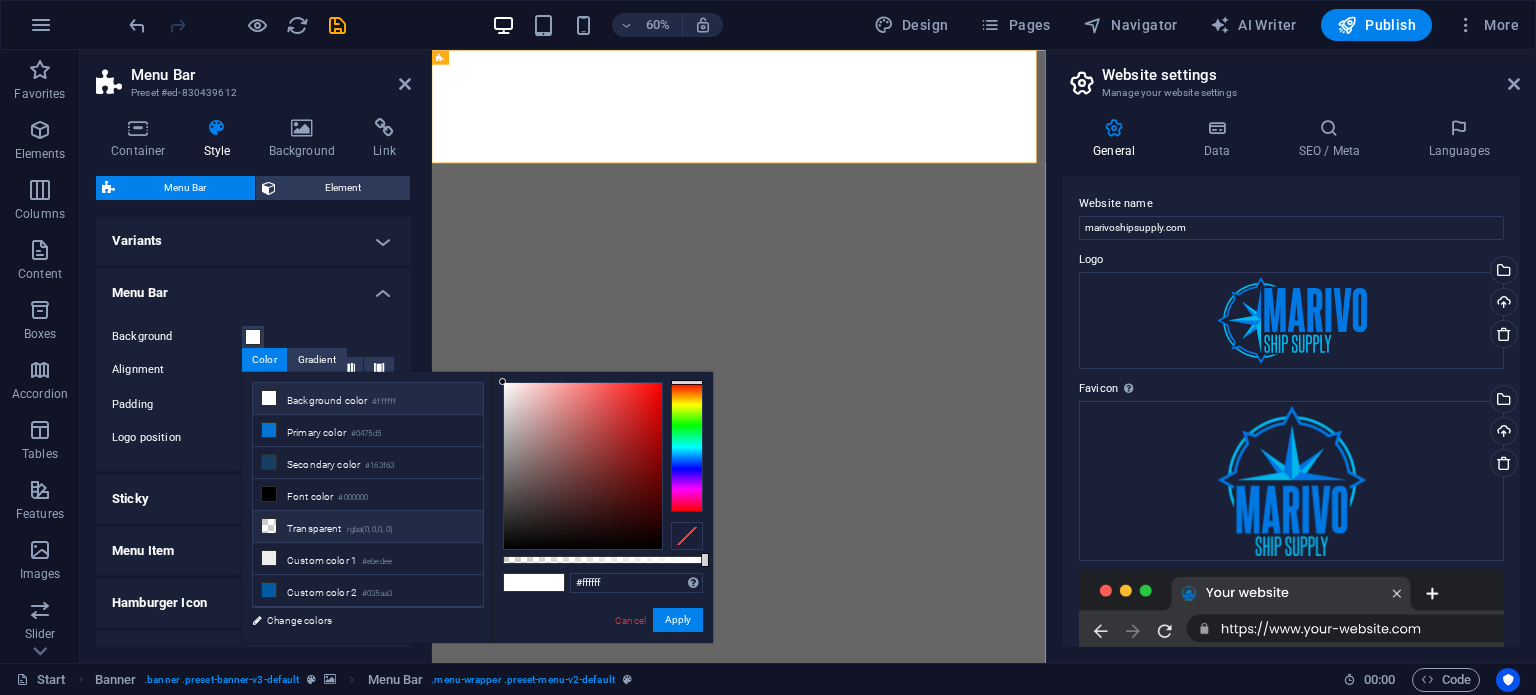 click on "Transparent
rgba(0,0,0,.0)" at bounding box center (368, 527) 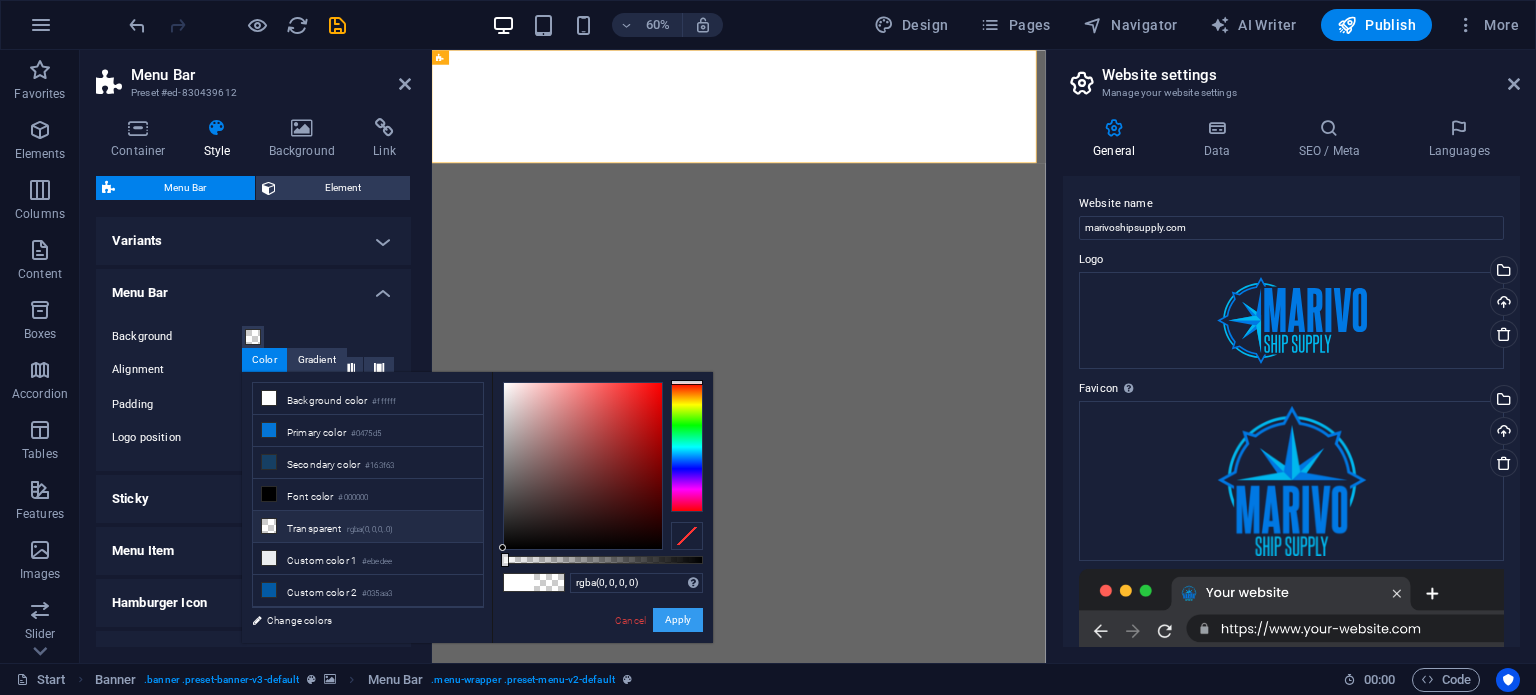 click on "Apply" at bounding box center (678, 620) 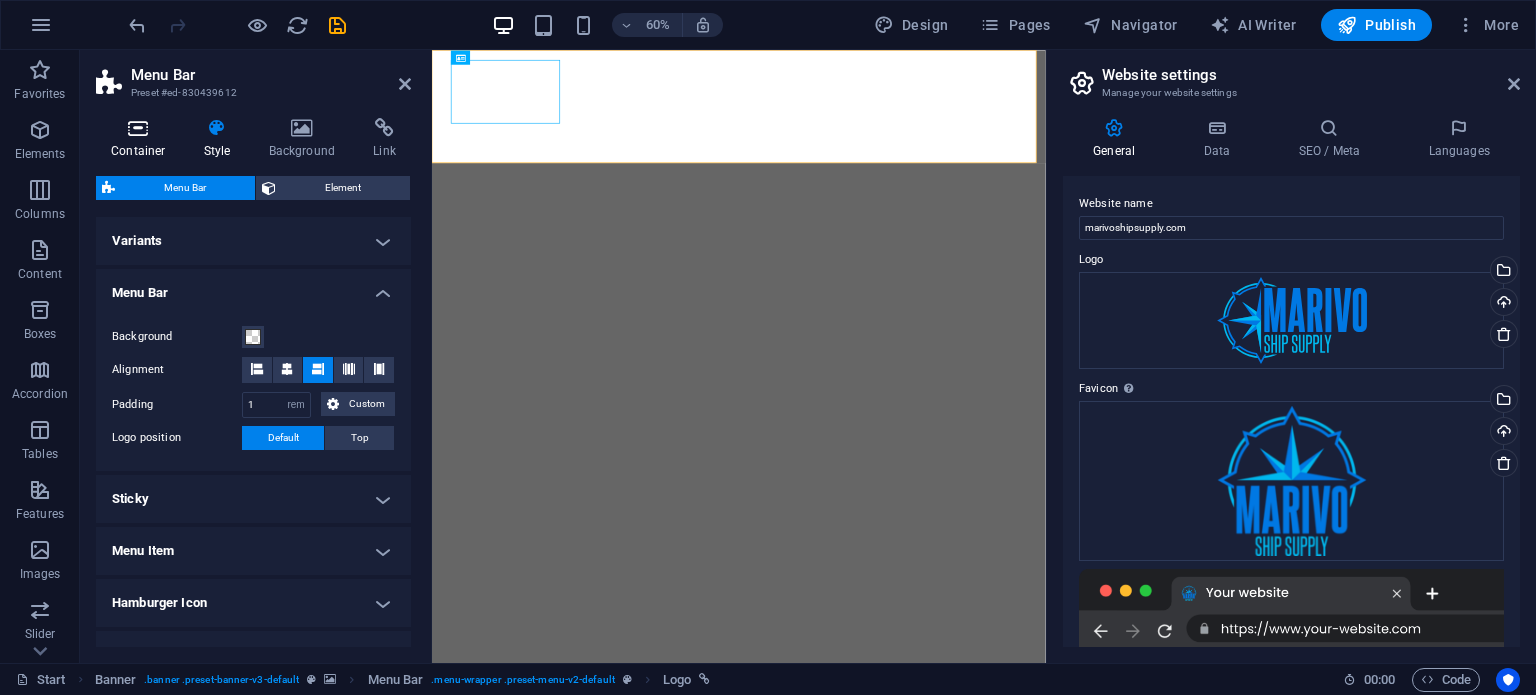click at bounding box center (138, 128) 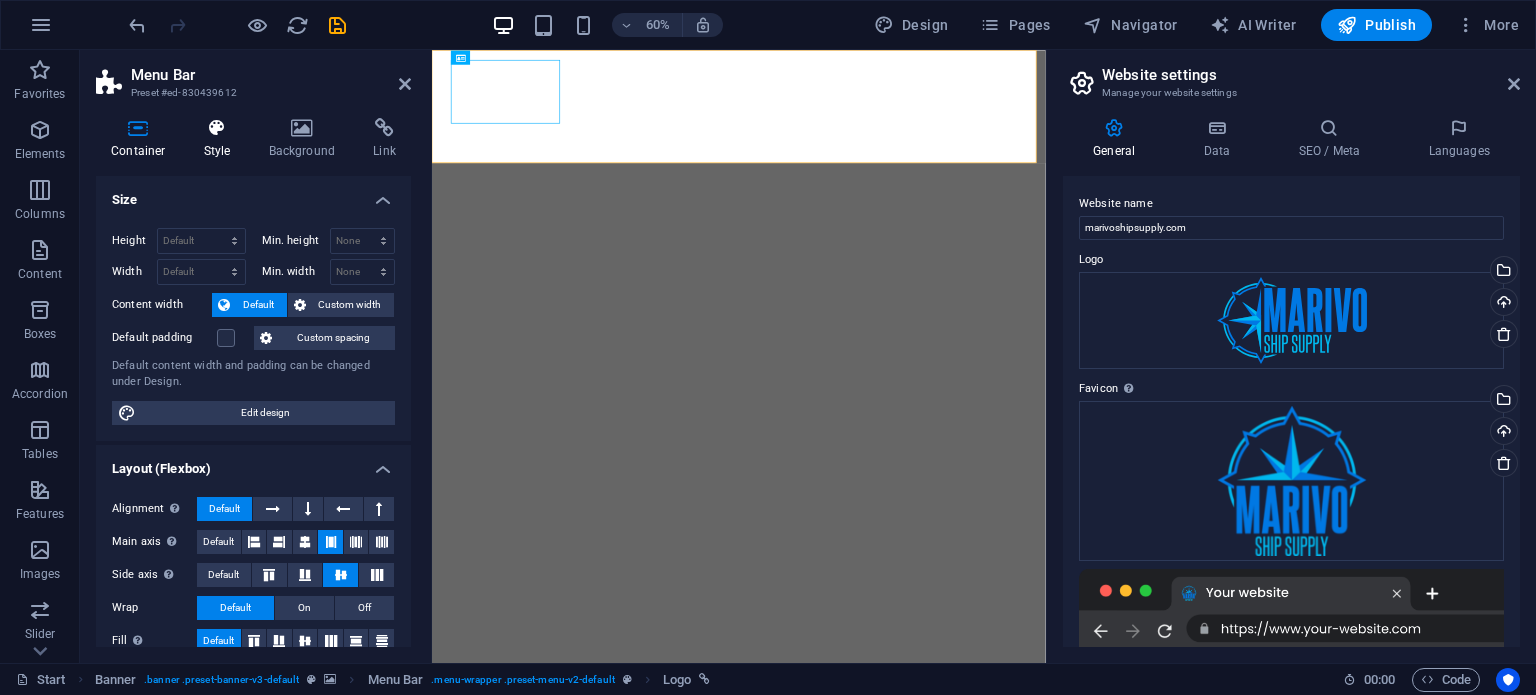 click at bounding box center [217, 128] 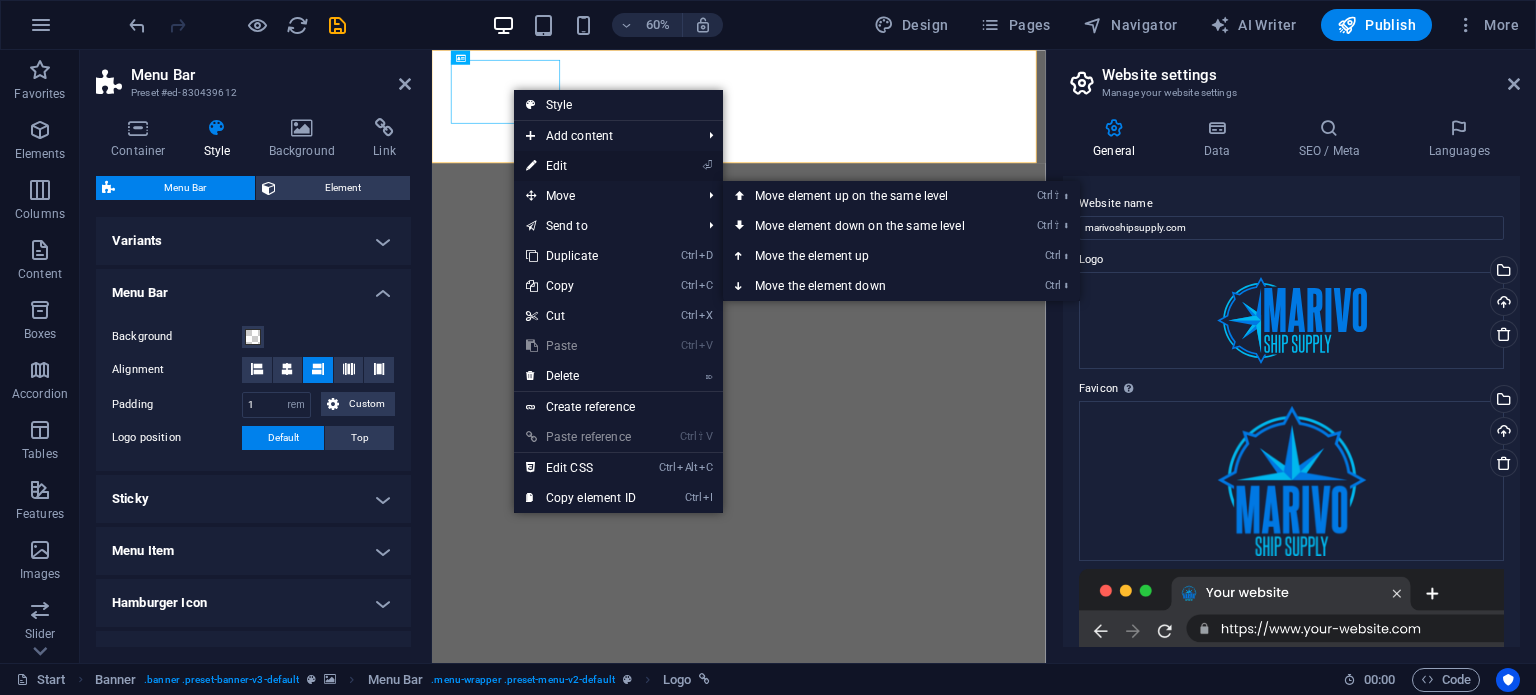 click on "⏎  Edit" at bounding box center [581, 166] 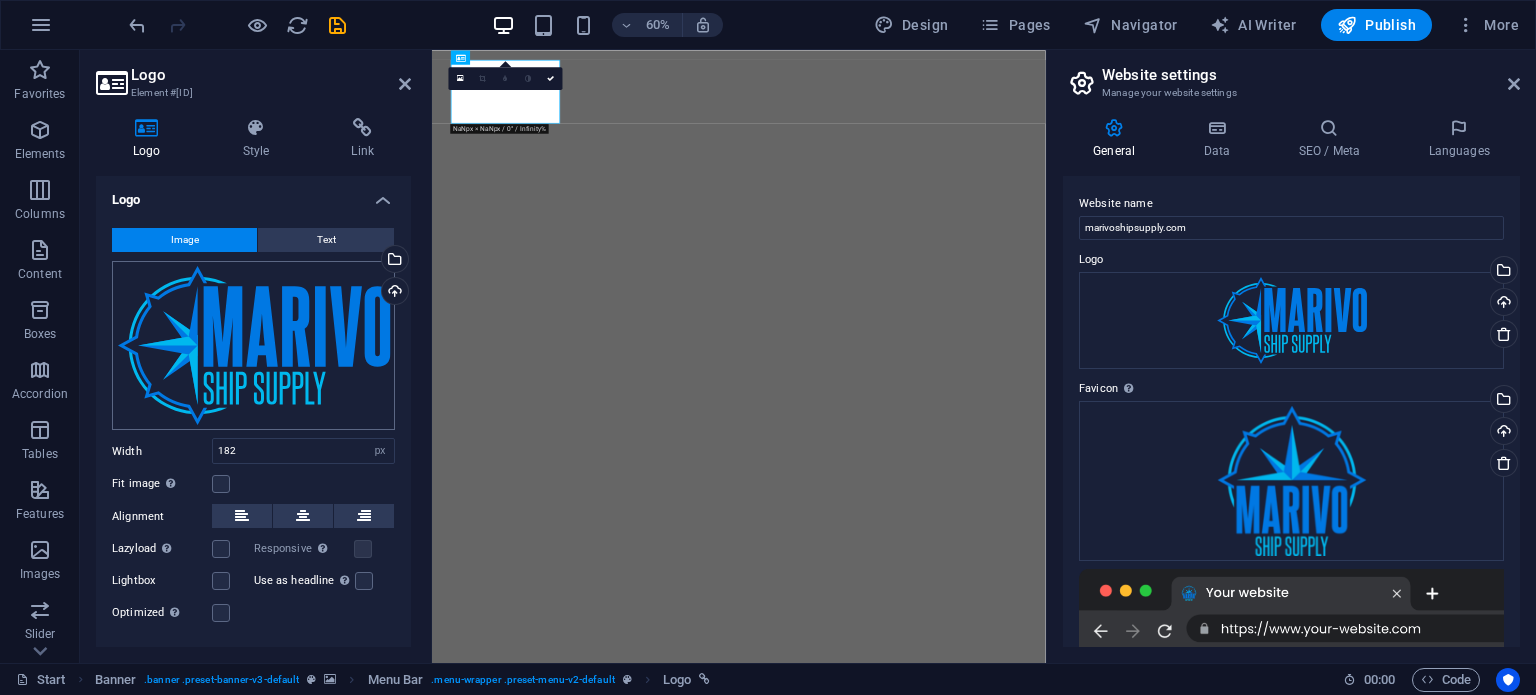 scroll, scrollTop: 39, scrollLeft: 0, axis: vertical 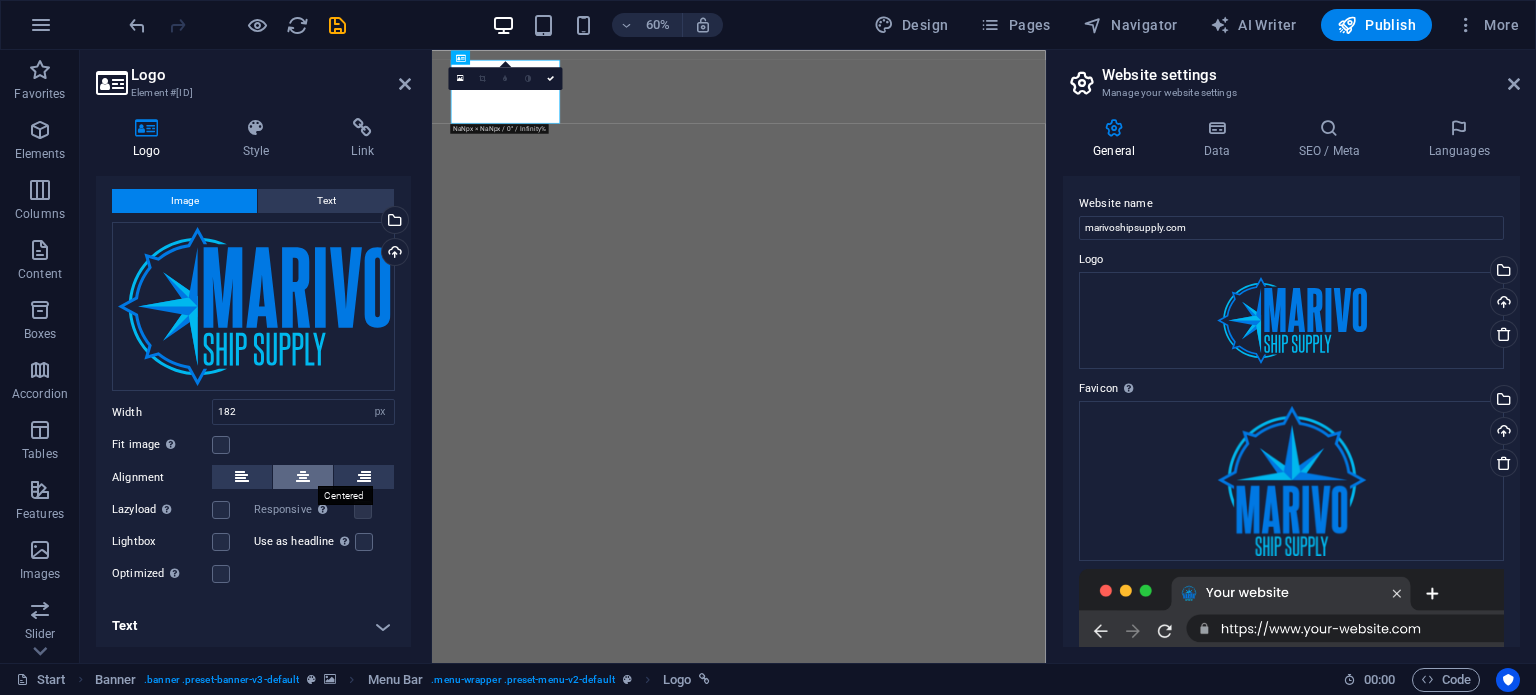 click at bounding box center [303, 477] 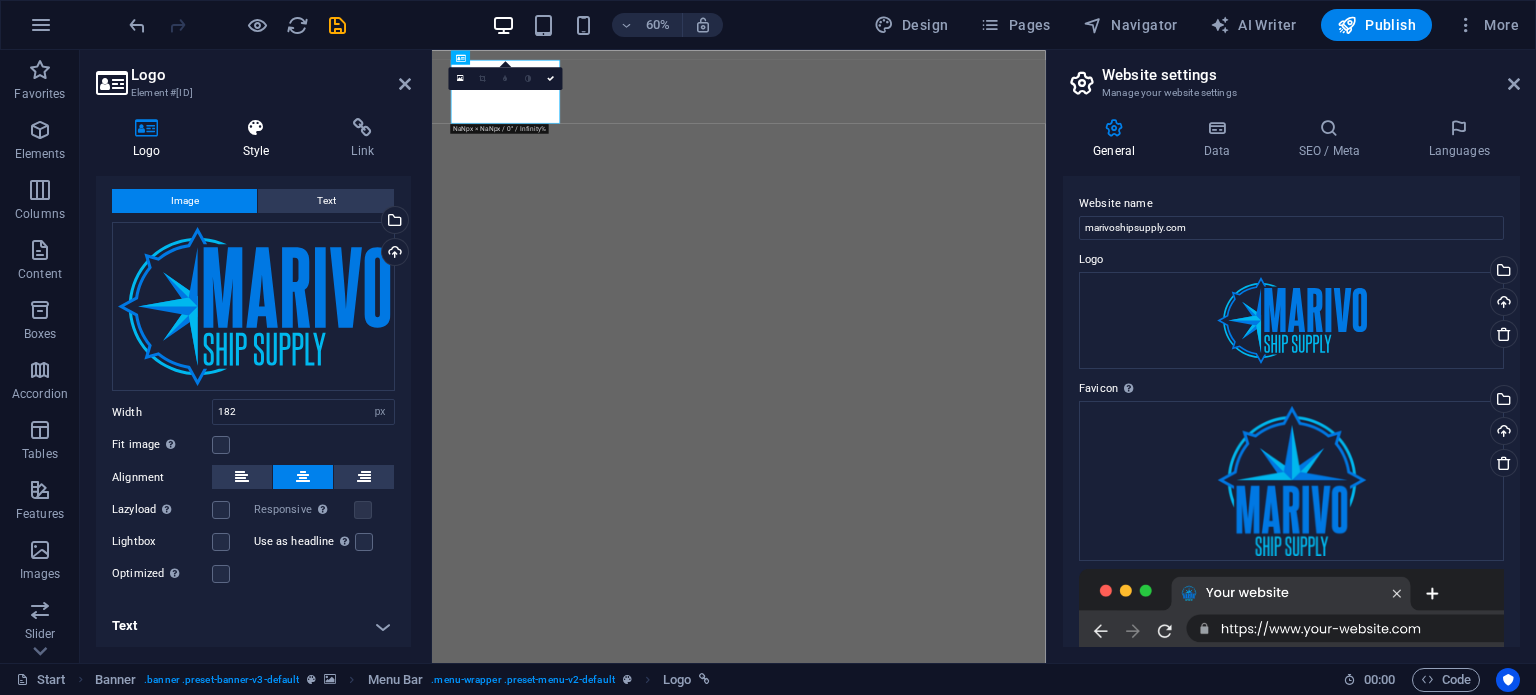 click at bounding box center [256, 128] 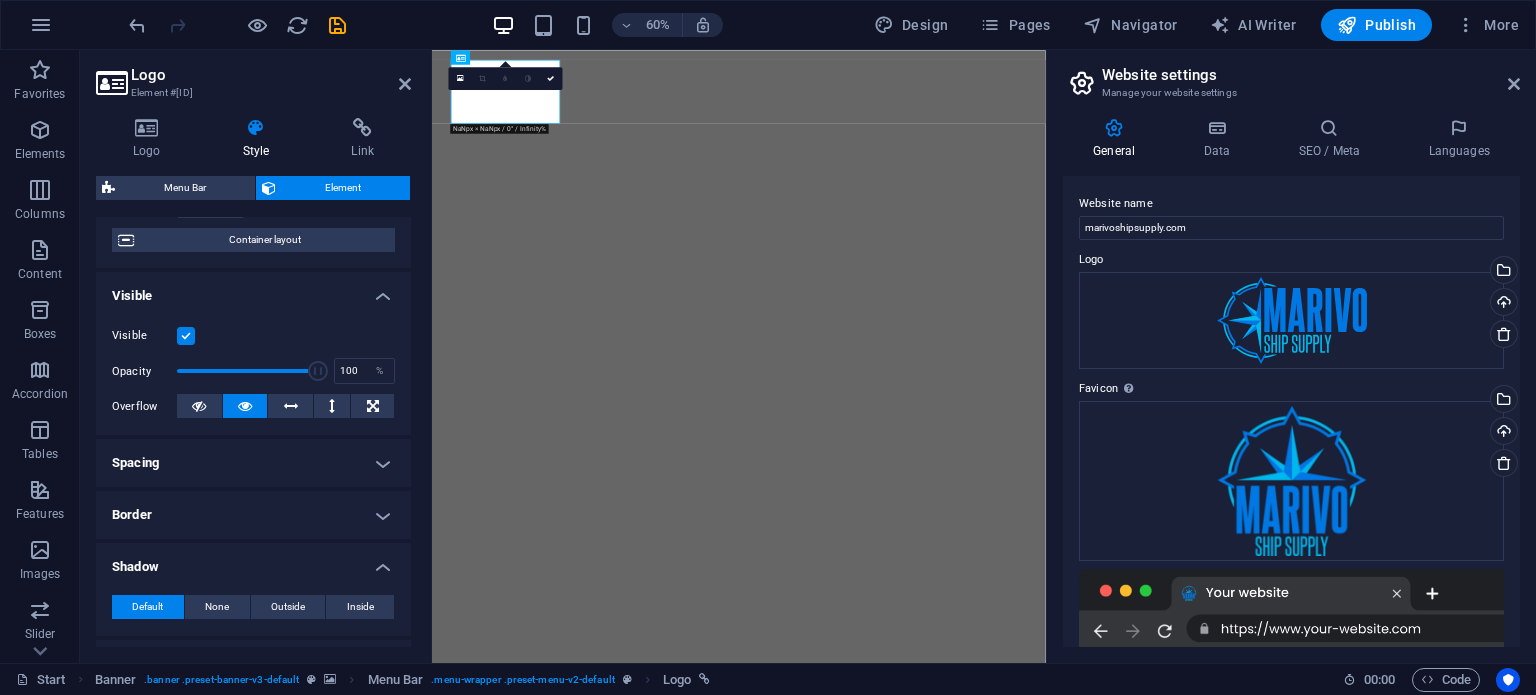 scroll, scrollTop: 359, scrollLeft: 0, axis: vertical 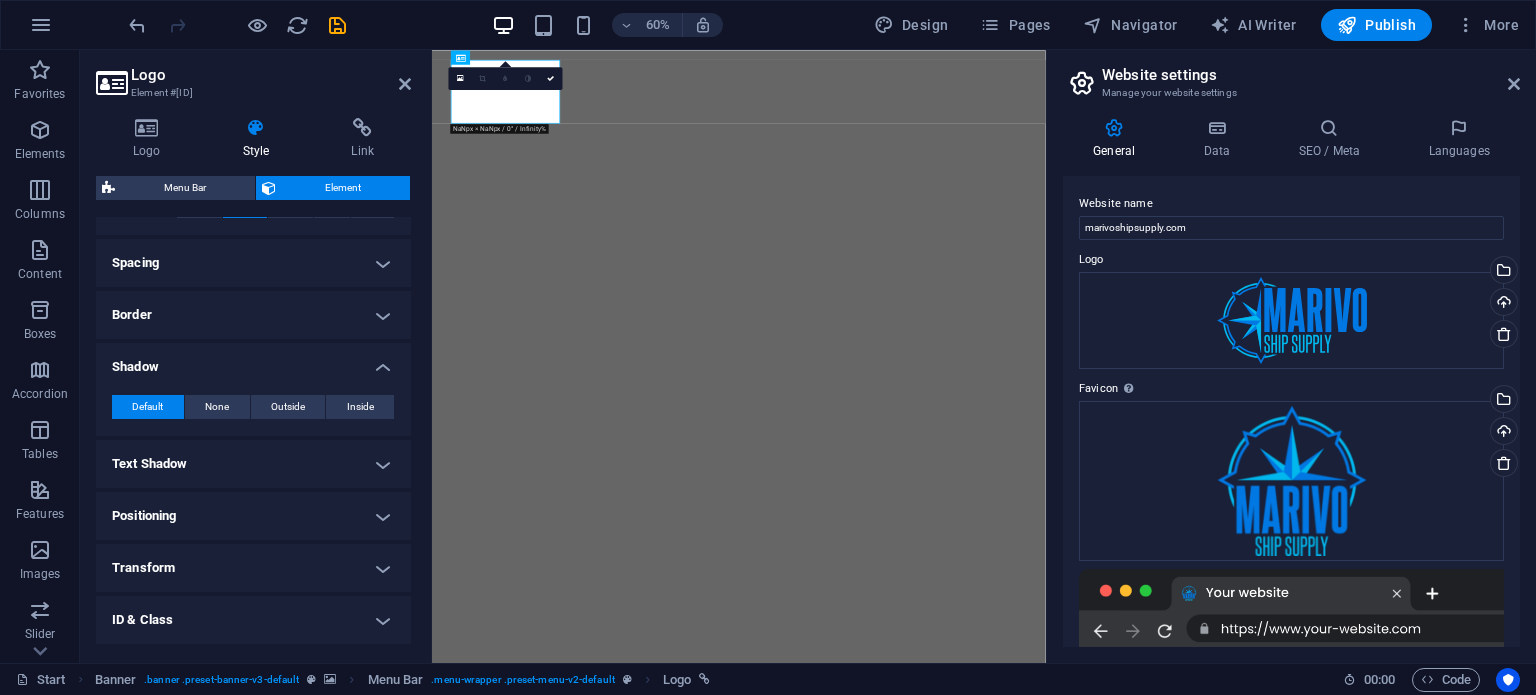 click on "Positioning" at bounding box center (253, 516) 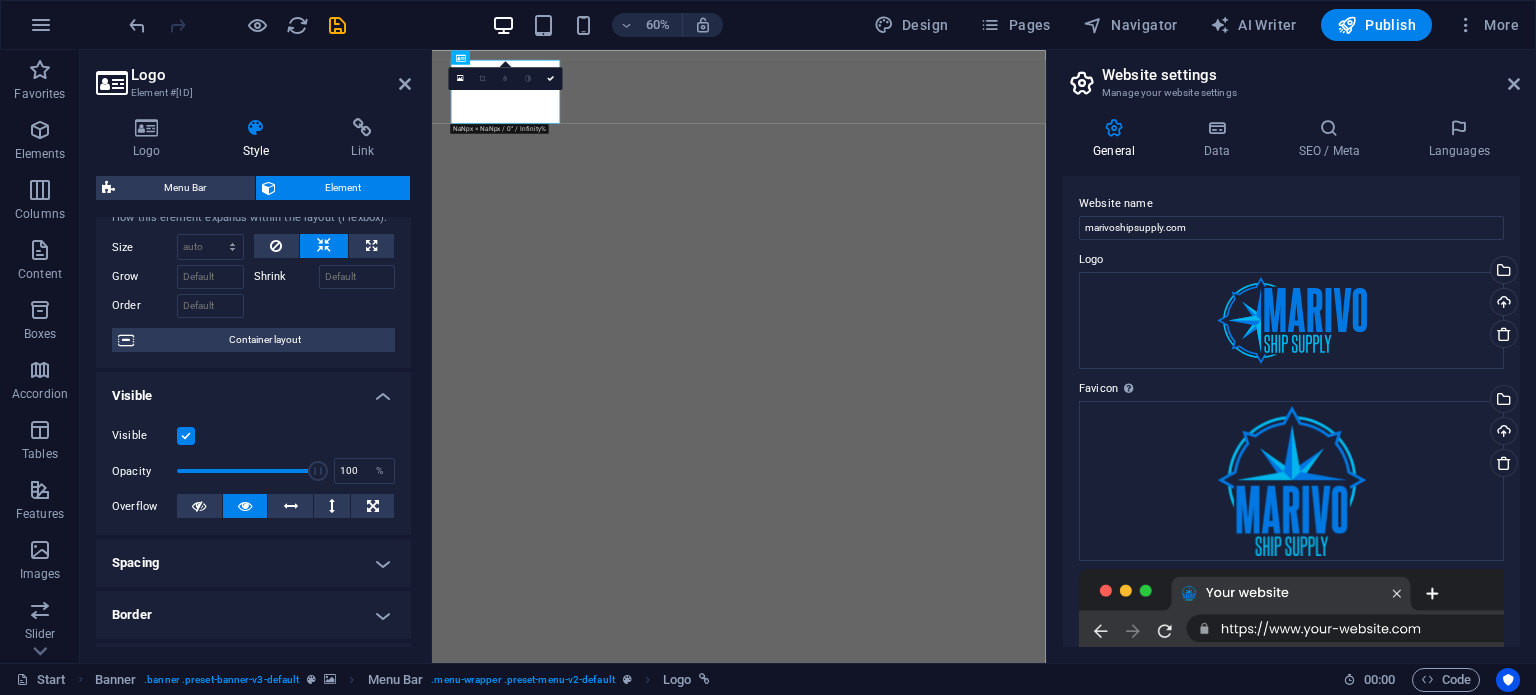 scroll, scrollTop: 0, scrollLeft: 0, axis: both 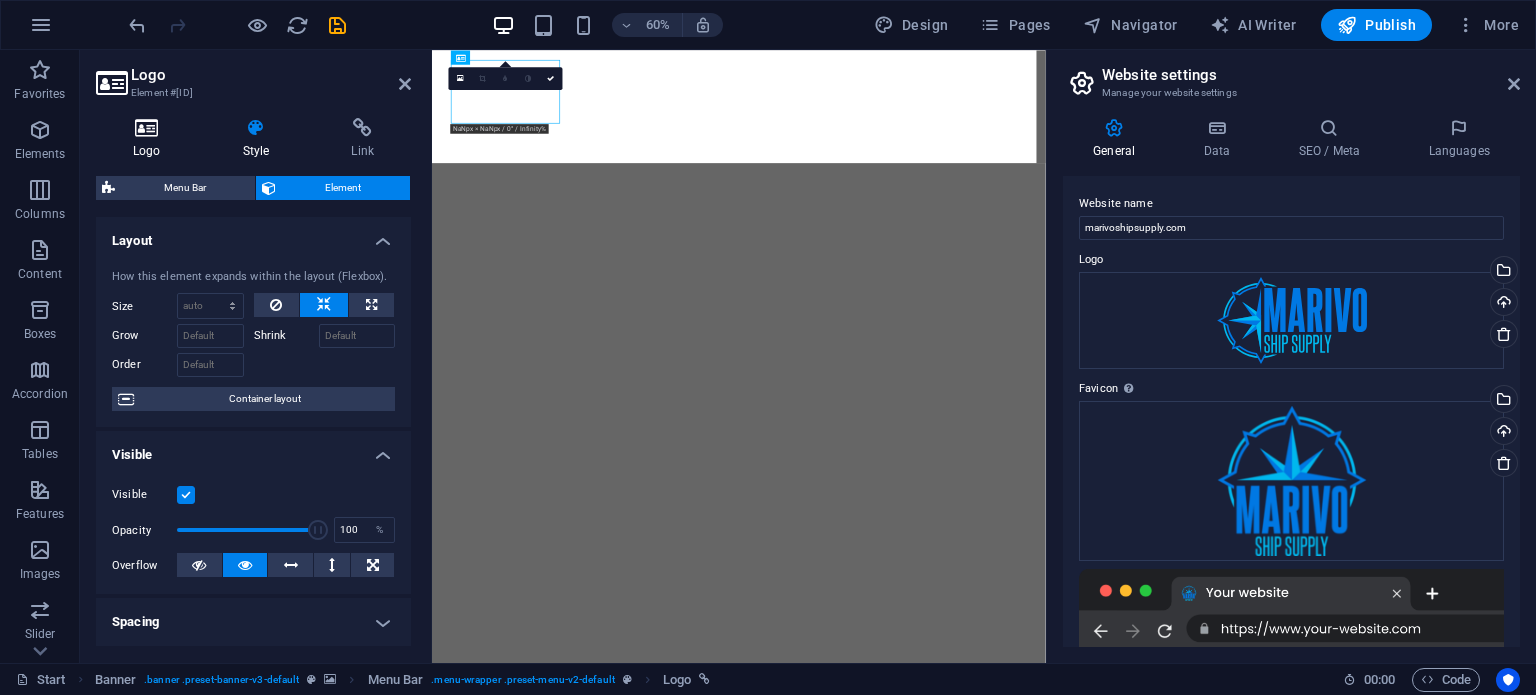 click on "Logo" at bounding box center [151, 139] 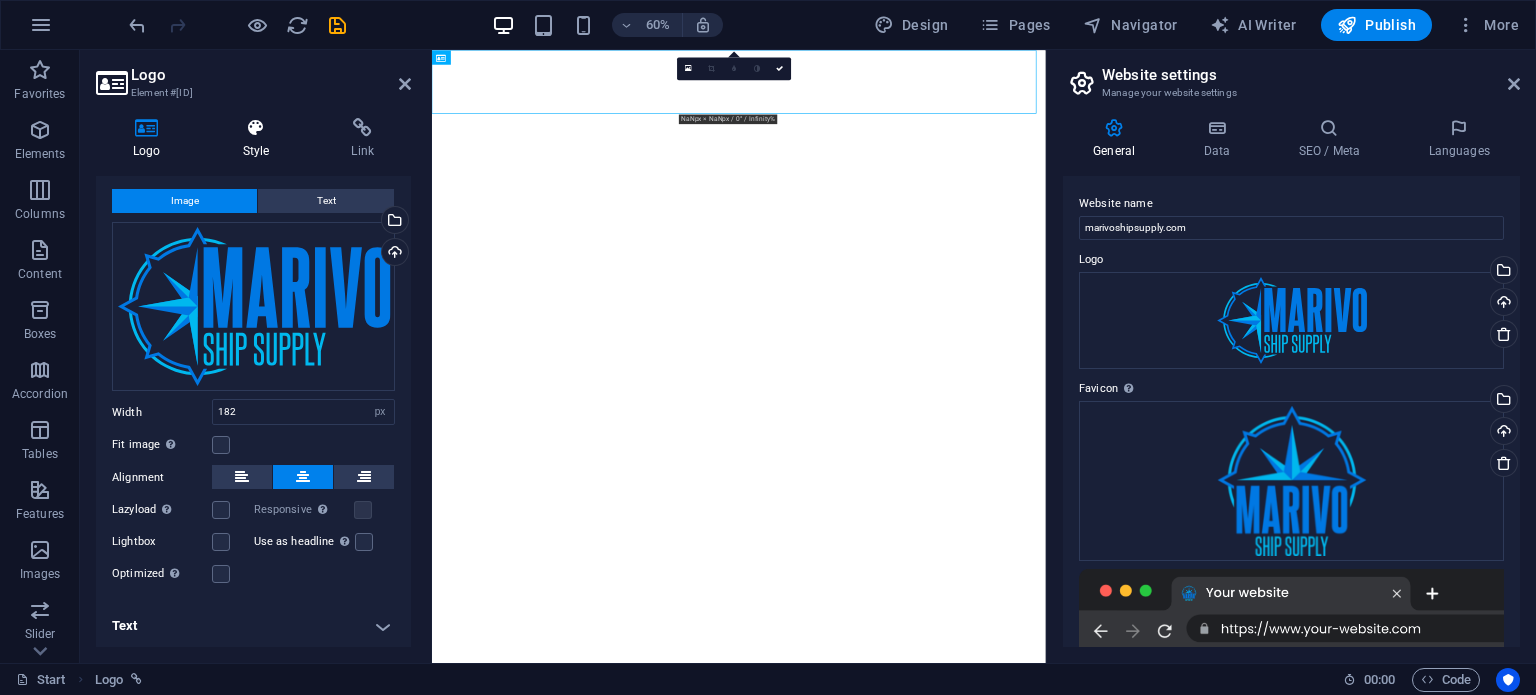 click at bounding box center [256, 128] 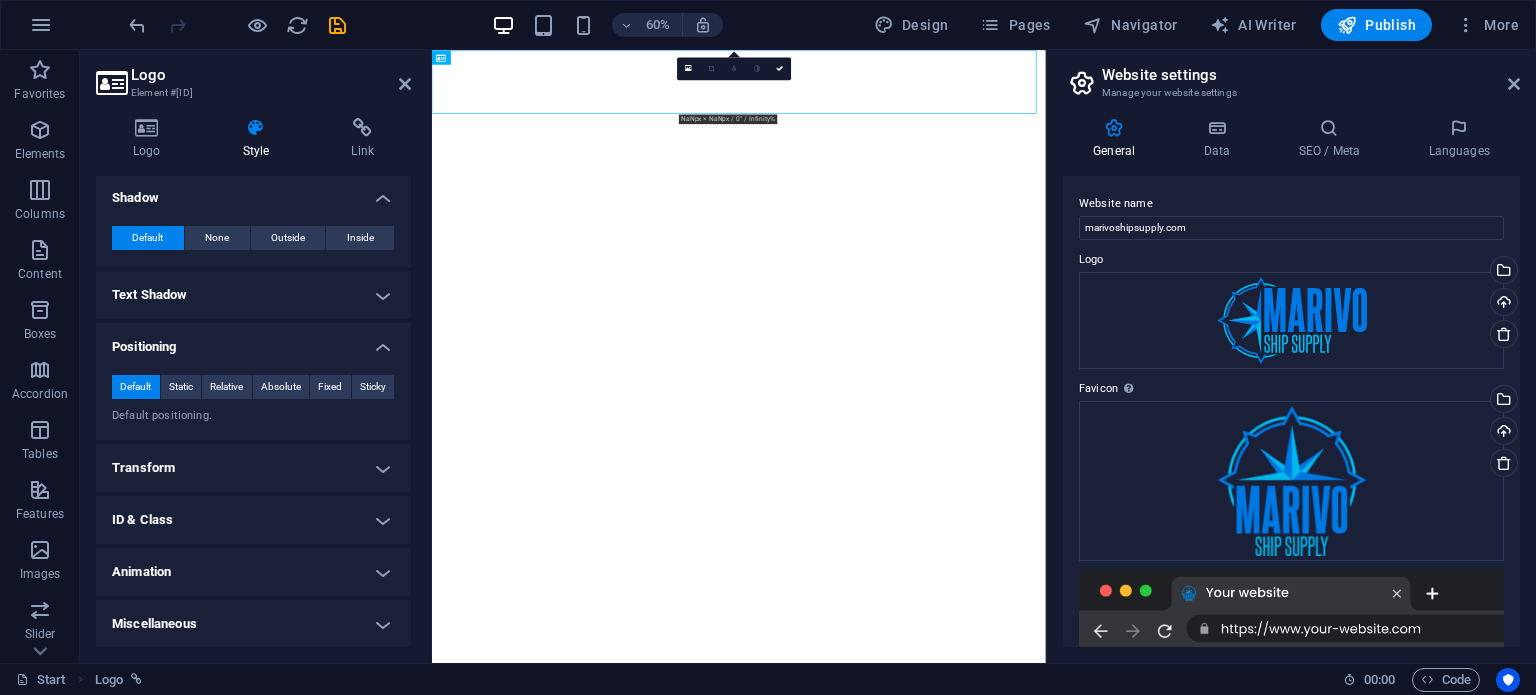 scroll, scrollTop: 0, scrollLeft: 0, axis: both 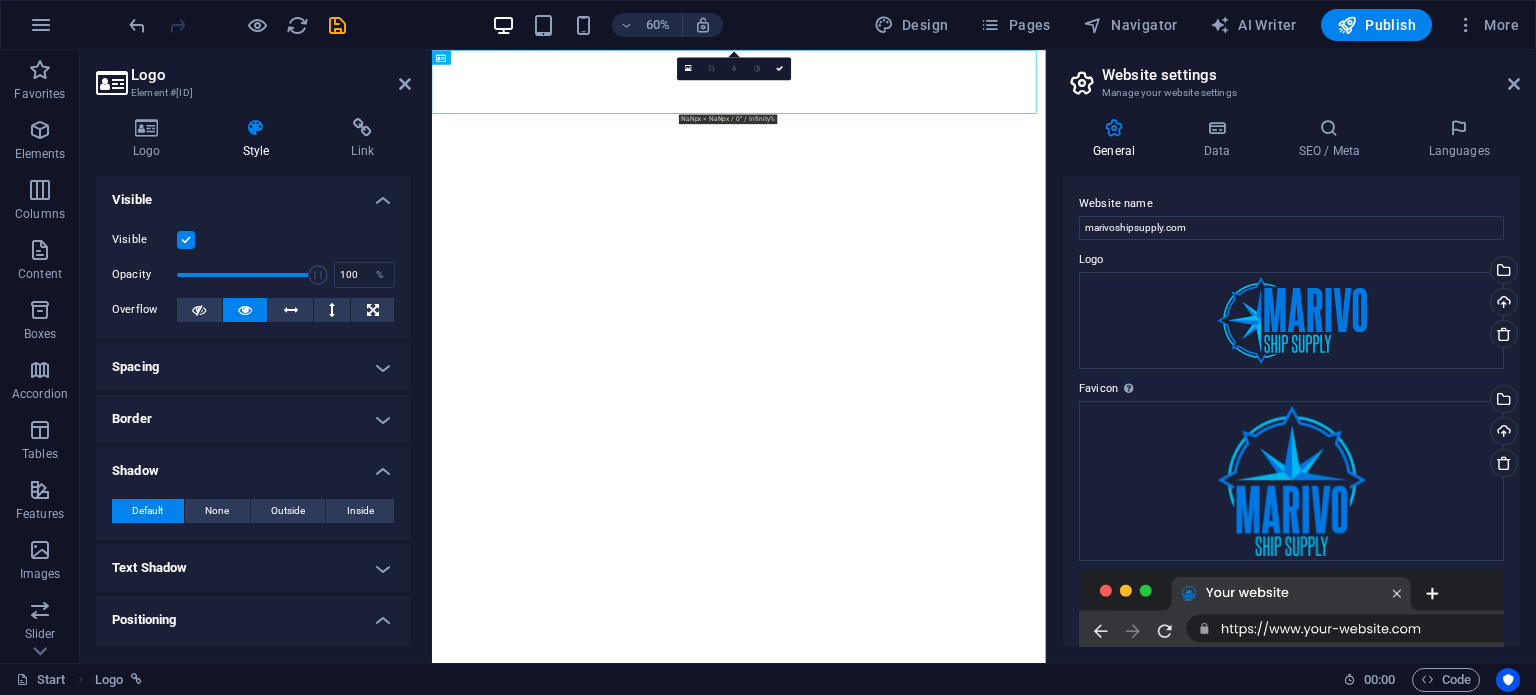 click at bounding box center [186, 240] 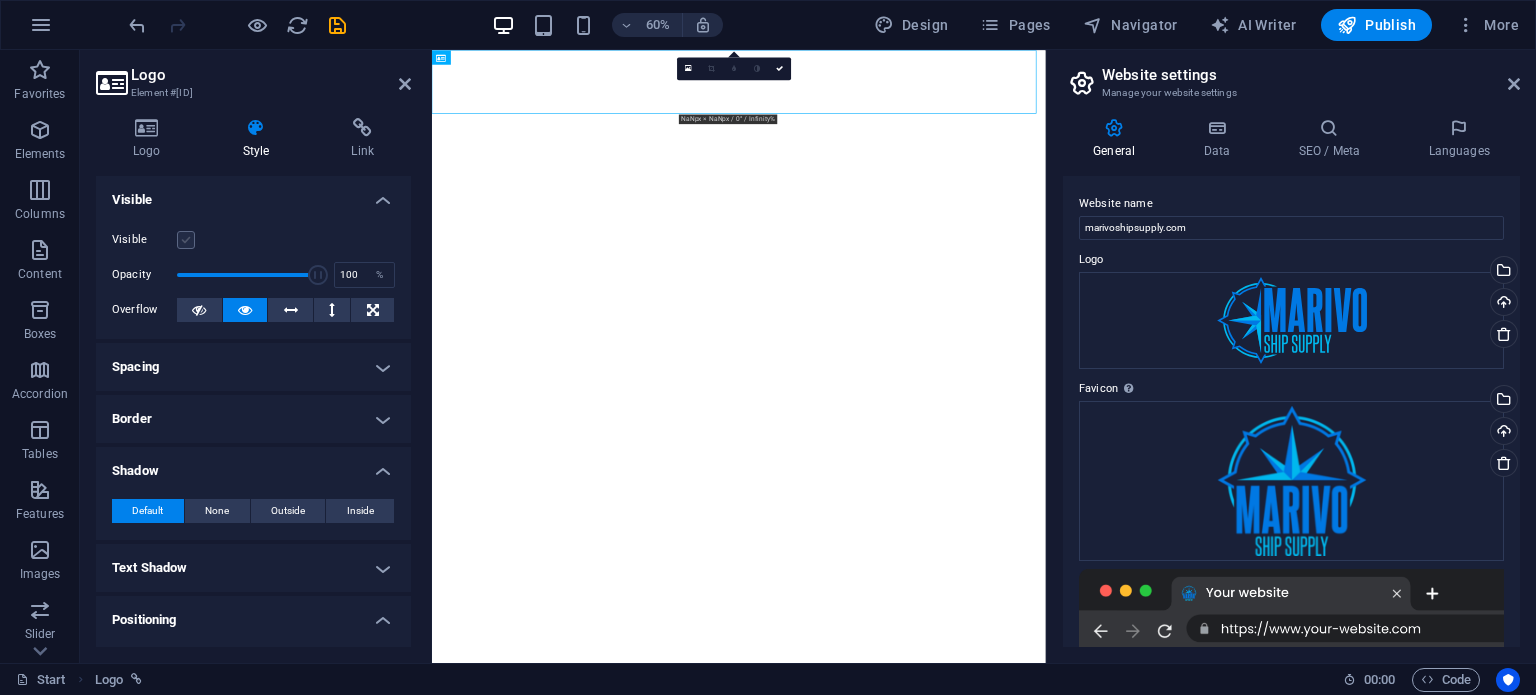 click at bounding box center (186, 240) 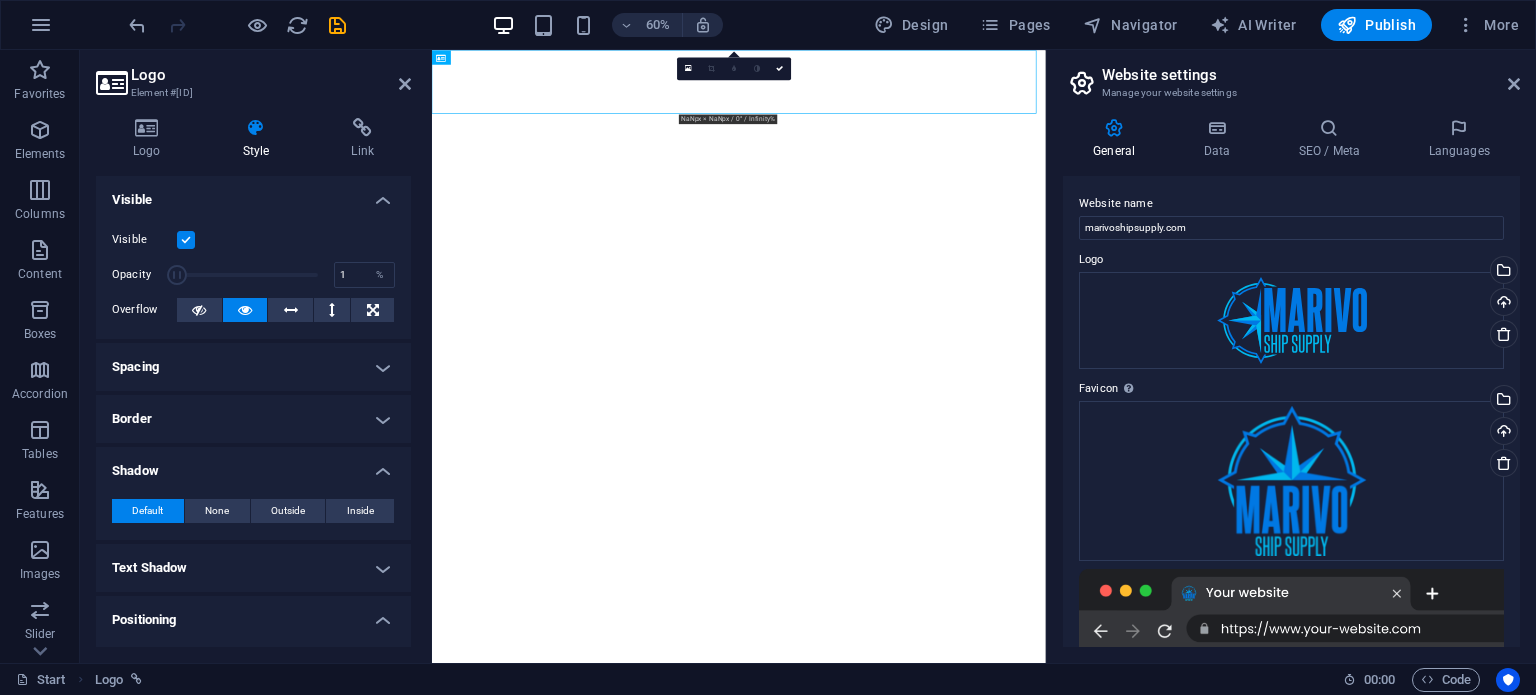 drag, startPoint x: 308, startPoint y: 274, endPoint x: 98, endPoint y: 274, distance: 210 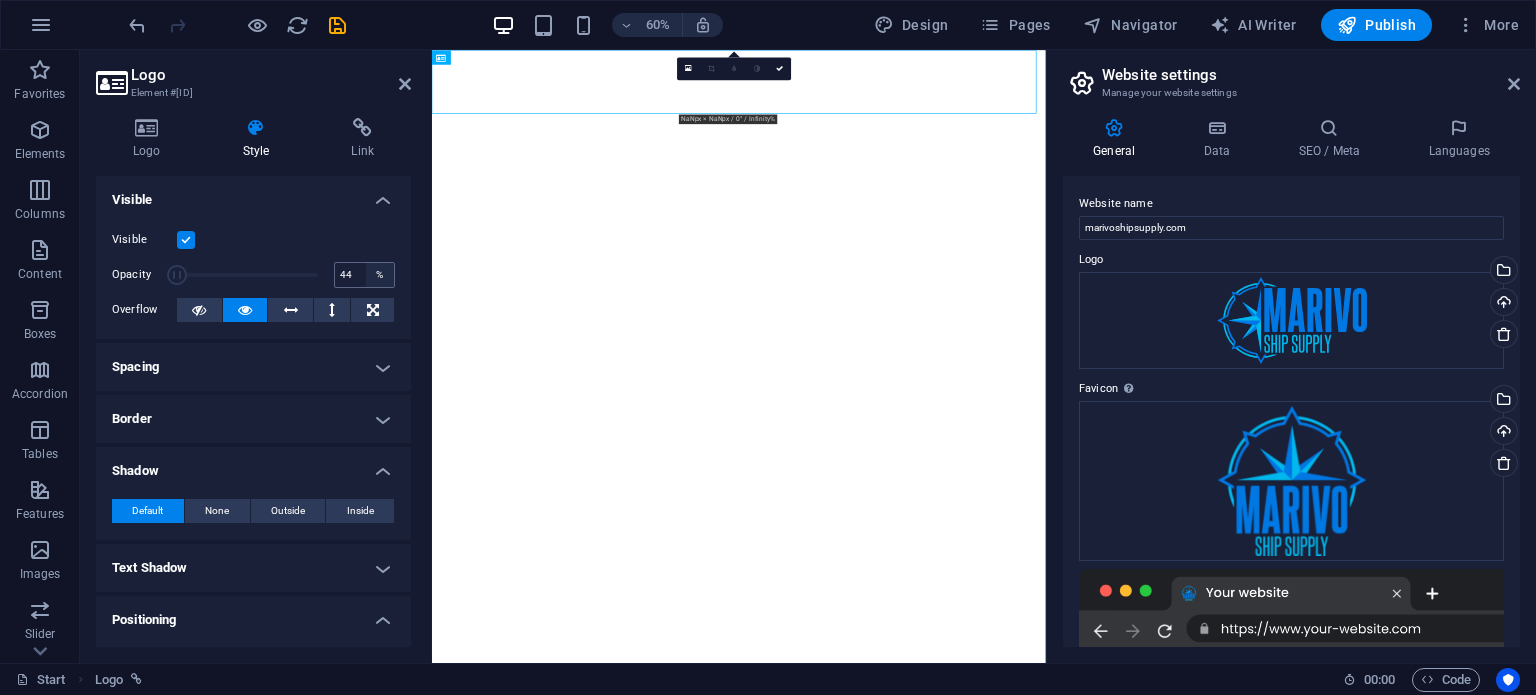 type on "100" 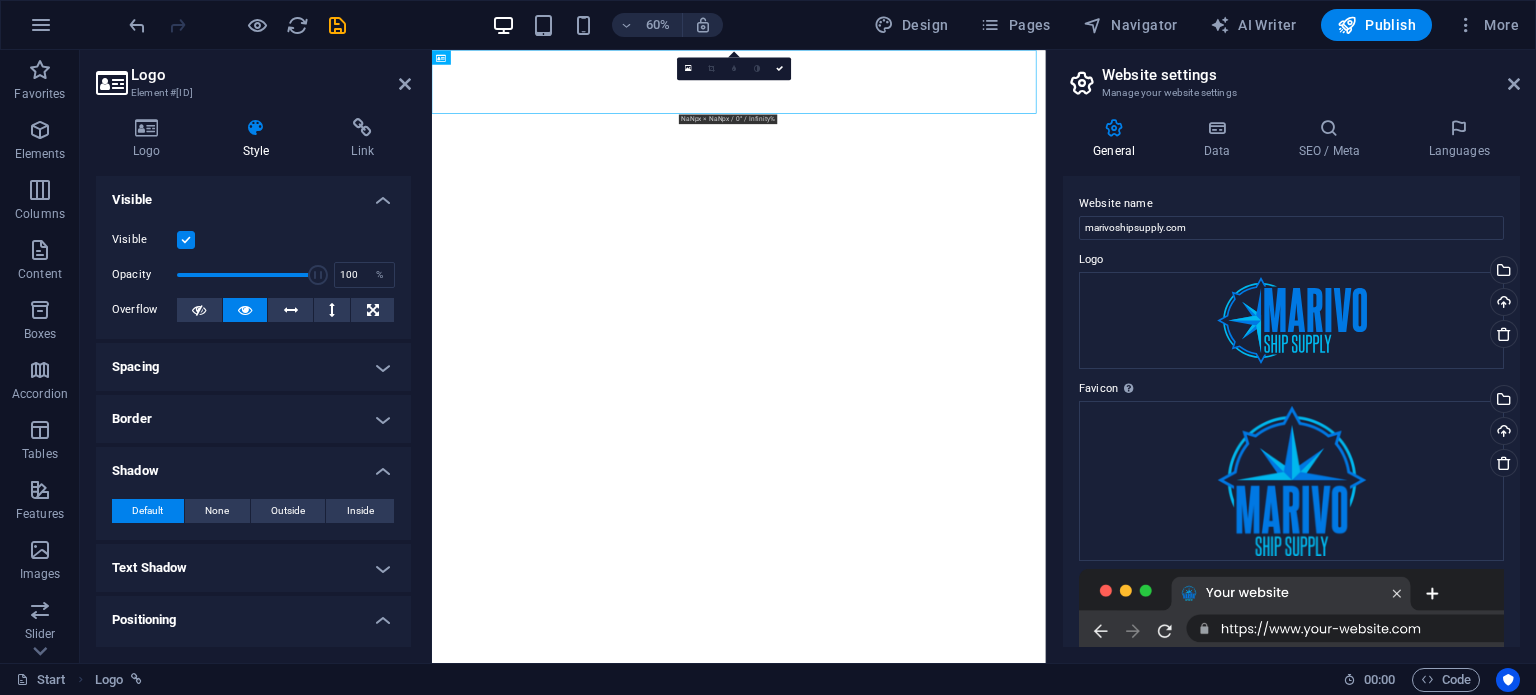 drag, startPoint x: 221, startPoint y: 276, endPoint x: 397, endPoint y: 274, distance: 176.01137 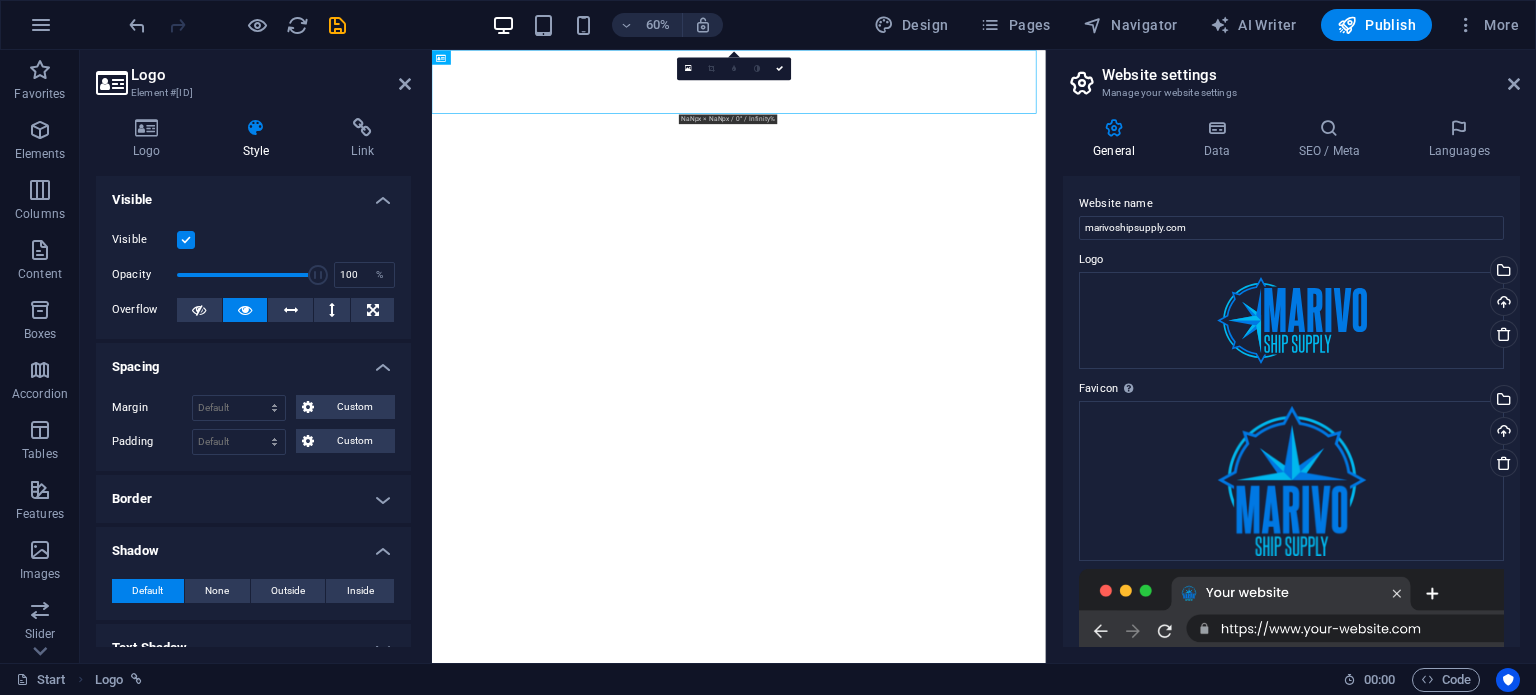 click on "Spacing" at bounding box center (253, 361) 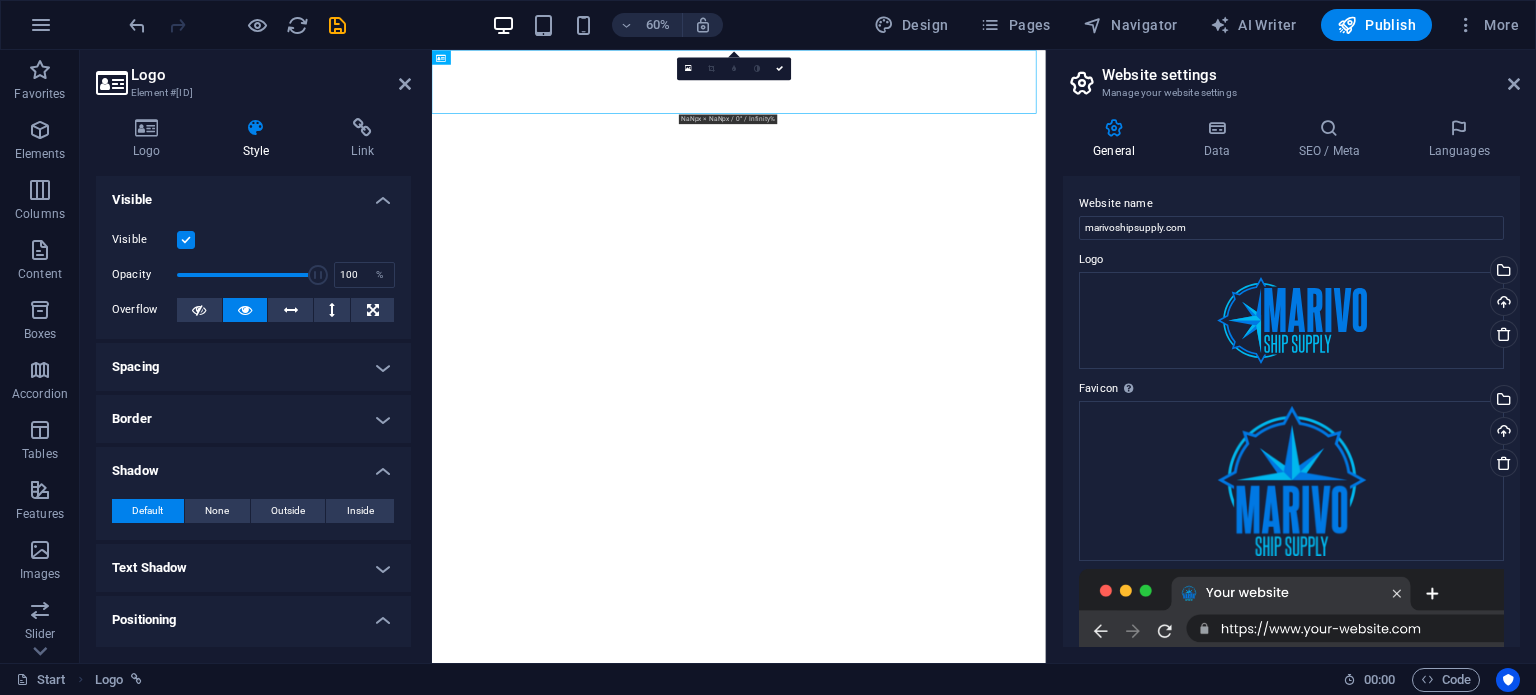 scroll, scrollTop: 273, scrollLeft: 0, axis: vertical 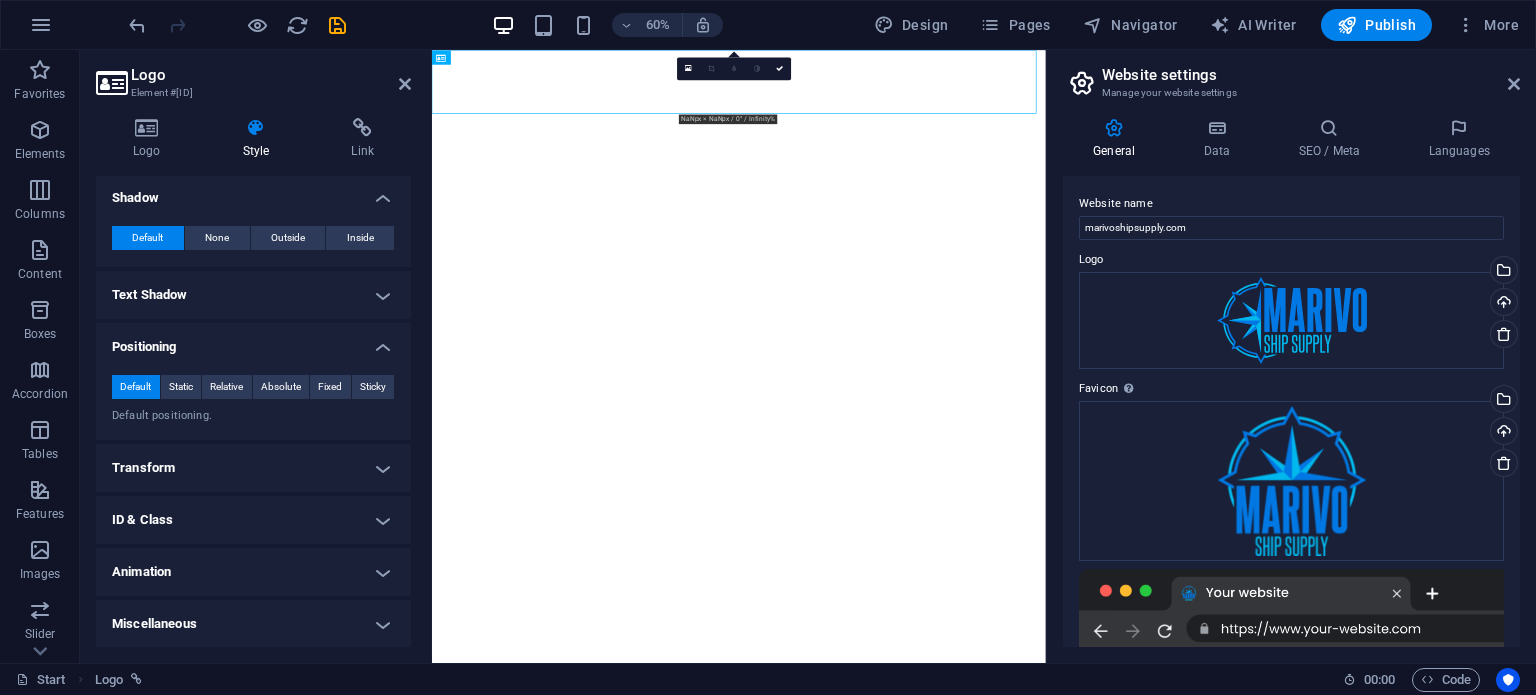 click on "Miscellaneous" at bounding box center [253, 624] 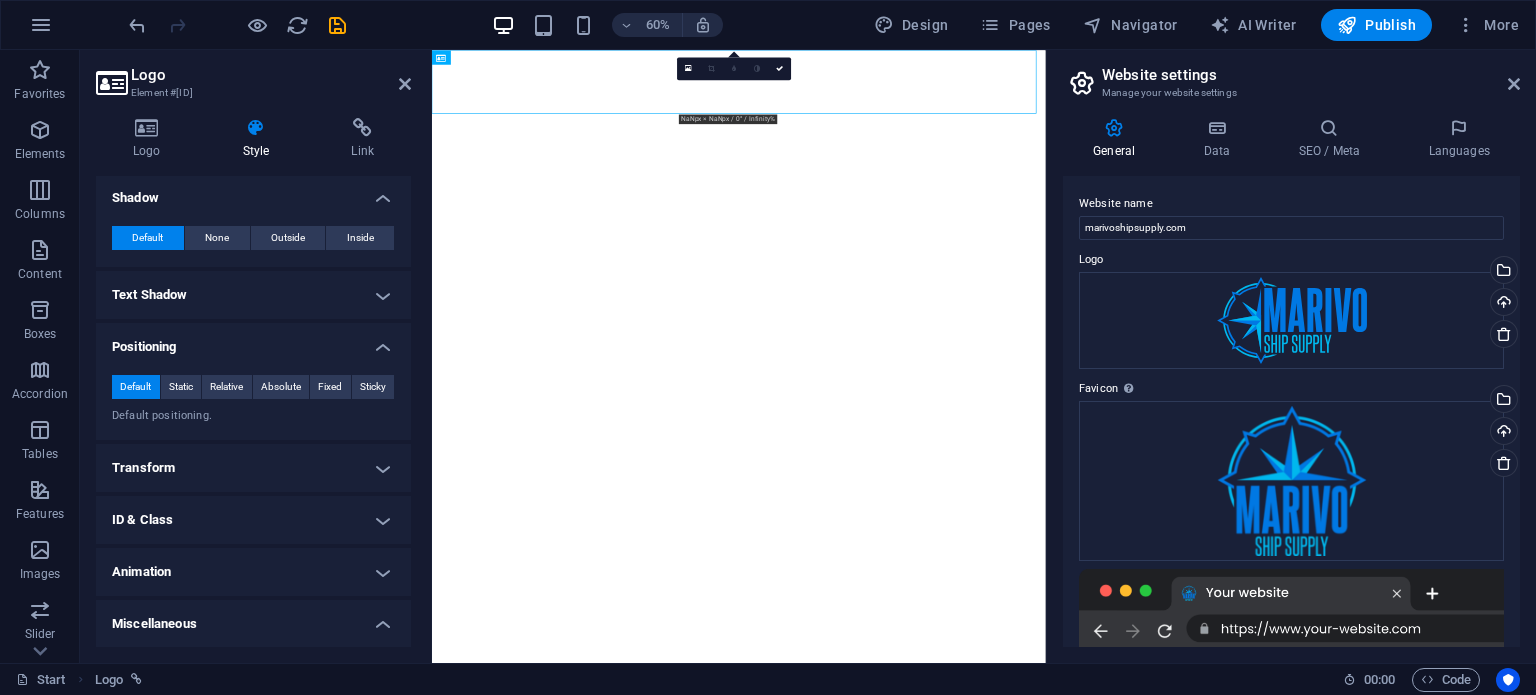 scroll, scrollTop: 396, scrollLeft: 0, axis: vertical 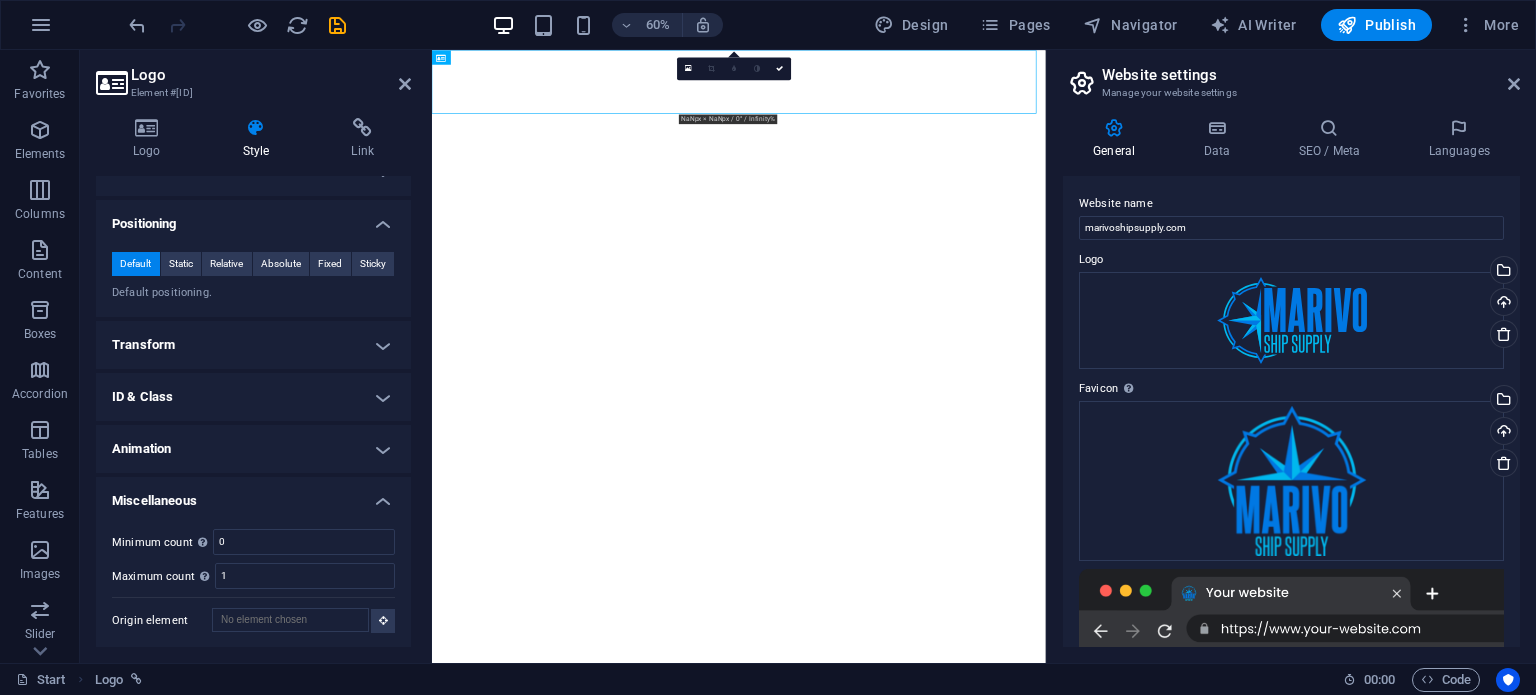 click on "Miscellaneous" at bounding box center (253, 495) 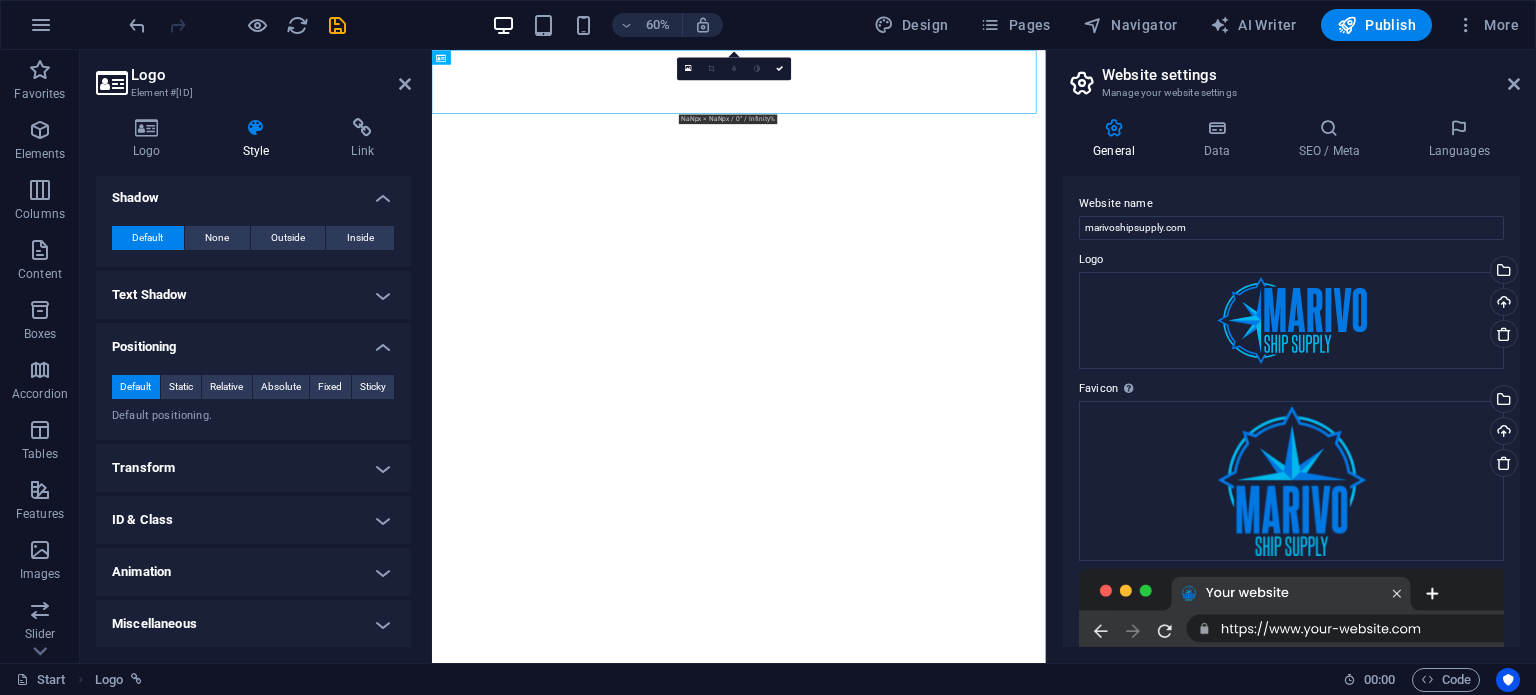 scroll, scrollTop: 0, scrollLeft: 0, axis: both 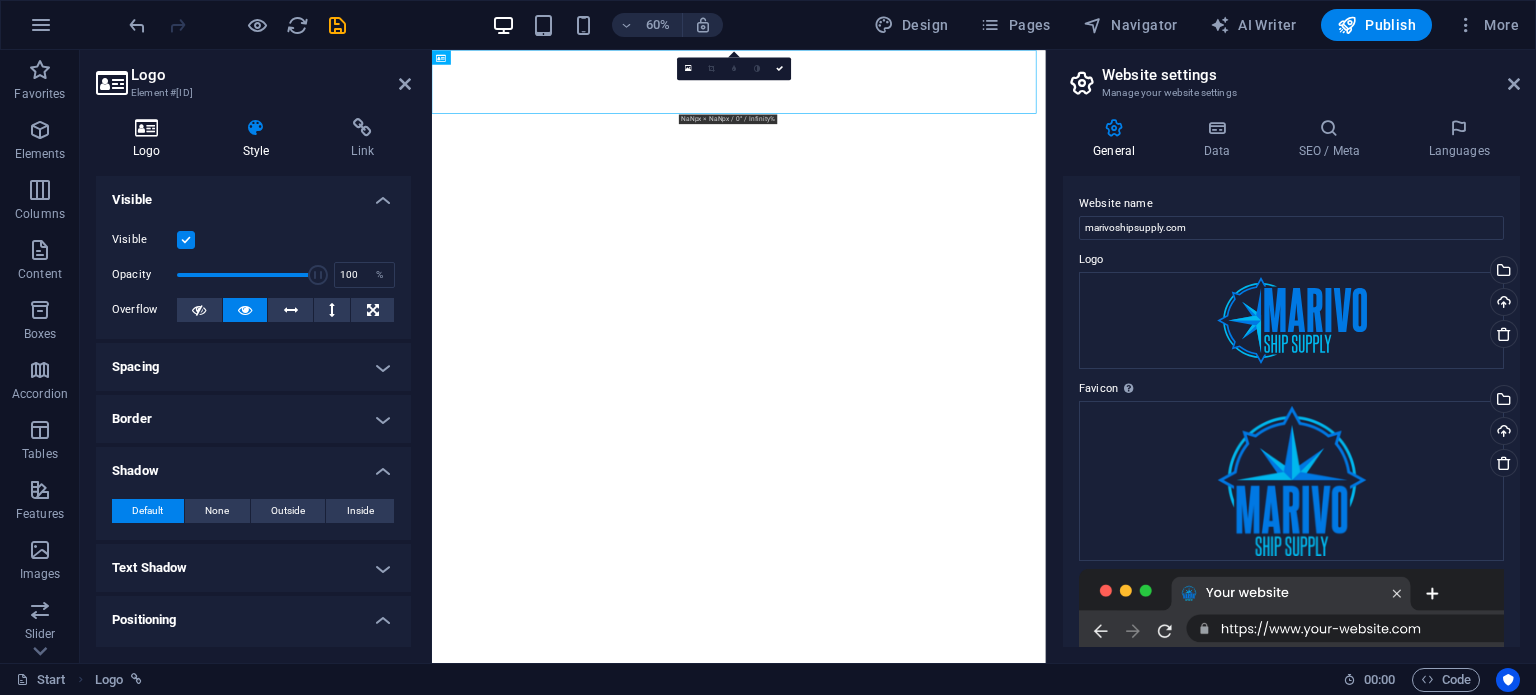 click on "Logo" at bounding box center (151, 139) 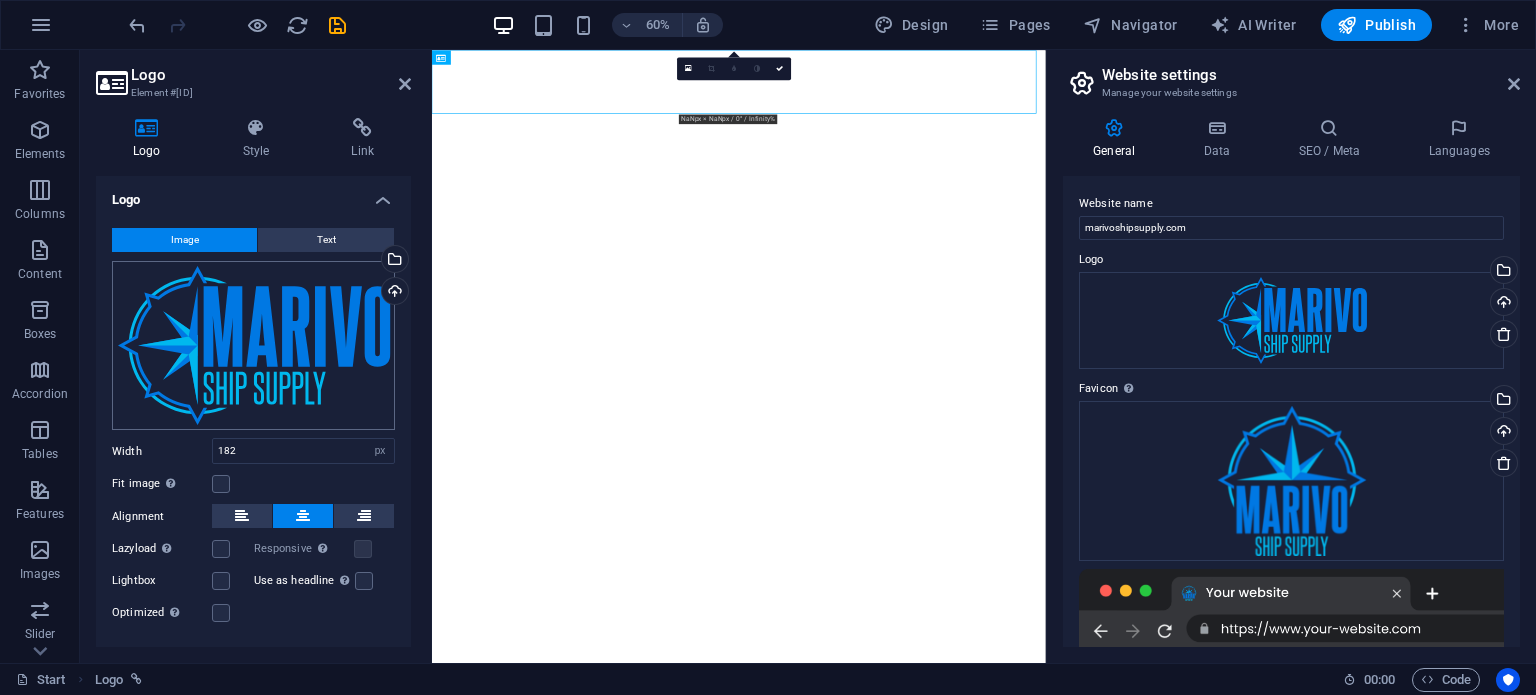 scroll, scrollTop: 39, scrollLeft: 0, axis: vertical 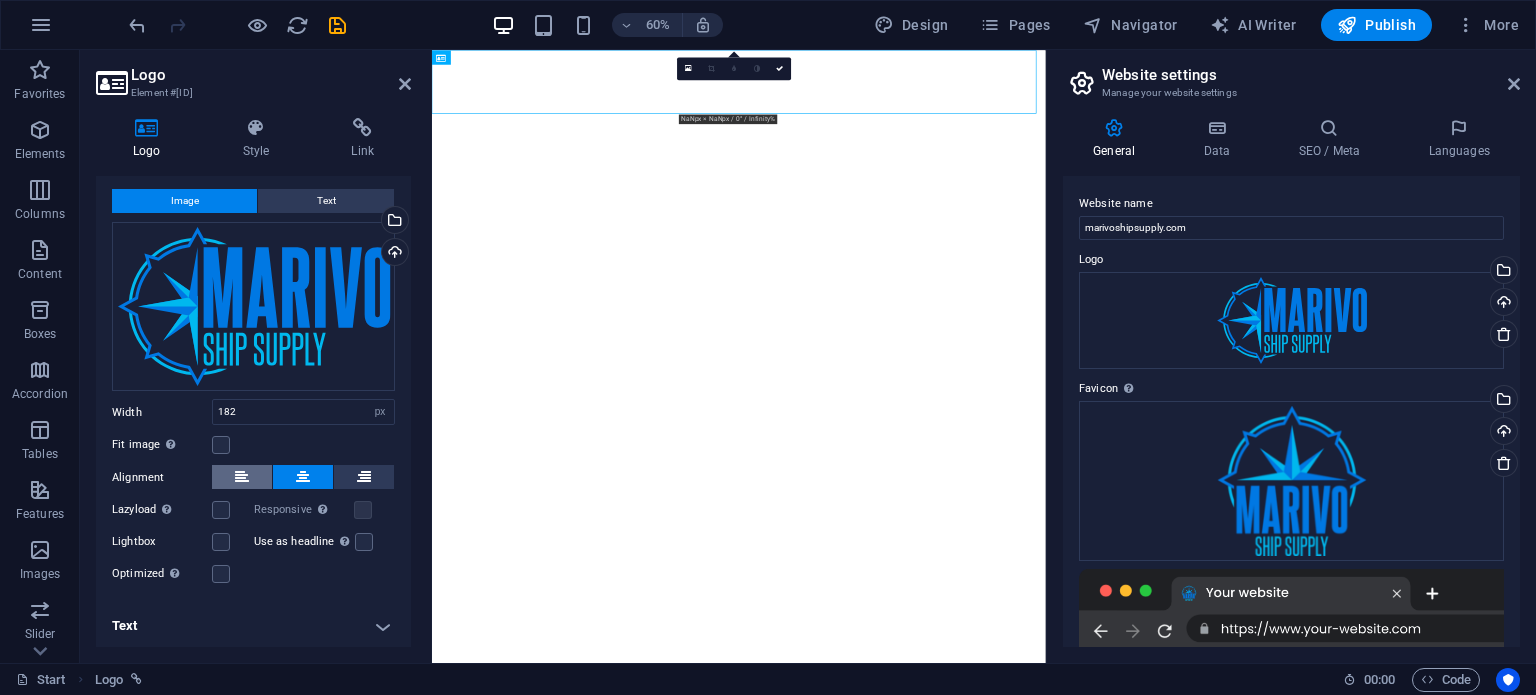 click at bounding box center [242, 477] 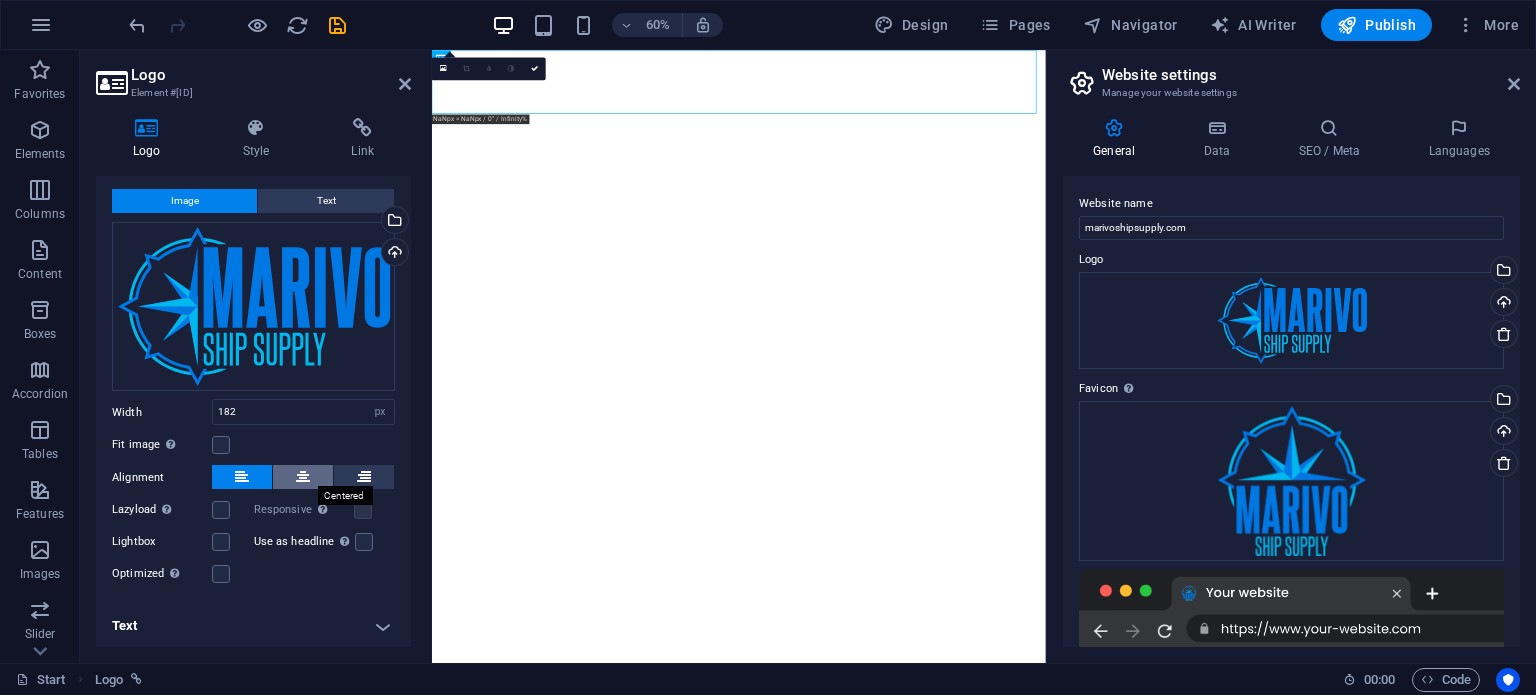 click at bounding box center (303, 477) 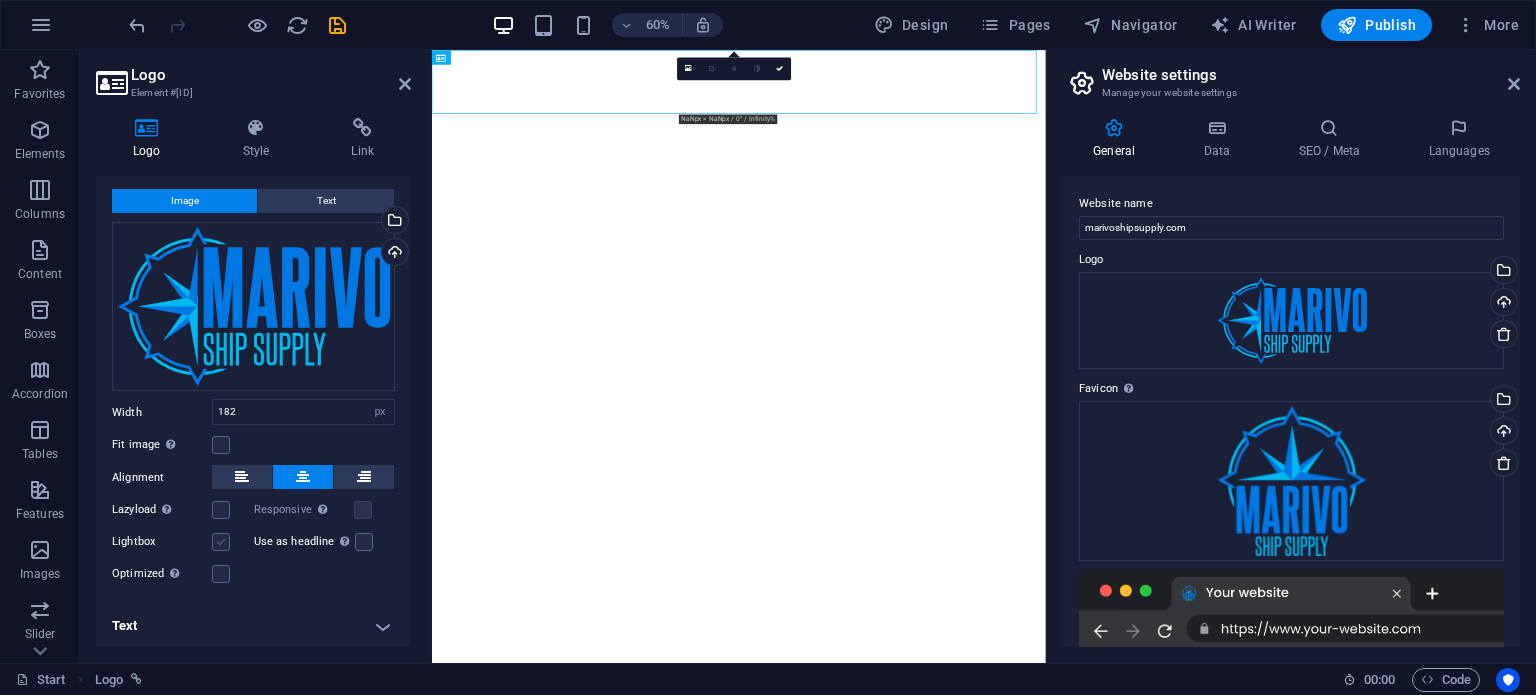 click at bounding box center [221, 542] 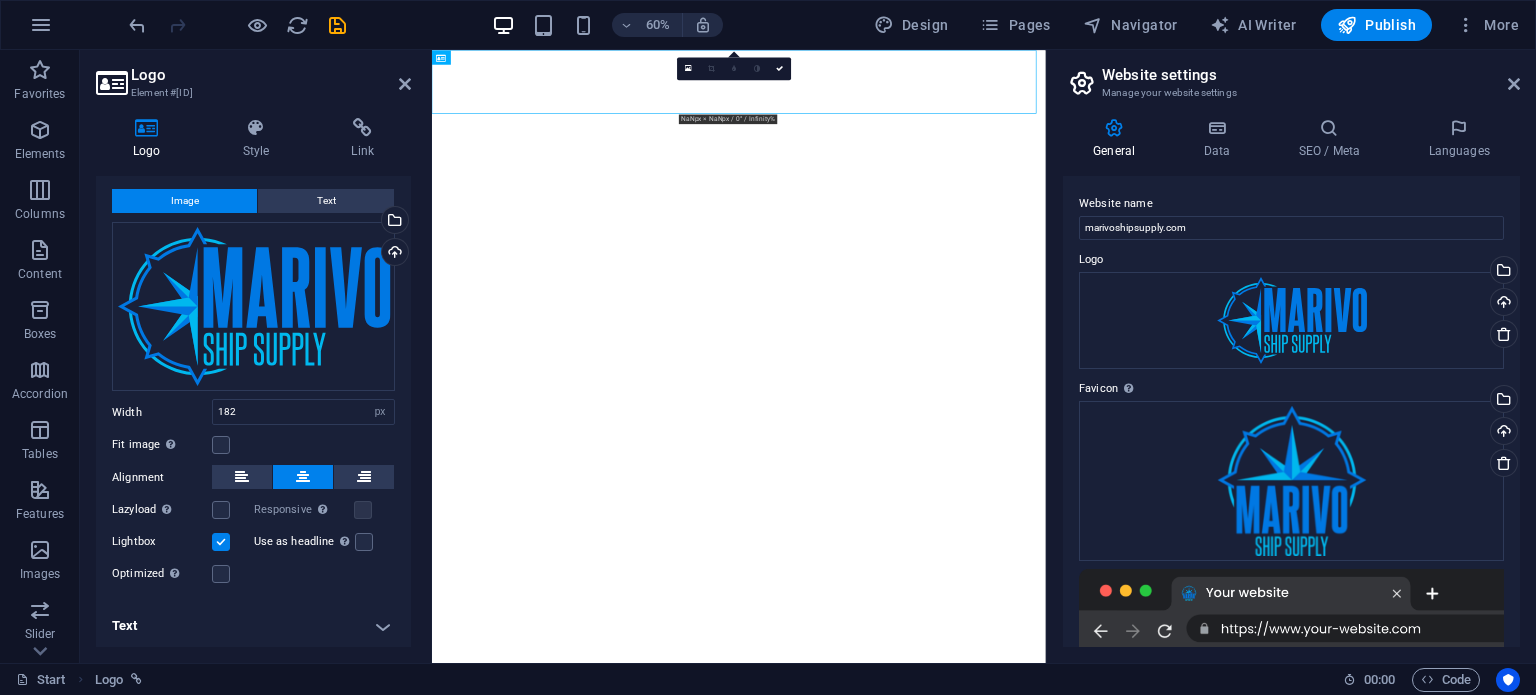 click at bounding box center [221, 542] 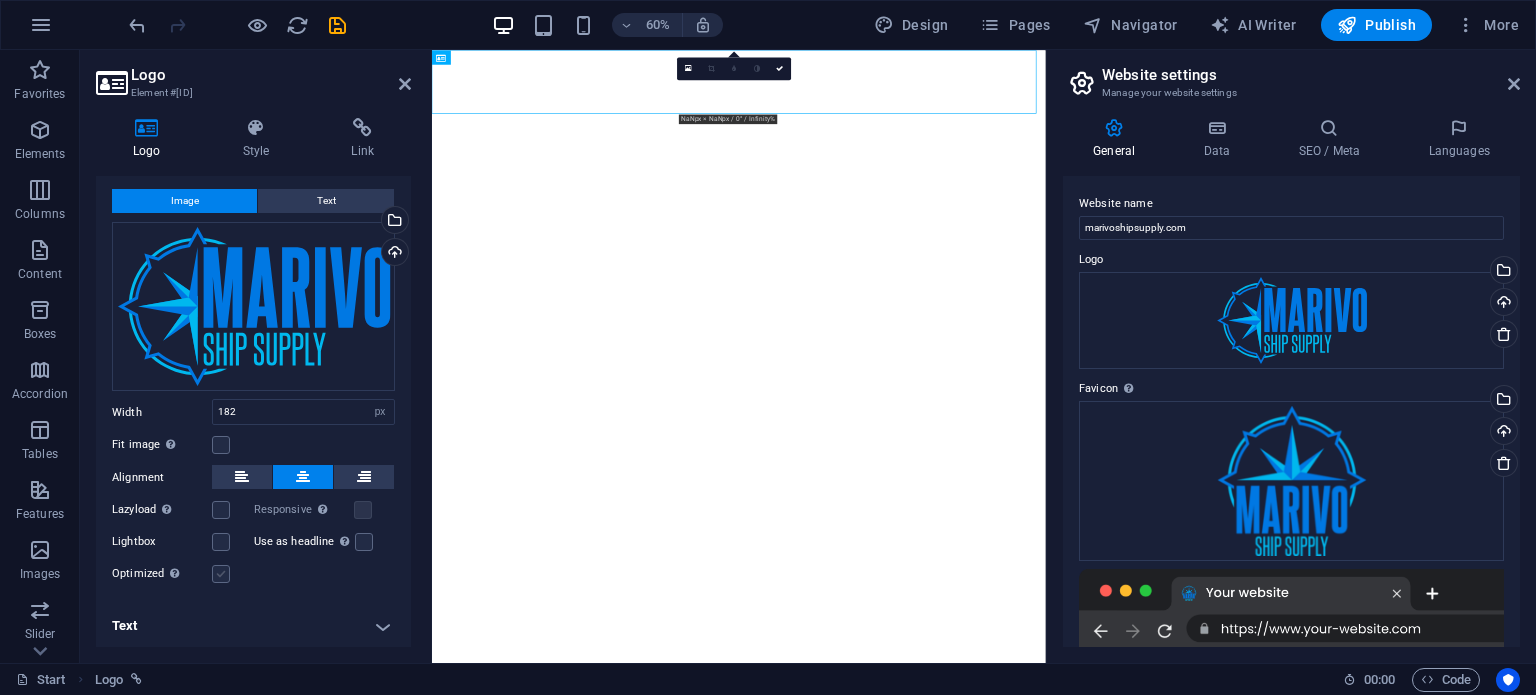 click at bounding box center (221, 574) 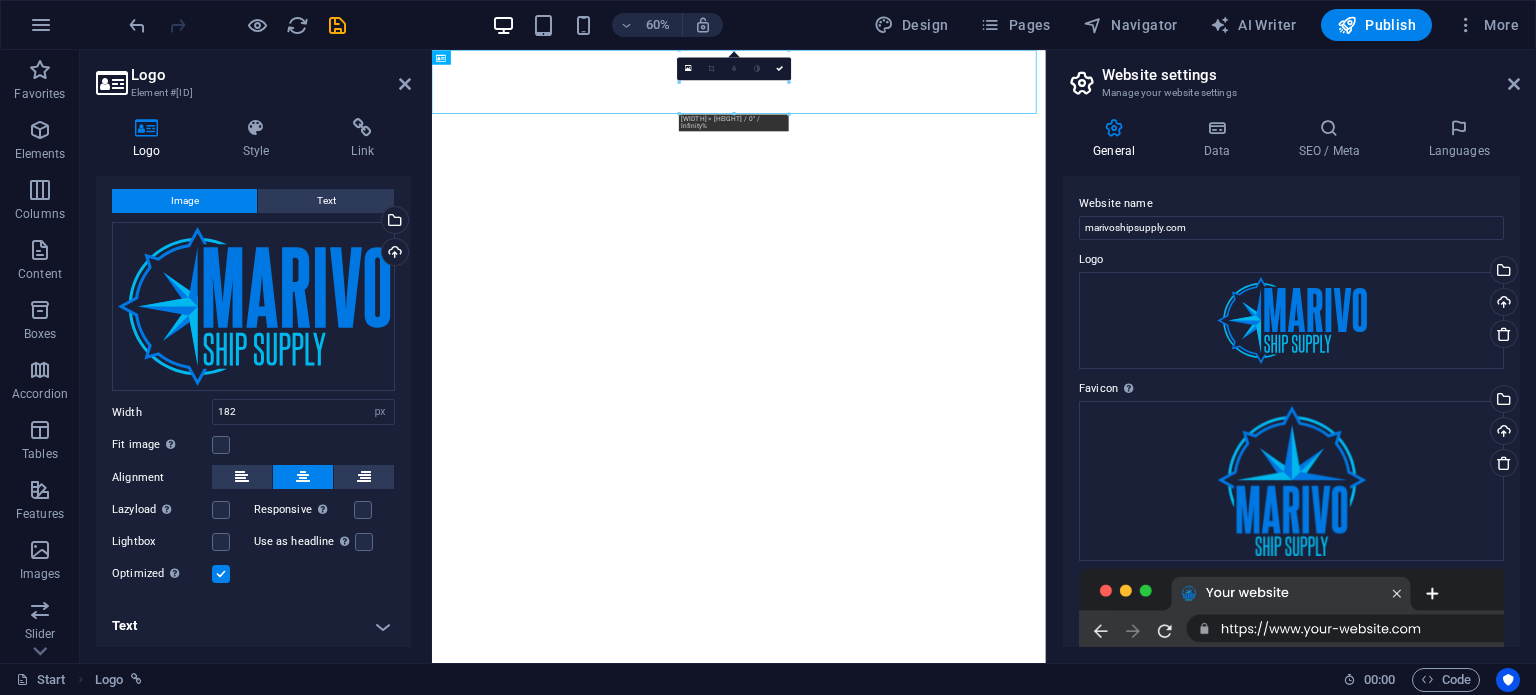 click at bounding box center [221, 574] 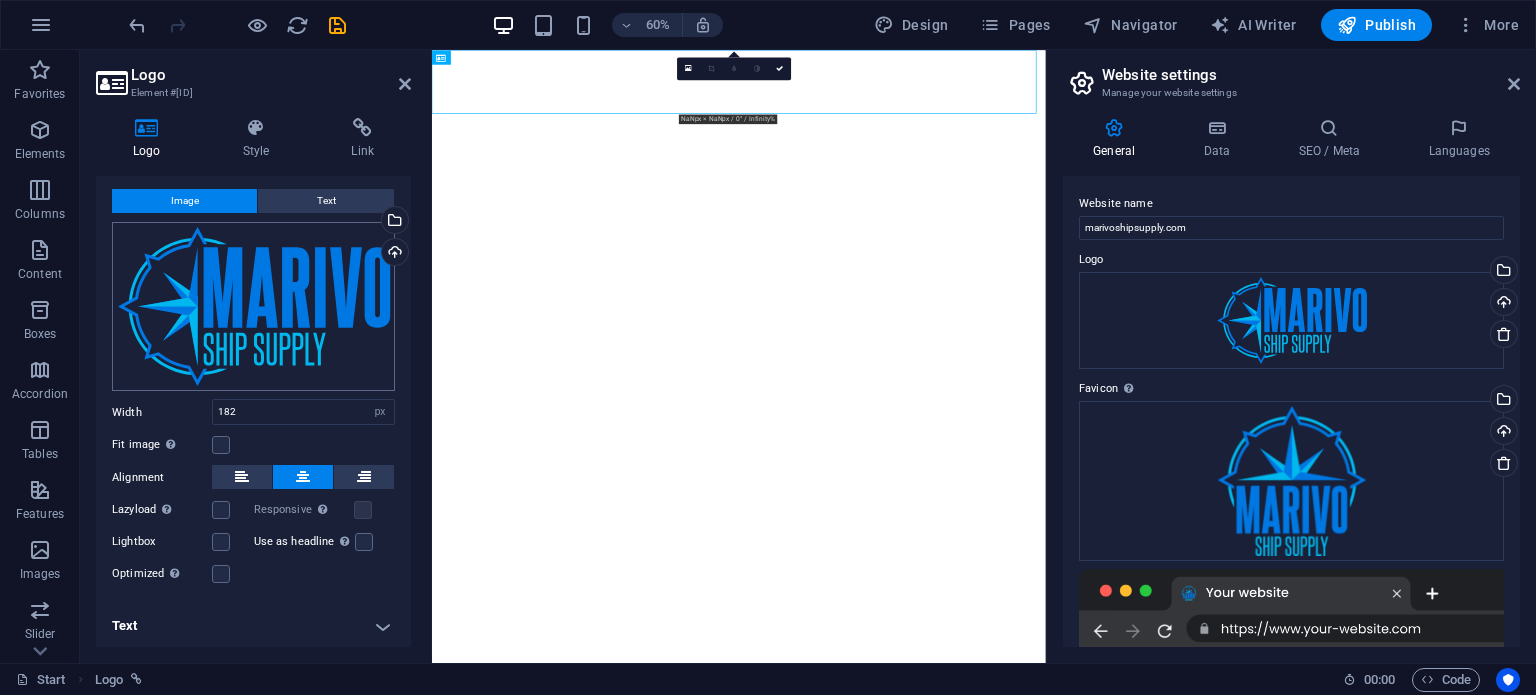 scroll, scrollTop: 0, scrollLeft: 0, axis: both 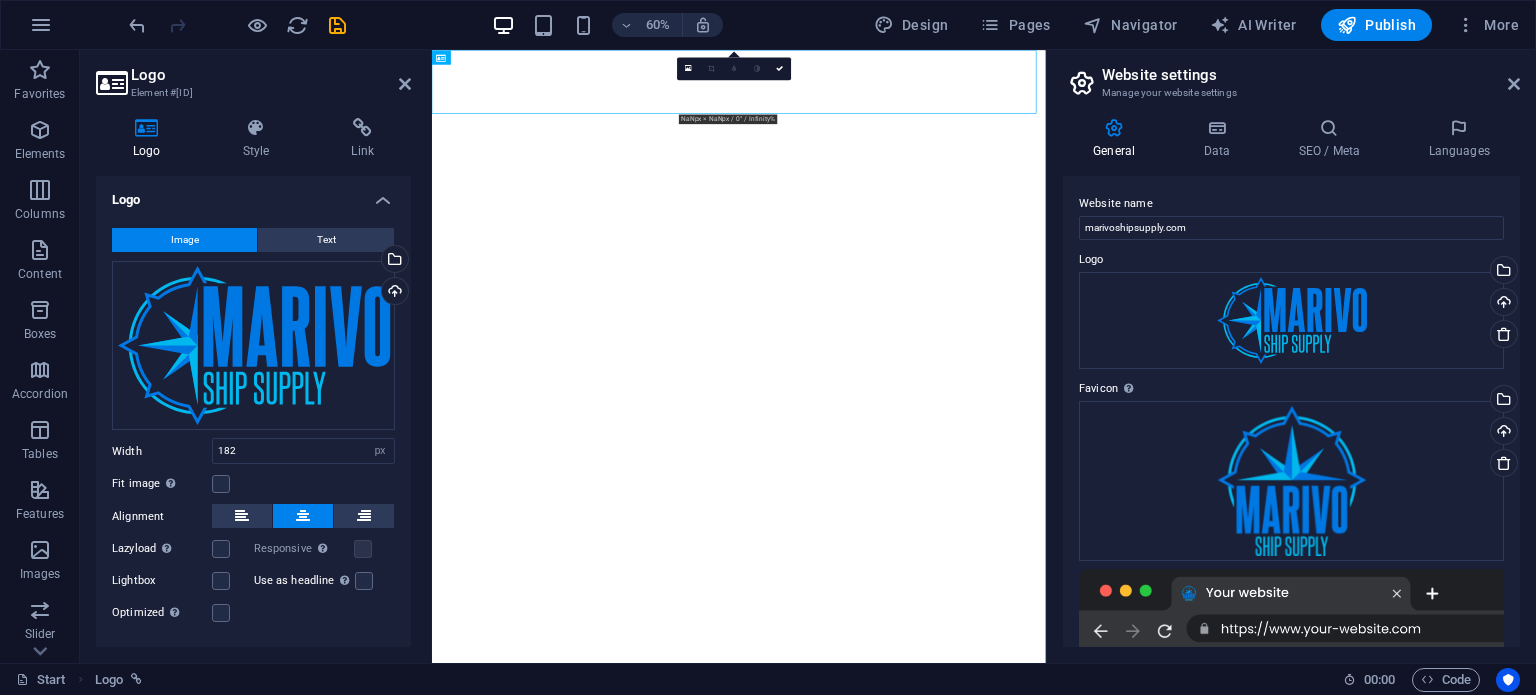 click on "Logo" at bounding box center [253, 194] 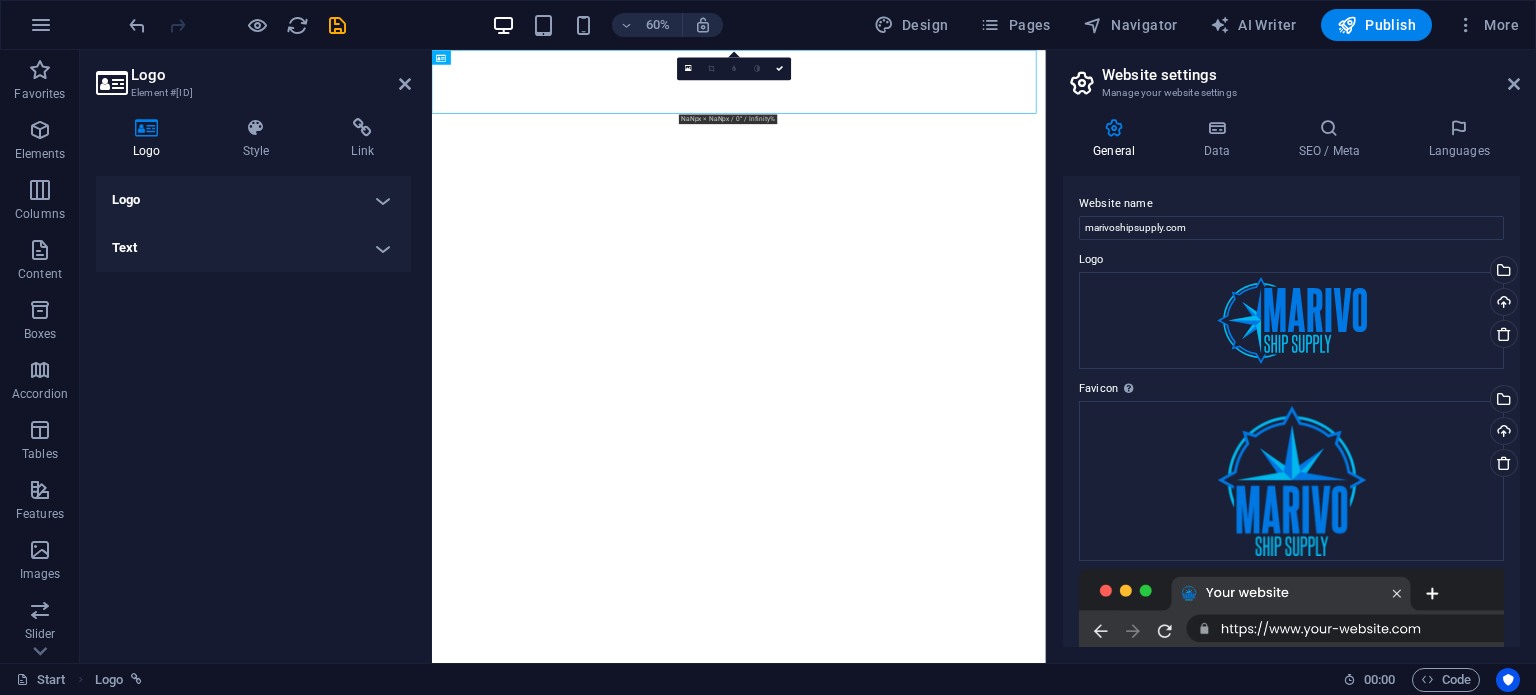 click on "Logo" at bounding box center (253, 200) 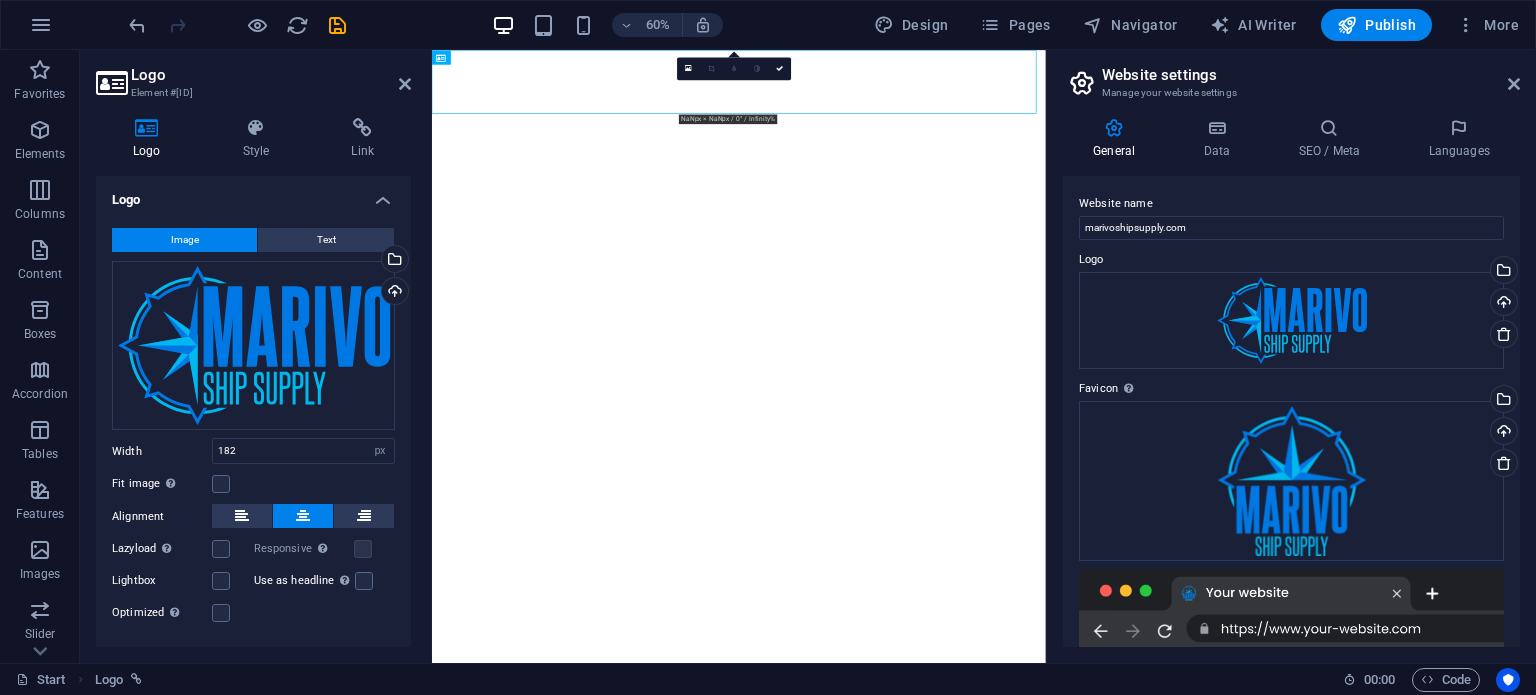 click on "Logo" at bounding box center [253, 194] 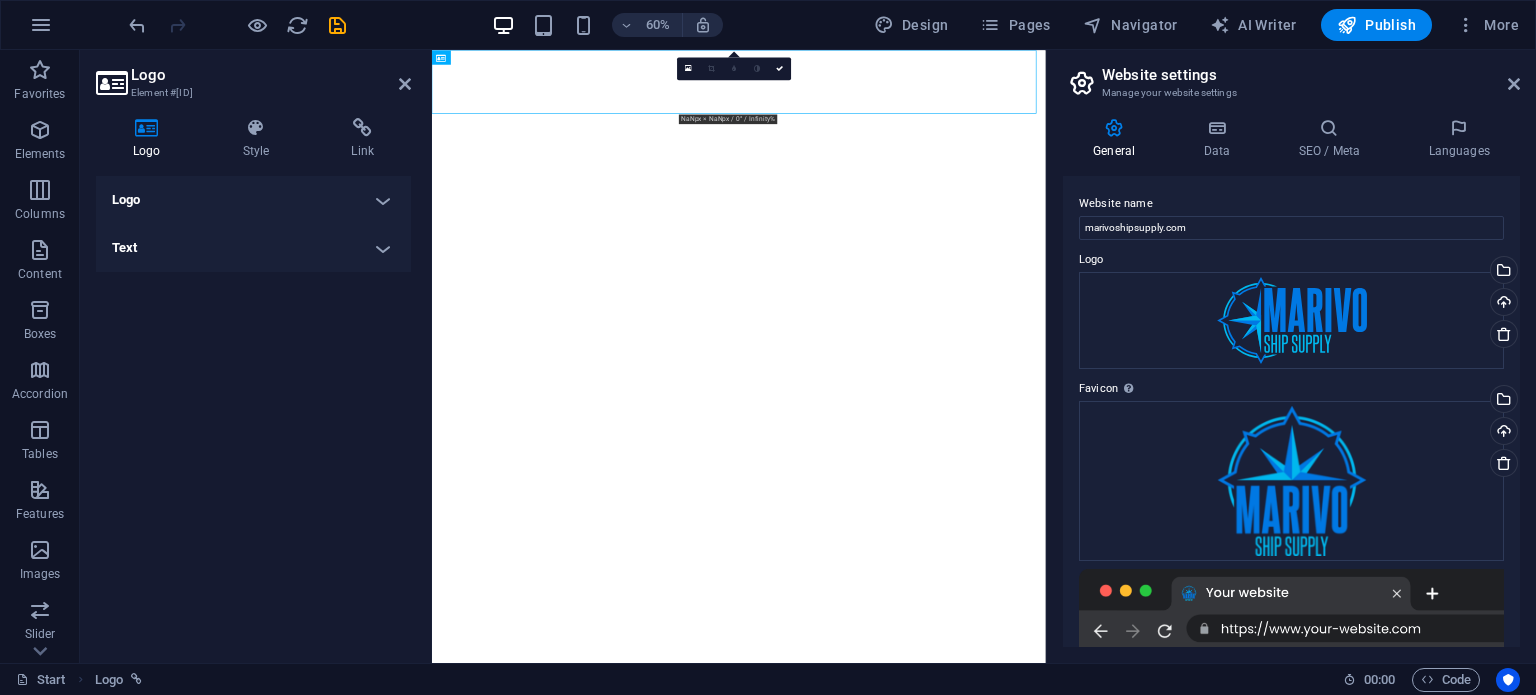 click on "Logo Image Text Drag files here, click to choose files or select files from Files or our free stock photos & videos Select files from the file manager, stock photos, or upload file(s) Upload Width 182 Default auto px rem % em vh vw Fit image Automatically fit image to a fixed width and height Height Default auto px Alignment Lazyload Loading images after the page loads improves page speed. Responsive Automatically load retina image and smartphone optimized sizes. Lightbox Use as headline The image will be wrapped in an H1 headline tag. Useful for giving alternative text the weight of an H1 headline, e.g. for the logo. Leave unchecked if uncertain. Optimized Images are compressed to improve page speed. Position Direction Custom X offset 50 px rem % vh vw Y offset 50 px rem % vh vw Edit design Text Float No float Image left Image right Determine how text should behave around the image. Text Alternative text Image caption Paragraph Format Normal Heading 1 Heading 2 Heading 3 Heading 4 Heading 5 Heading 6 Code 8" at bounding box center (253, 411) 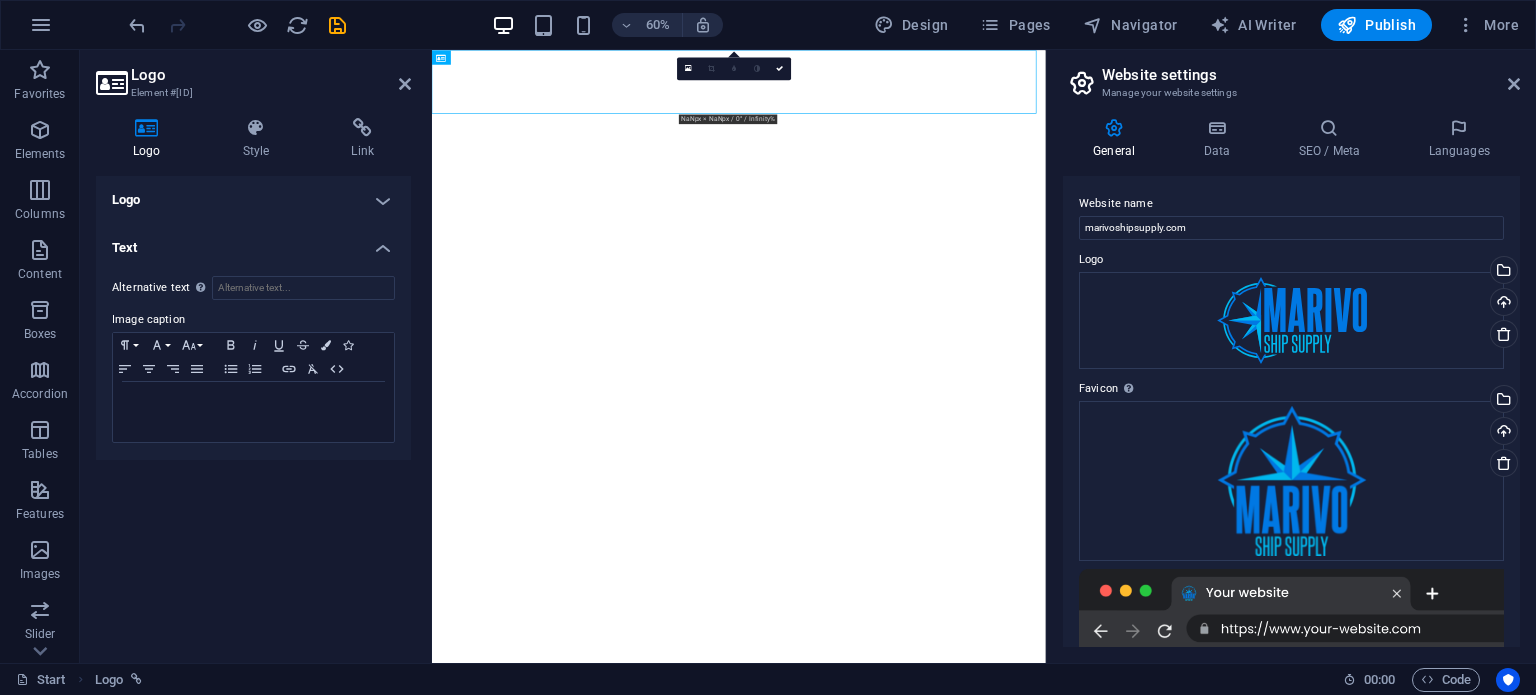 click on "Alternative text The alternative text is used by devices that cannot display images (e.g. image search engines) and should be added to every image to improve website accessibility. Image caption Paragraph Format Normal Heading 1 Heading 2 Heading 3 Heading 4 Heading 5 Heading 6 Code Font Family Arial Georgia Impact Tahoma Times New Roman Verdana Font Size 8 9 10 11 12 14 18 24 30 36 48 60 72 96 Bold Italic Underline Strikethrough Colors Icons Align Left Align Center Align Right Align Justify Unordered List Ordered List Insert Link Clear Formatting HTML" at bounding box center [253, 360] 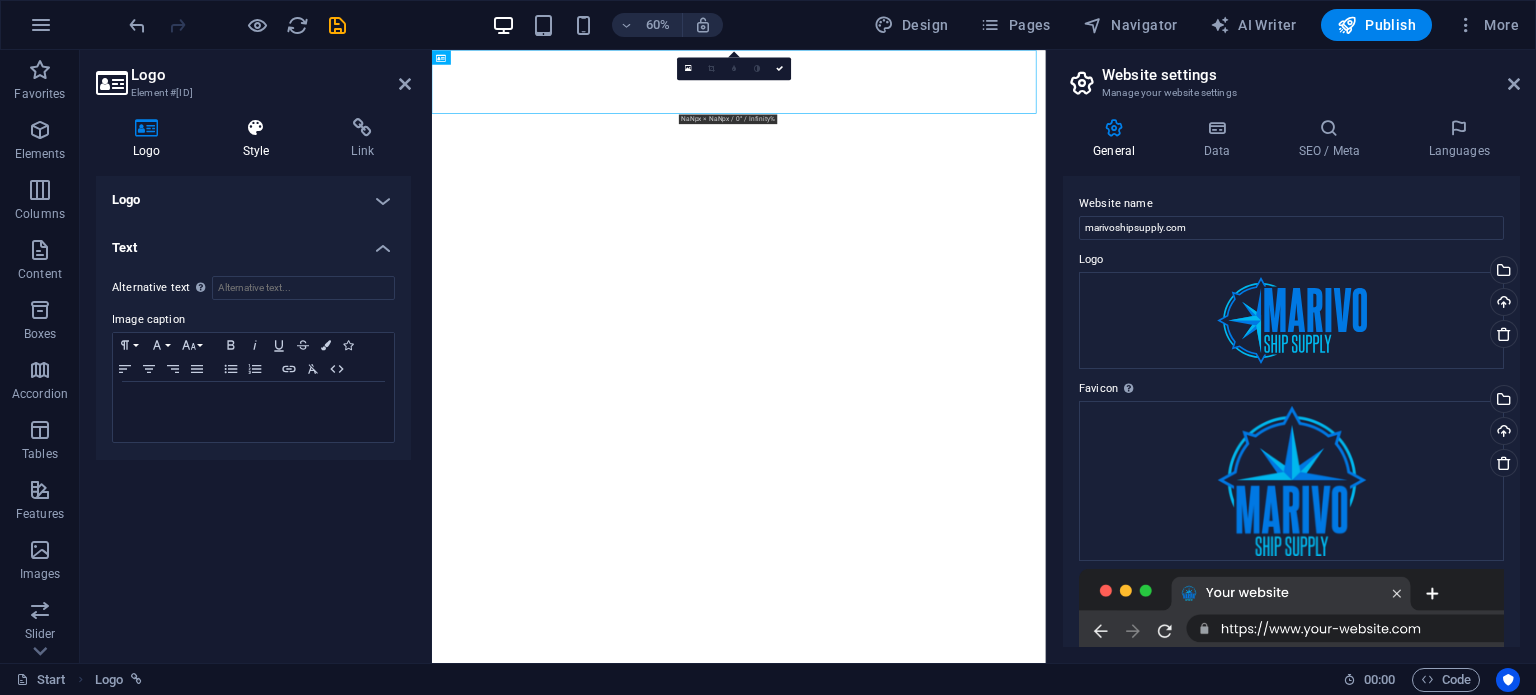 click on "Style" at bounding box center [260, 139] 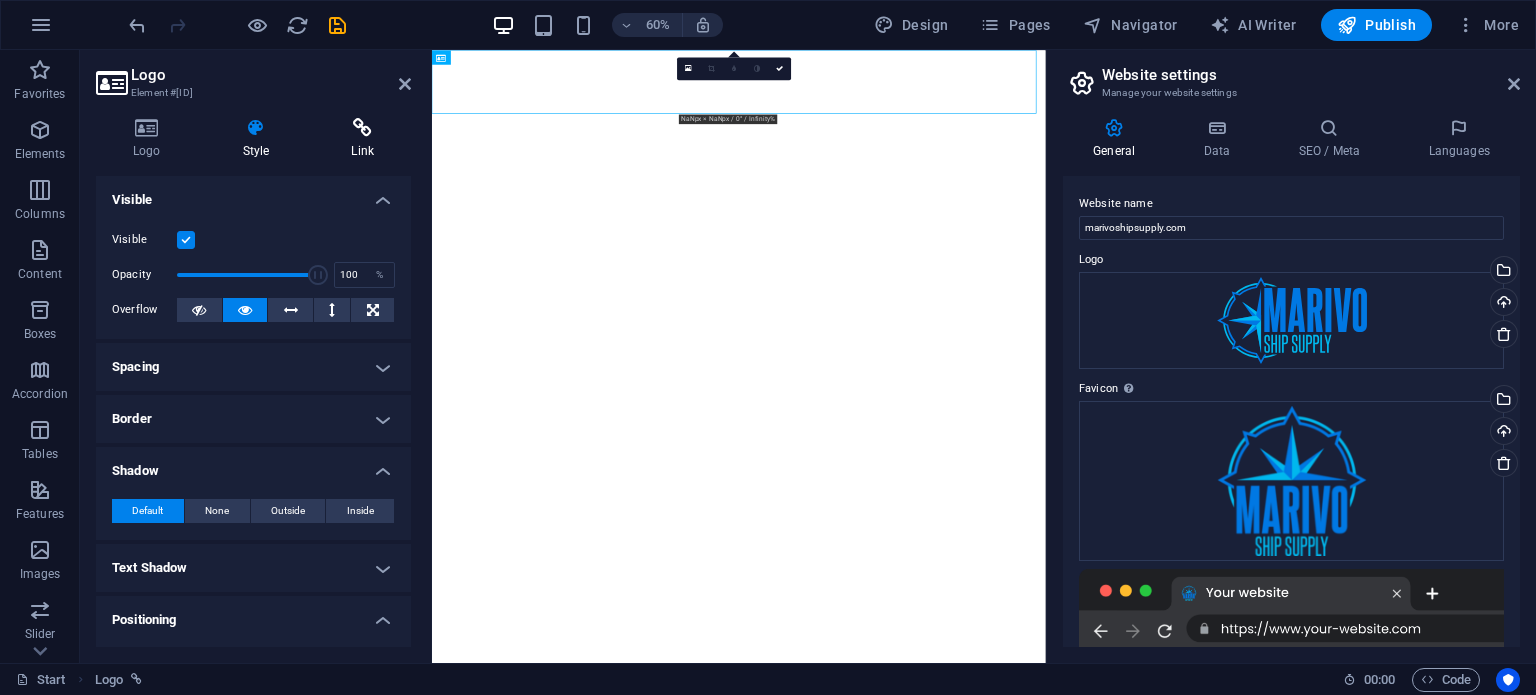click on "Link" at bounding box center (362, 139) 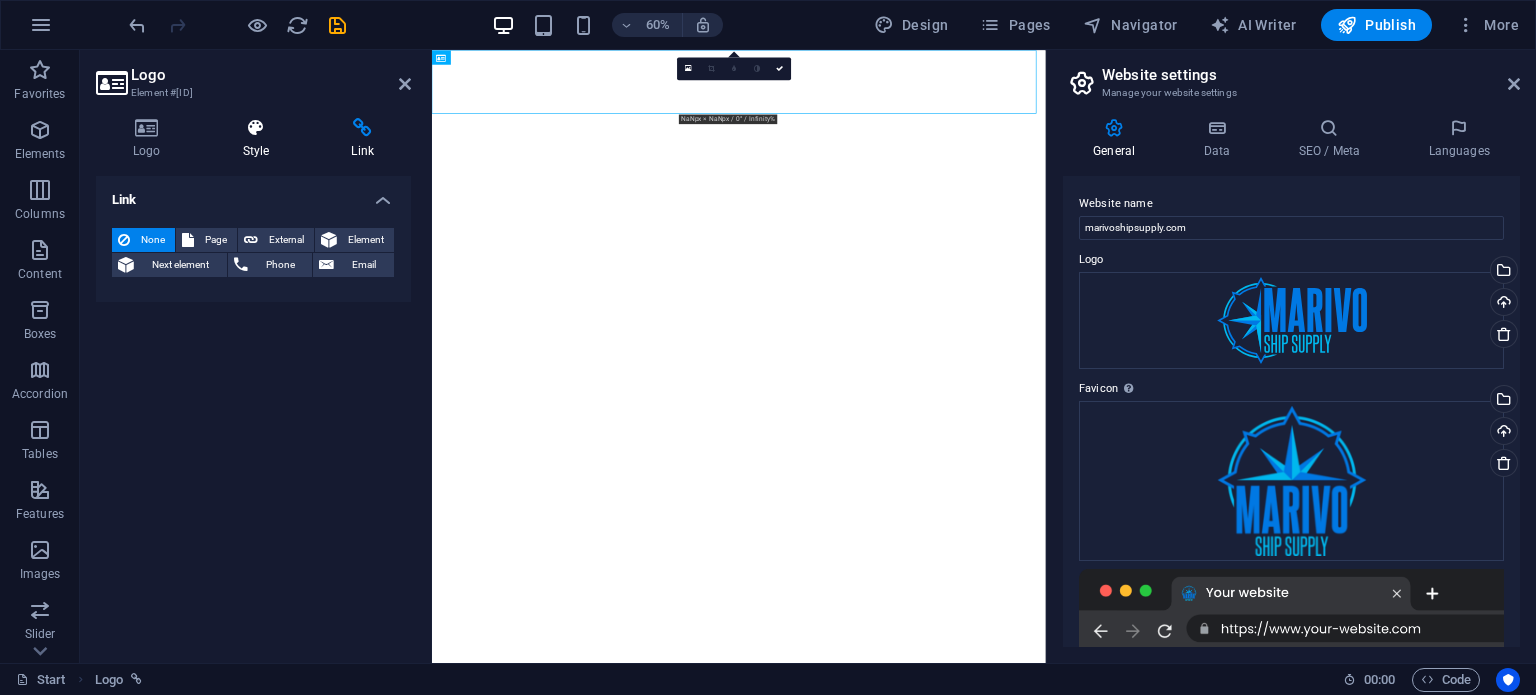 click at bounding box center (256, 128) 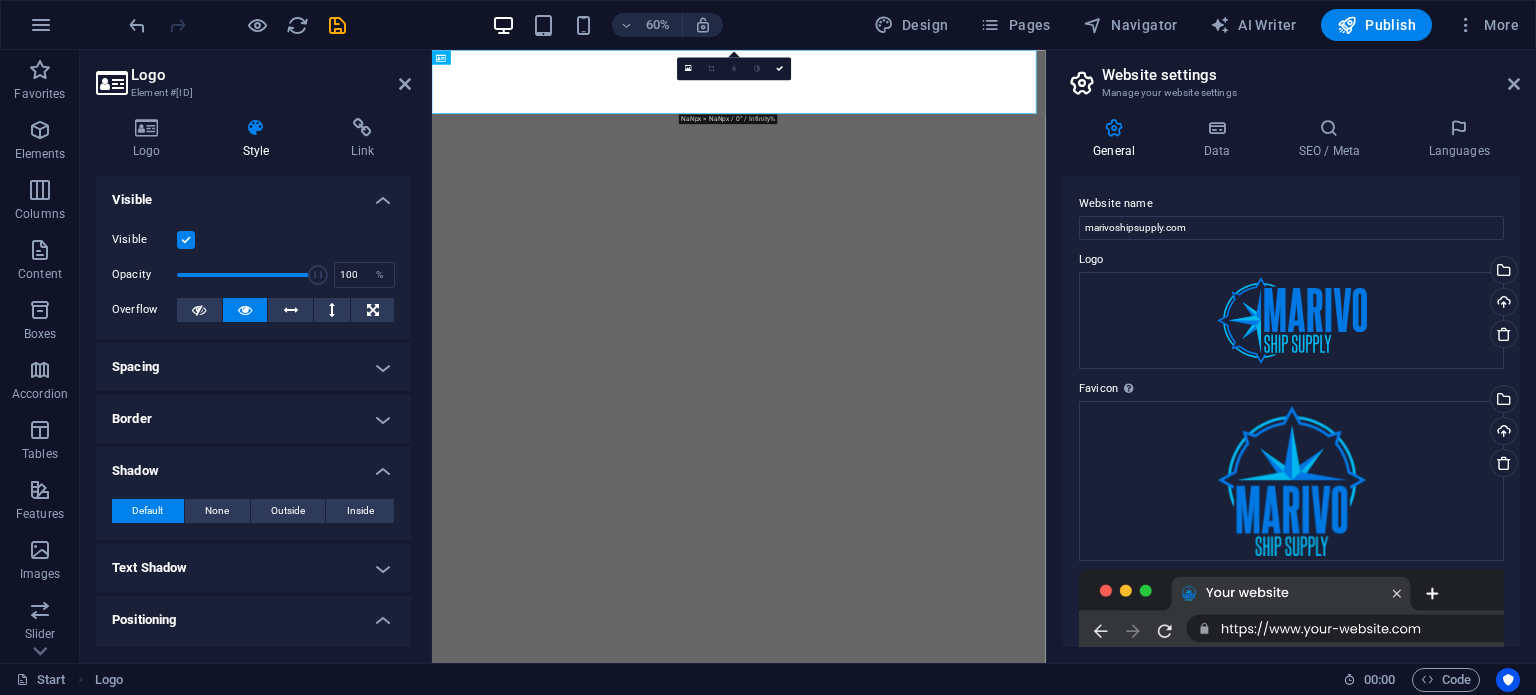 click at bounding box center (186, 240) 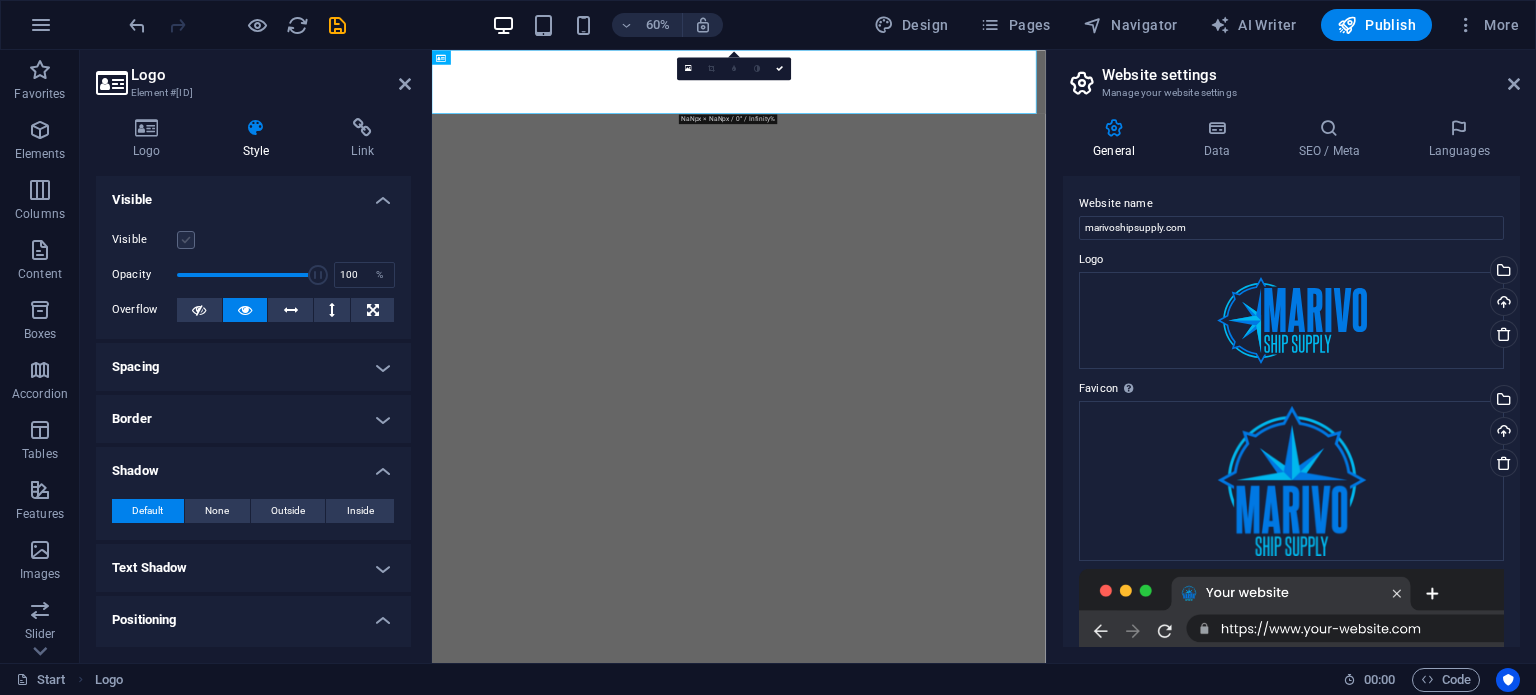 click at bounding box center [186, 240] 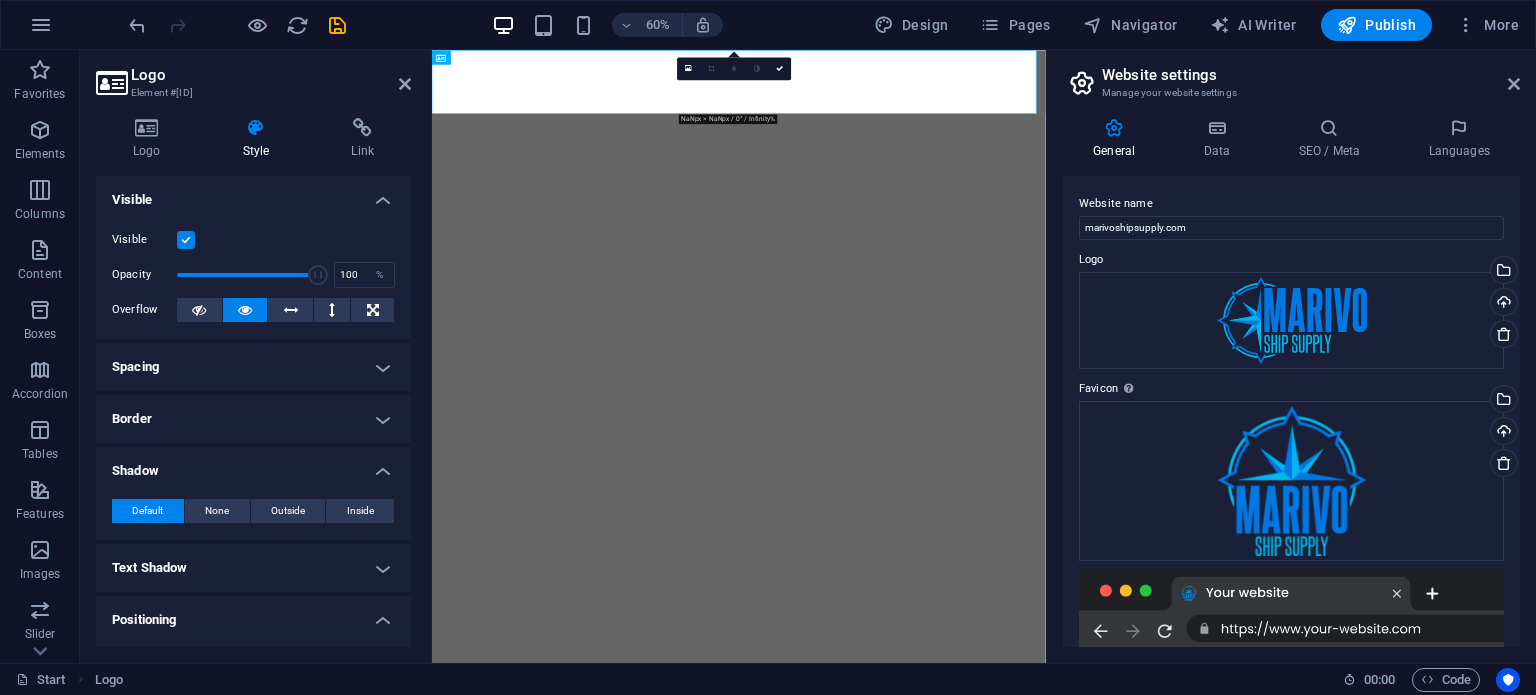 click at bounding box center [186, 240] 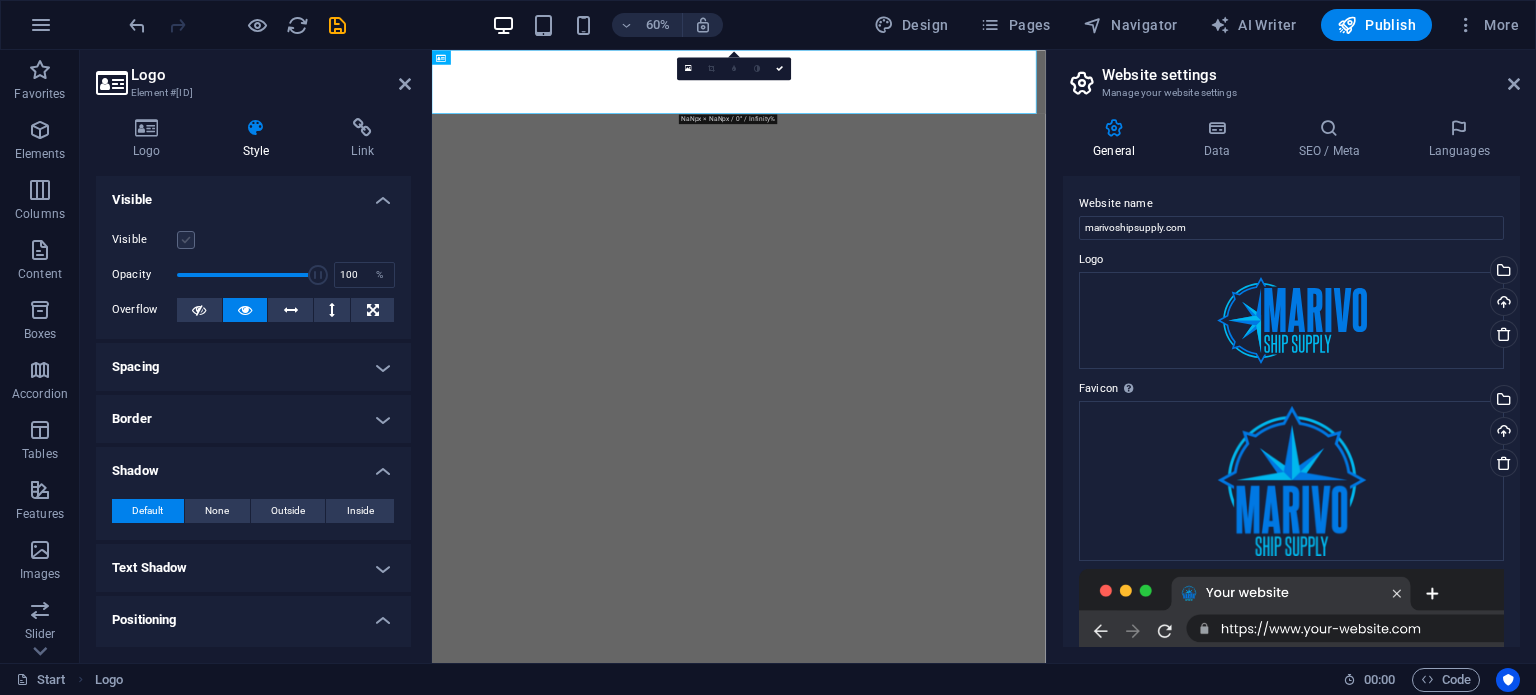 click at bounding box center [186, 240] 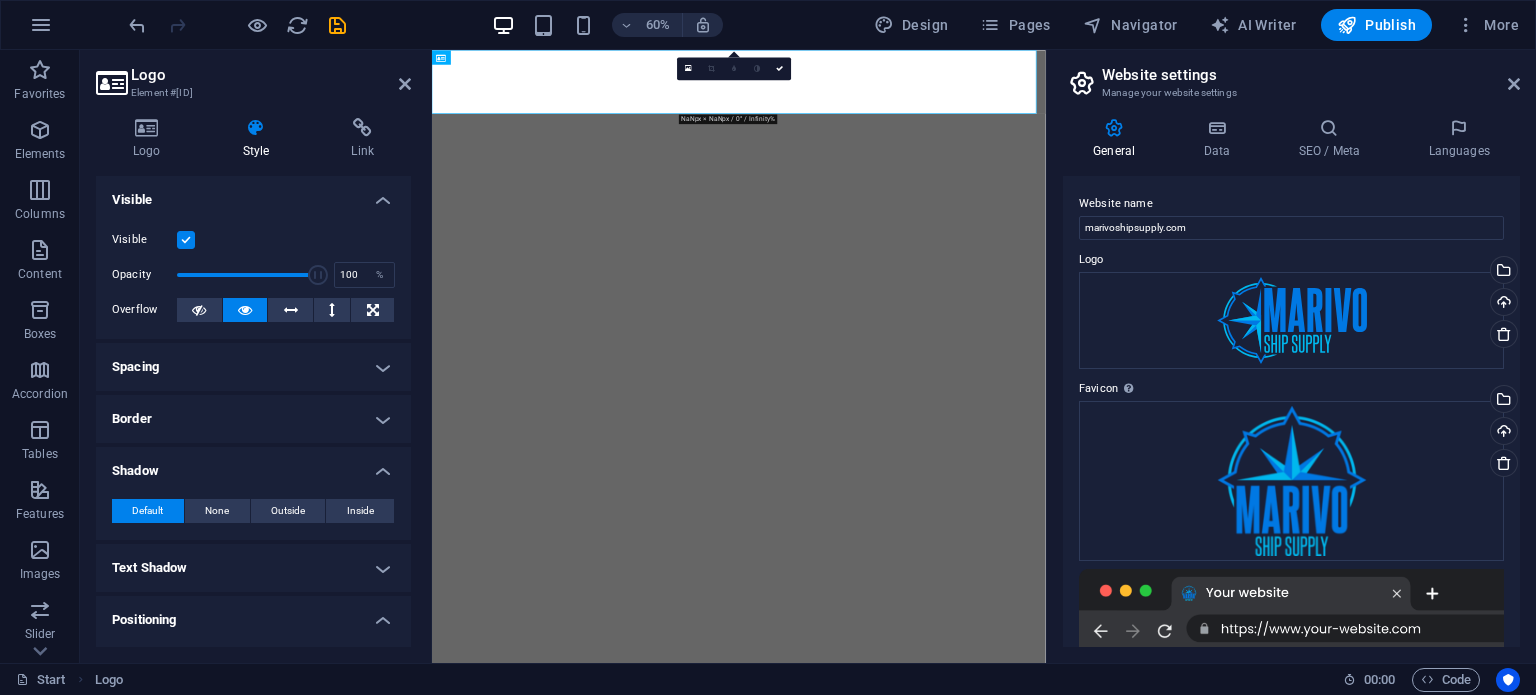scroll, scrollTop: 273, scrollLeft: 0, axis: vertical 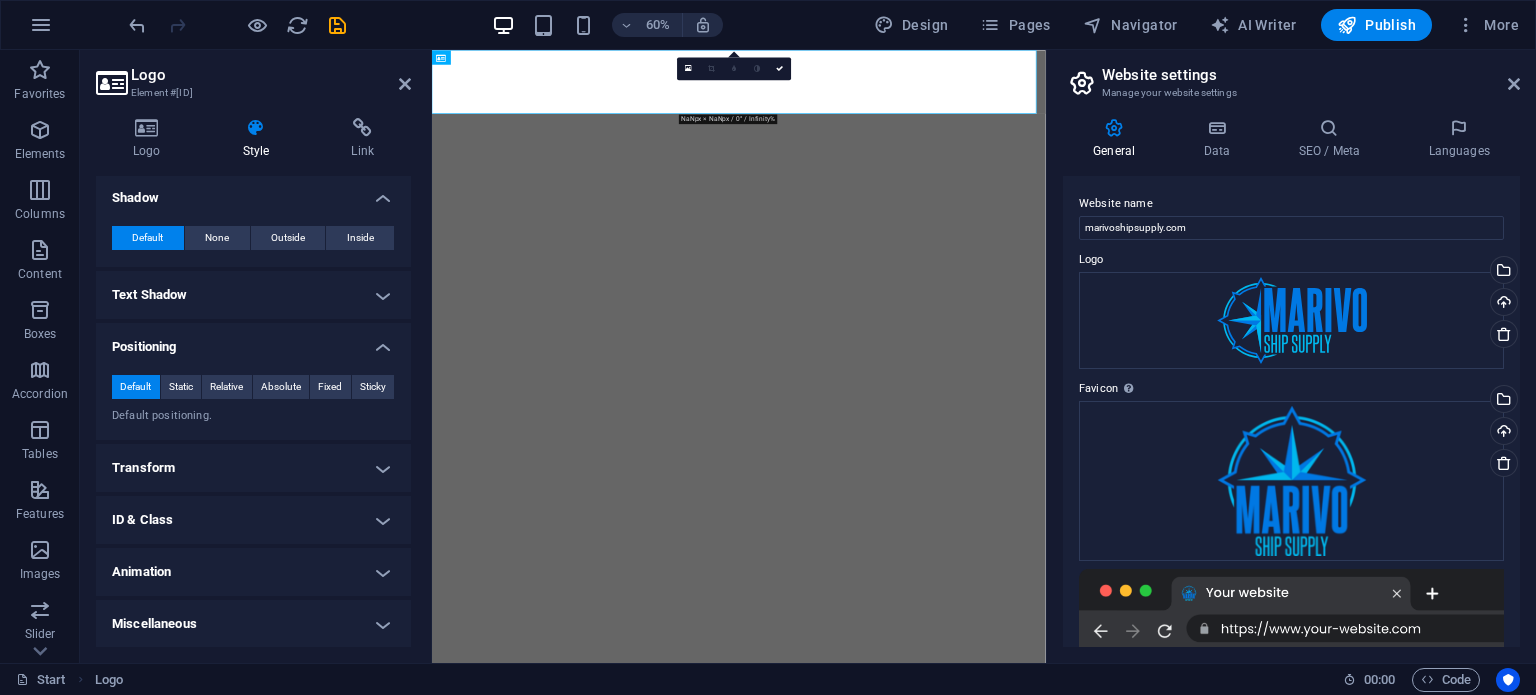 click on "Transform" at bounding box center [253, 468] 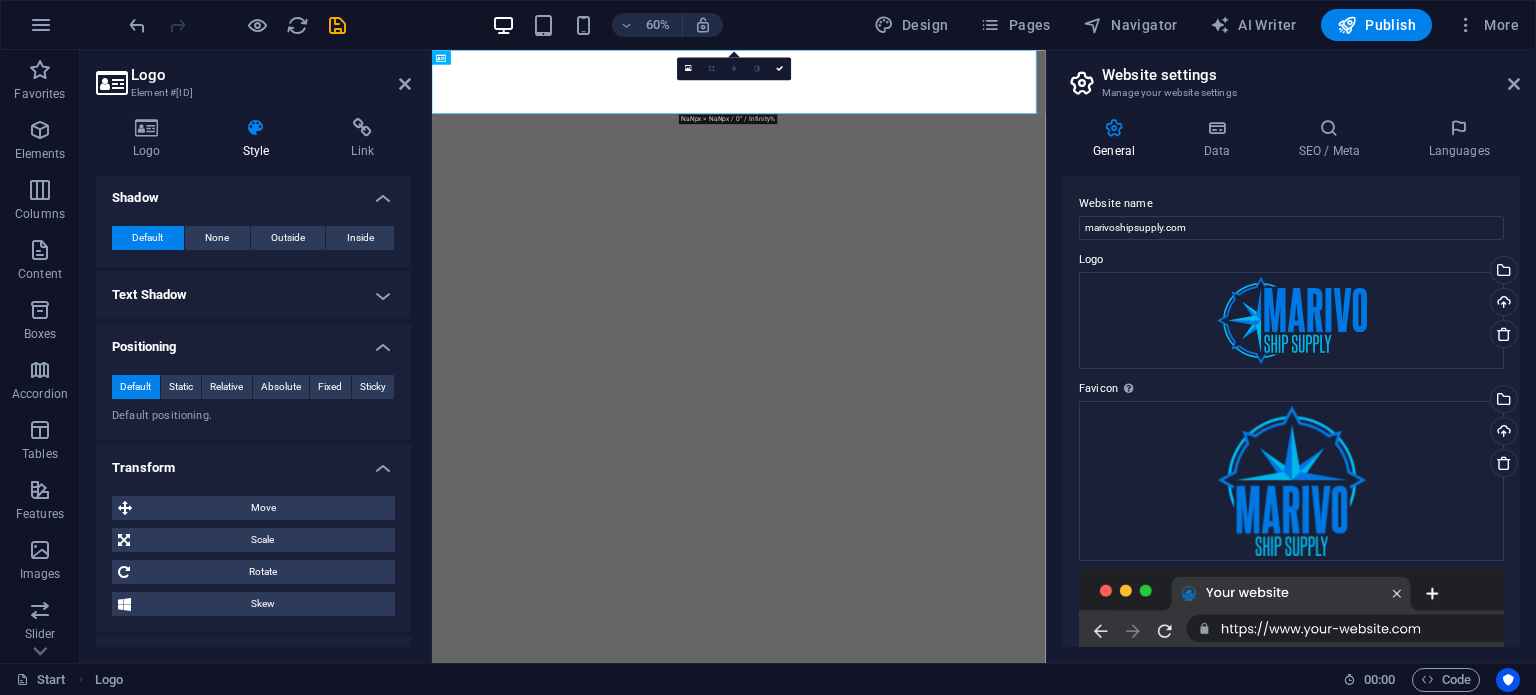 click on "Transform" at bounding box center (253, 462) 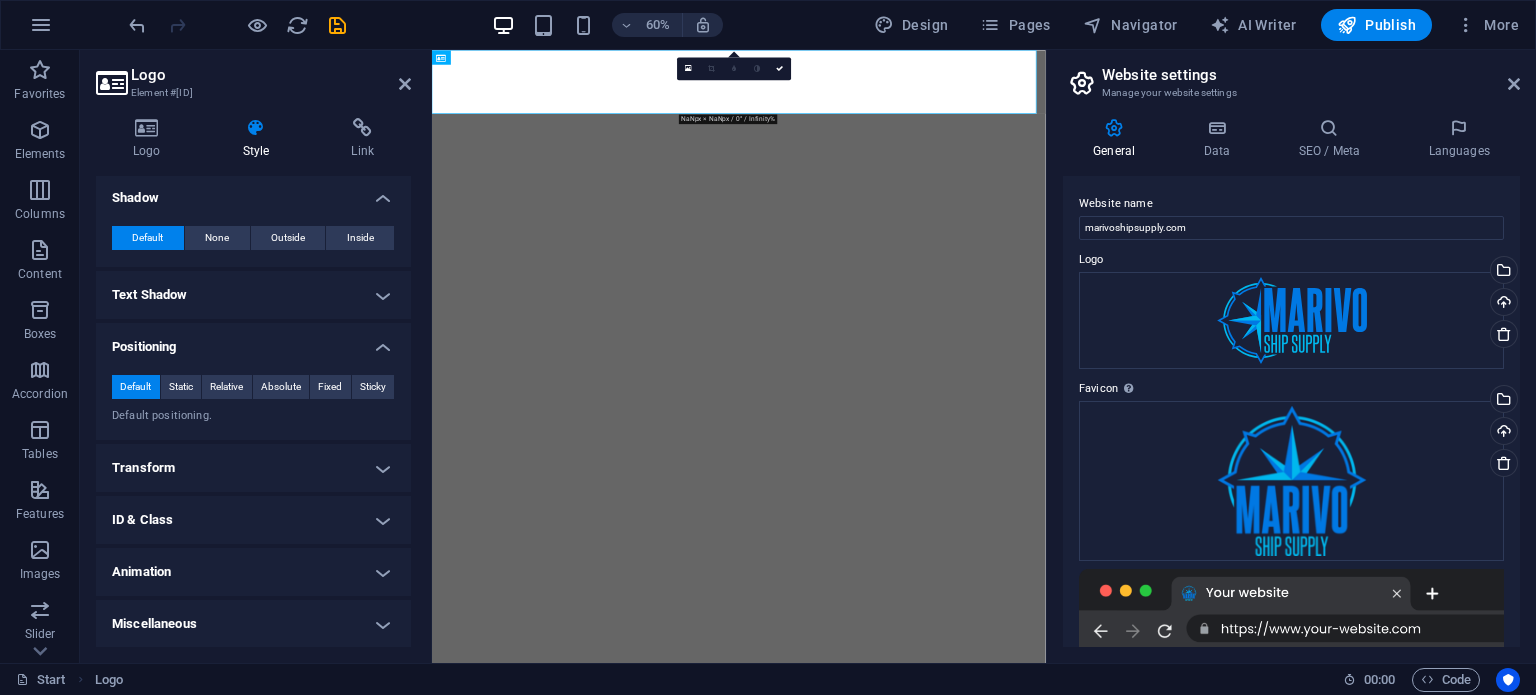 click on "Animation" at bounding box center (253, 572) 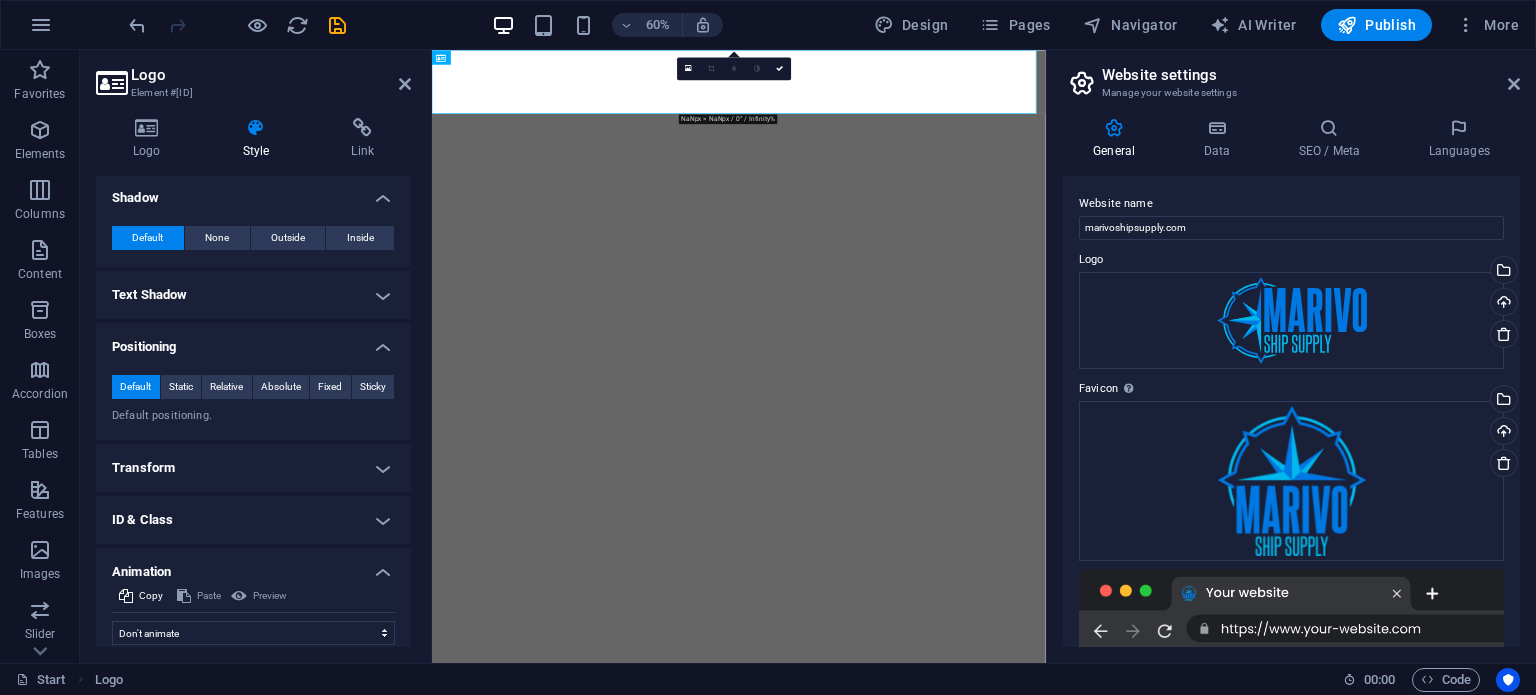 click on "Animation" at bounding box center (253, 566) 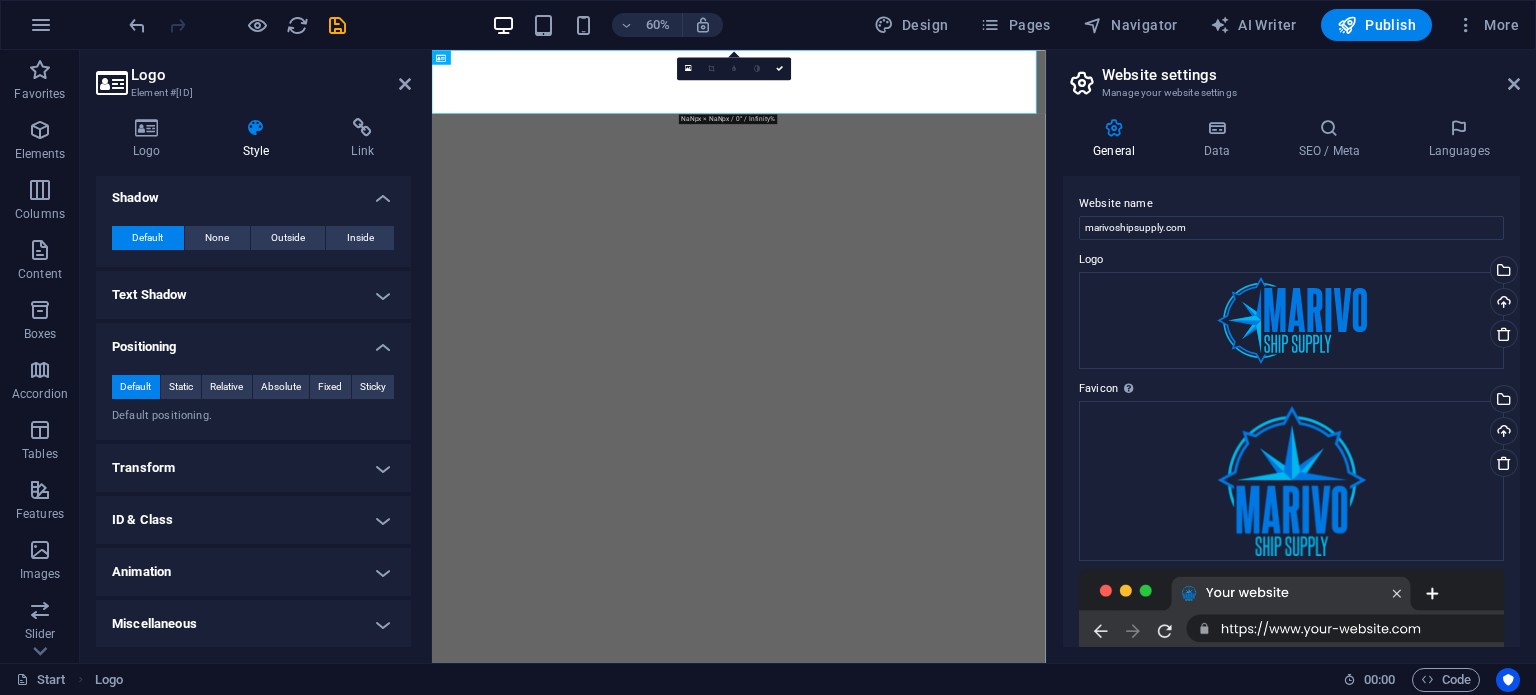 click on "ID & Class" at bounding box center (253, 520) 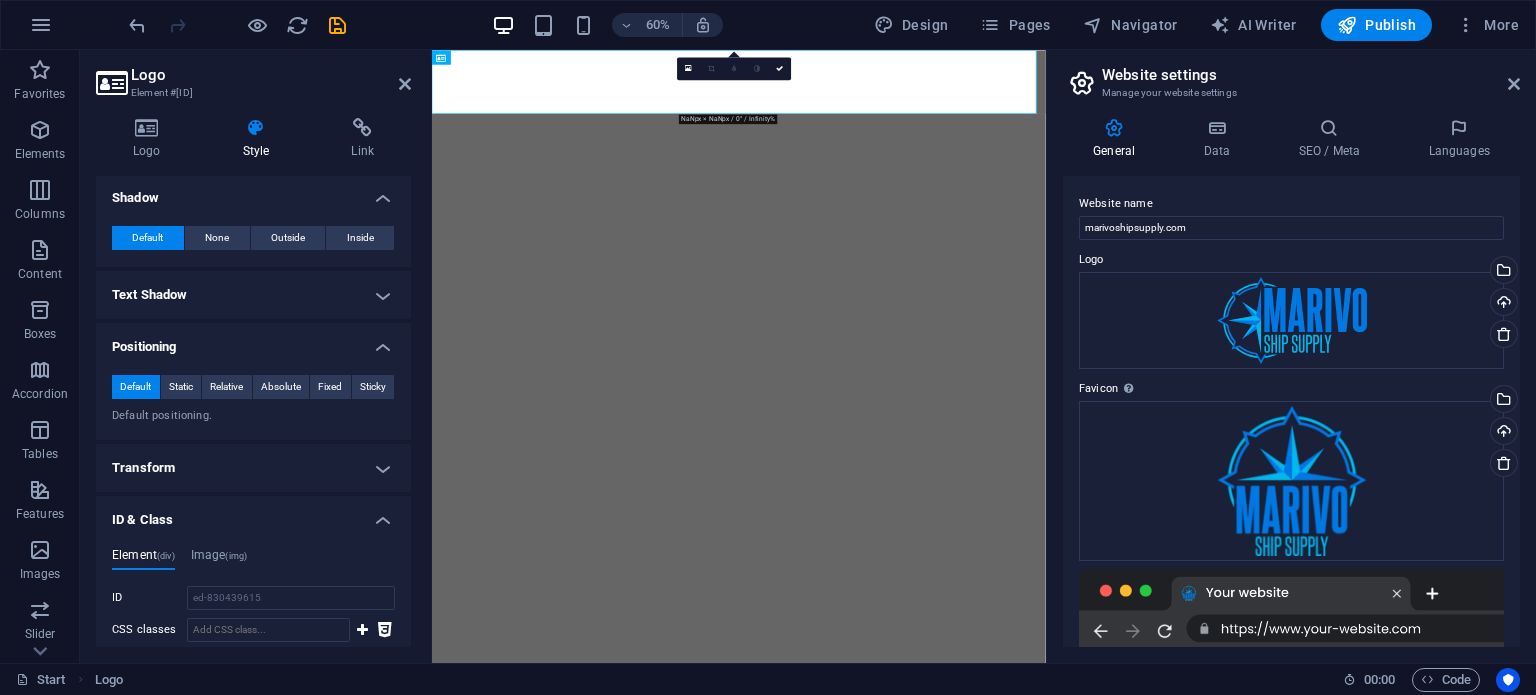 scroll, scrollTop: 452, scrollLeft: 0, axis: vertical 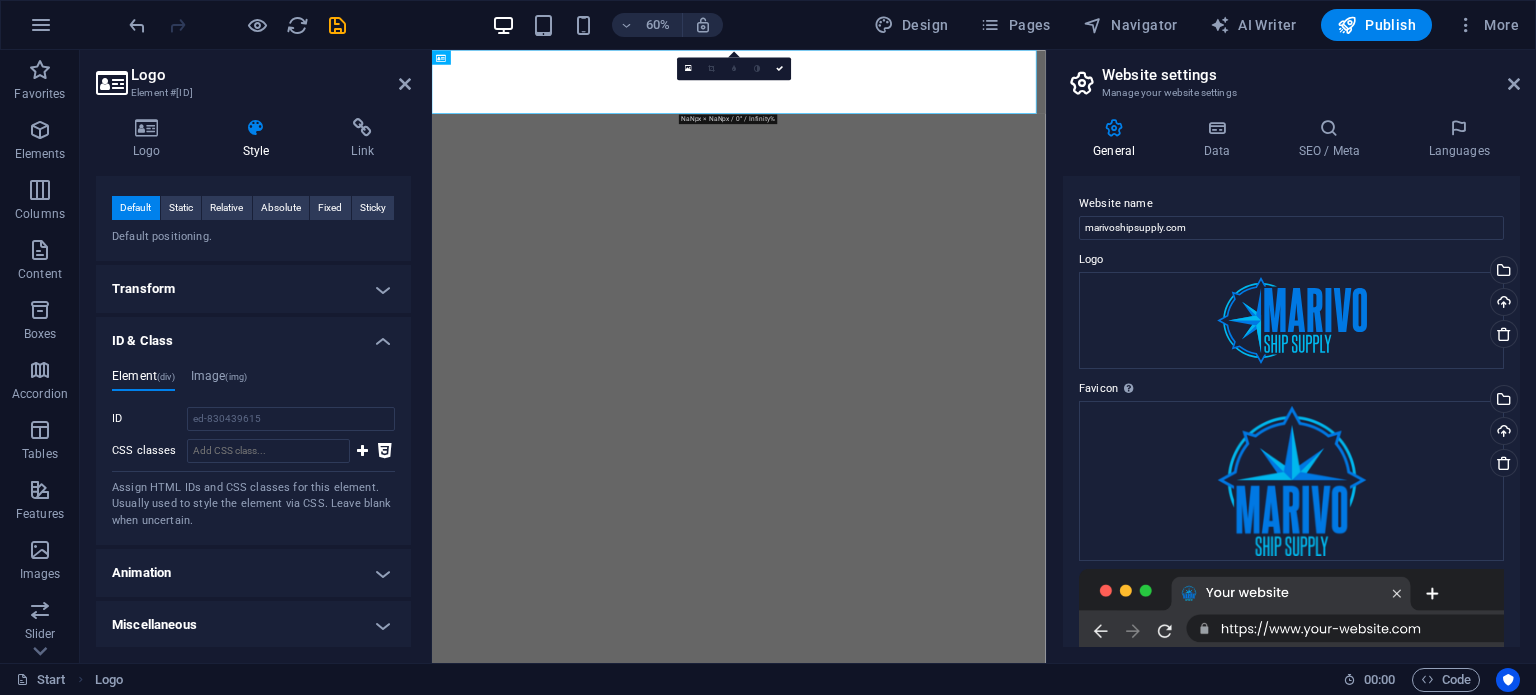 click on "ID & Class" at bounding box center (253, 335) 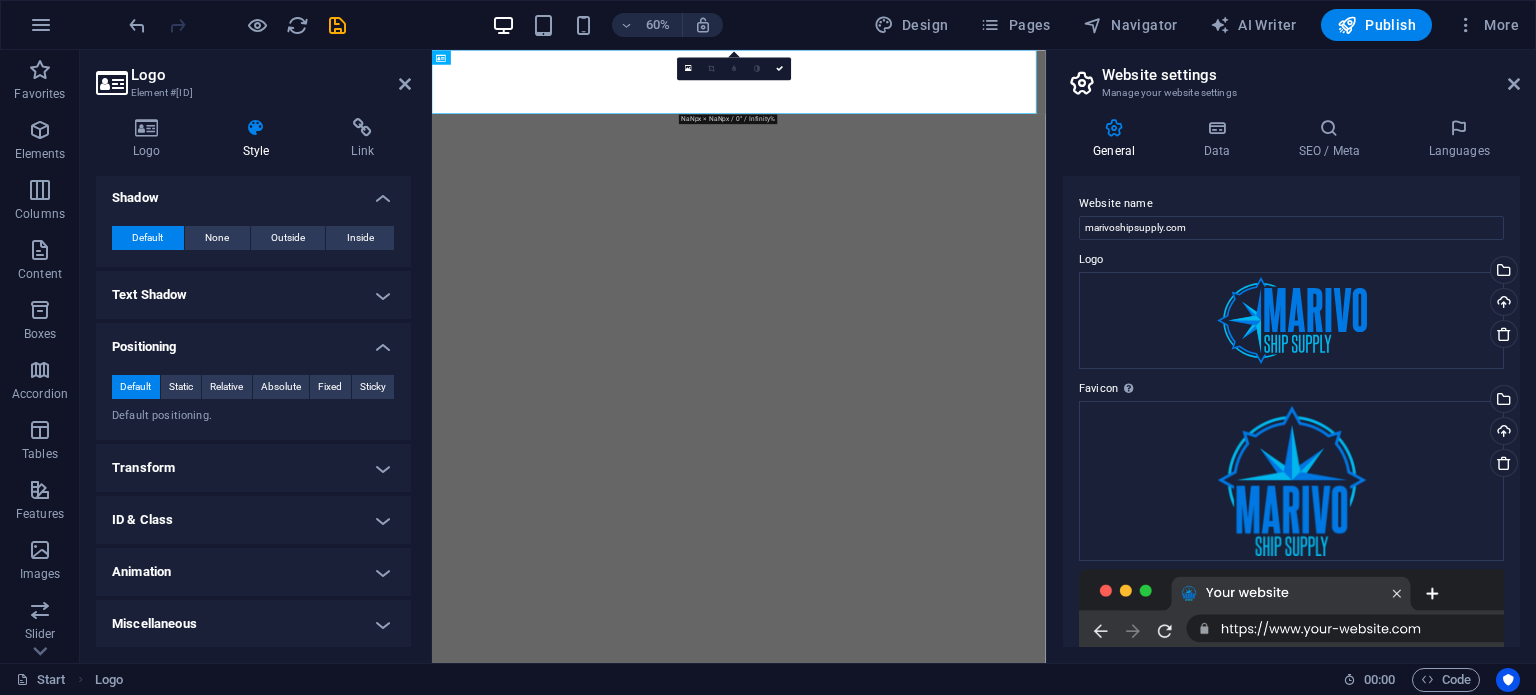 click on "Miscellaneous" at bounding box center [253, 624] 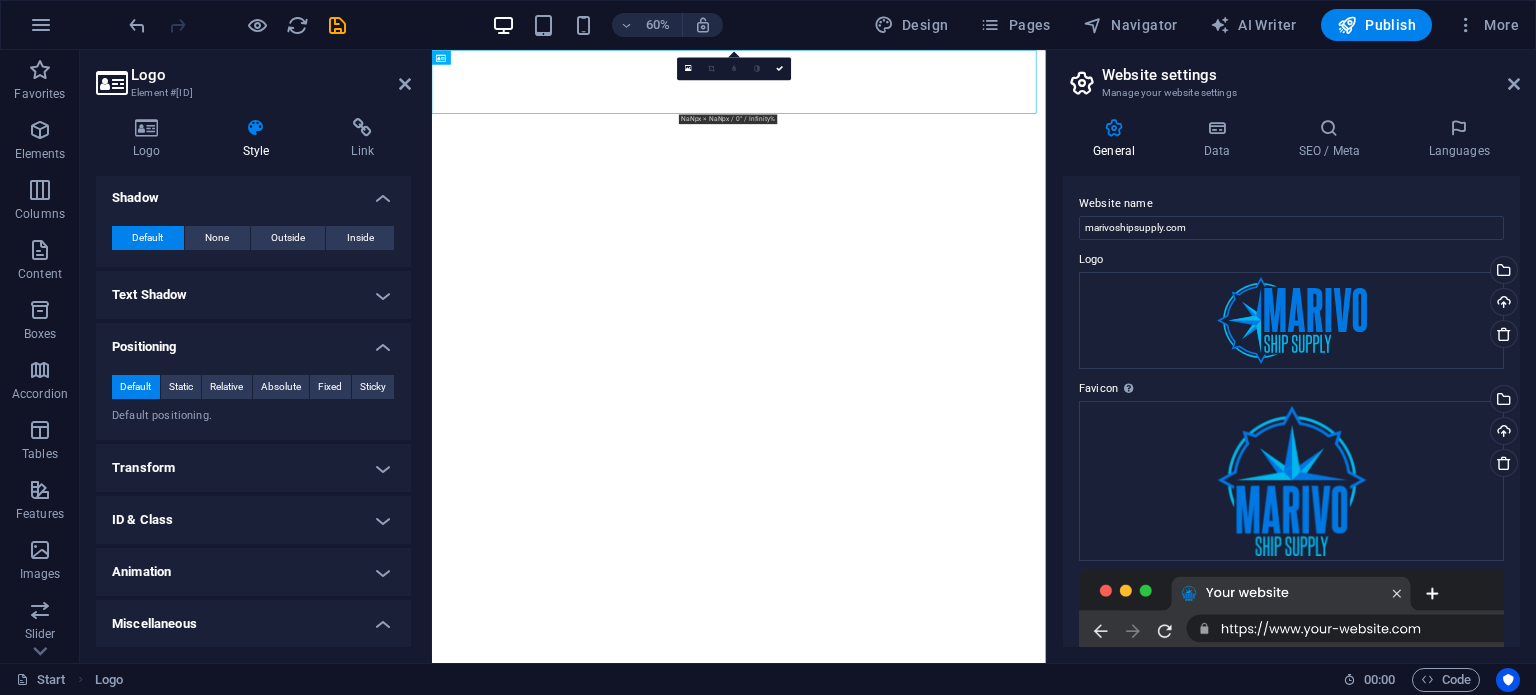 scroll, scrollTop: 396, scrollLeft: 0, axis: vertical 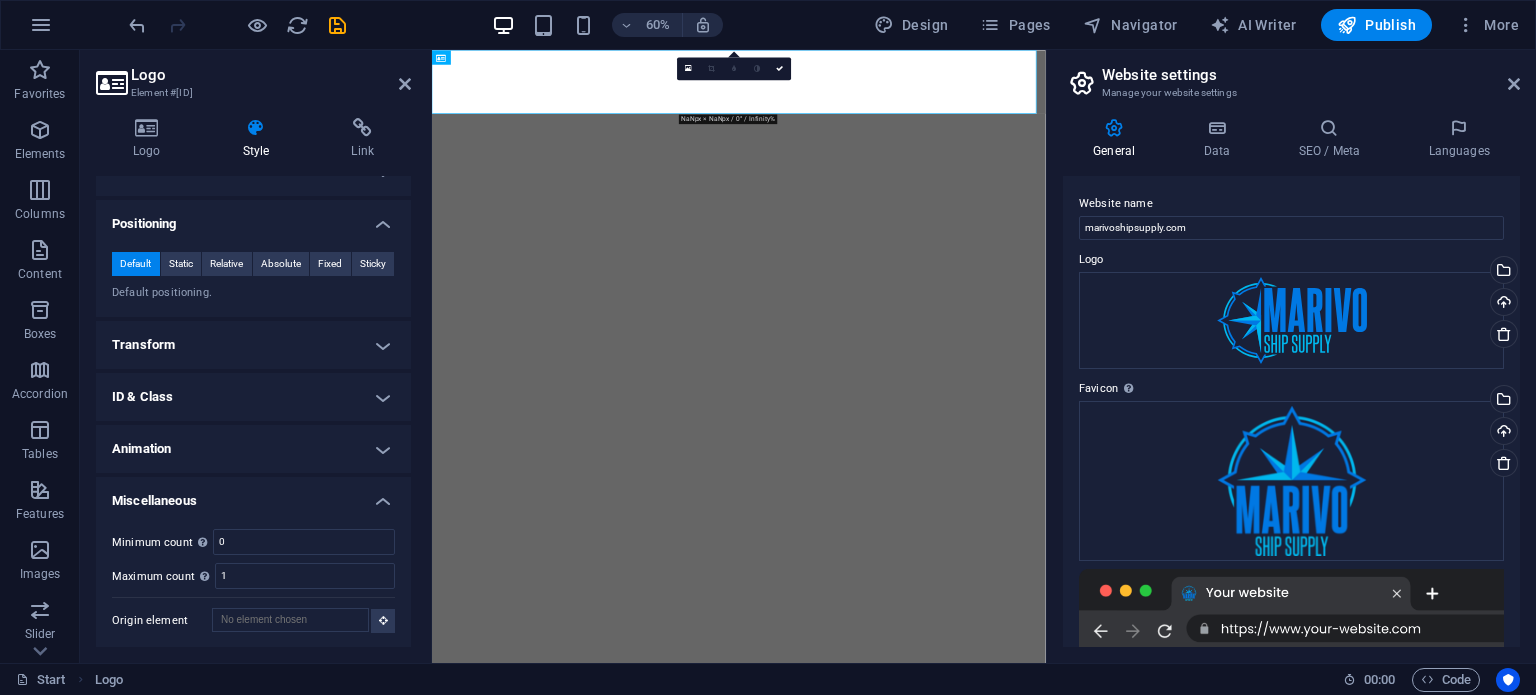 click on "Miscellaneous" at bounding box center [253, 495] 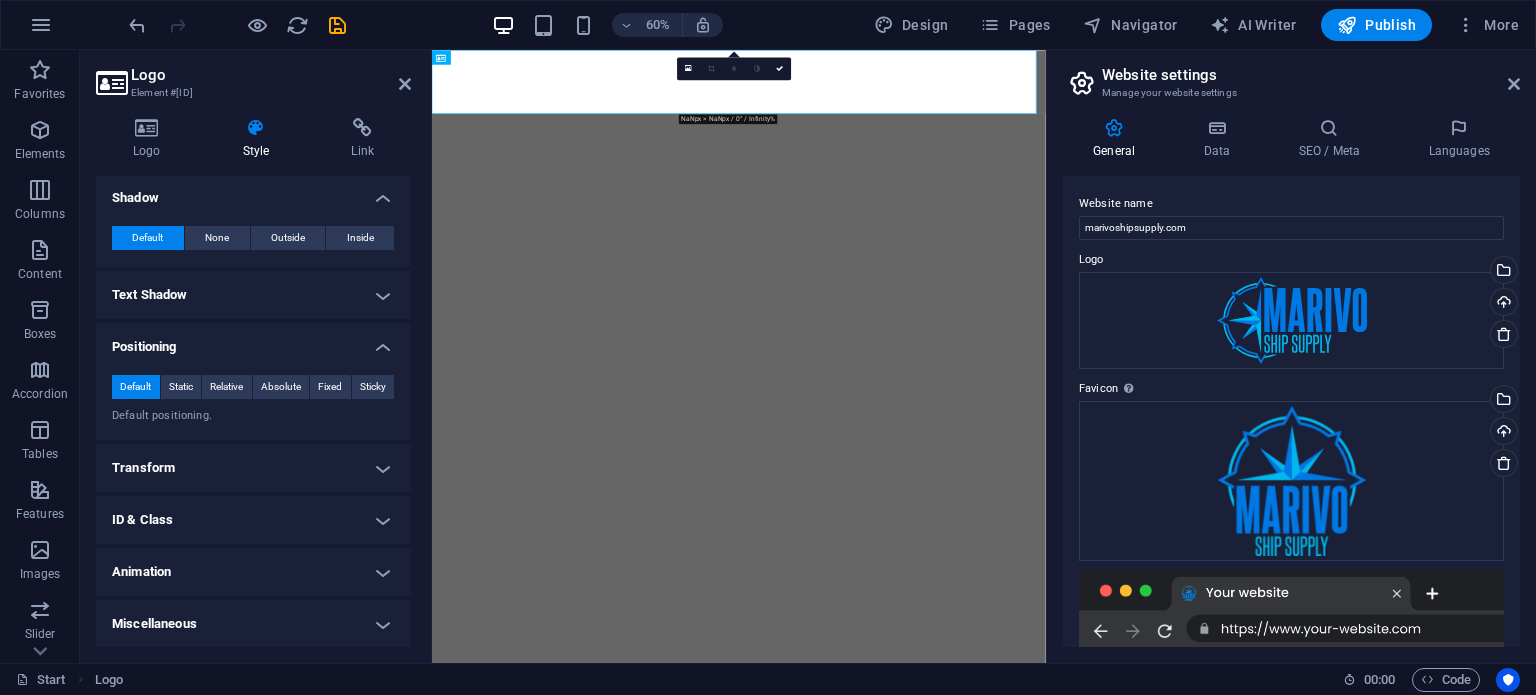 scroll, scrollTop: 0, scrollLeft: 0, axis: both 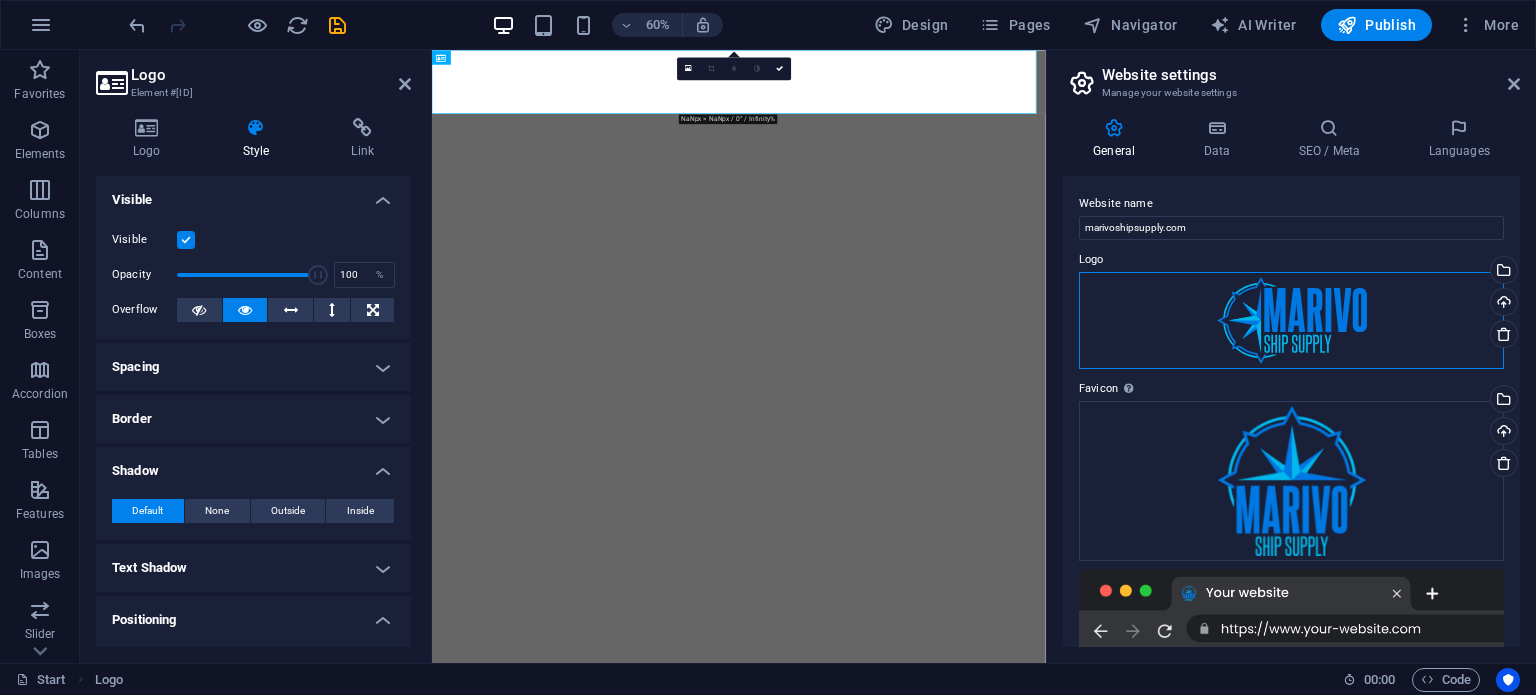 click on "Drag files here, click to choose files or select files from Files or our free stock photos & videos" at bounding box center [1291, 321] 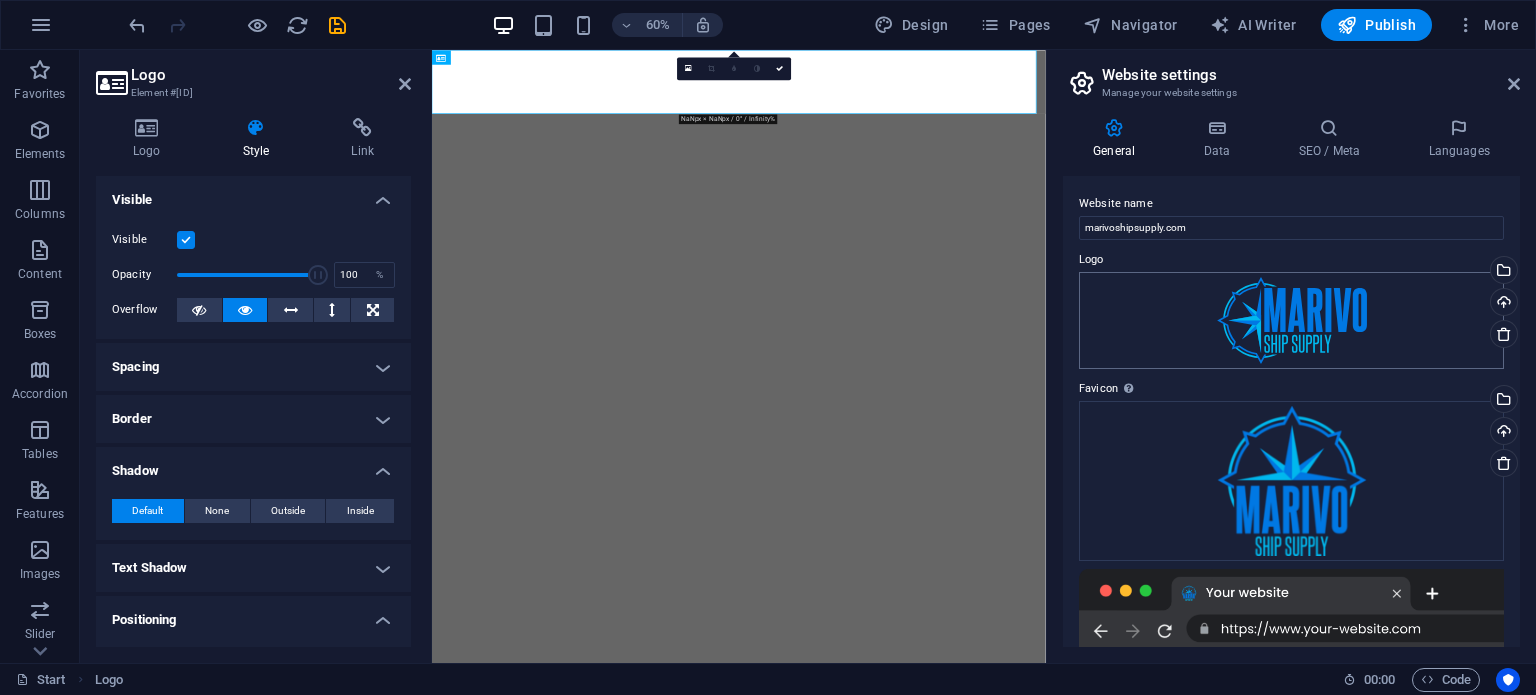 click on "marivoshipsupply.com Start Favorites Elements Columns Content Boxes Accordion Tables Features Images Slider Header Footer Forms Marketing Collections Logo Element #[ID] Logo Style Link Logo Image Text Drag files here, click to choose files or select files from Files or our free stock photos & videos Select files from the file manager, stock photos, or upload file(s) Upload Width 182 Default auto px rem % em vh vw Fit image Automatically fit image to a fixed width and height Height Default auto px Alignment Lazyload Loading images after the page loads improves page speed. Responsive Automatically load retina image and smartphone optimized sizes. Lightbox Use as headline The image will be wrapped in an H1 headline tag. Useful for giving alternative text the weight of an H1 headline, e.g. for the logo. Leave unchecked if uncertain. Optimized Images are compressed to improve page speed. Position Direction Custom X offset 50 px" at bounding box center [768, 347] 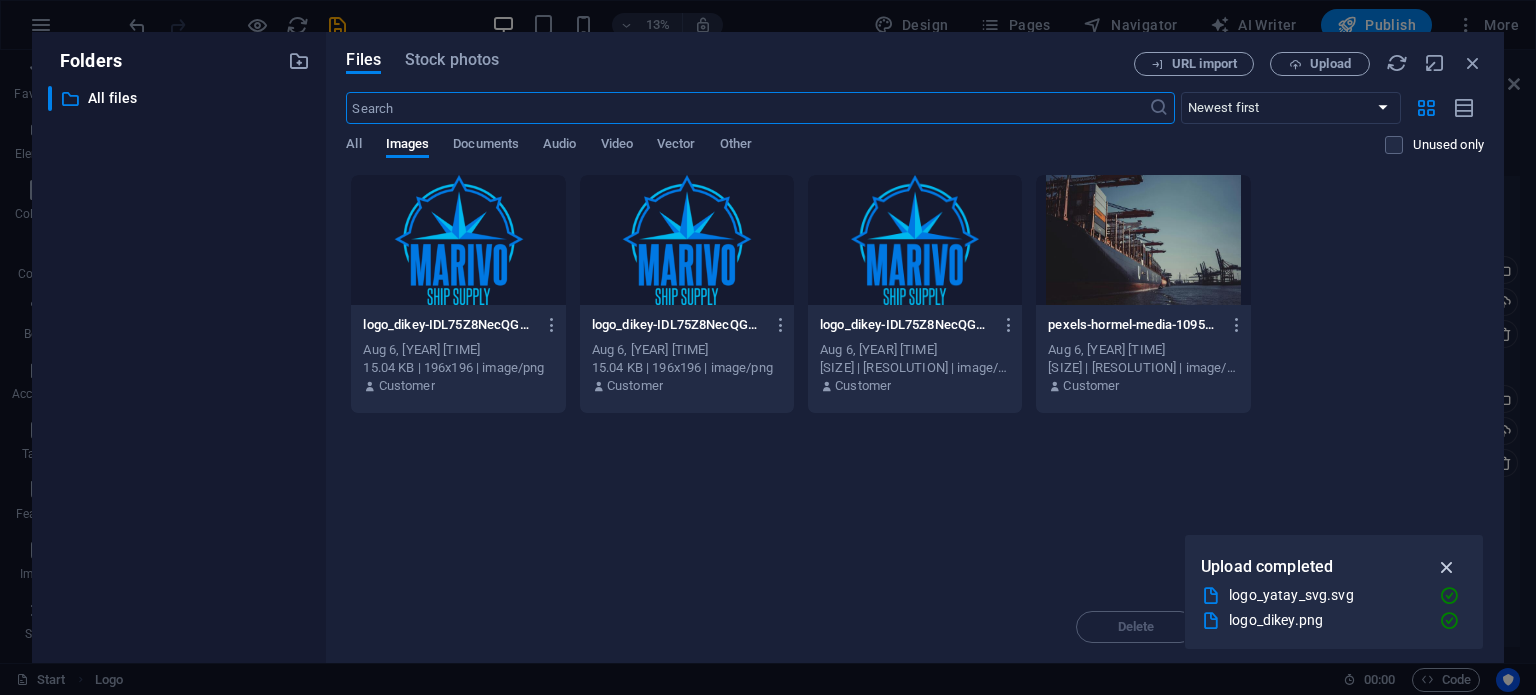 click at bounding box center (1447, 567) 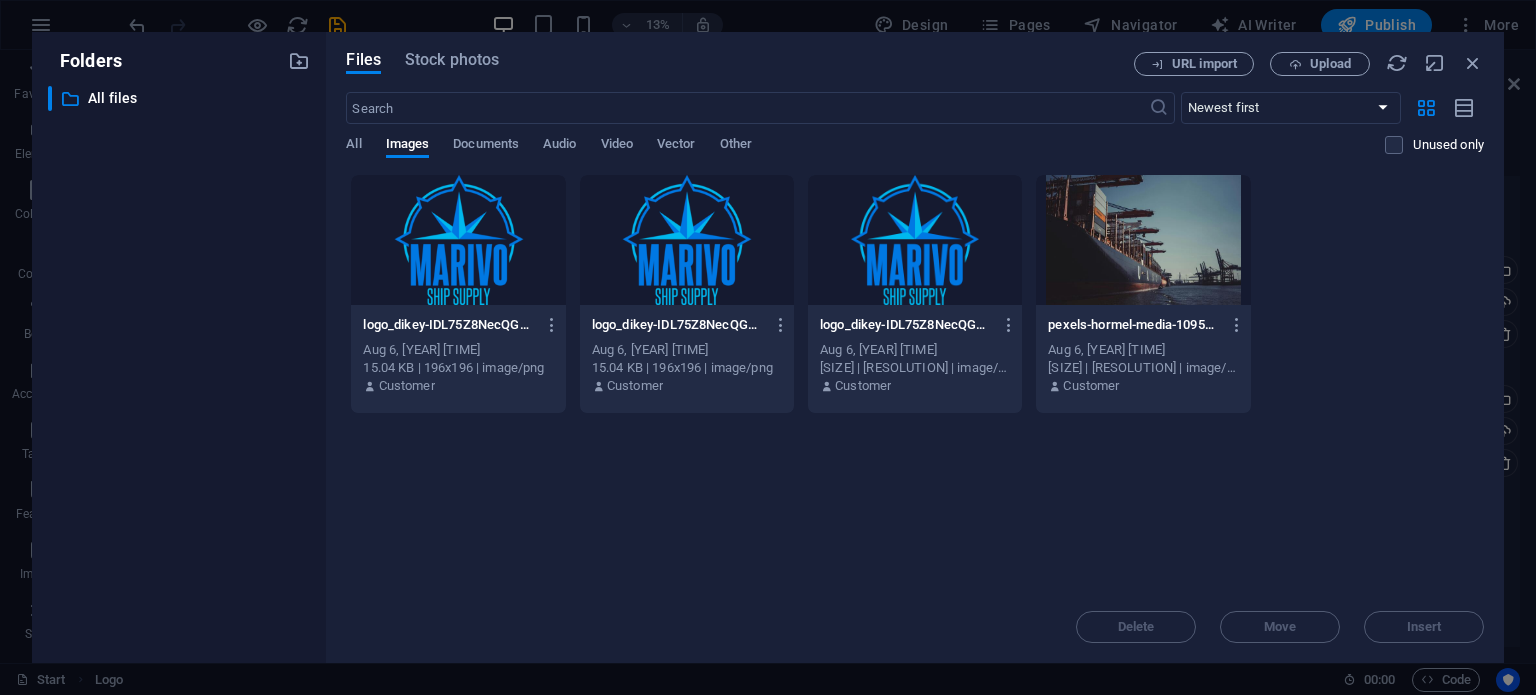 click on "Delete Move Insert" at bounding box center (915, 617) 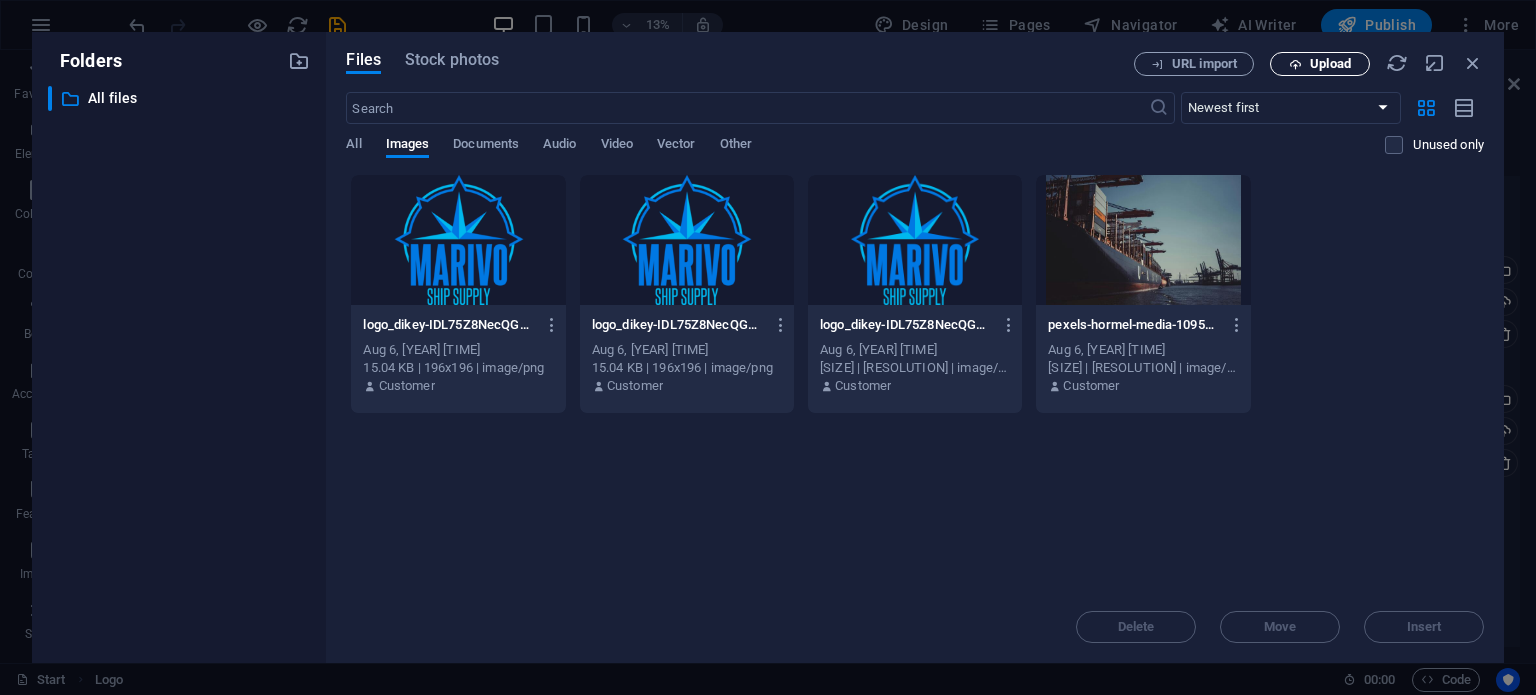 click on "Upload" at bounding box center [1330, 64] 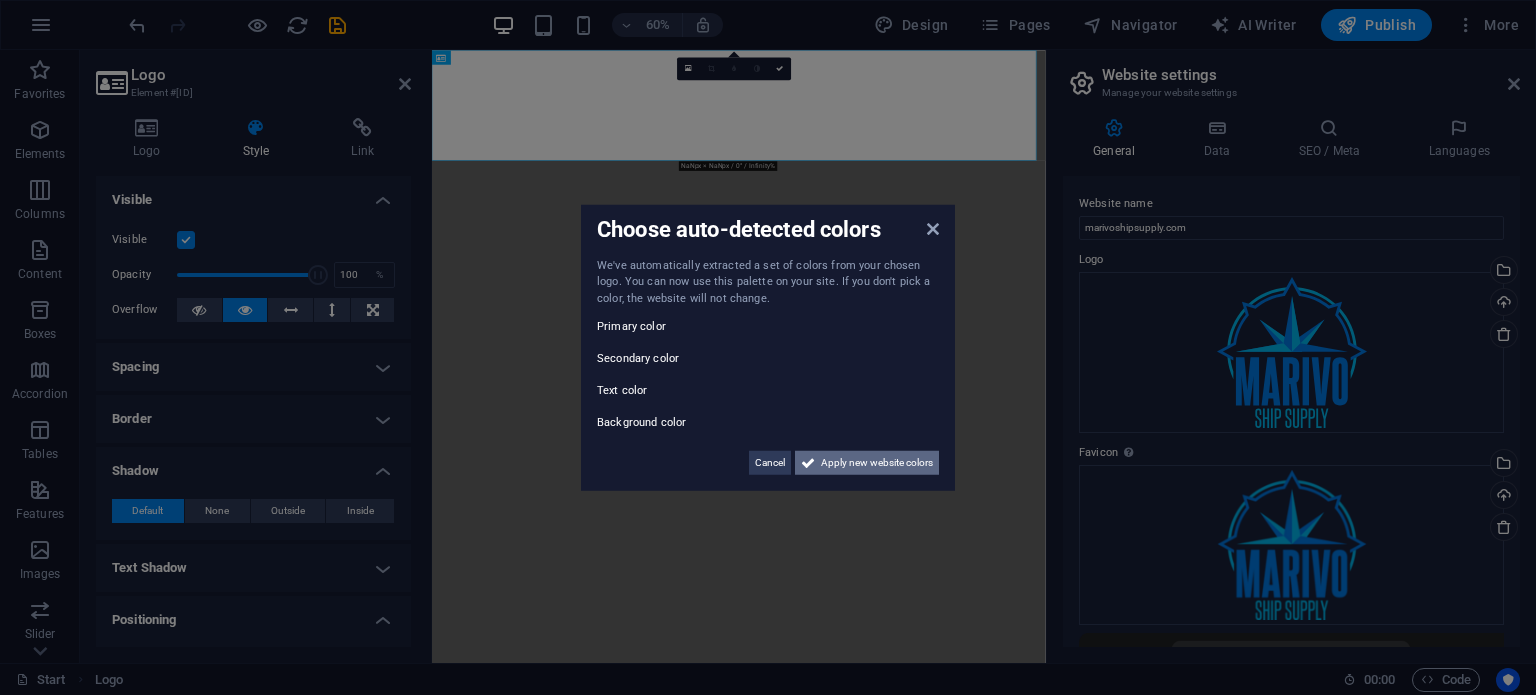 click on "Apply new website colors" at bounding box center (877, 463) 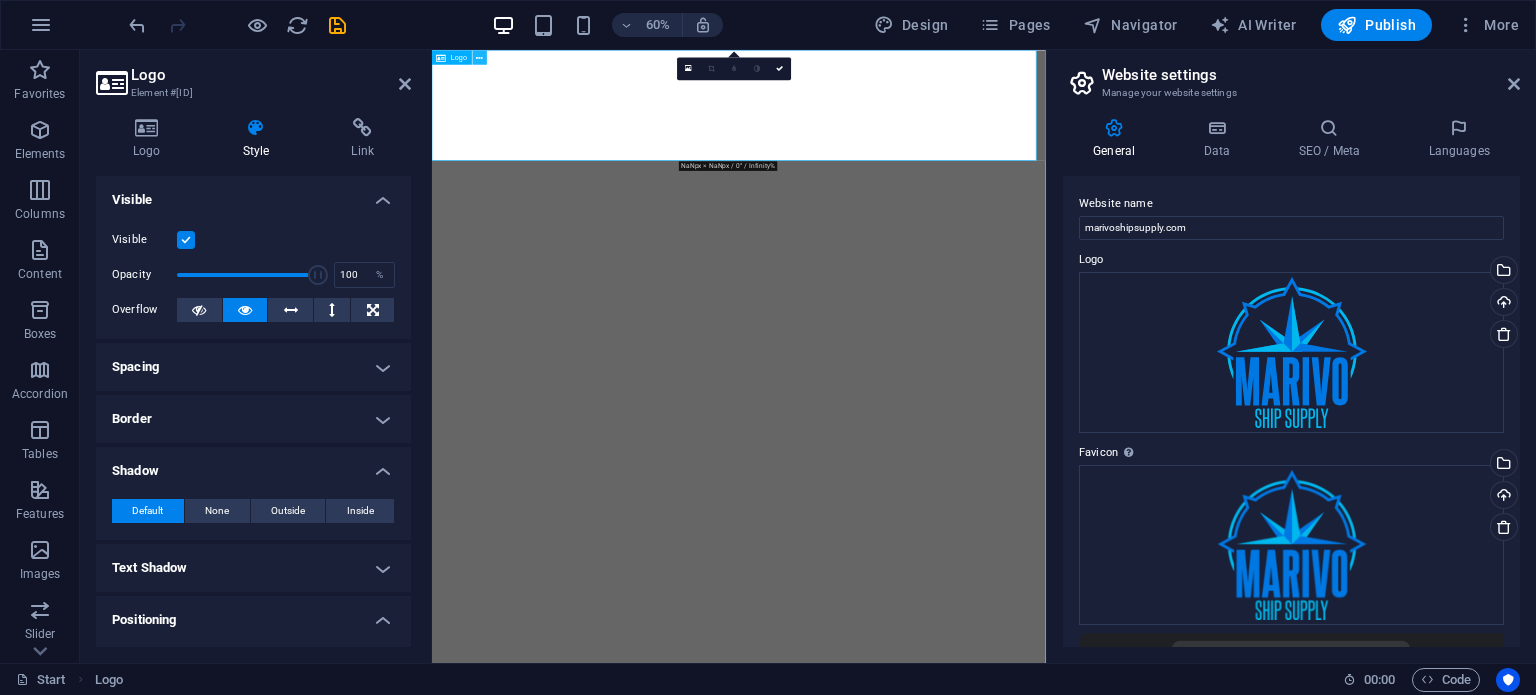 click at bounding box center (480, 57) 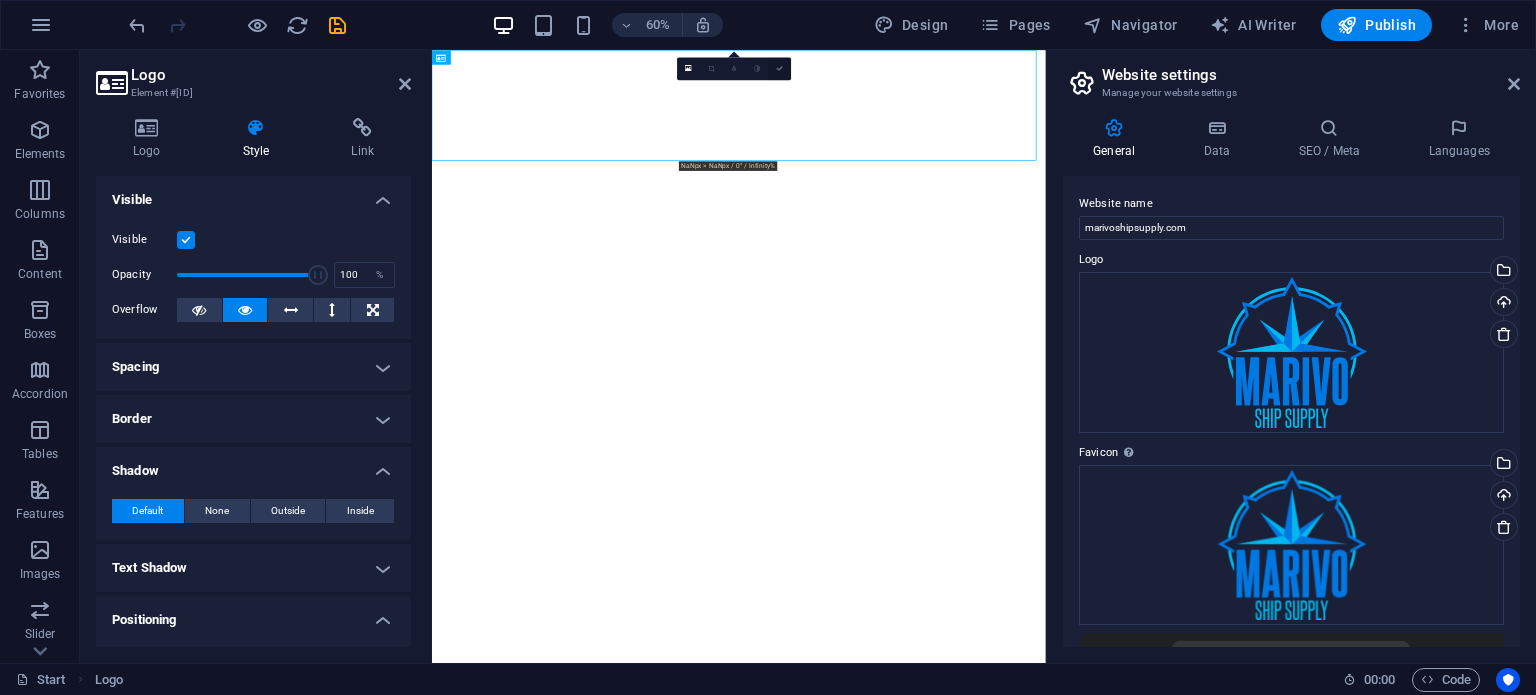 click at bounding box center (779, 68) 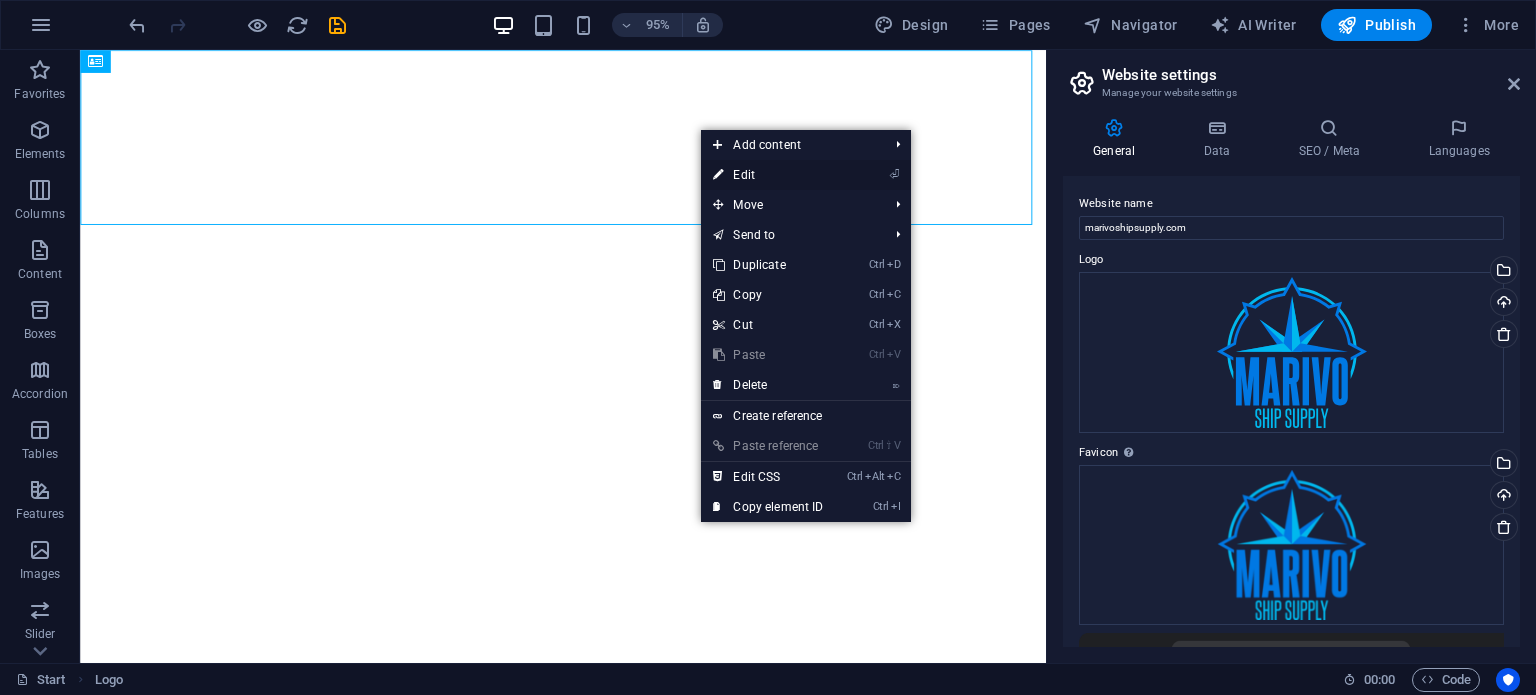 click on "⏎  Edit" at bounding box center [768, 175] 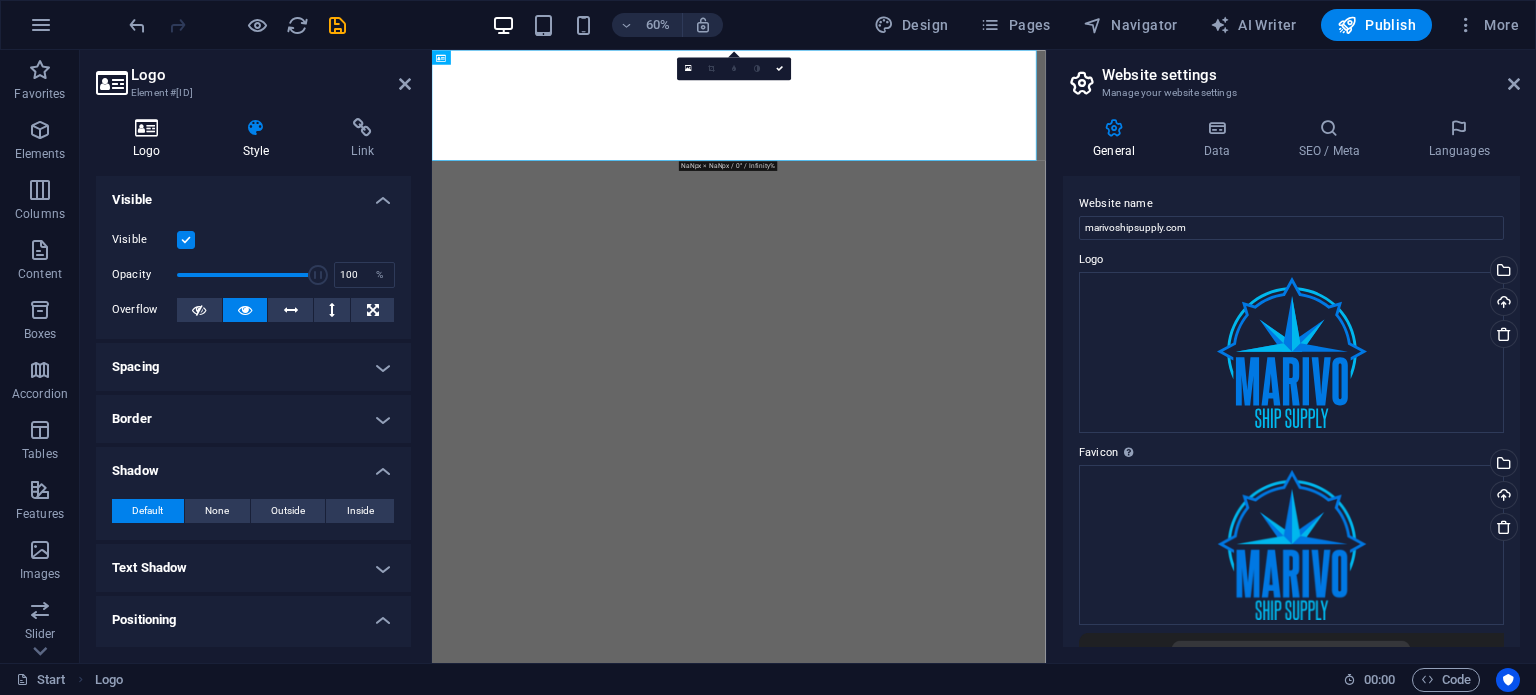 click at bounding box center (147, 128) 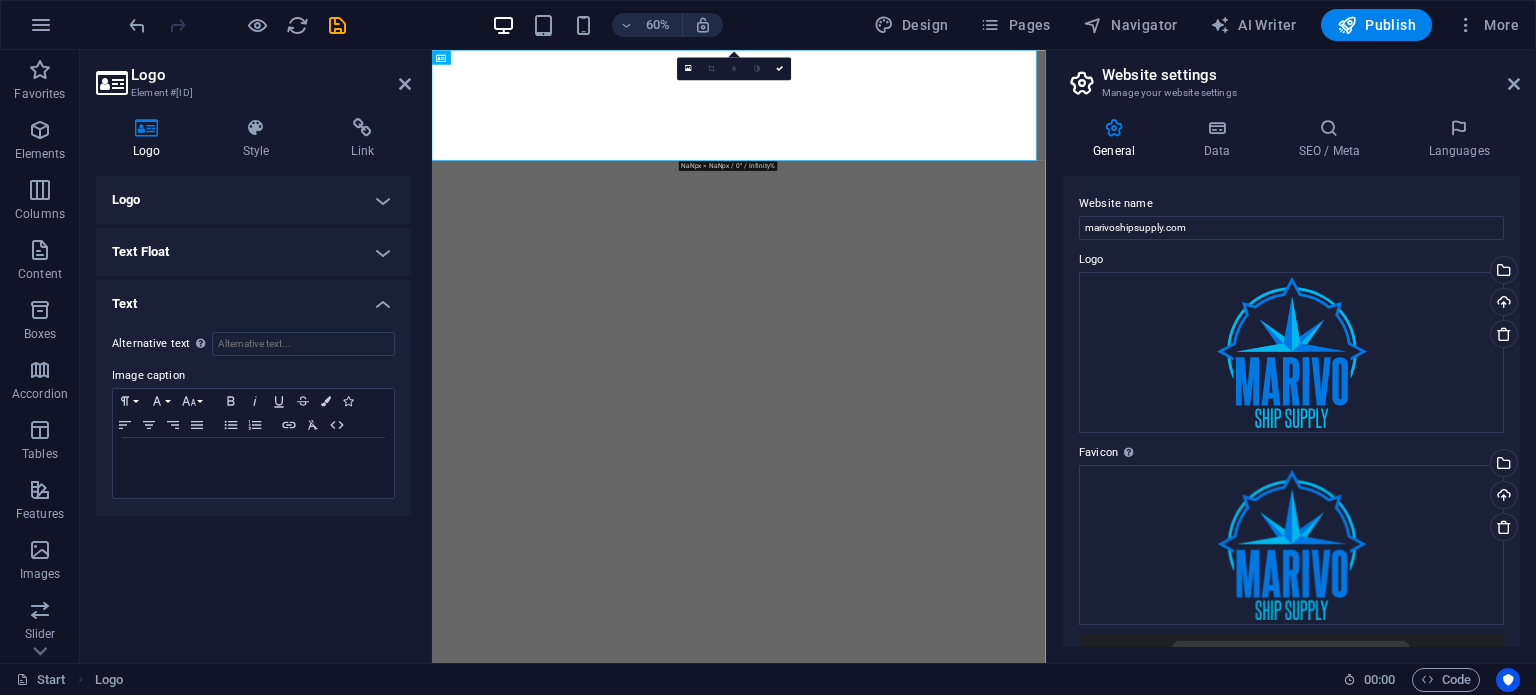 click on "Logo" at bounding box center (253, 200) 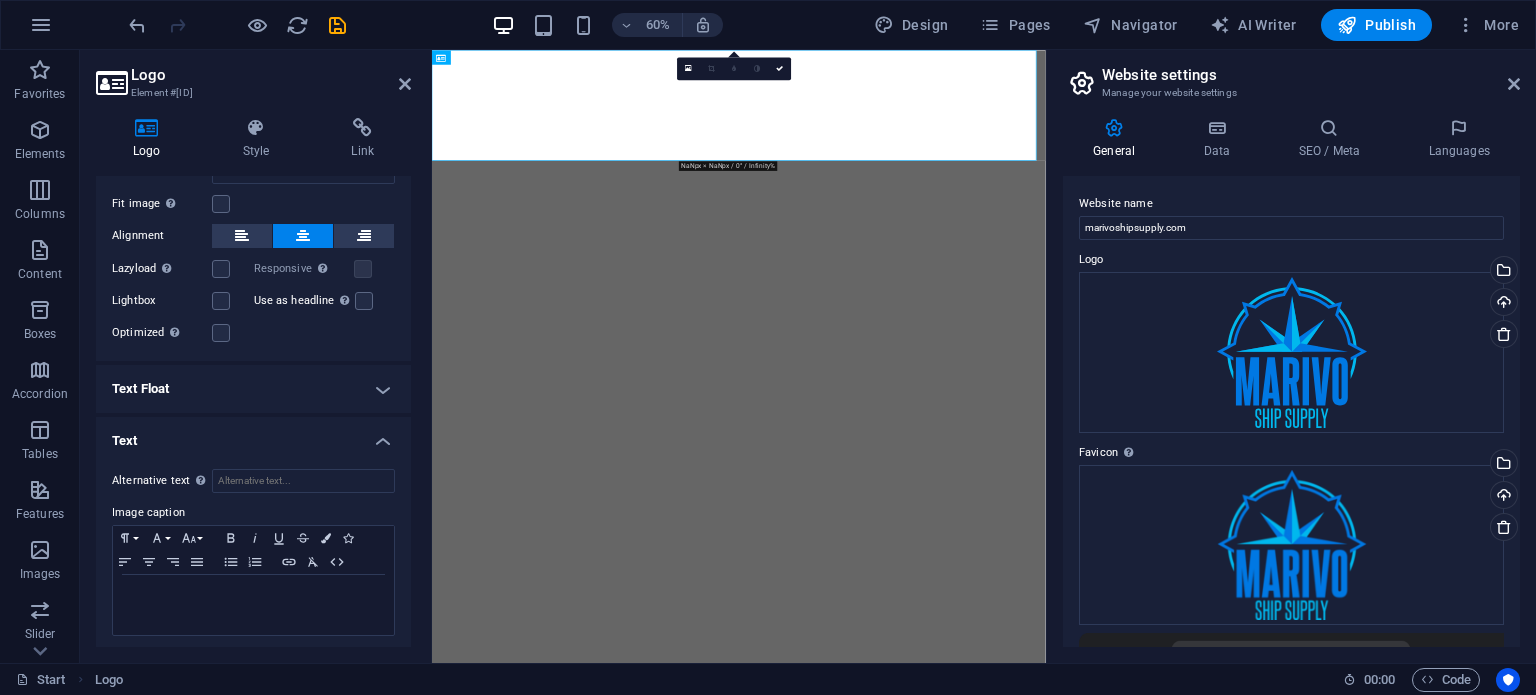 scroll, scrollTop: 297, scrollLeft: 0, axis: vertical 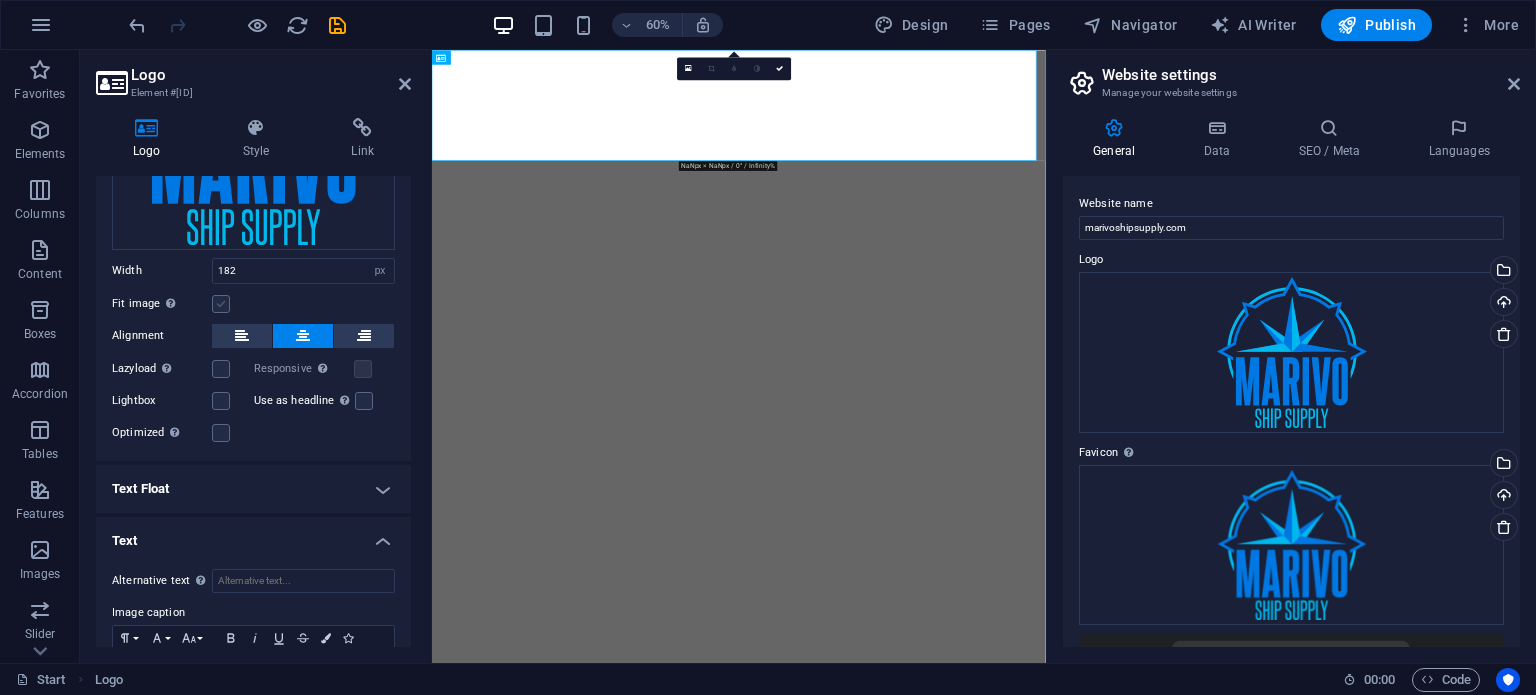 click at bounding box center [221, 304] 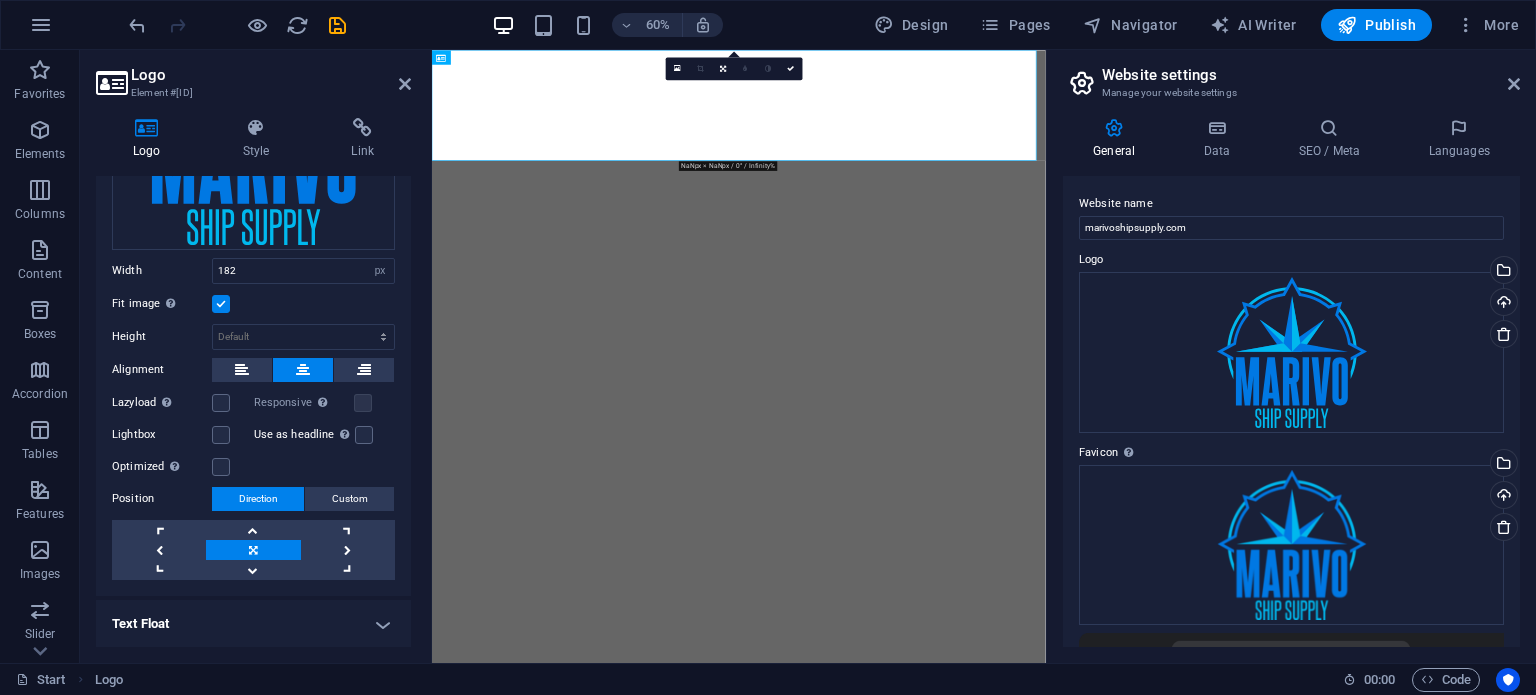 click at bounding box center [221, 304] 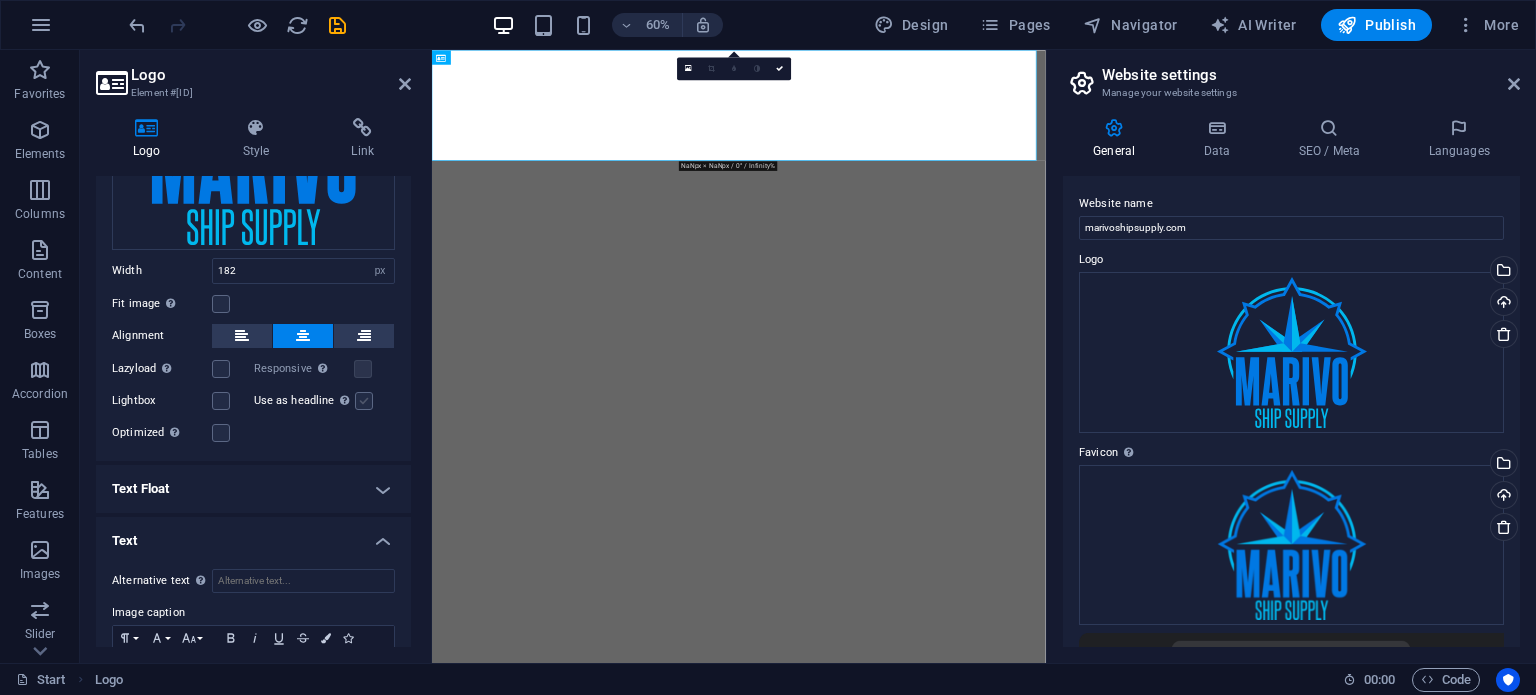 click at bounding box center (364, 401) 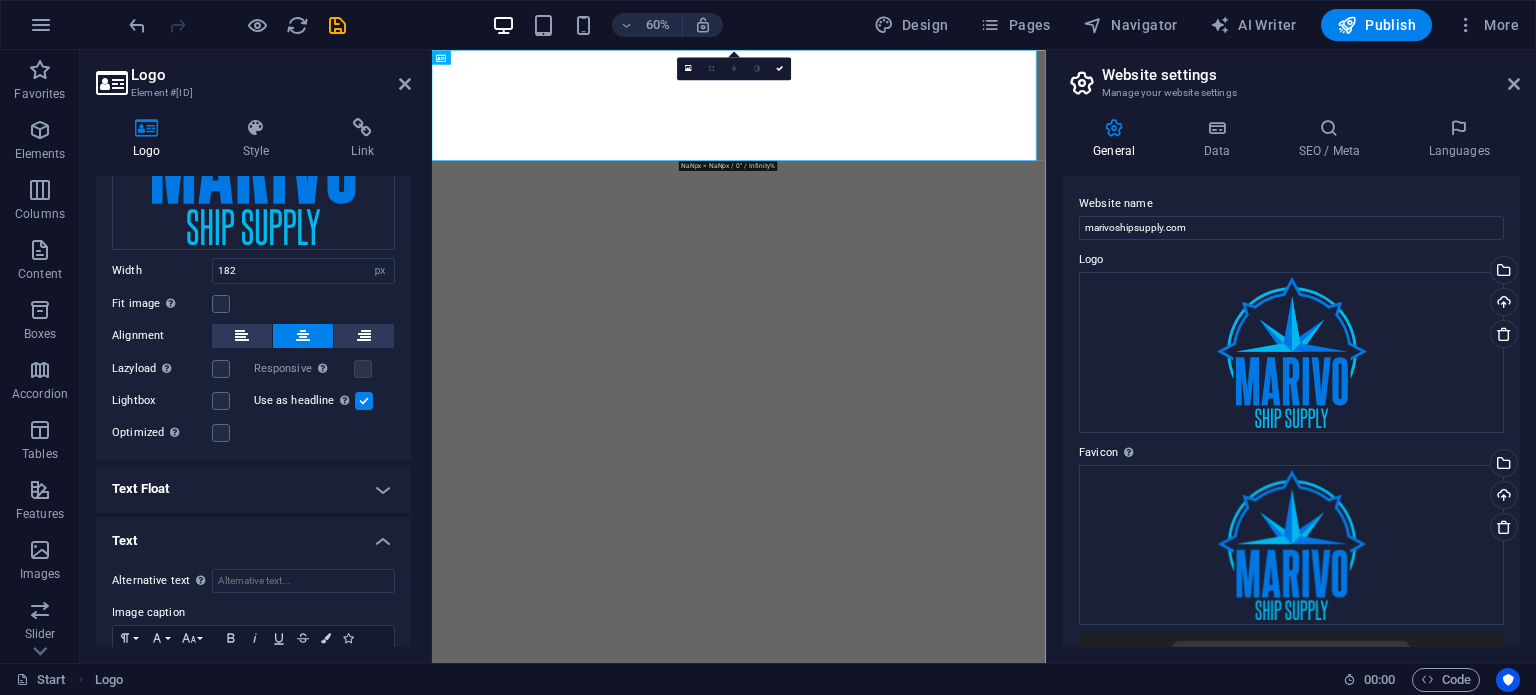 click at bounding box center [364, 401] 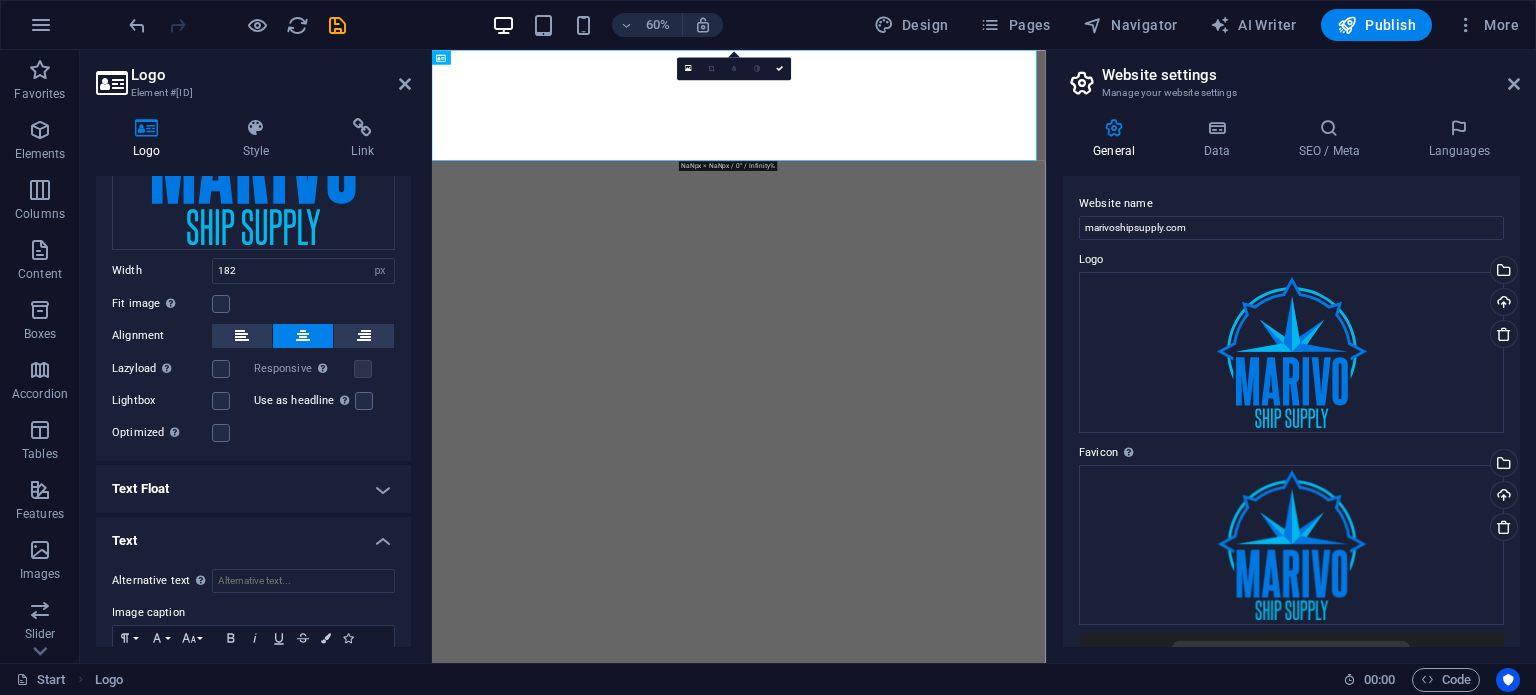 click on "Text Float" at bounding box center (253, 489) 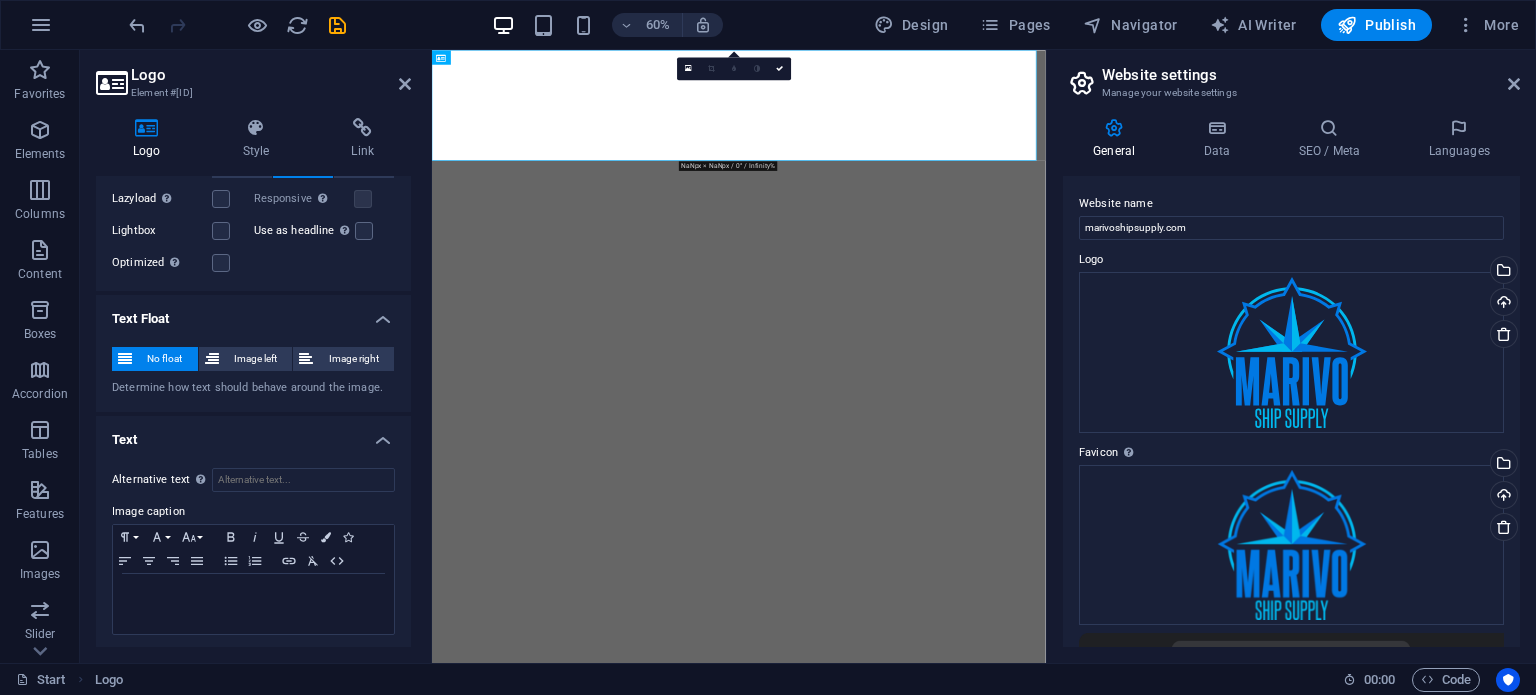 scroll, scrollTop: 168, scrollLeft: 0, axis: vertical 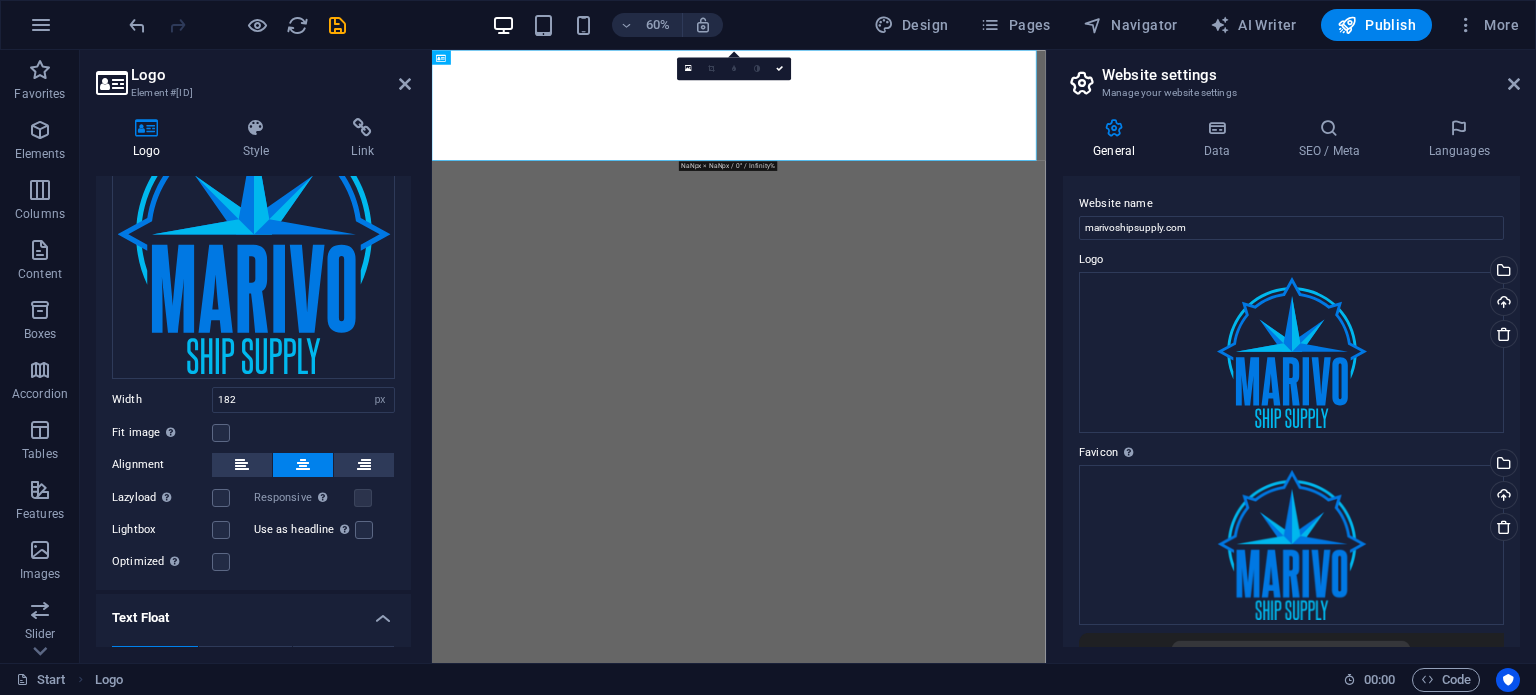 click on "Website settings" at bounding box center [1311, 75] 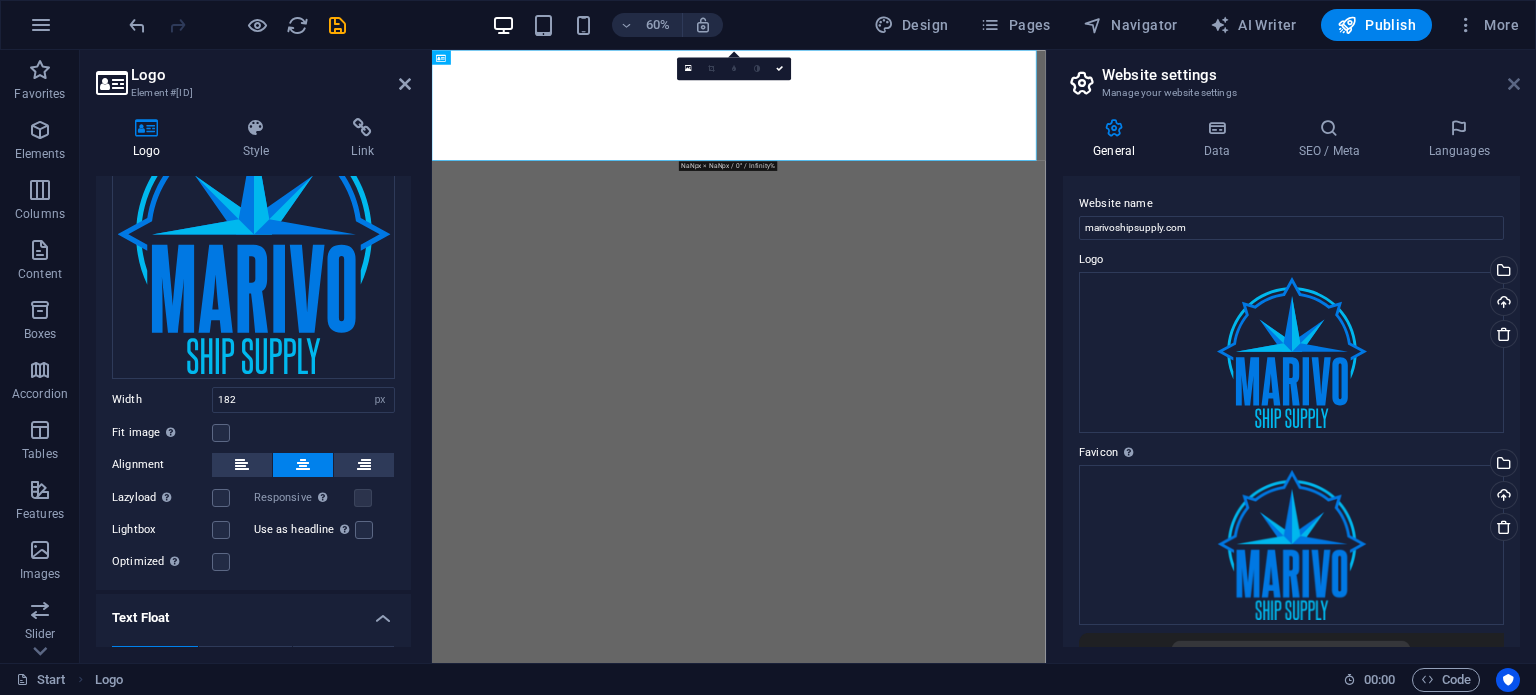 click at bounding box center (1514, 84) 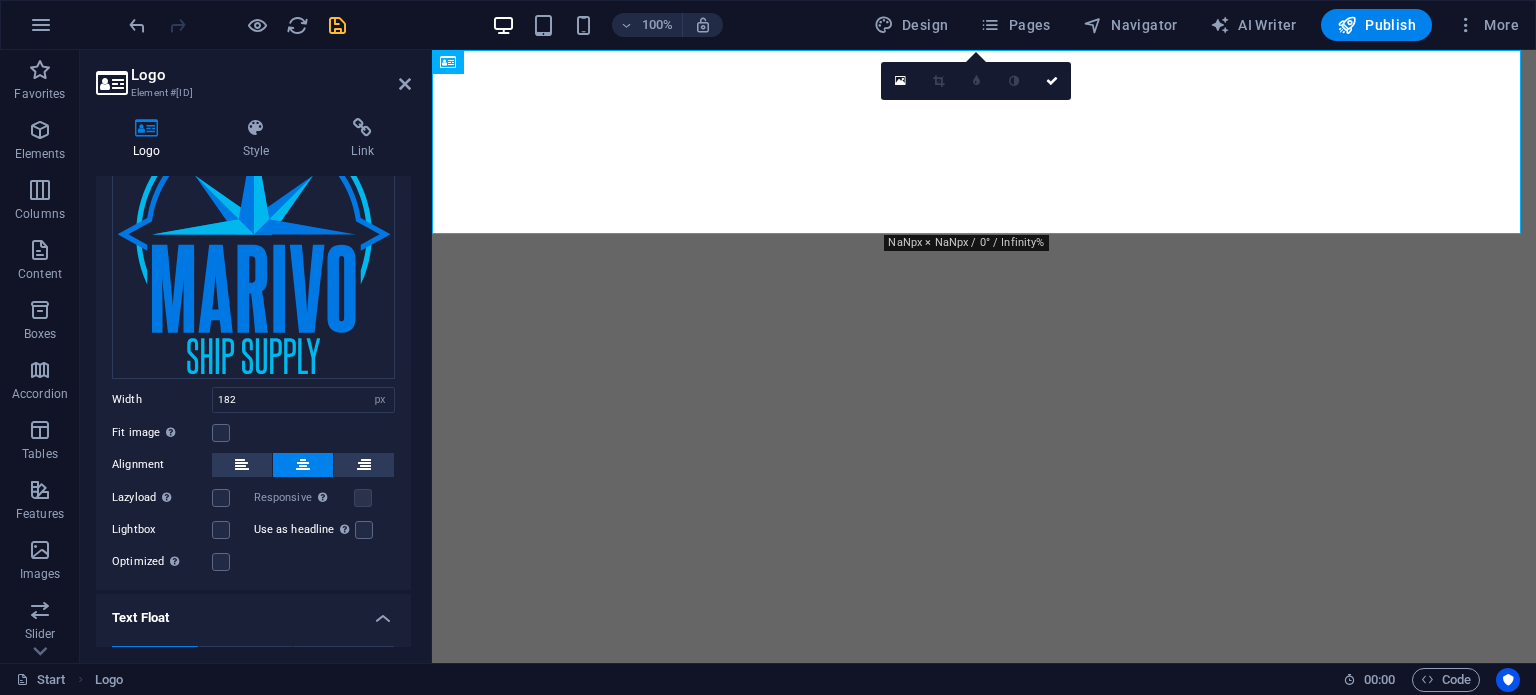 click at bounding box center [337, 25] 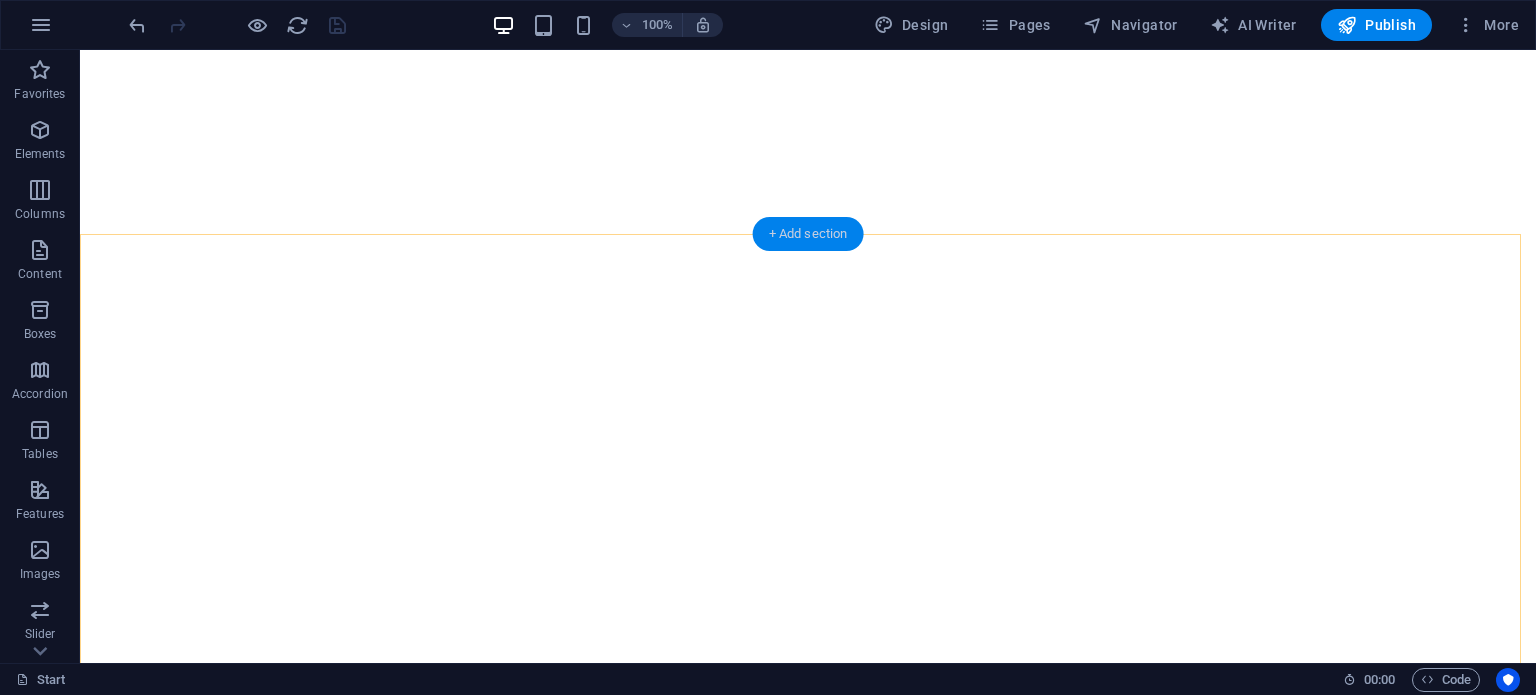 click on "+ Add section" at bounding box center (808, 234) 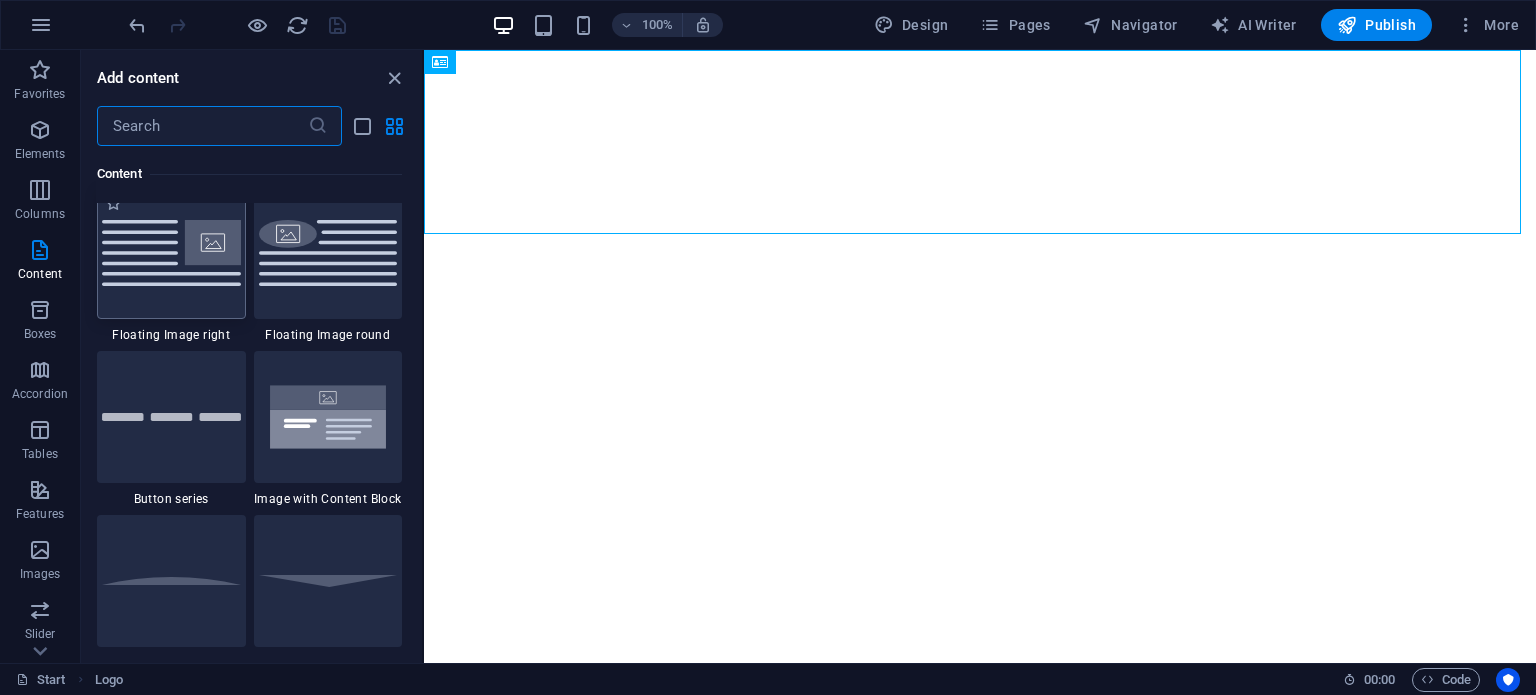 scroll, scrollTop: 4899, scrollLeft: 0, axis: vertical 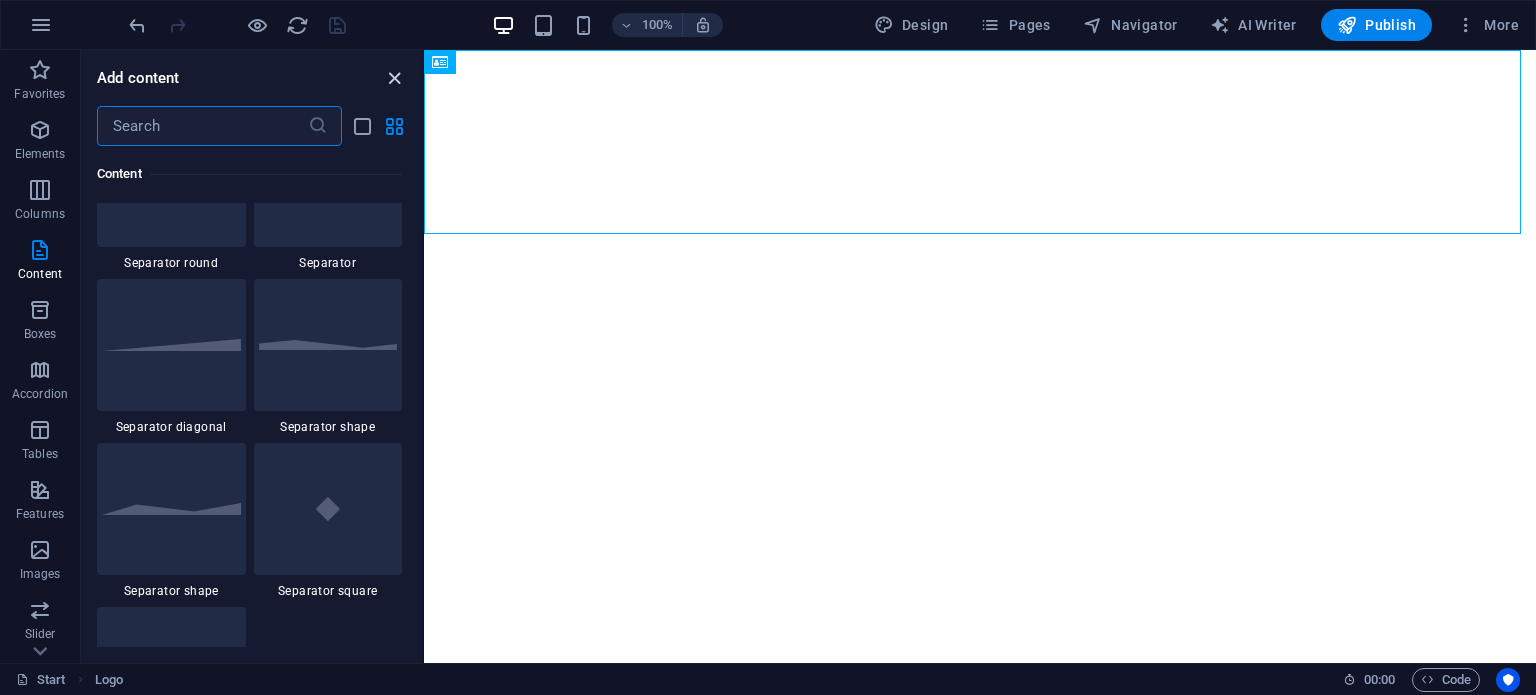 click at bounding box center [394, 78] 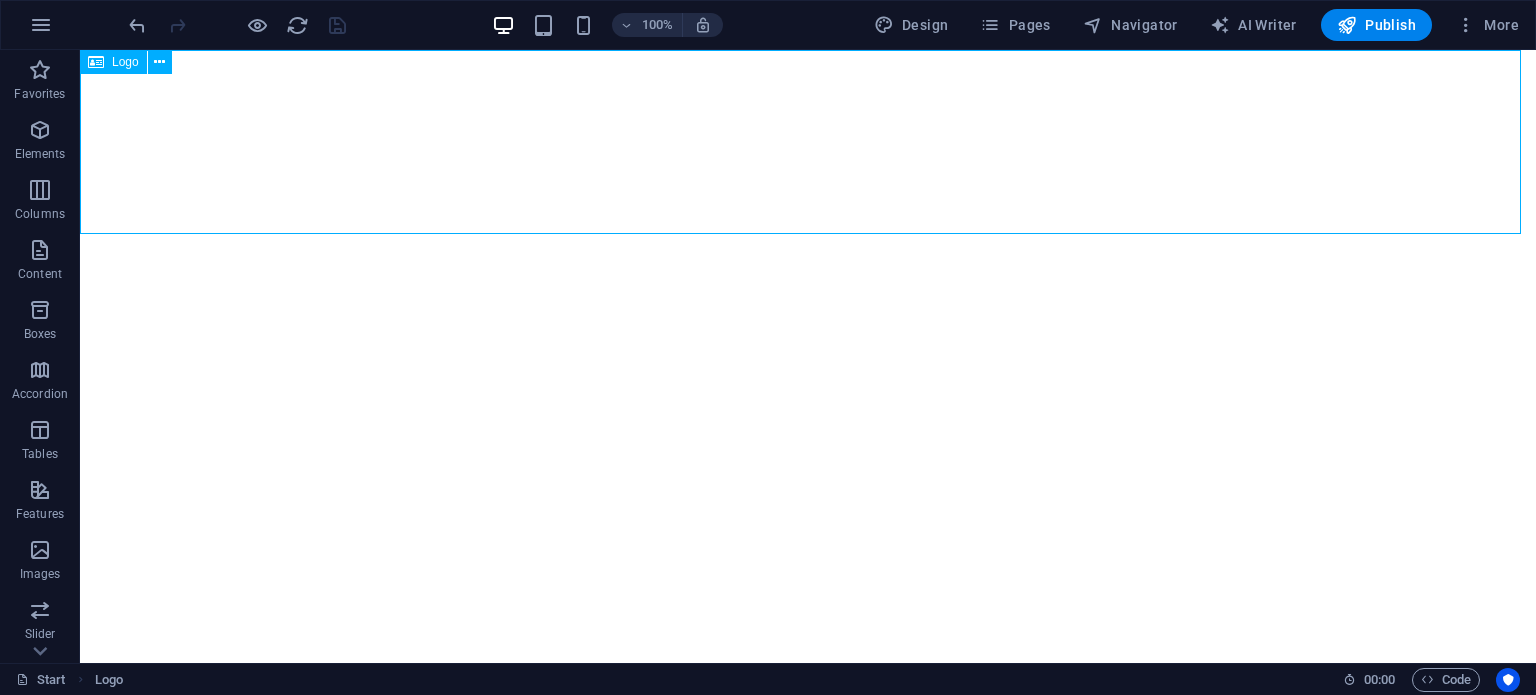 click on "Logo" at bounding box center (125, 62) 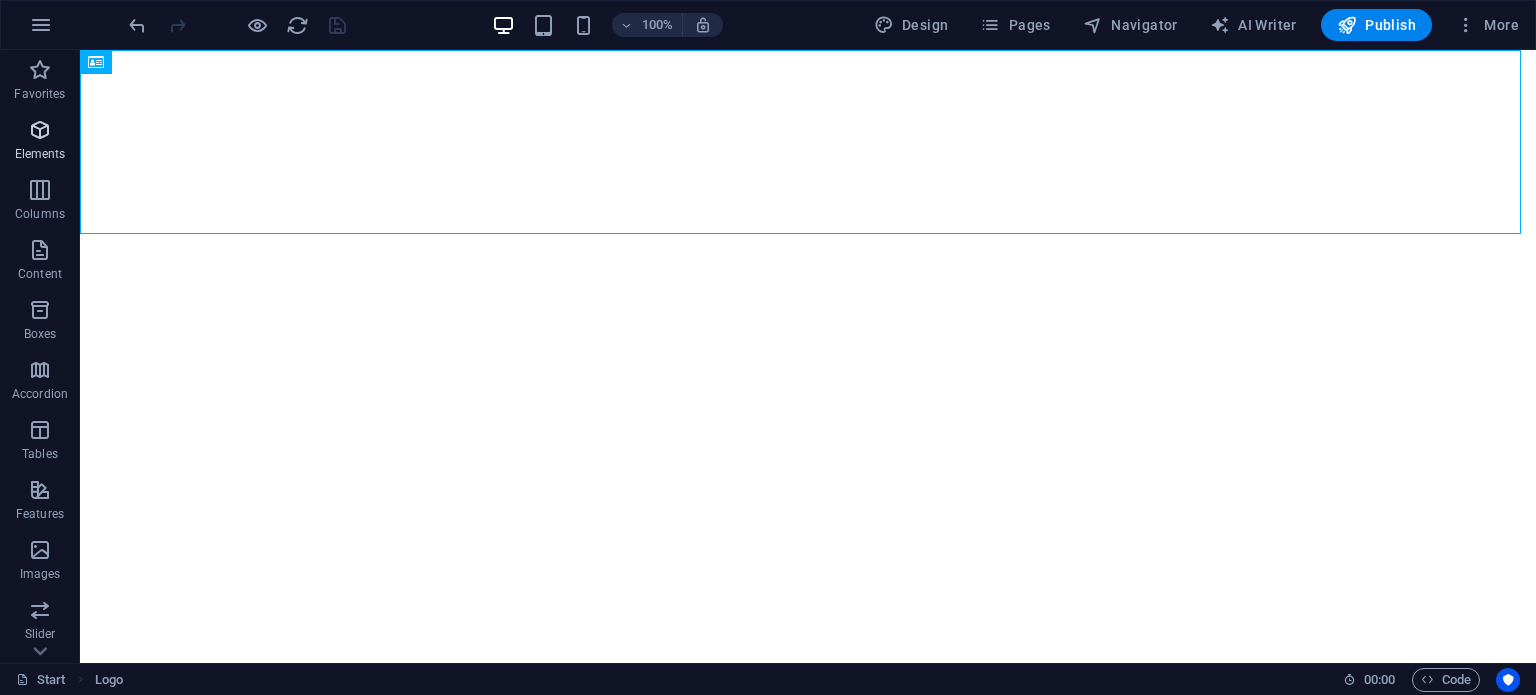 click on "Elements" at bounding box center (40, 140) 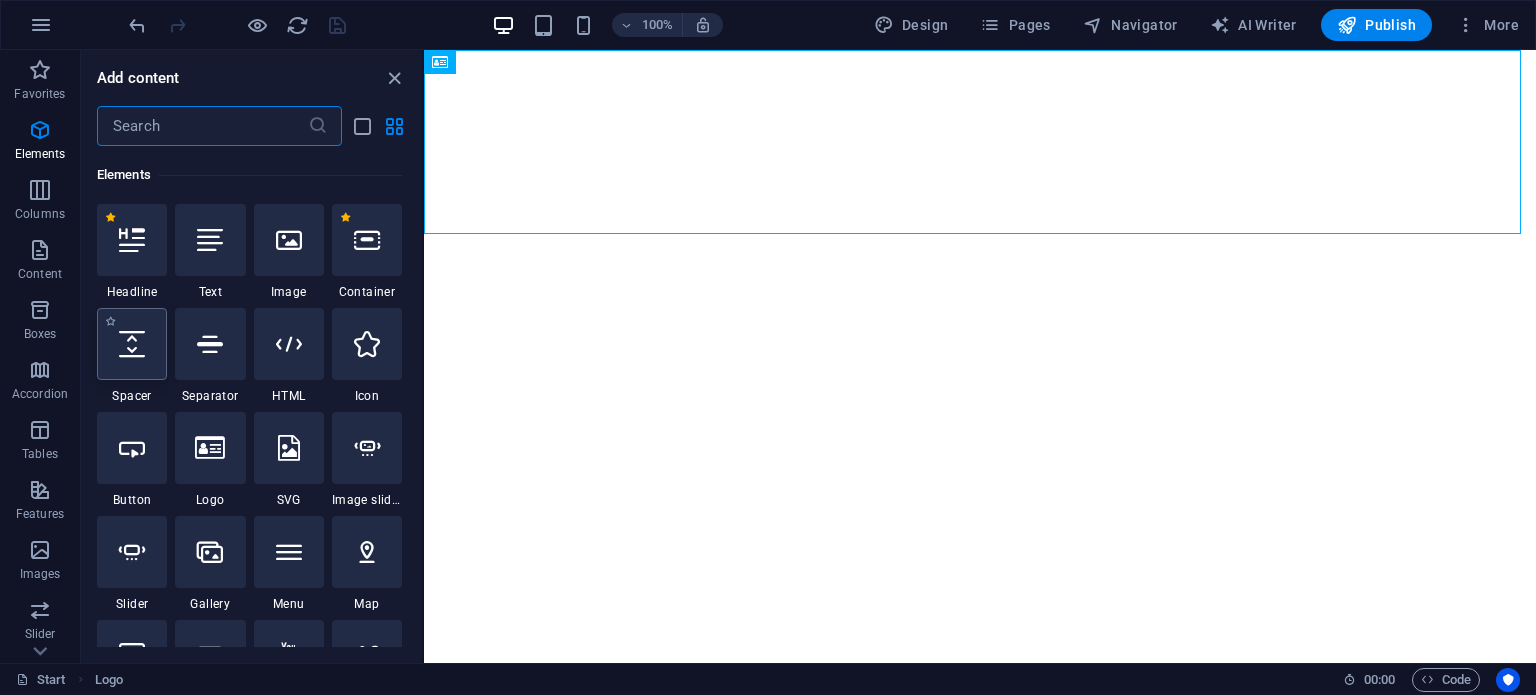 scroll, scrollTop: 0, scrollLeft: 0, axis: both 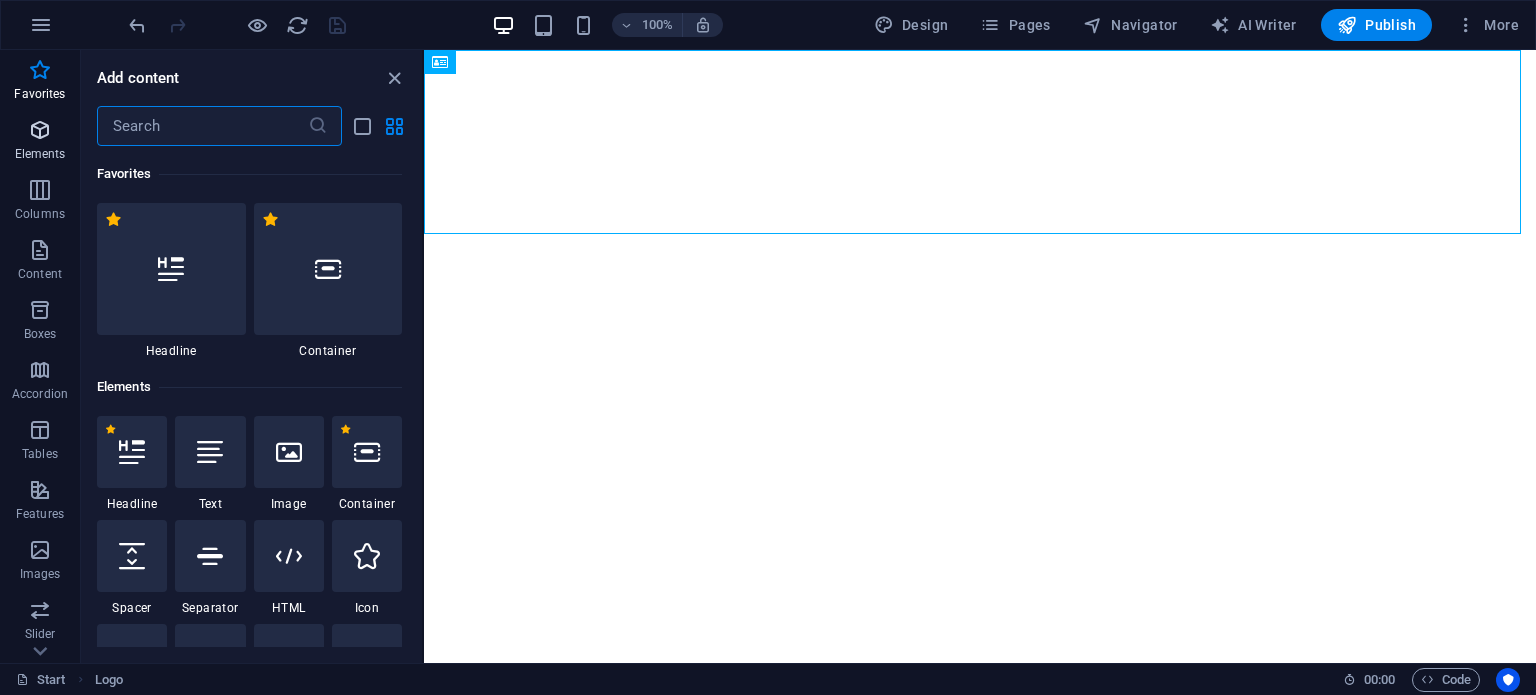 click on "Elements" at bounding box center (40, 142) 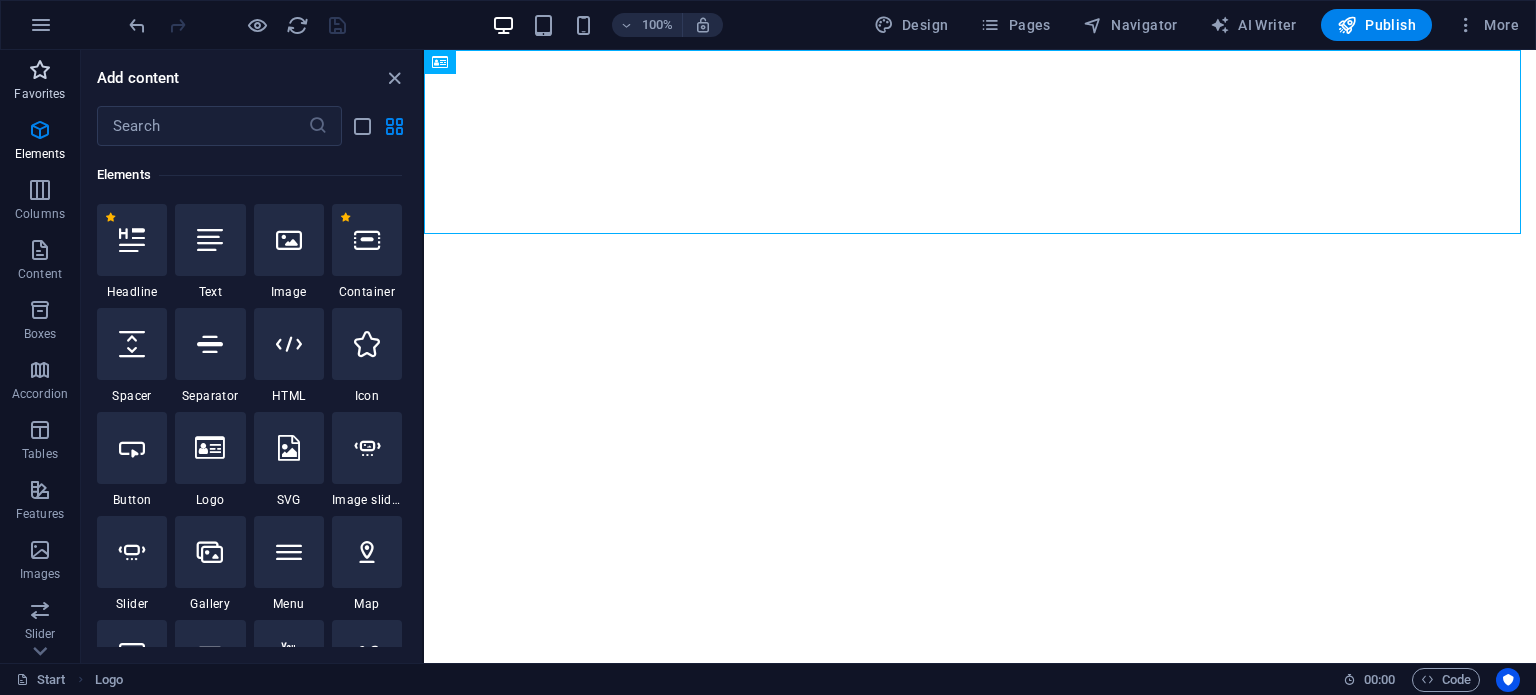 click at bounding box center (40, 70) 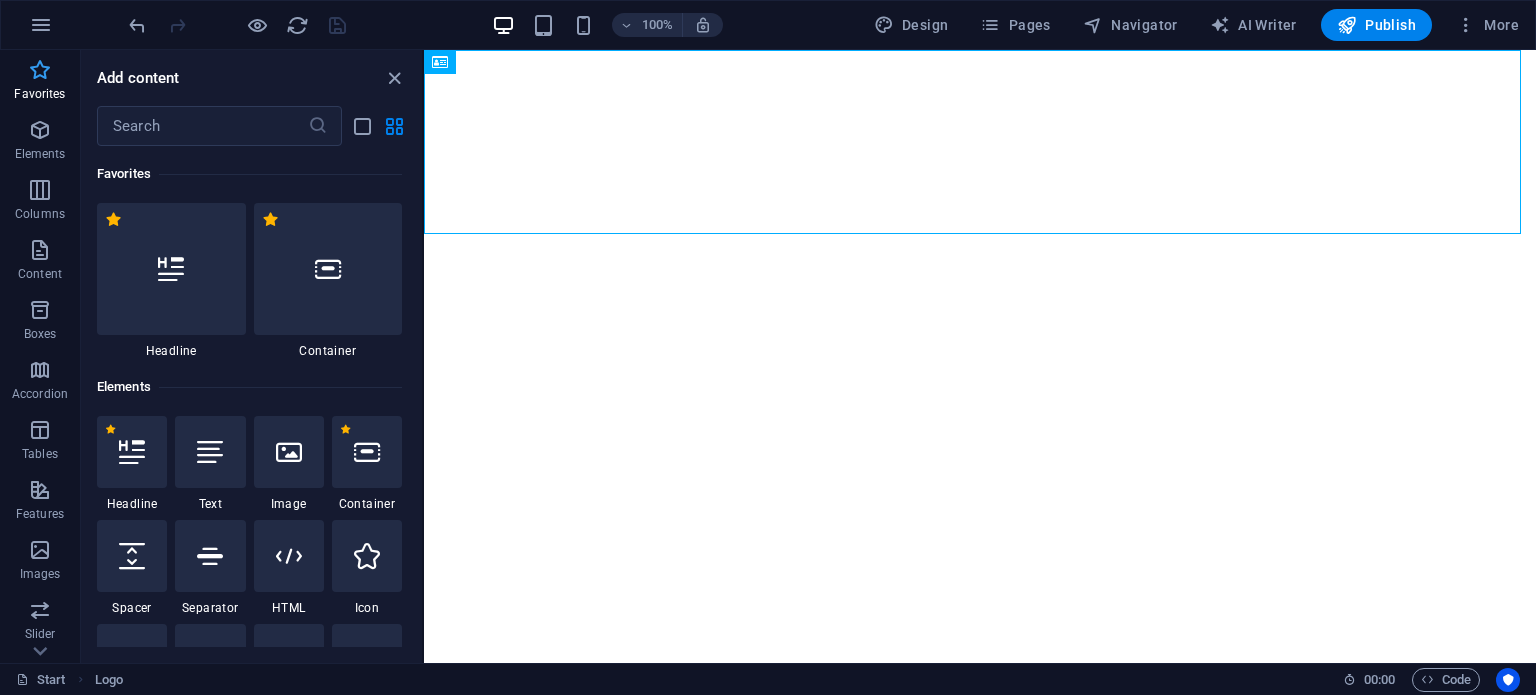 scroll, scrollTop: 0, scrollLeft: 0, axis: both 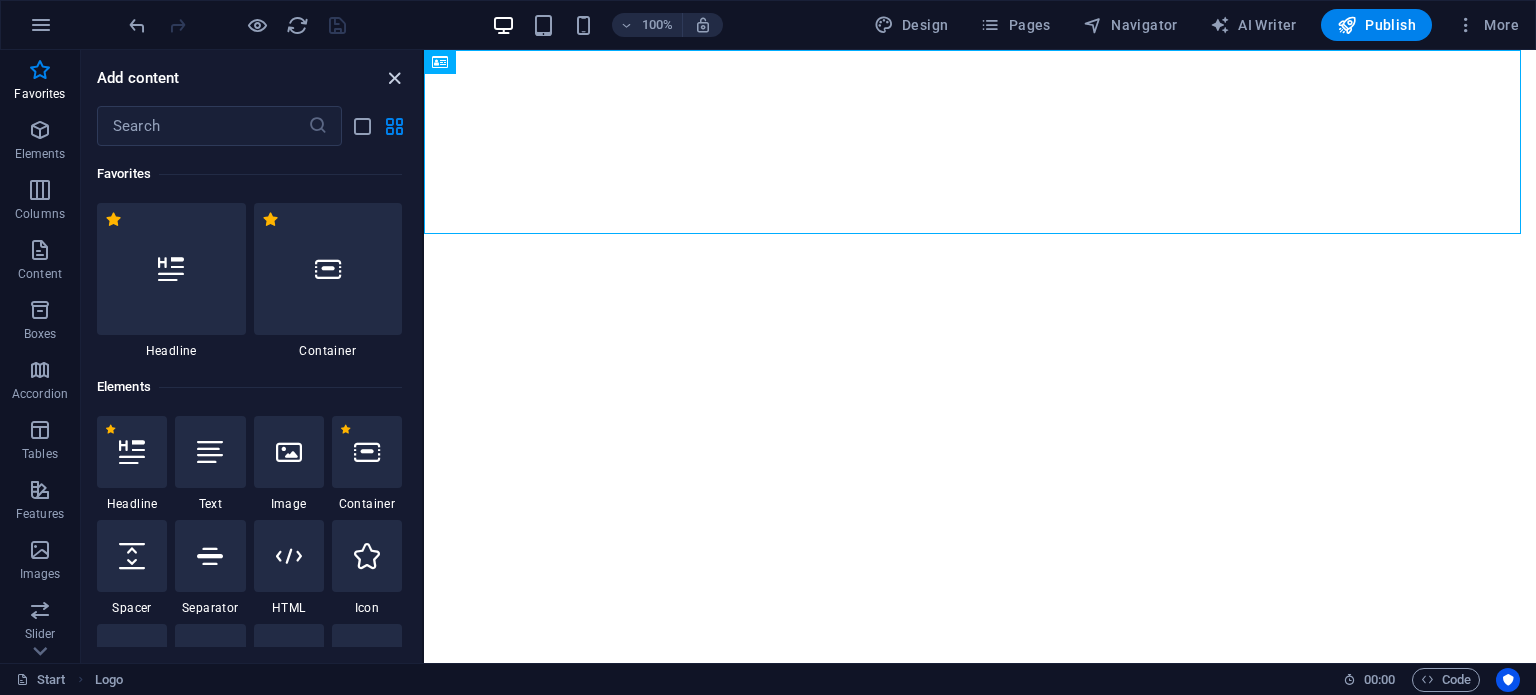 click at bounding box center [394, 78] 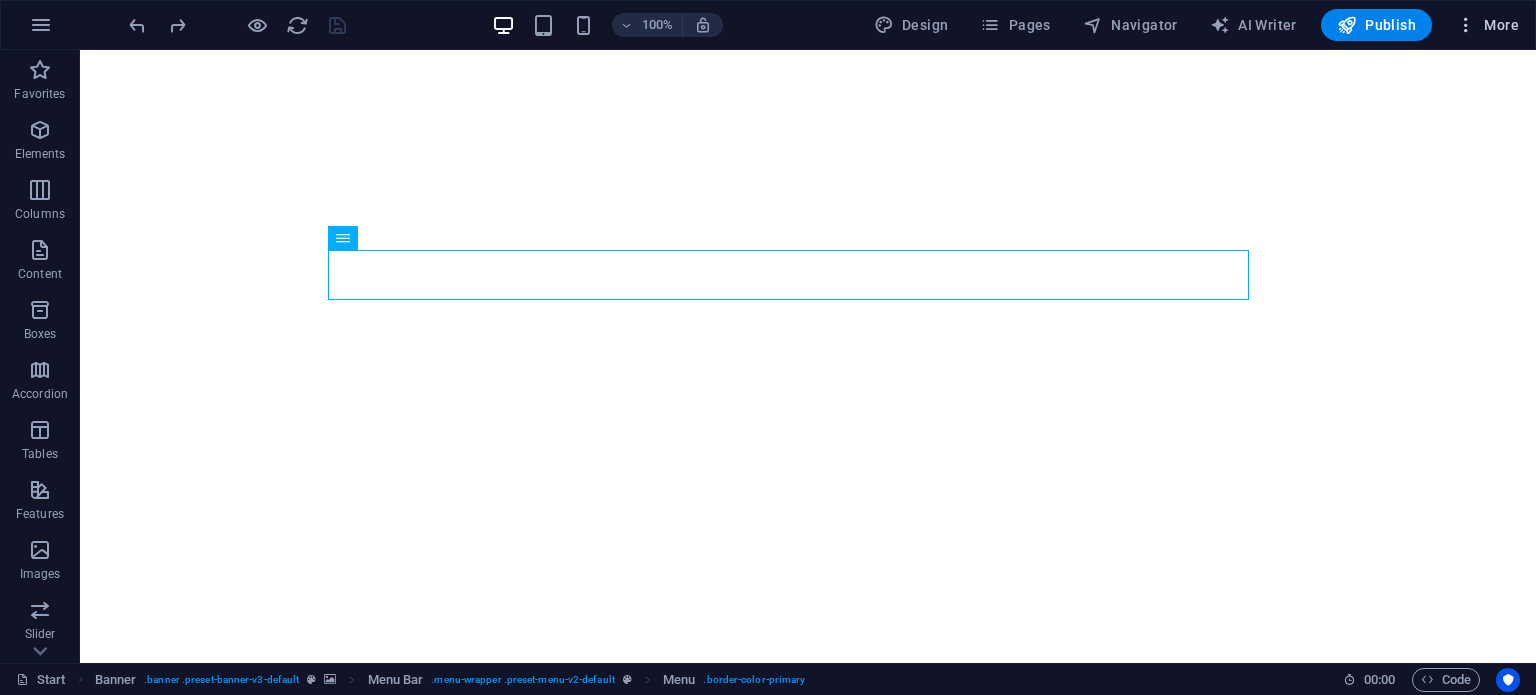 click on "More" at bounding box center [1487, 25] 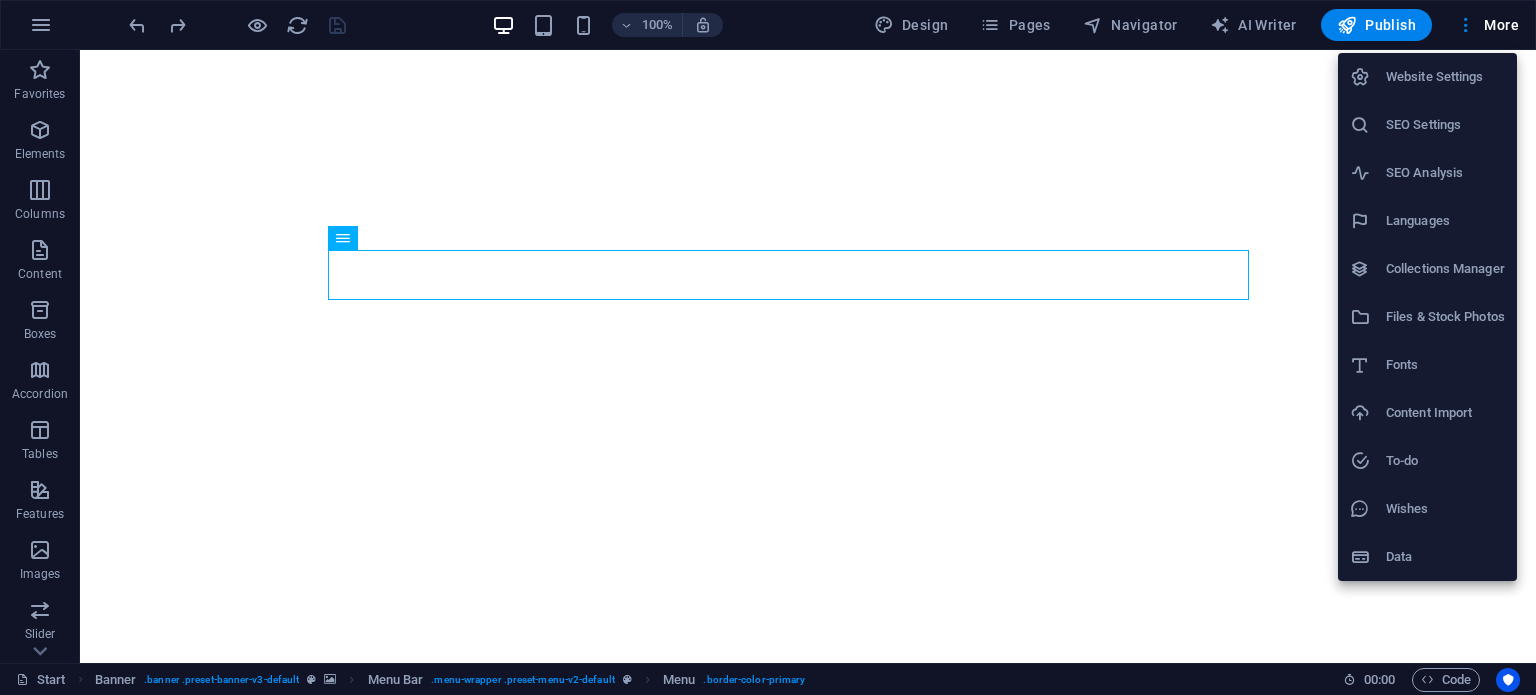 click at bounding box center (768, 347) 